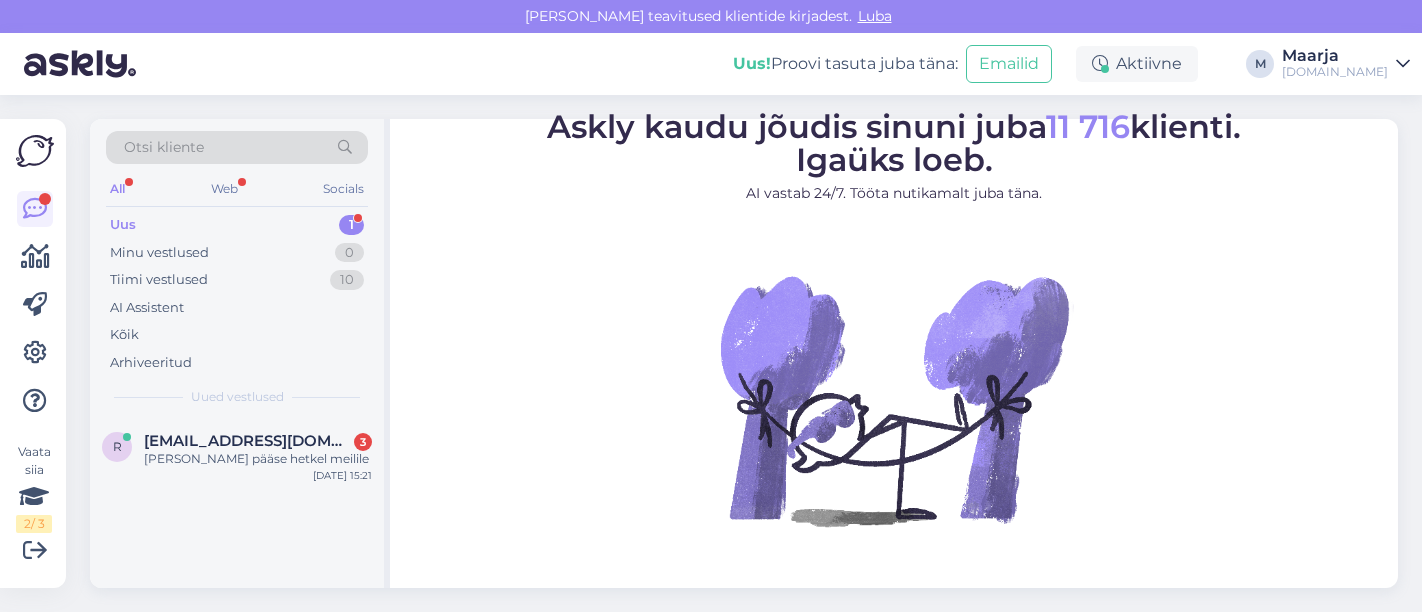 scroll, scrollTop: 0, scrollLeft: 0, axis: both 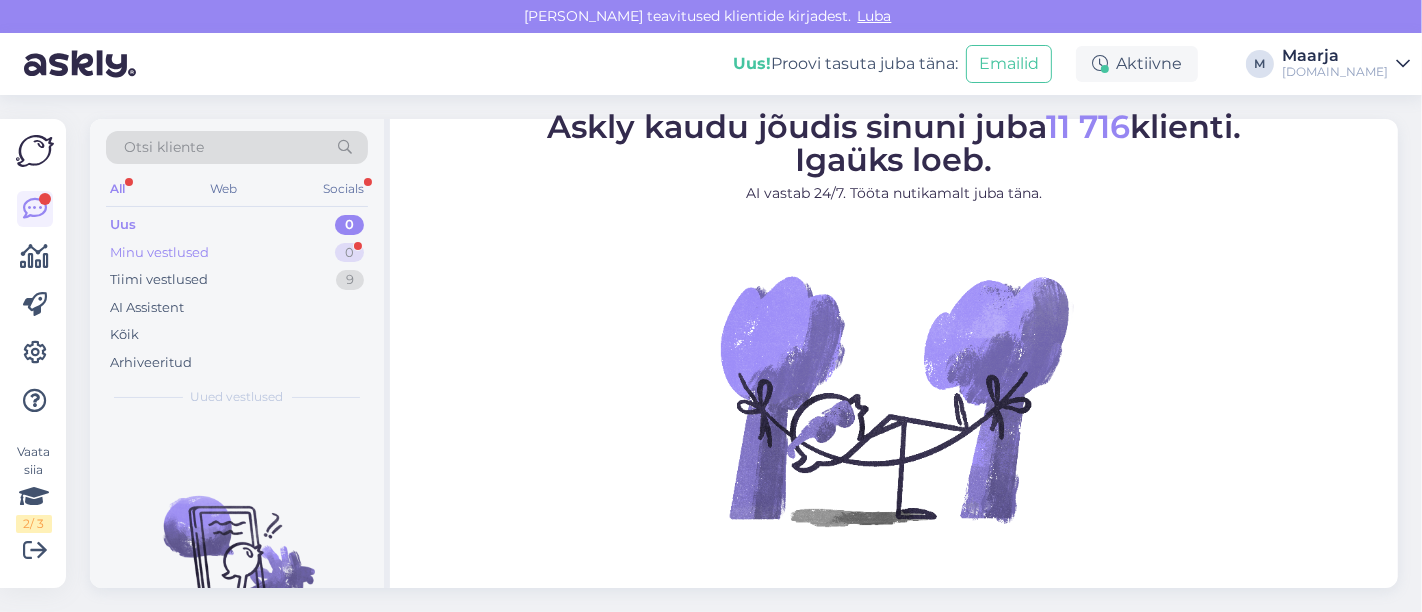 click on "Minu vestlused 0" at bounding box center (237, 253) 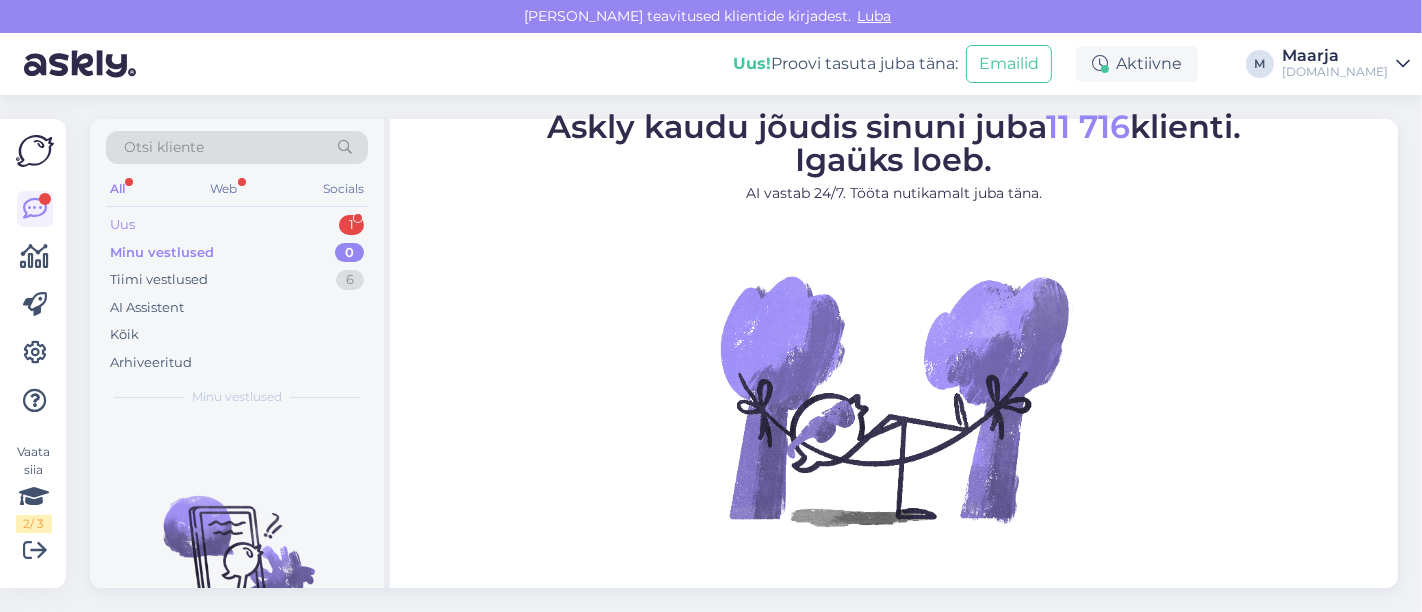 click on "Uus 1" at bounding box center (237, 225) 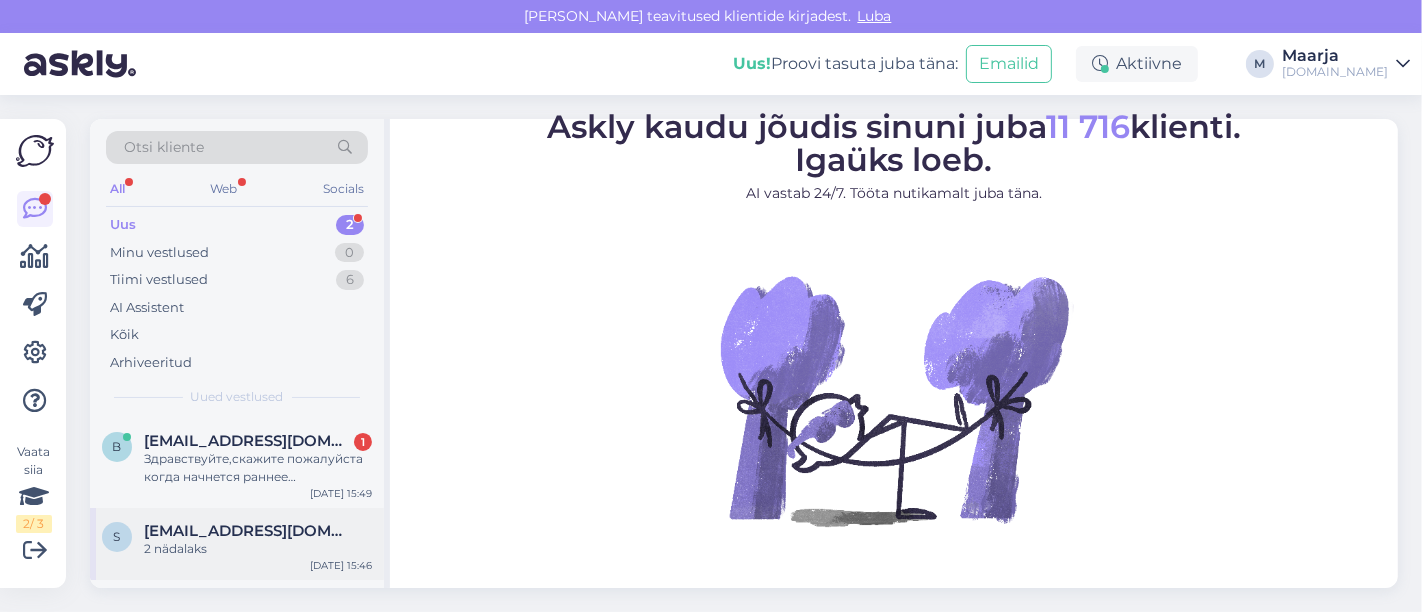 click on "s [EMAIL_ADDRESS][DOMAIN_NAME] 2 nädalaks [DATE] 15:46" at bounding box center [237, 544] 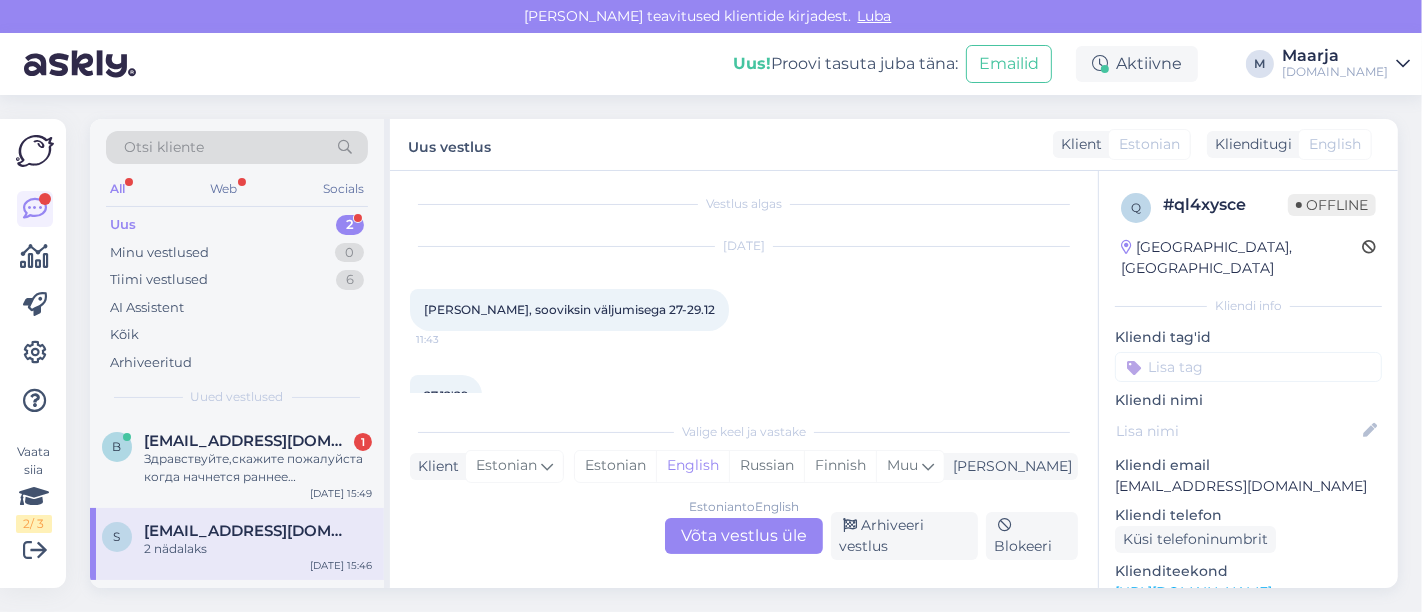 scroll, scrollTop: 0, scrollLeft: 0, axis: both 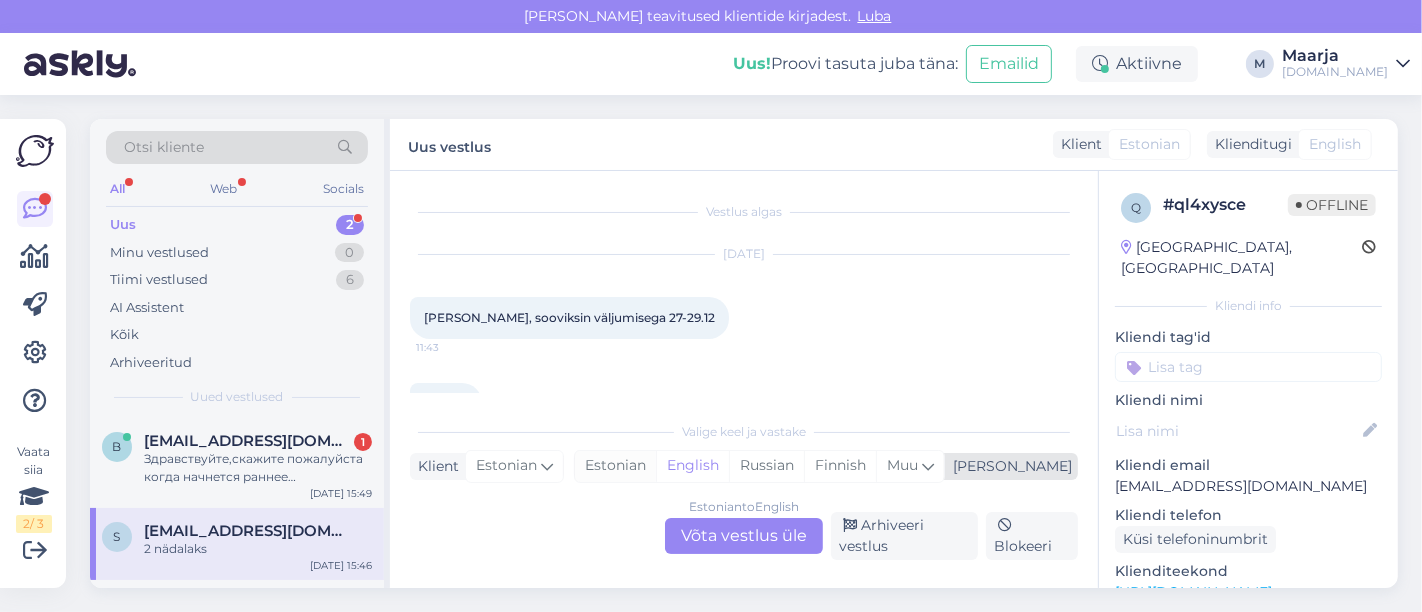 click on "Estonian" at bounding box center (615, 466) 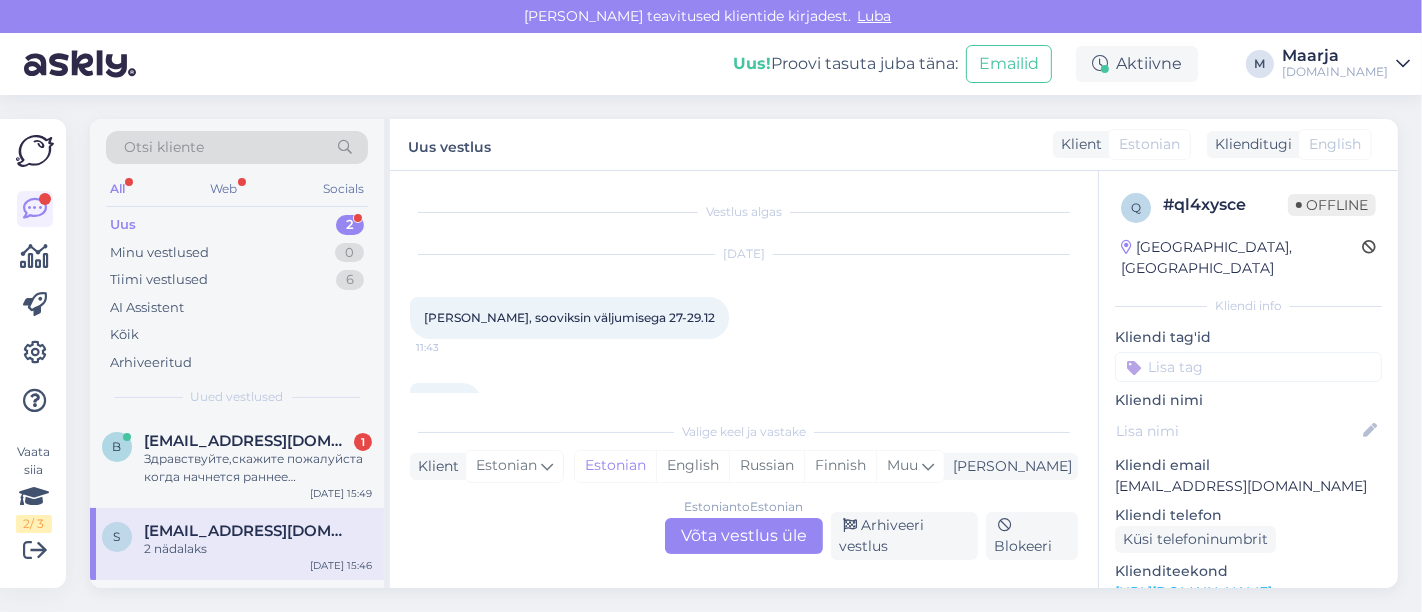 click on "Estonian  to  Estonian Võta vestlus üle" at bounding box center [744, 536] 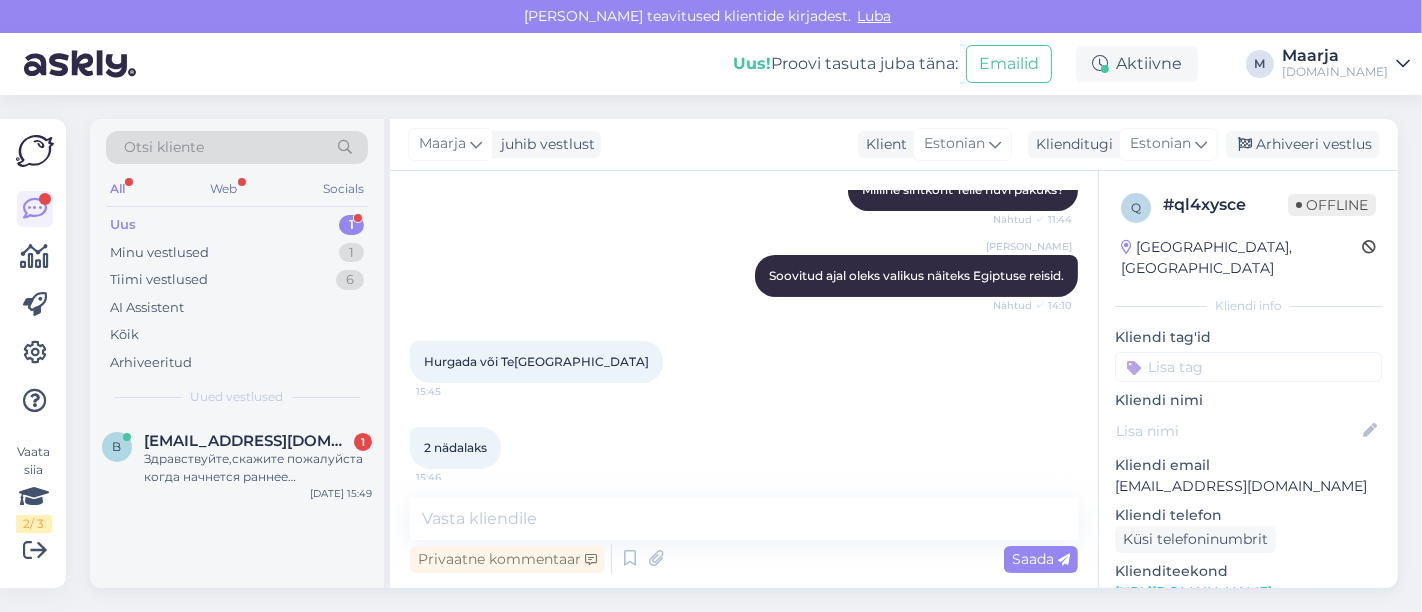 scroll, scrollTop: 395, scrollLeft: 0, axis: vertical 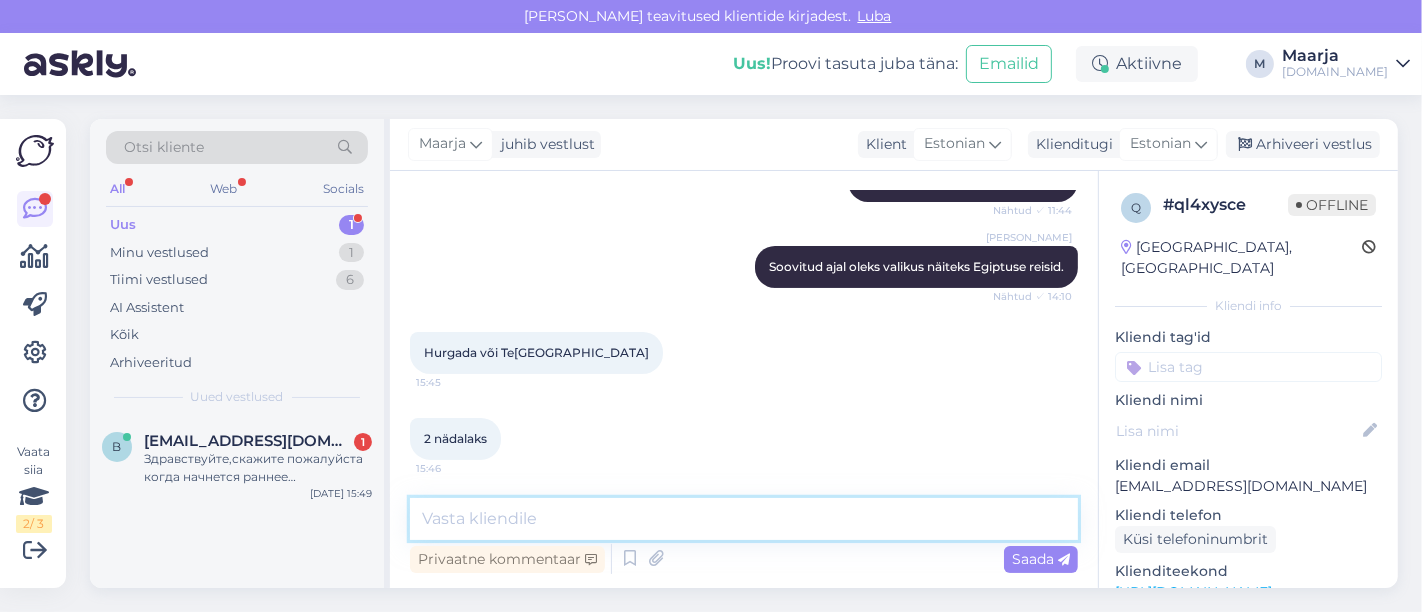 click at bounding box center (744, 519) 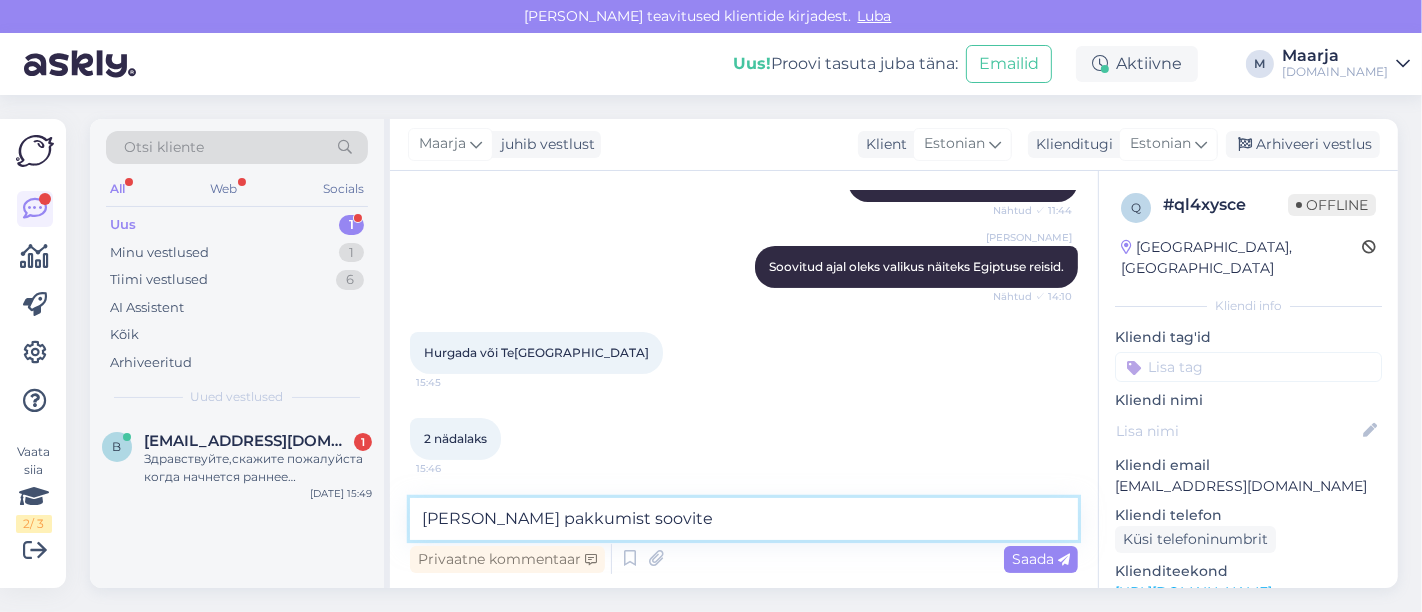 type on "[PERSON_NAME] pakkumist soovite?" 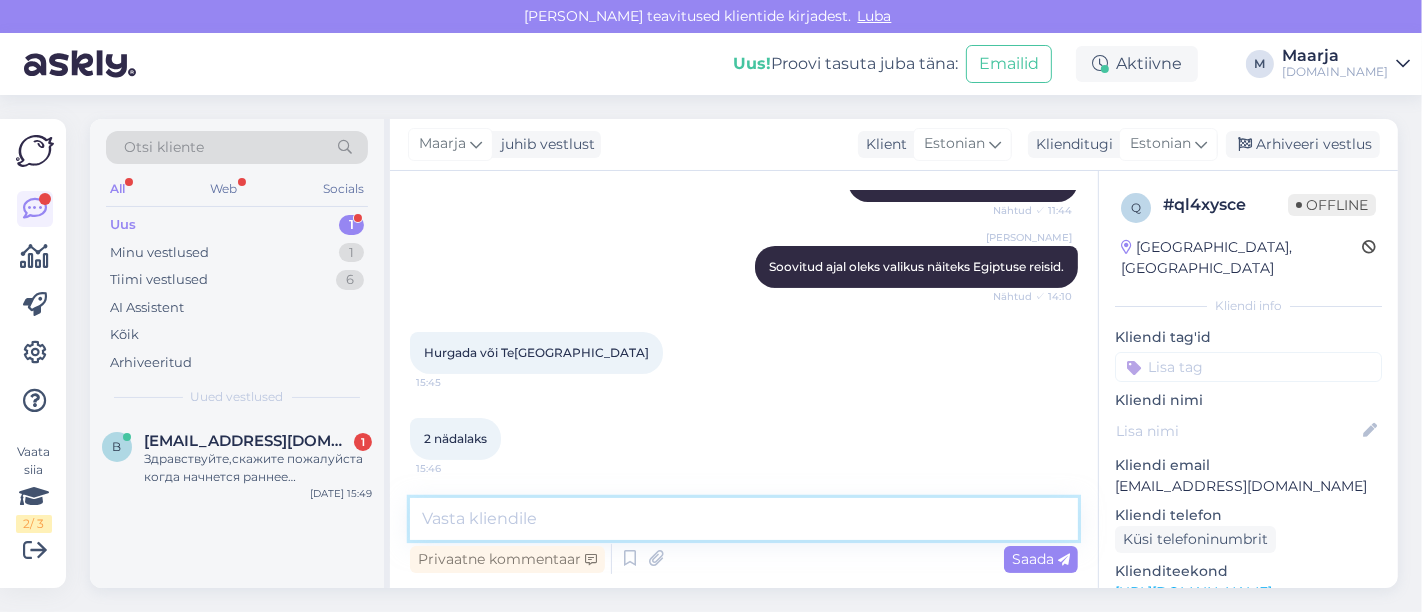 scroll, scrollTop: 482, scrollLeft: 0, axis: vertical 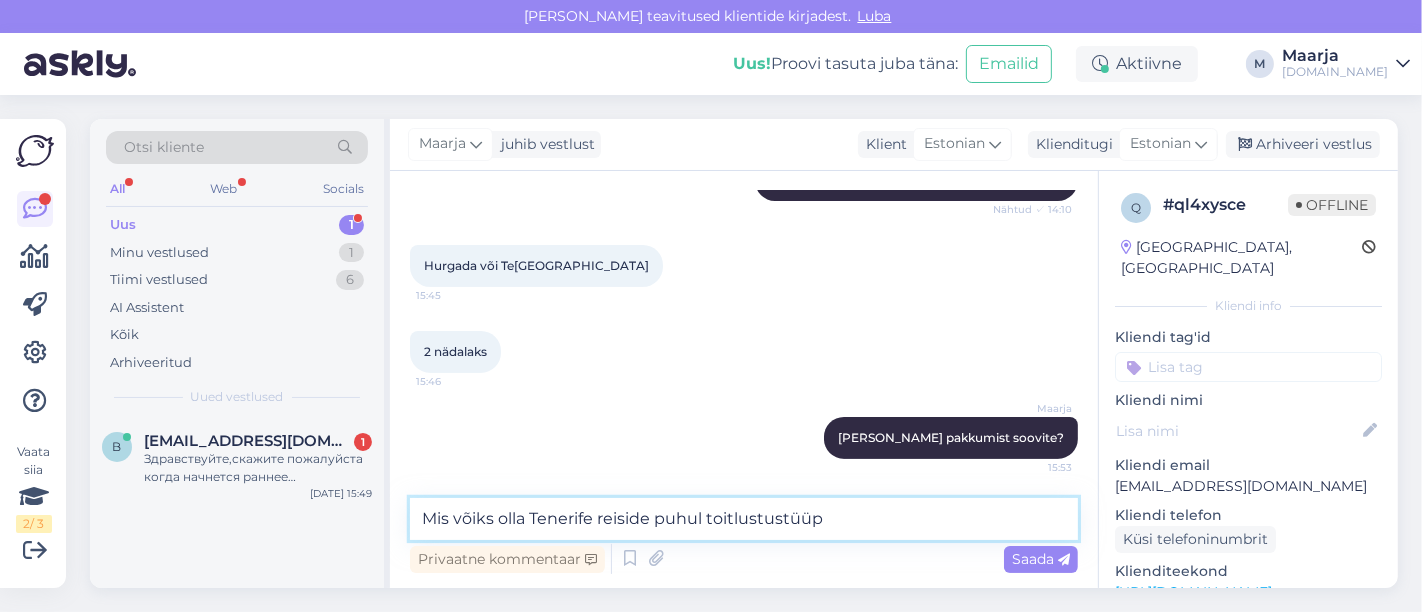 type on "Mis võiks olla Tenerife reiside puhul toitlustustüüp?" 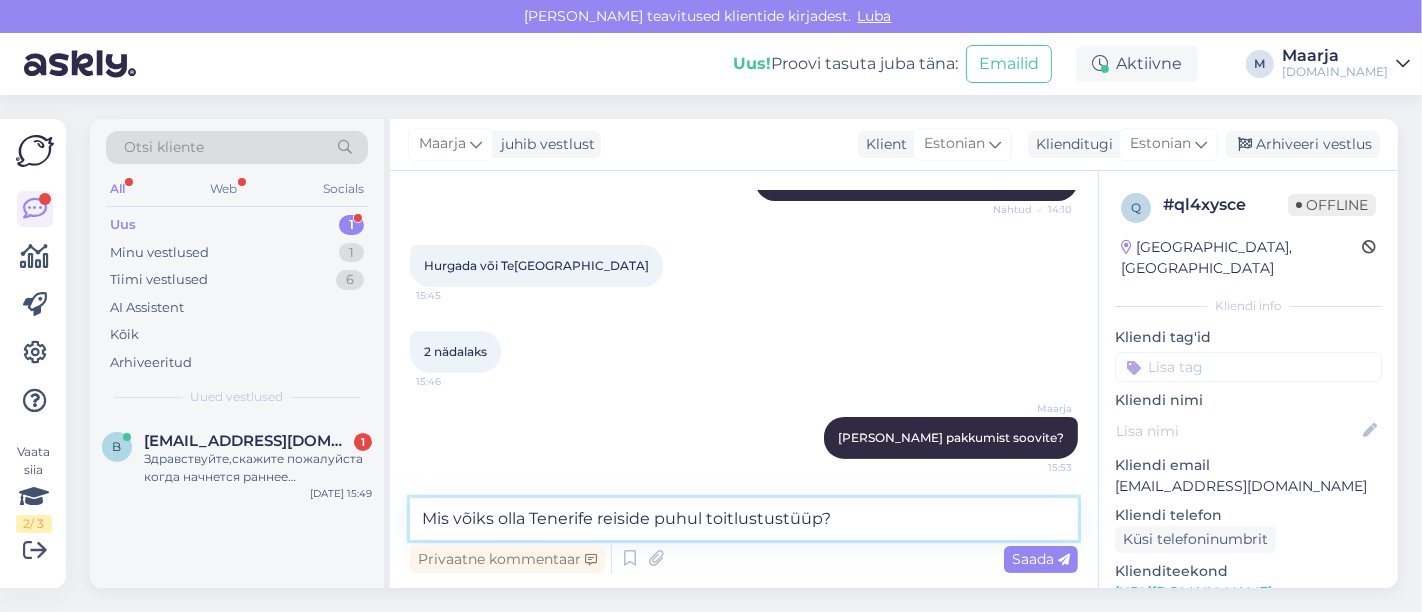 type 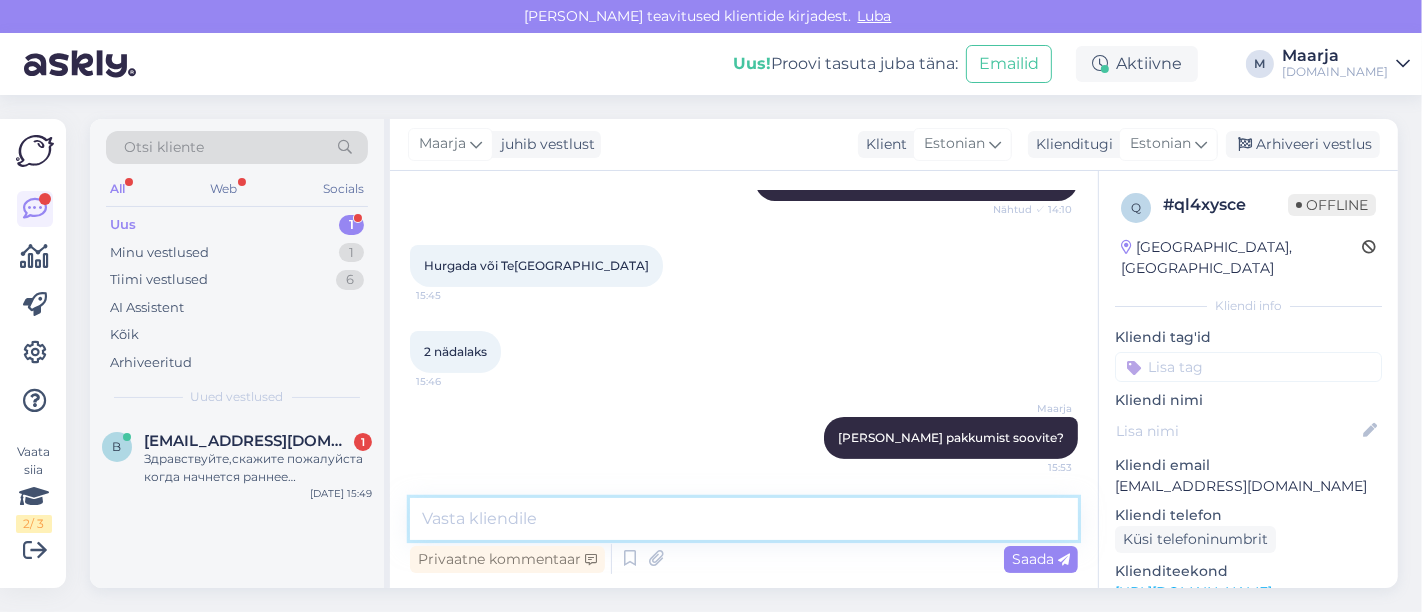 scroll, scrollTop: 568, scrollLeft: 0, axis: vertical 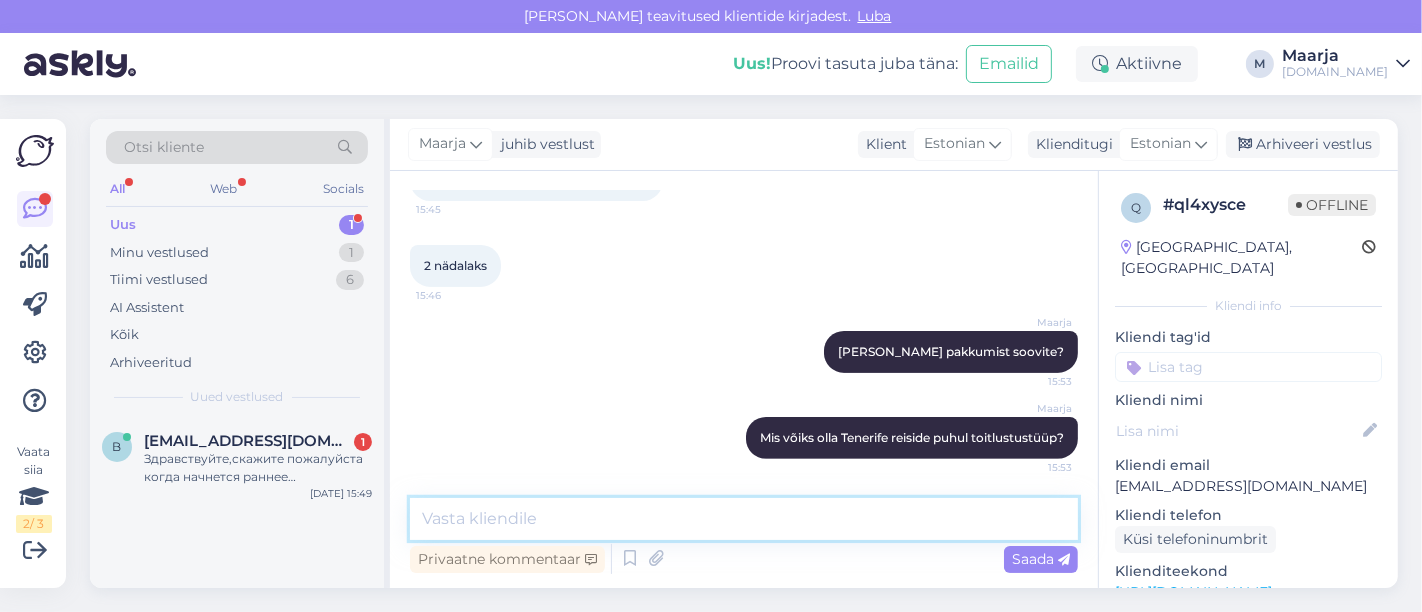 click at bounding box center (744, 519) 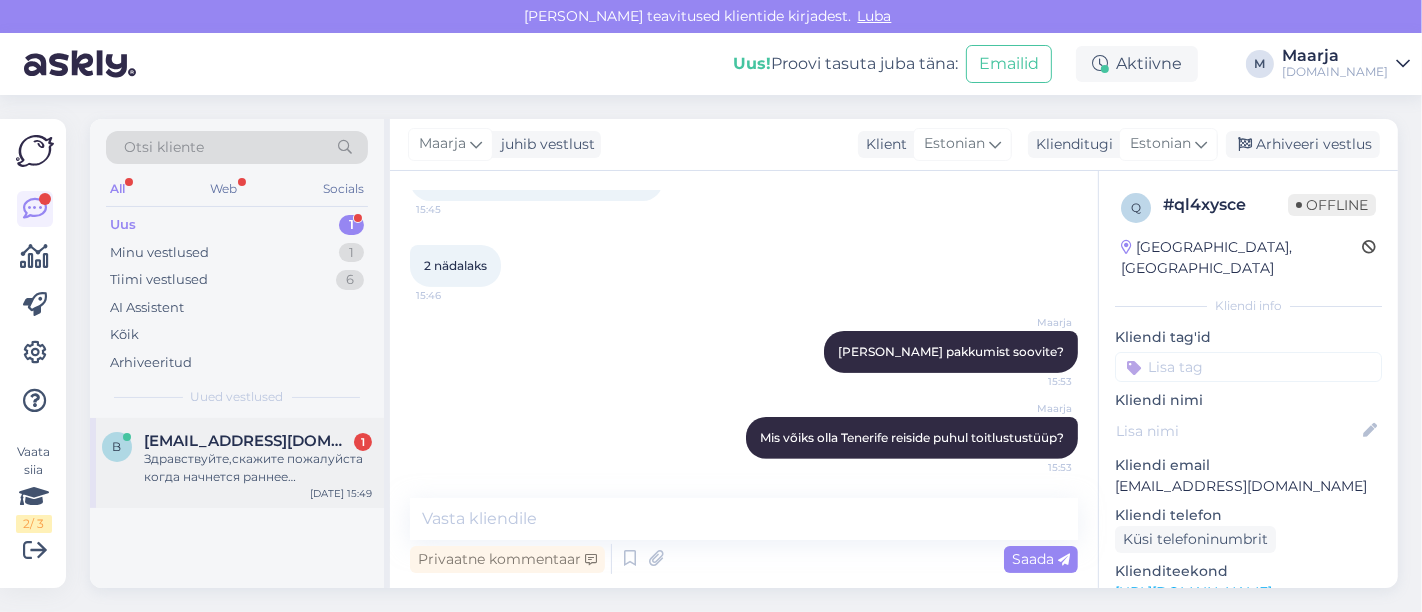 click on "b [EMAIL_ADDRESS][DOMAIN_NAME] 1 Здравствуйте,скажите пожалуйста когда начнется раннее бронирование на сл год? [DATE] 15:49" at bounding box center (237, 463) 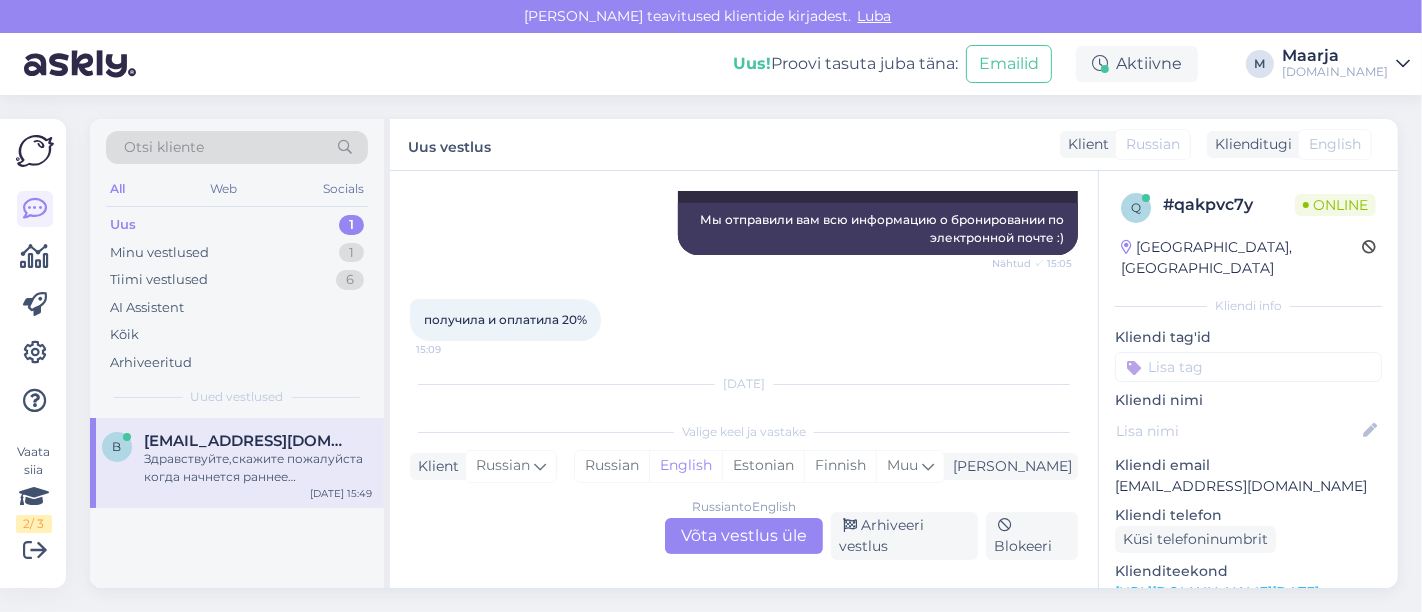 scroll, scrollTop: 11982, scrollLeft: 0, axis: vertical 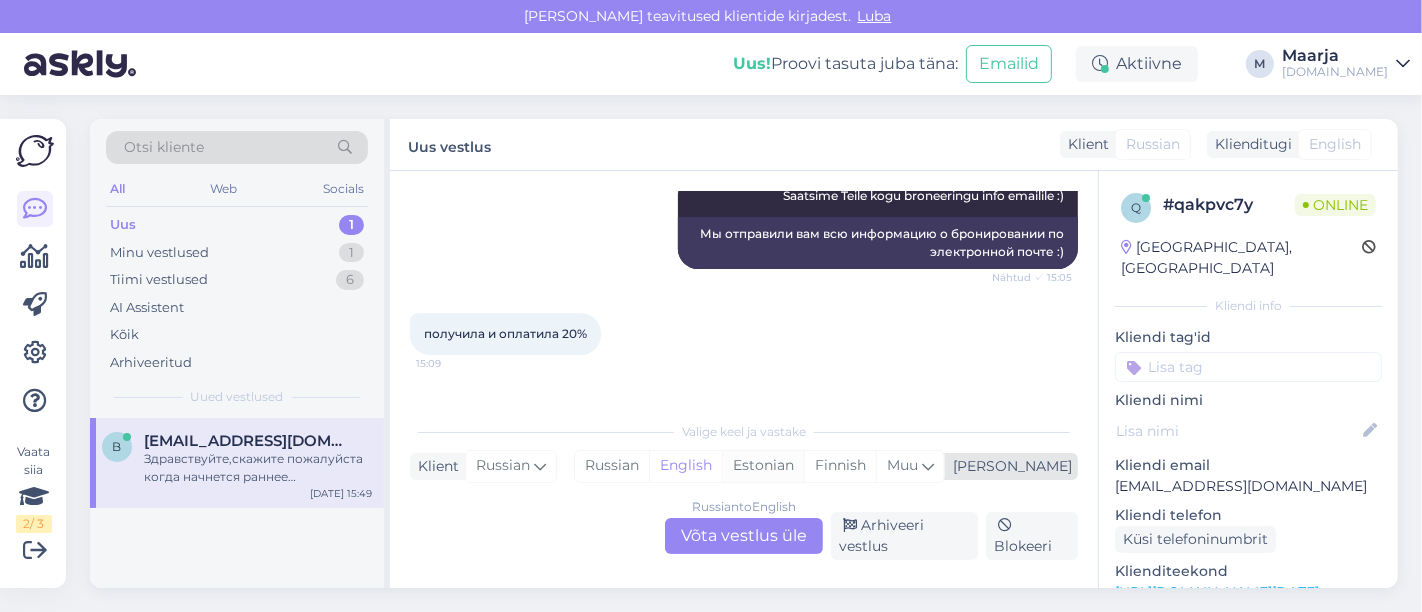 click on "Estonian" at bounding box center (763, 466) 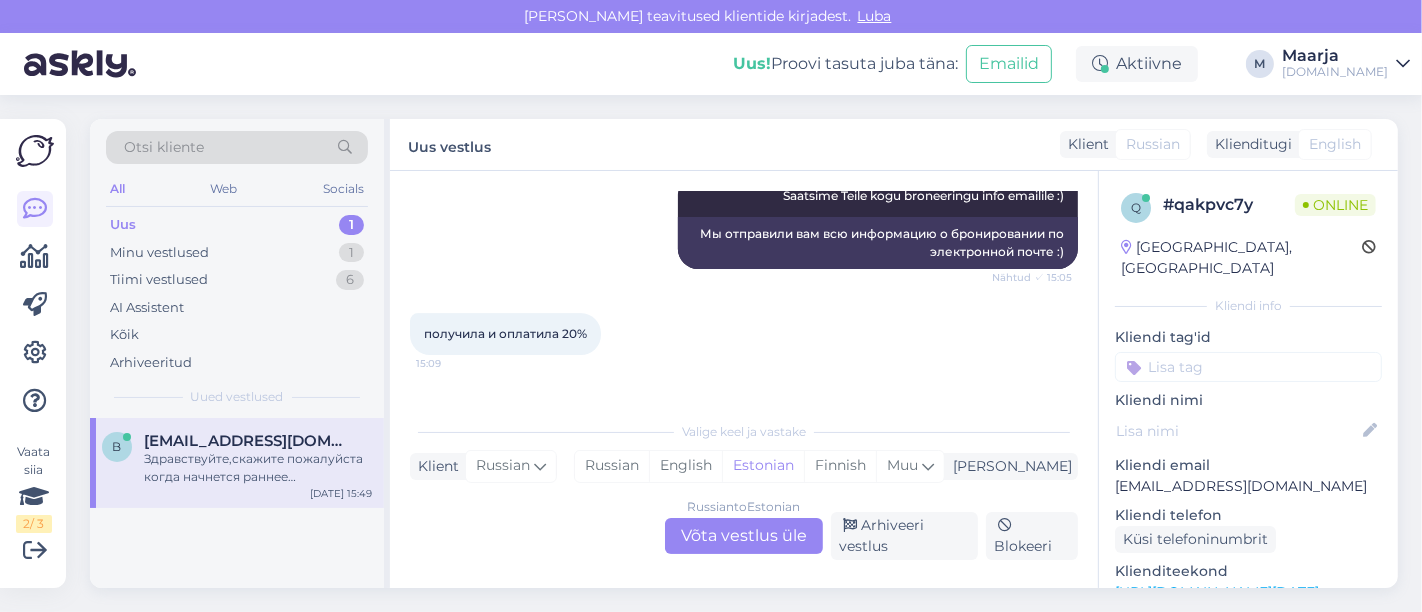 click on "Russian  to  Estonian Võta vestlus üle" at bounding box center (744, 536) 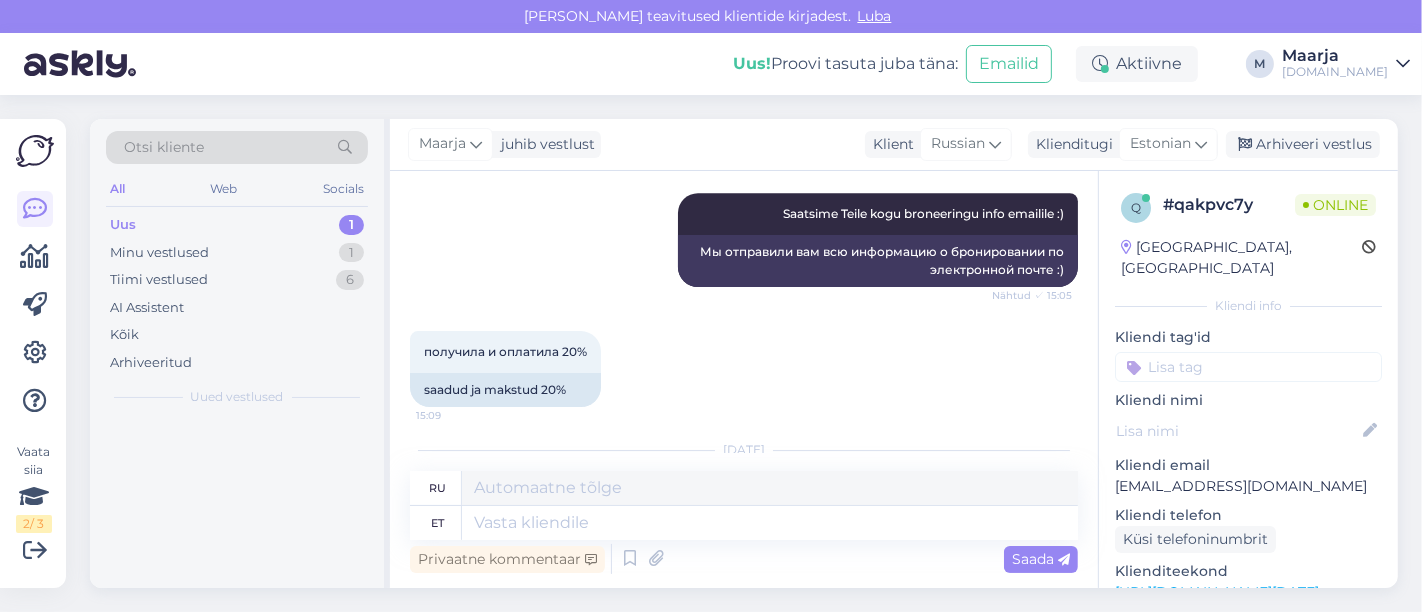 scroll, scrollTop: 11965, scrollLeft: 0, axis: vertical 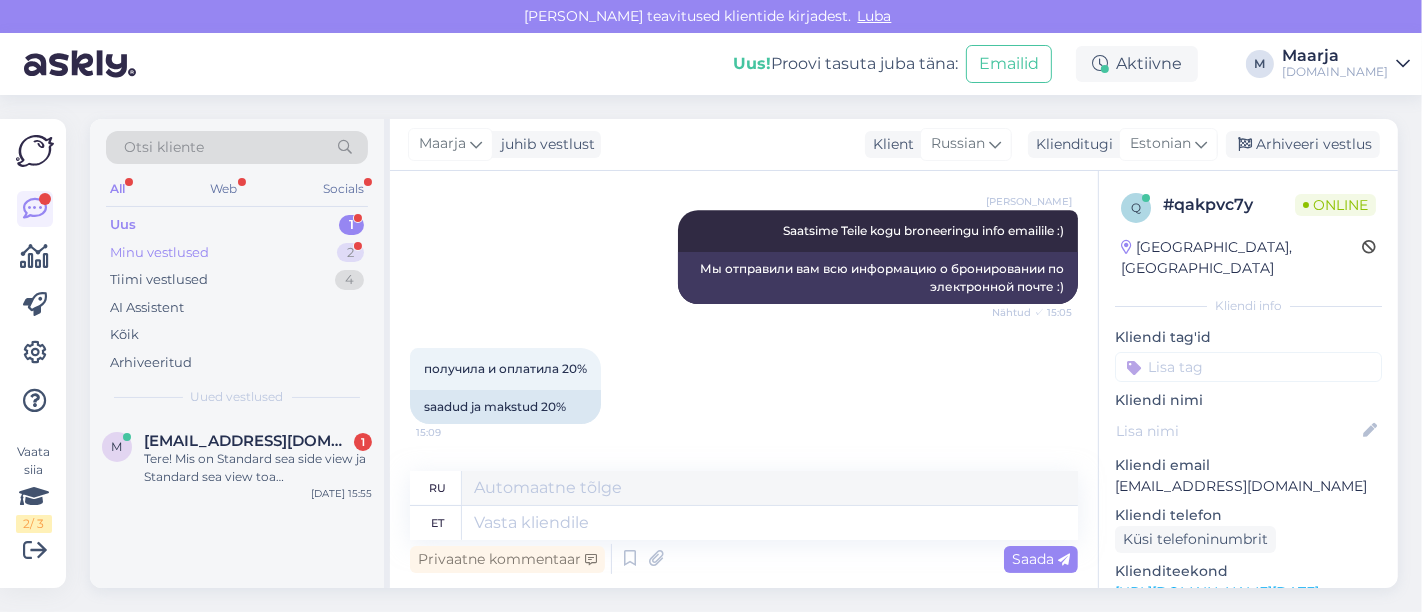 click on "Minu vestlused 2" at bounding box center [237, 253] 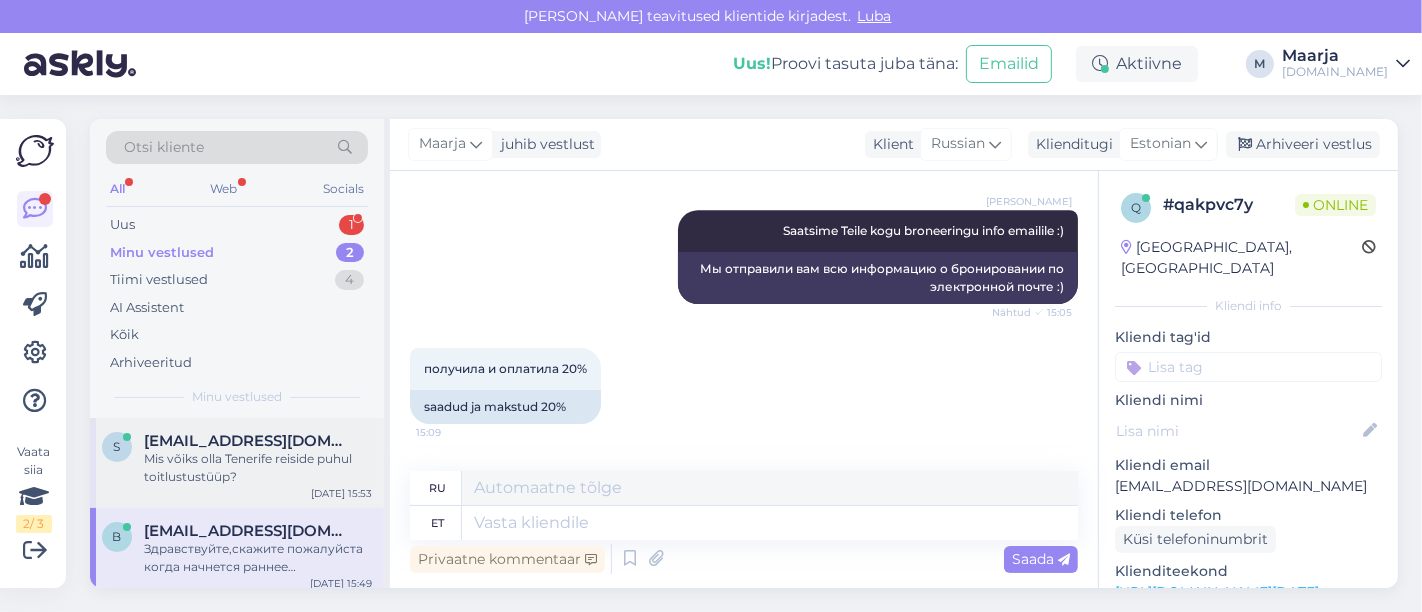 scroll, scrollTop: 8, scrollLeft: 0, axis: vertical 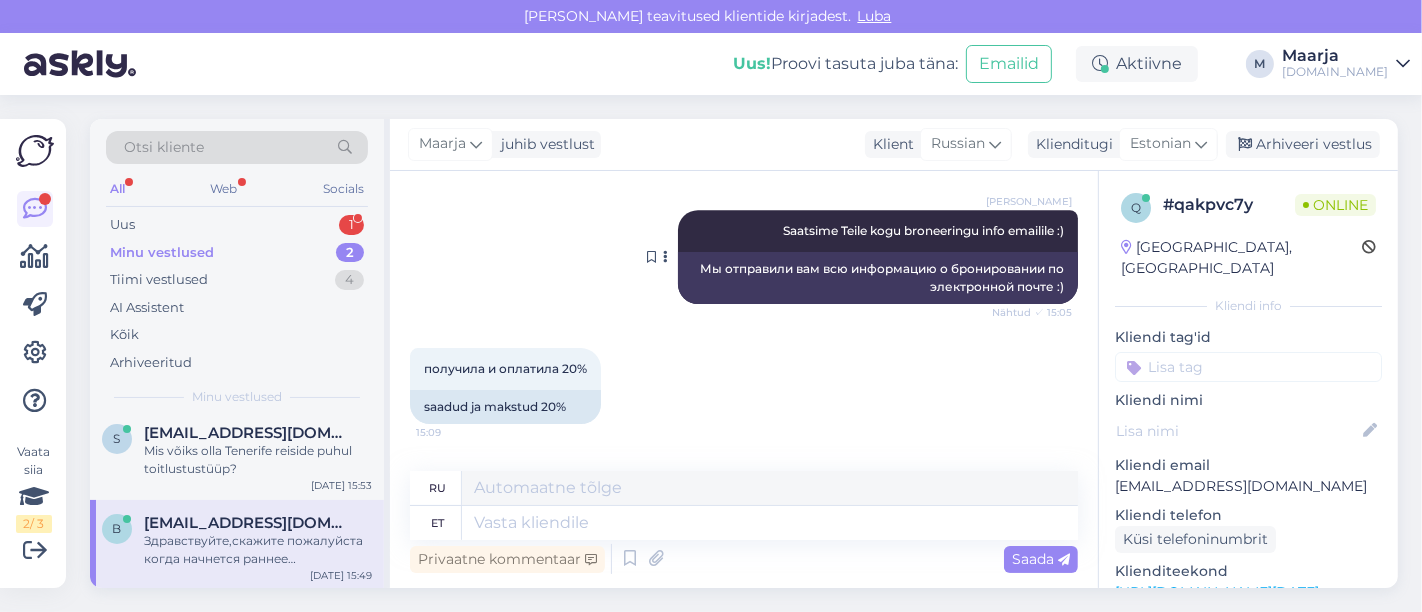 click on "[PERSON_NAME] Teile kogu broneeringu info emailile :) Nähtud ✓ 15:05" at bounding box center (878, 231) 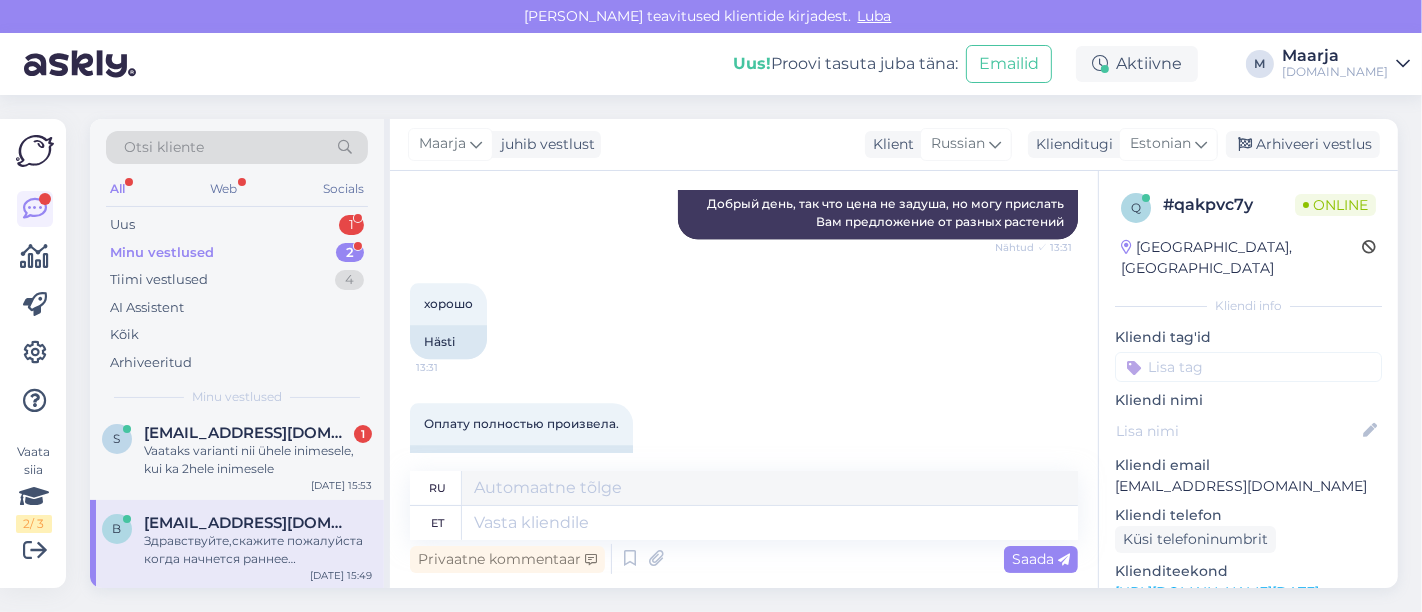 scroll, scrollTop: 10747, scrollLeft: 0, axis: vertical 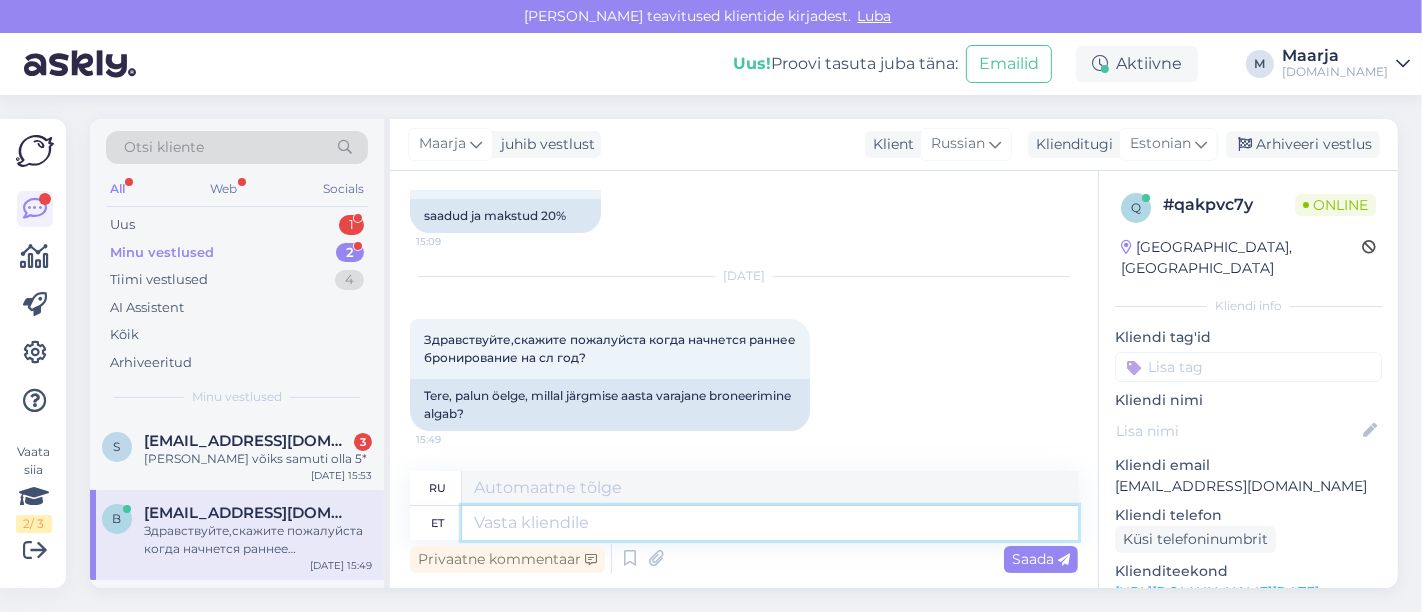 click at bounding box center (770, 523) 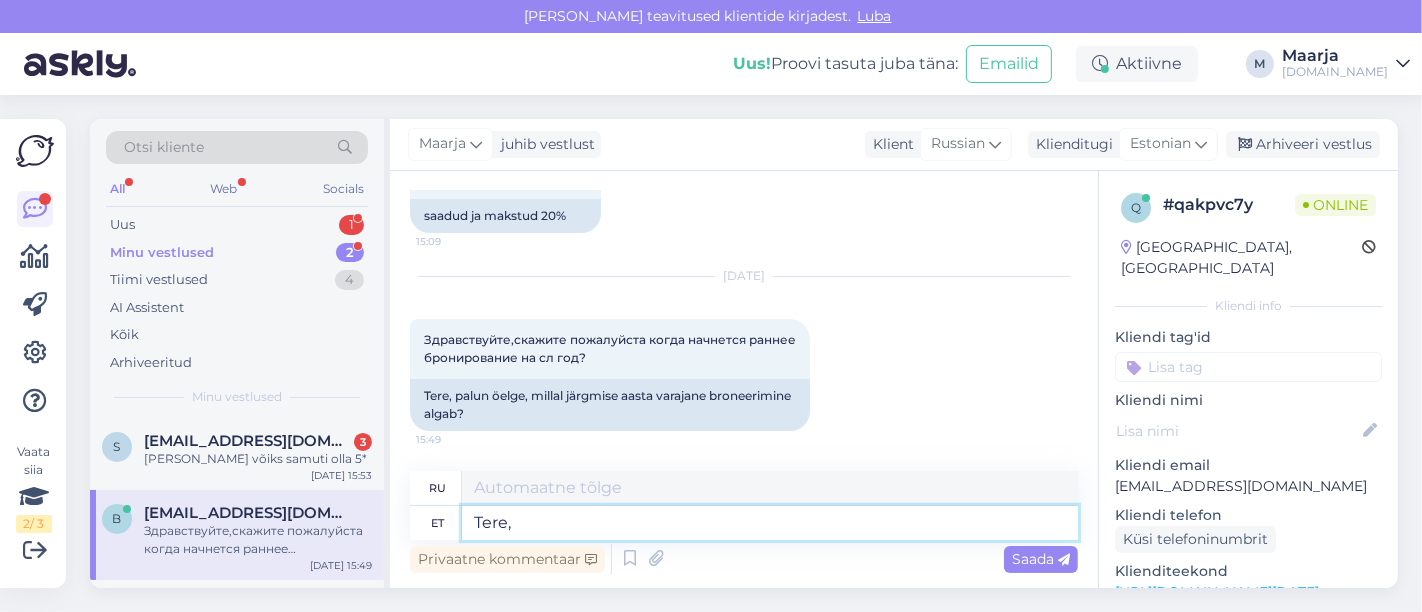 type on "Tere," 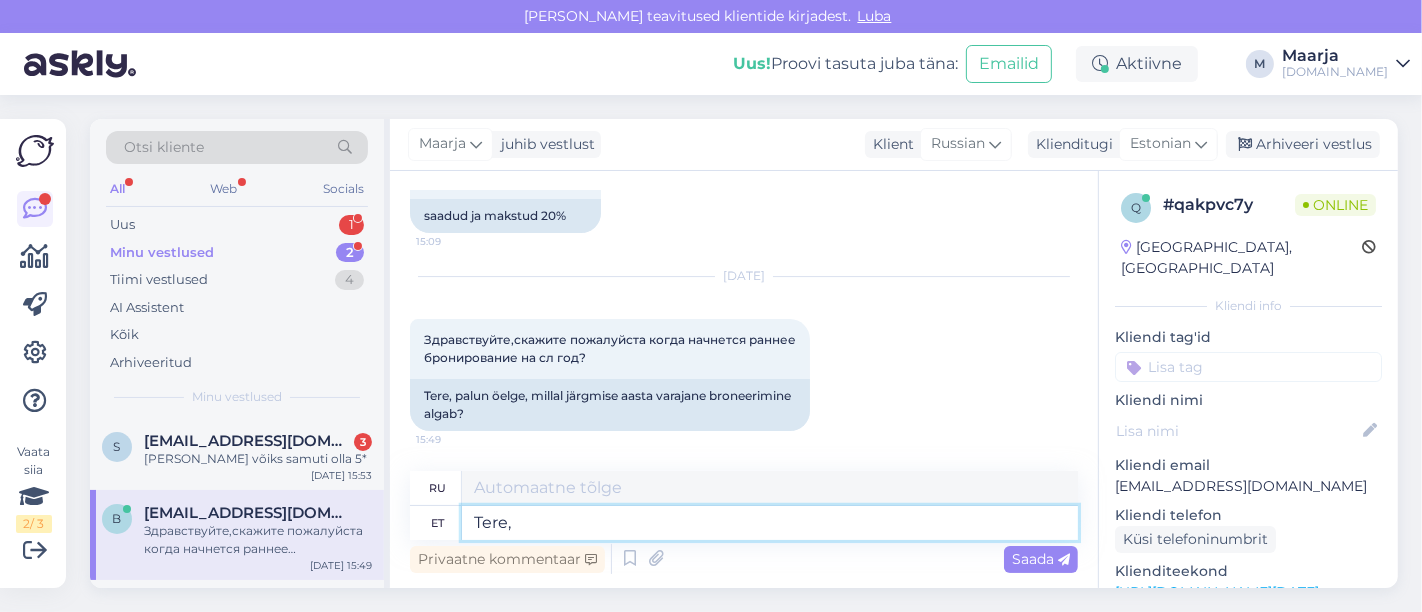 type on "Привет," 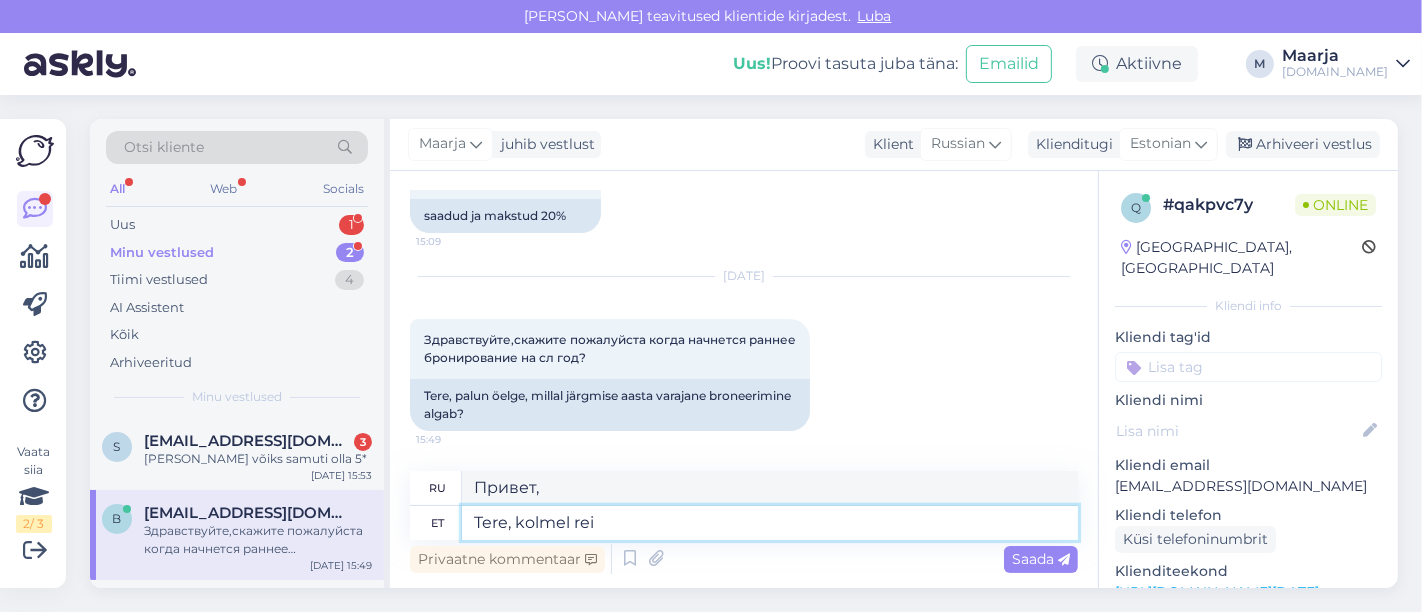 type on "Tere, kolmel [PERSON_NAME]" 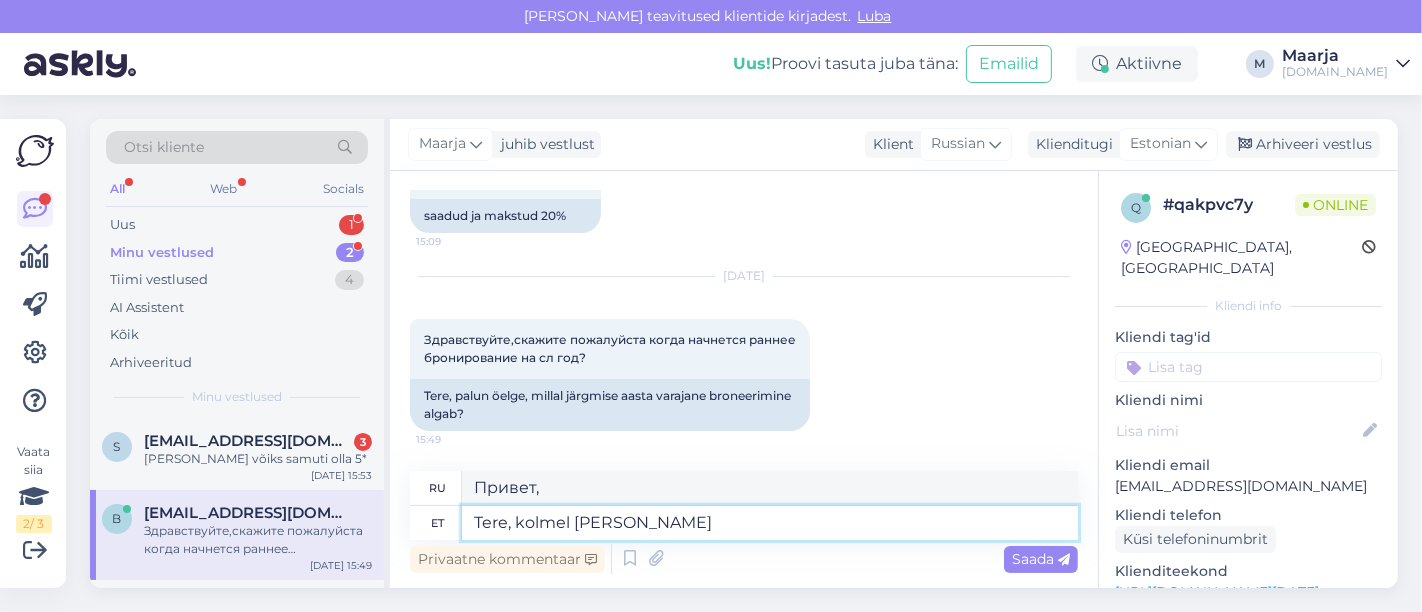 type on "Привет, три" 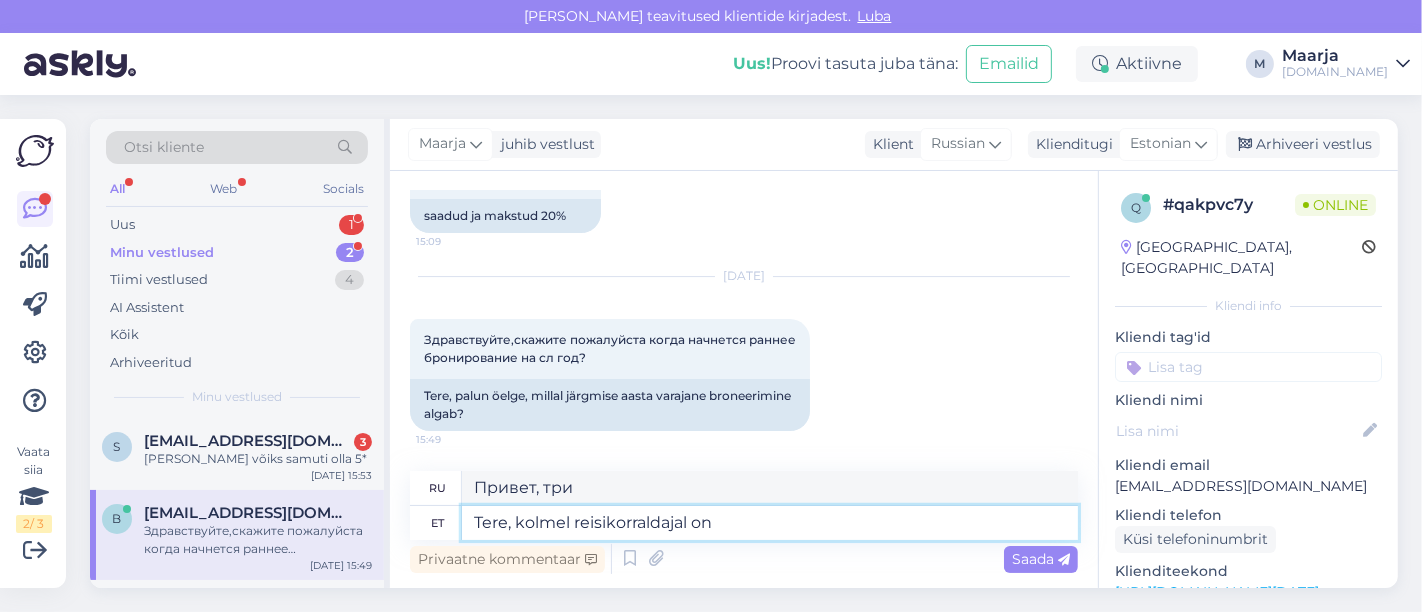 type on "Tere, kolmel reisikorraldajal on" 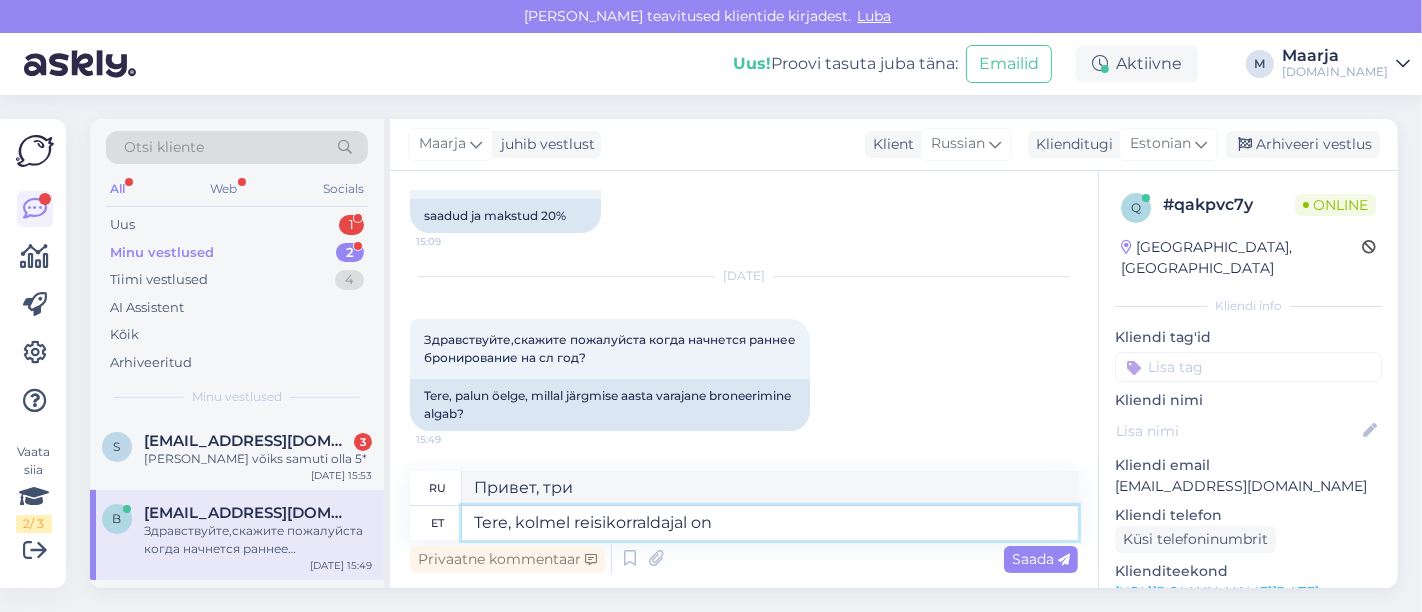 type on "Здравствуйте, три туроператора" 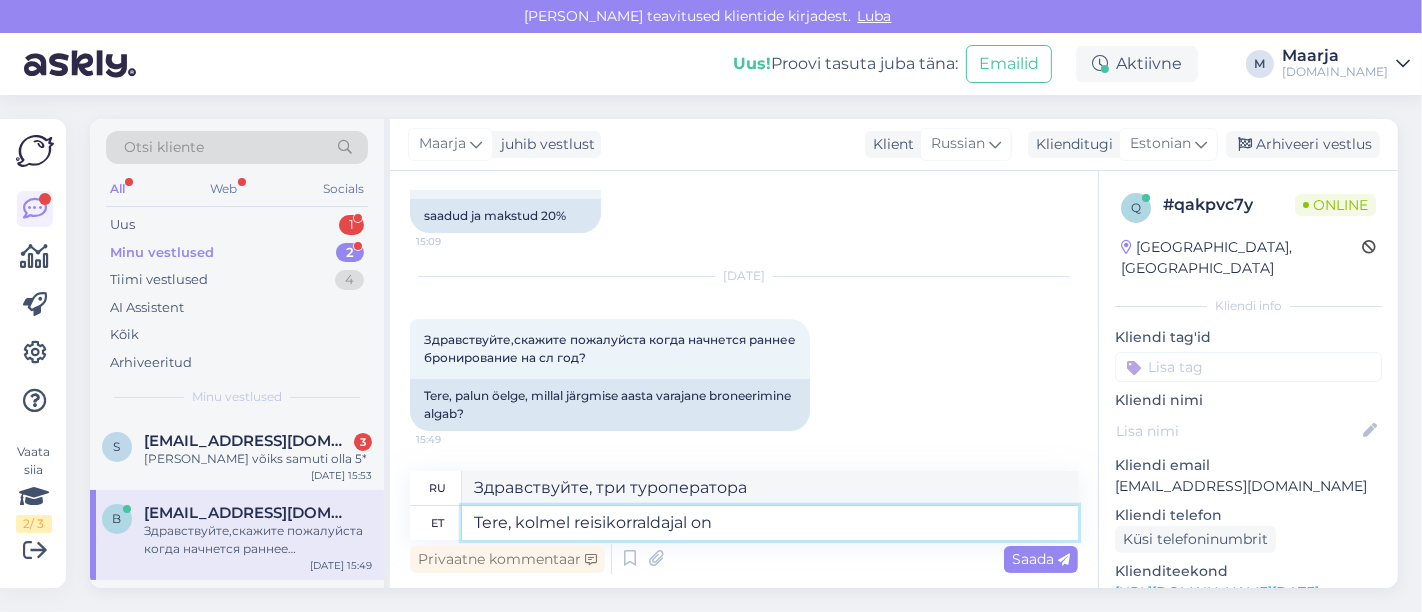 type on "Tere, kolmel reisikorraldajal on j" 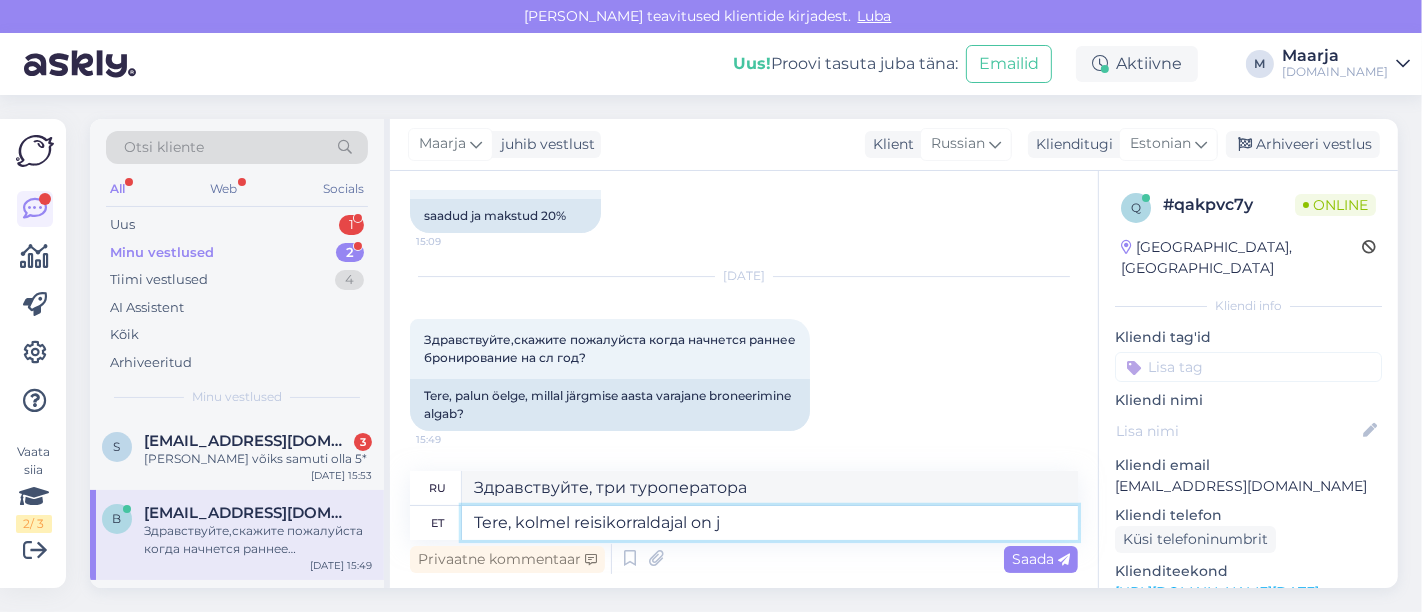 type on "Здравствуйте, у трех туроператоров есть" 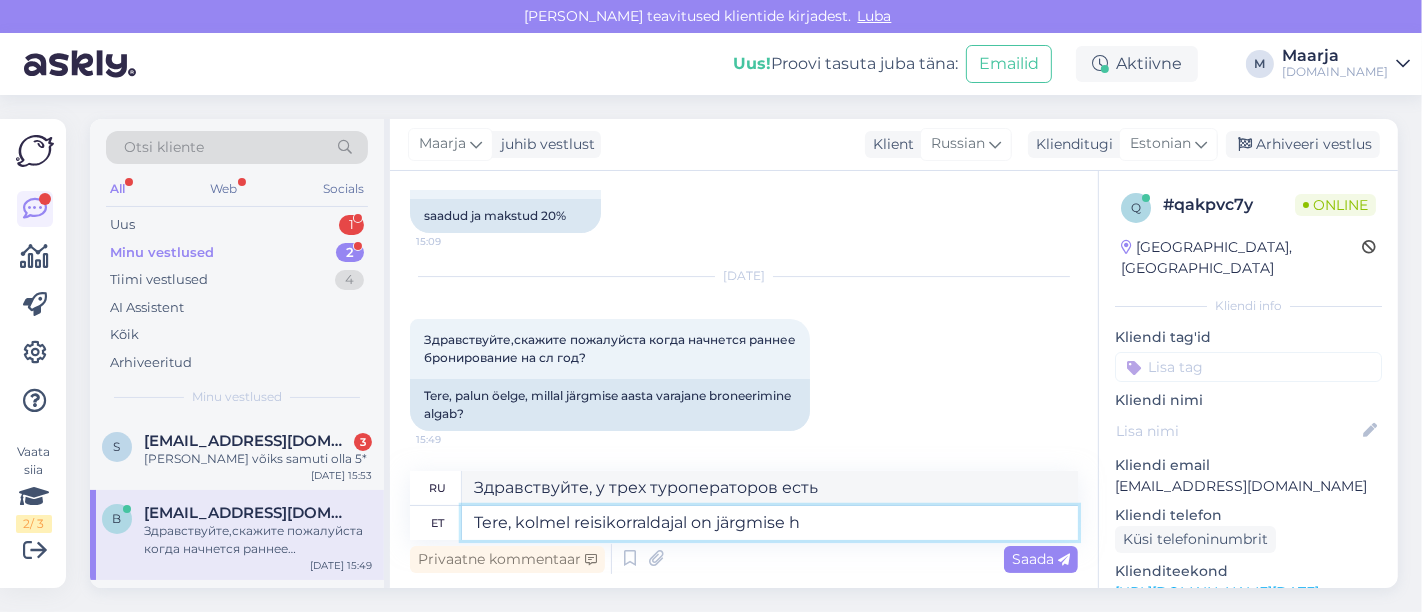 type on "Tere, kolmel reisikorraldajal on järgmise ho" 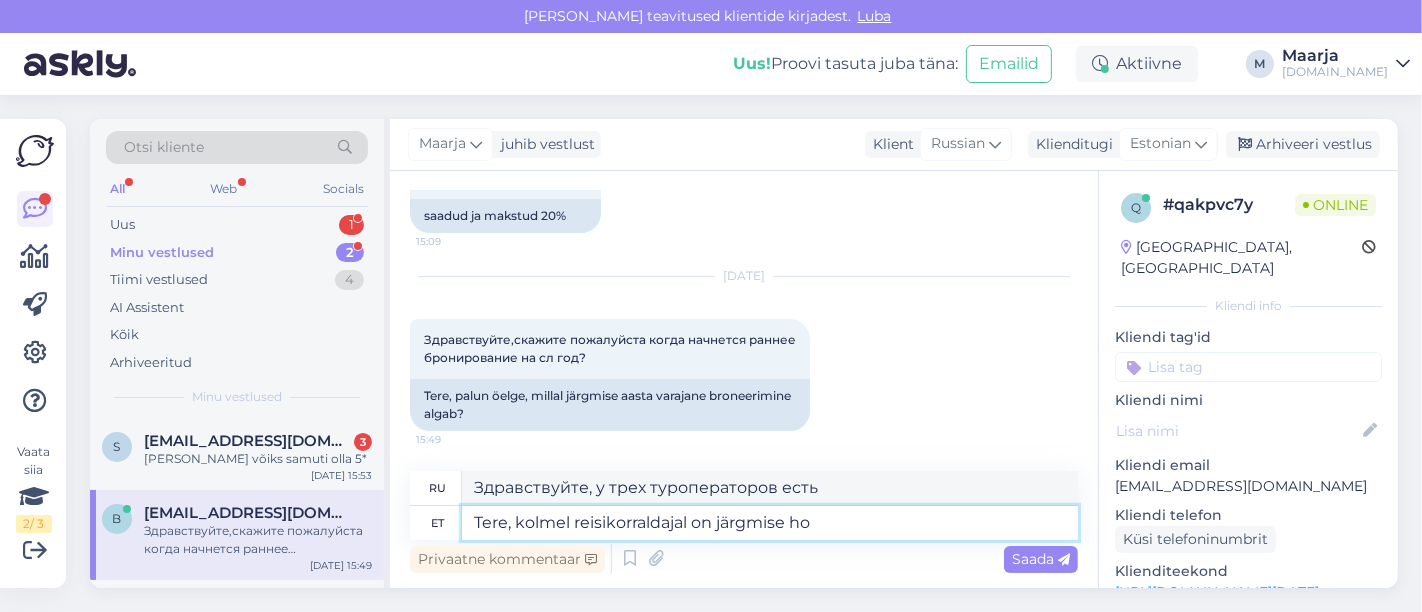 type on "Здравствуйте, у трех туроператоров есть следующие предложения" 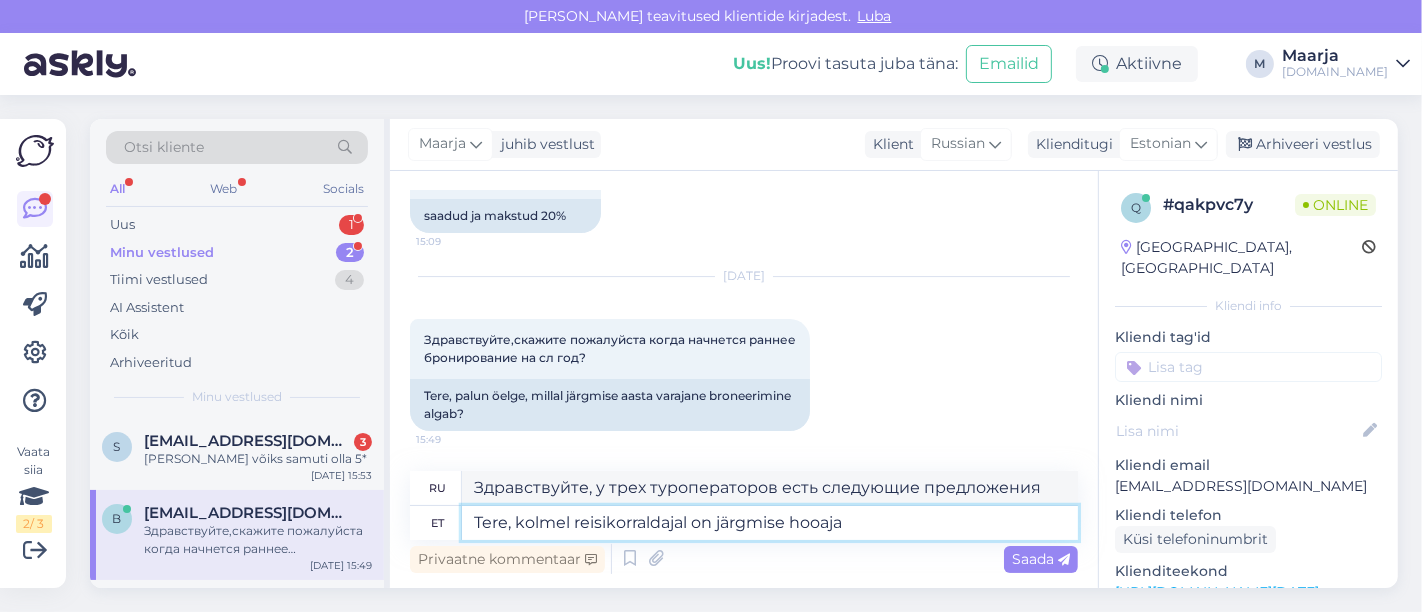 type on "Tere, kolmel reisikorraldajal on järgmise hooaja" 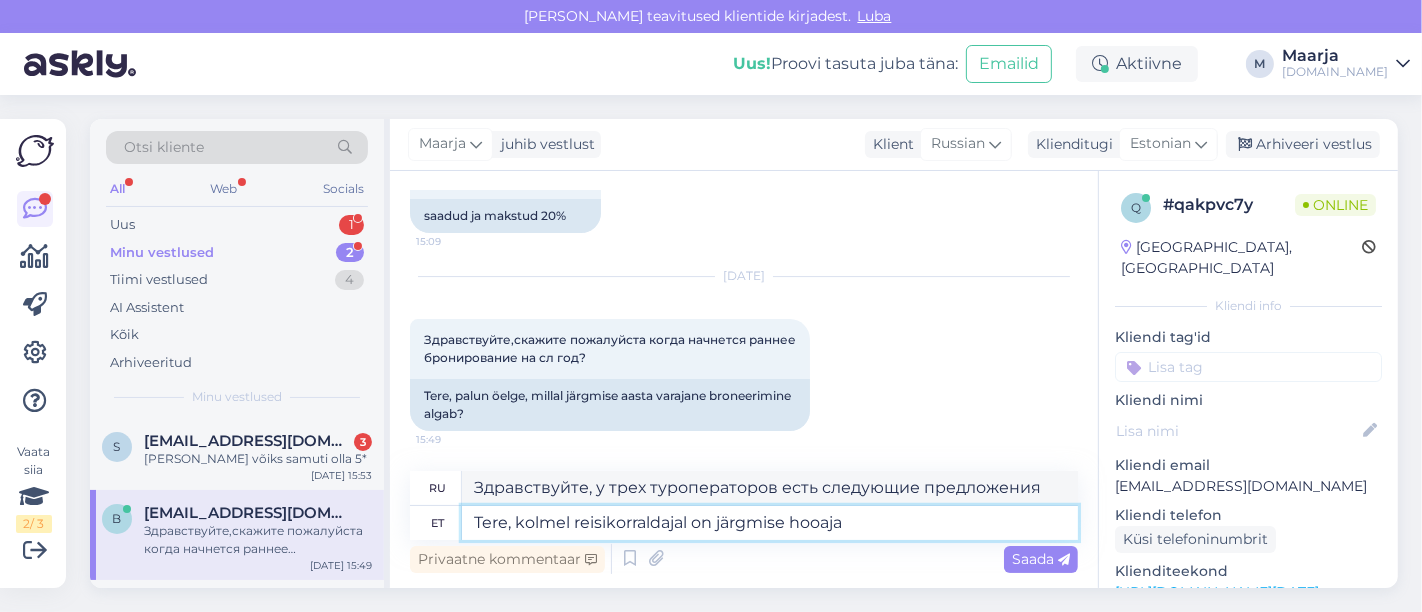 type on "Здравствуйте, у трех туроператоров есть следующий сезон" 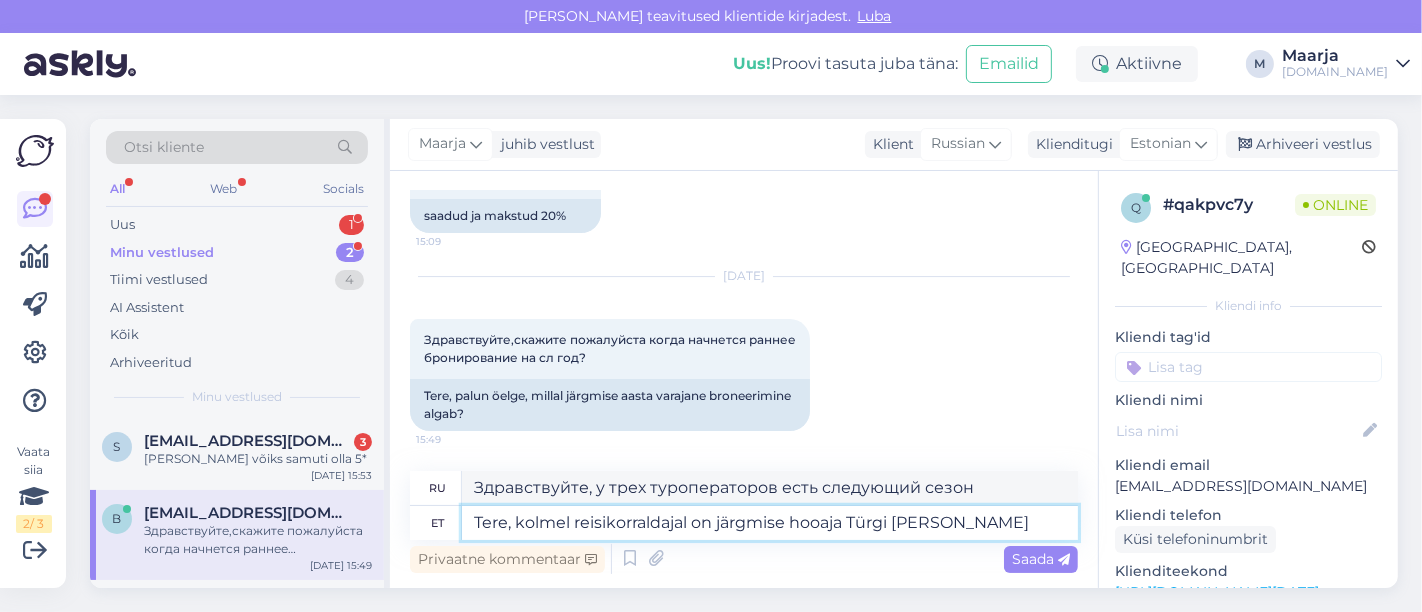 type on "Tere, kolmel reisikorraldajal on järgmise hooaja Türgi reisi" 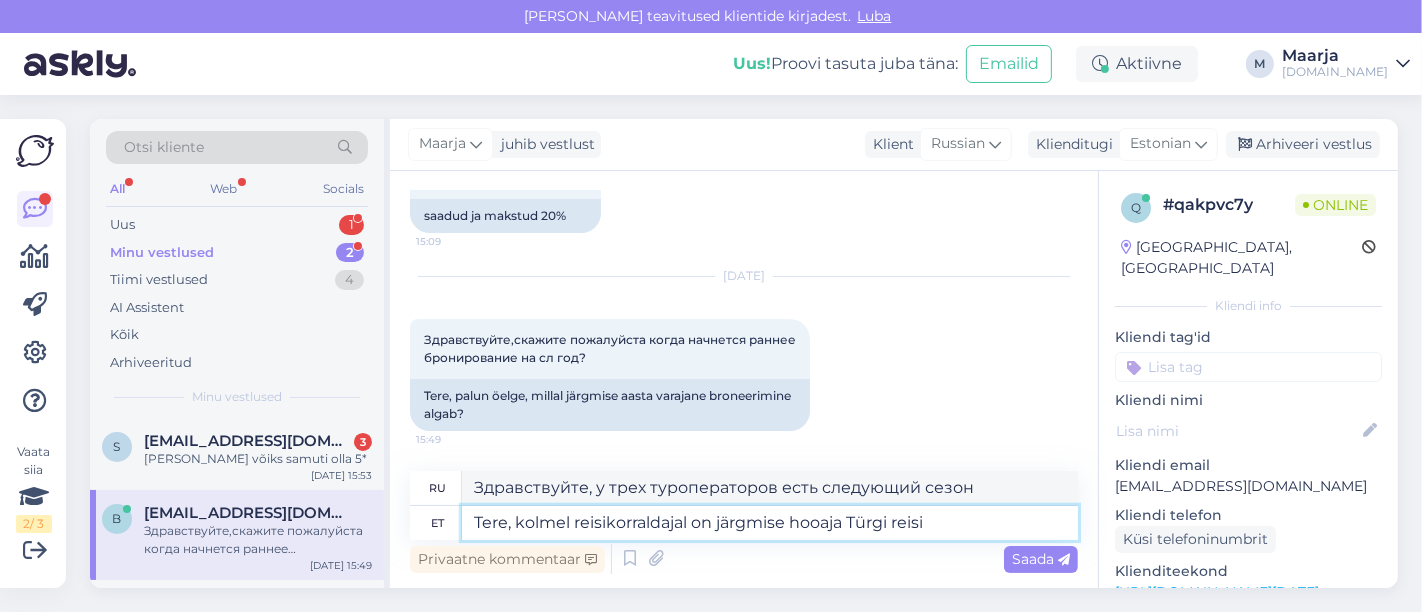 type on "Здравствуйте, у трех туроператоров есть Турция на следующий сезон." 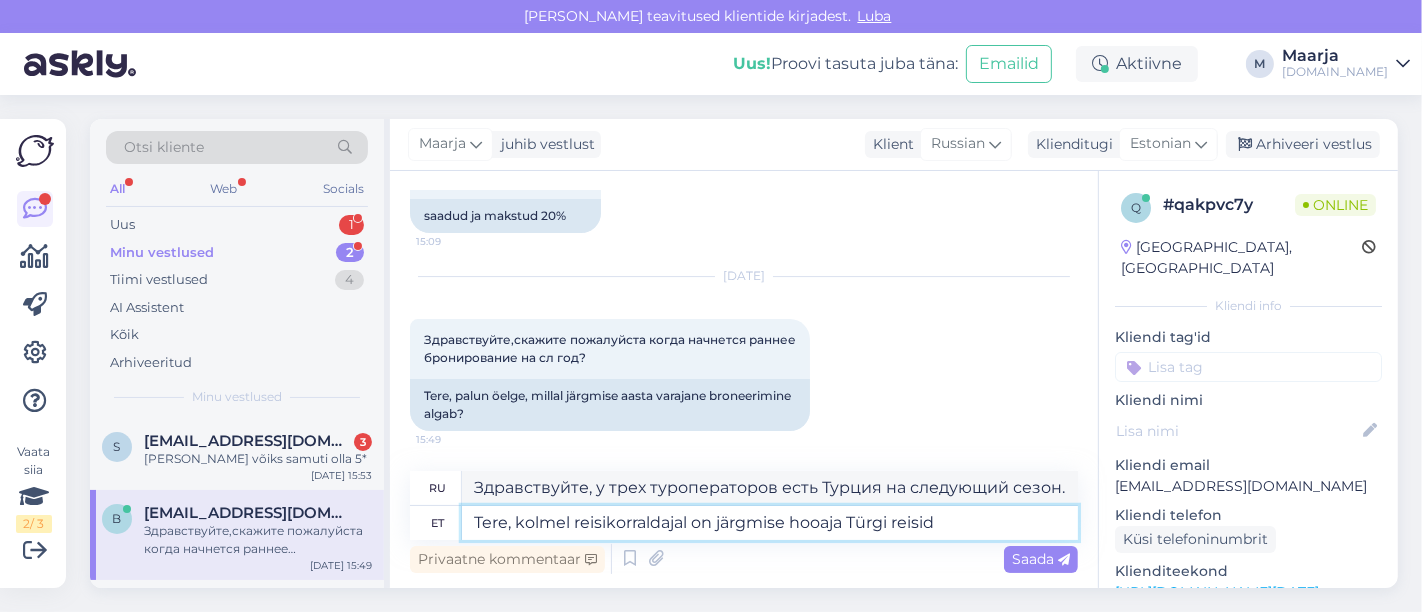 type on "Tere, kolmel reisikorraldajal on järgmise hooaja Türgi reisid j" 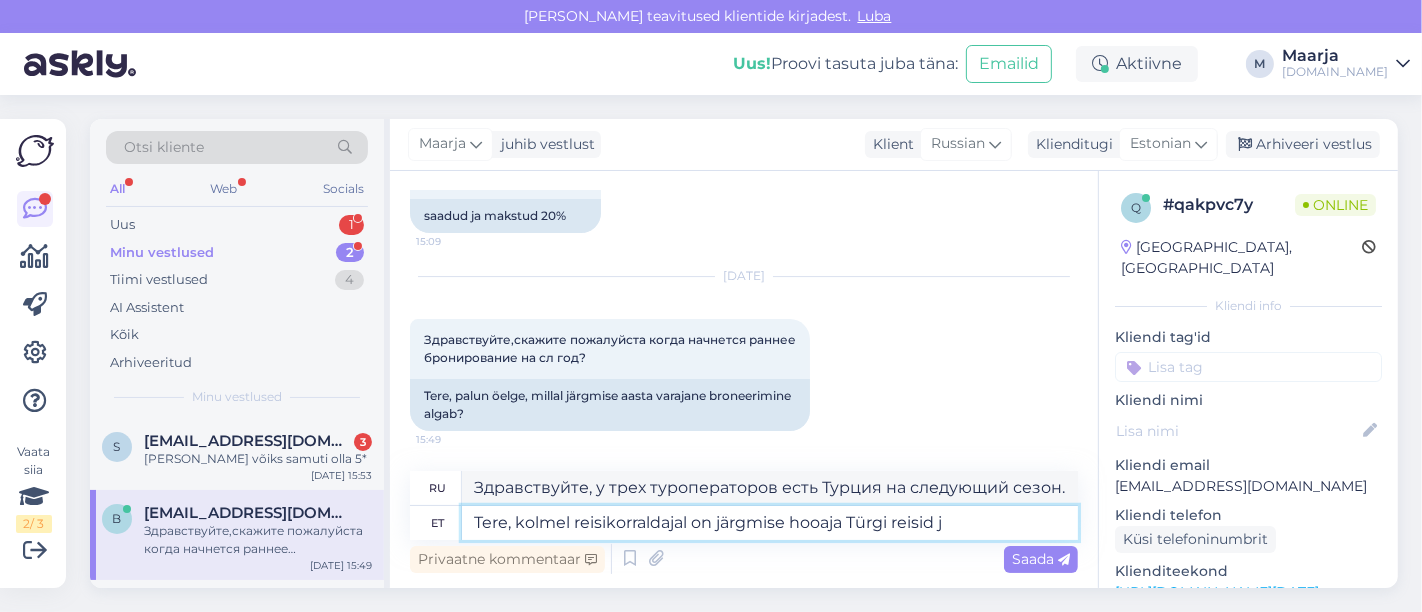 type on "Здравствуйте, у трех туроператоров есть поездки в [GEOGRAPHIC_DATA] на следующий сезон." 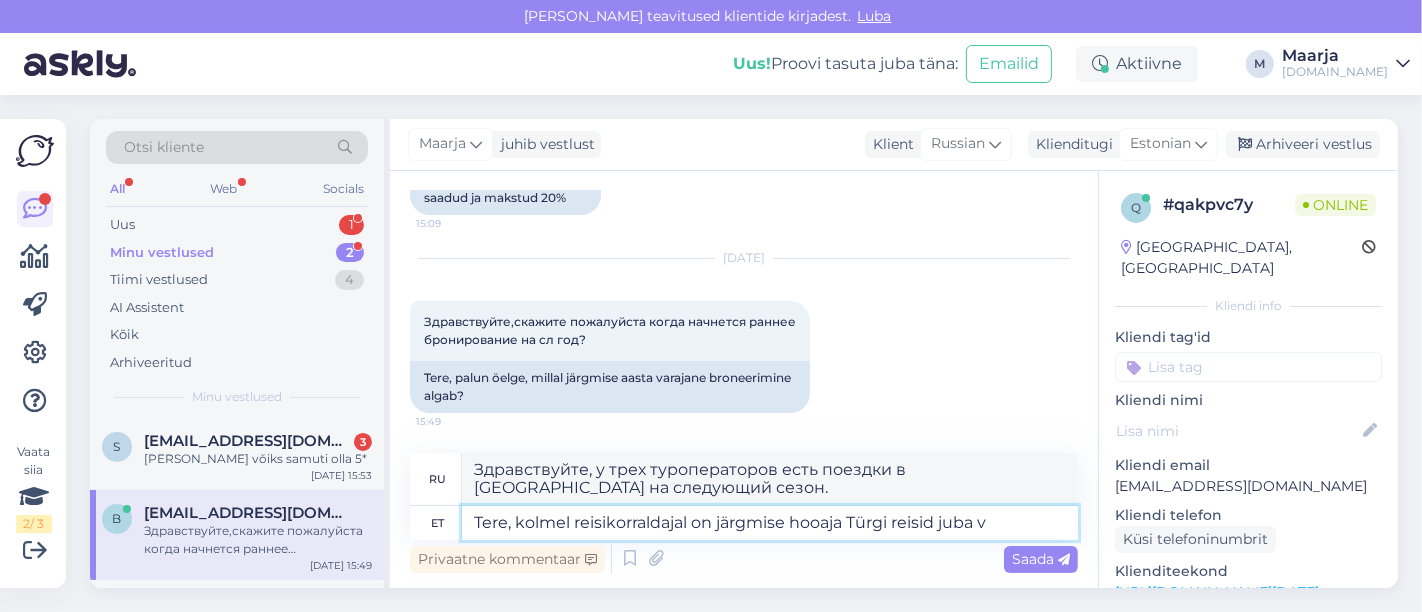 type on "Tere, kolmel reisikorraldajal on järgmise hooaja Türgi reisid juba vä" 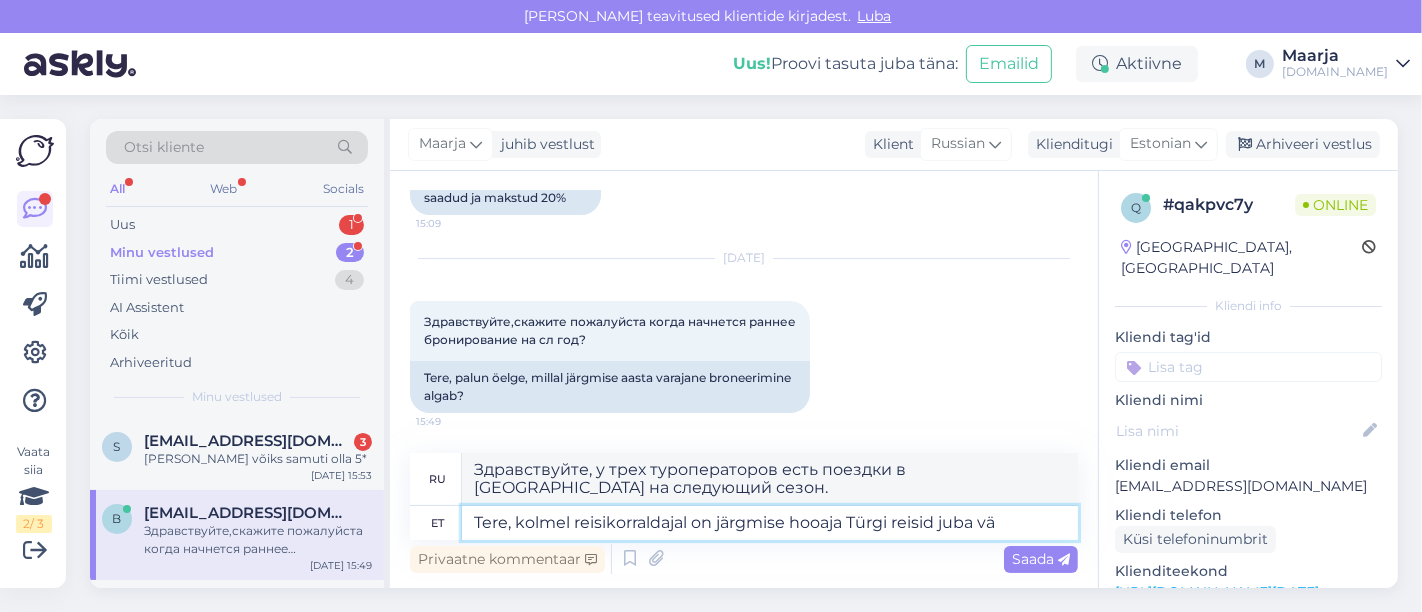 type on "Здравствуйте, у трех туроператоров уже есть туры в [GEOGRAPHIC_DATA] на следующий сезон." 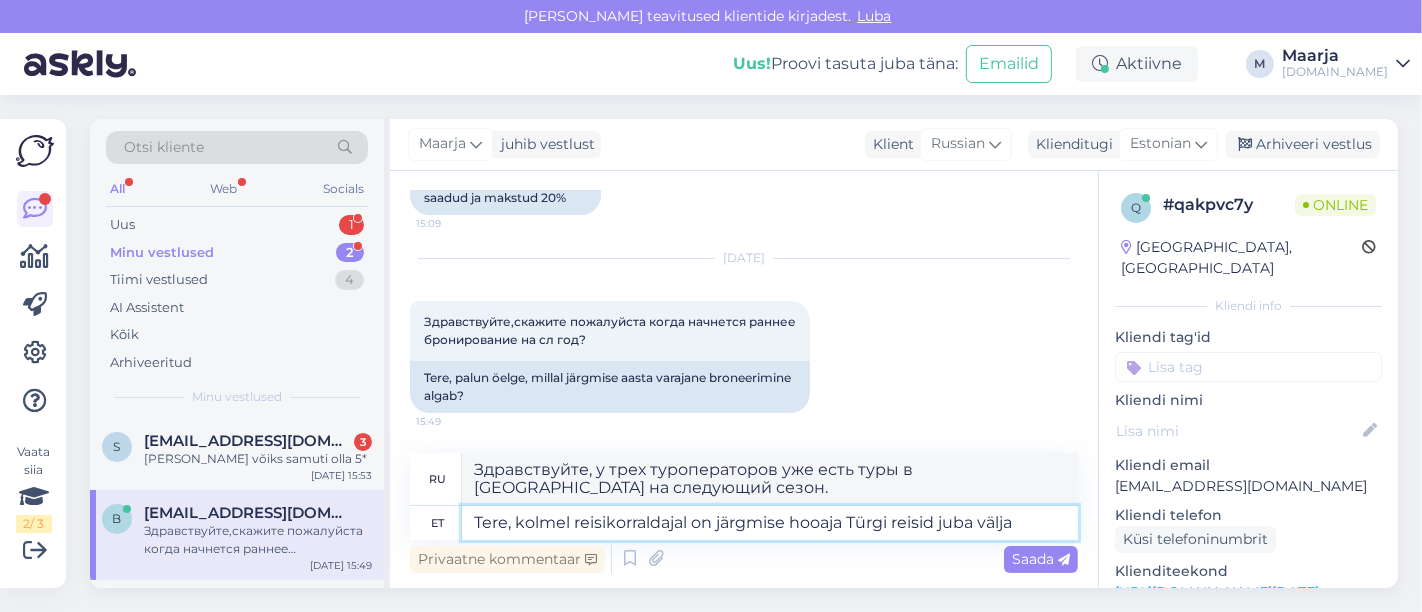 type on "Tere, kolmel reisikorraldajal on järgmise hooaja Türgi reisid juba väljas" 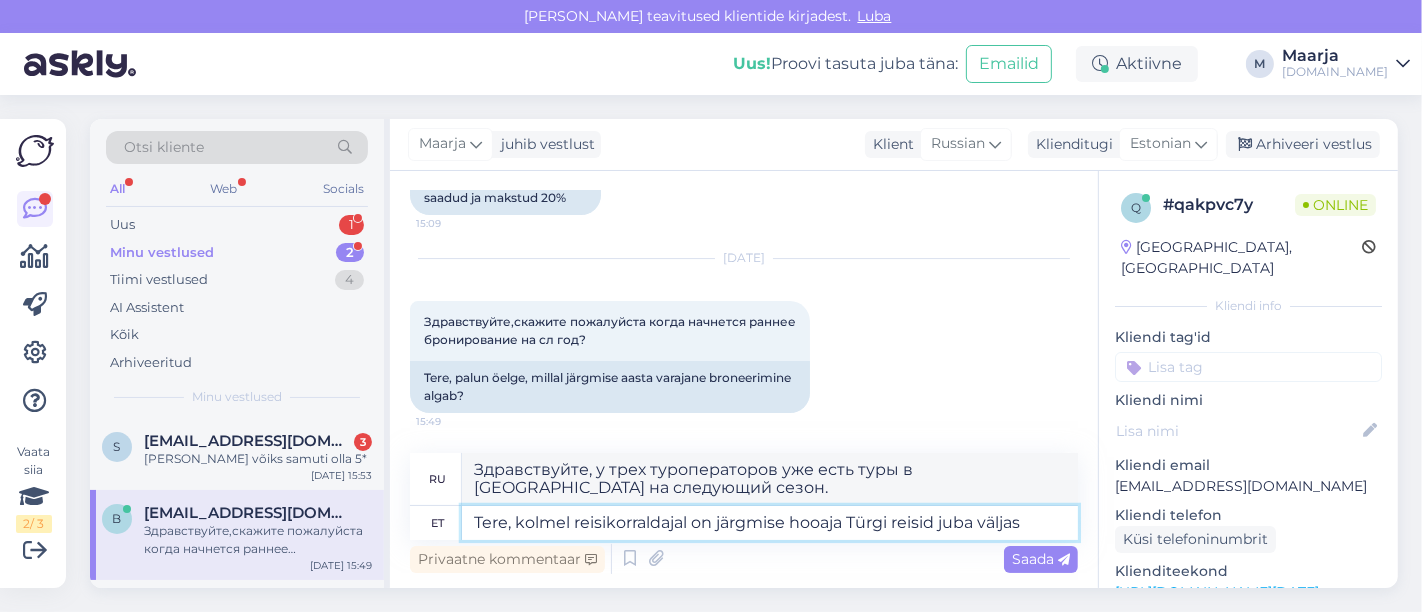 type on "Здравствуйте, три туроператора уже раскрыли туры в Т[GEOGRAPHIC_DATA]�а следующий сезон." 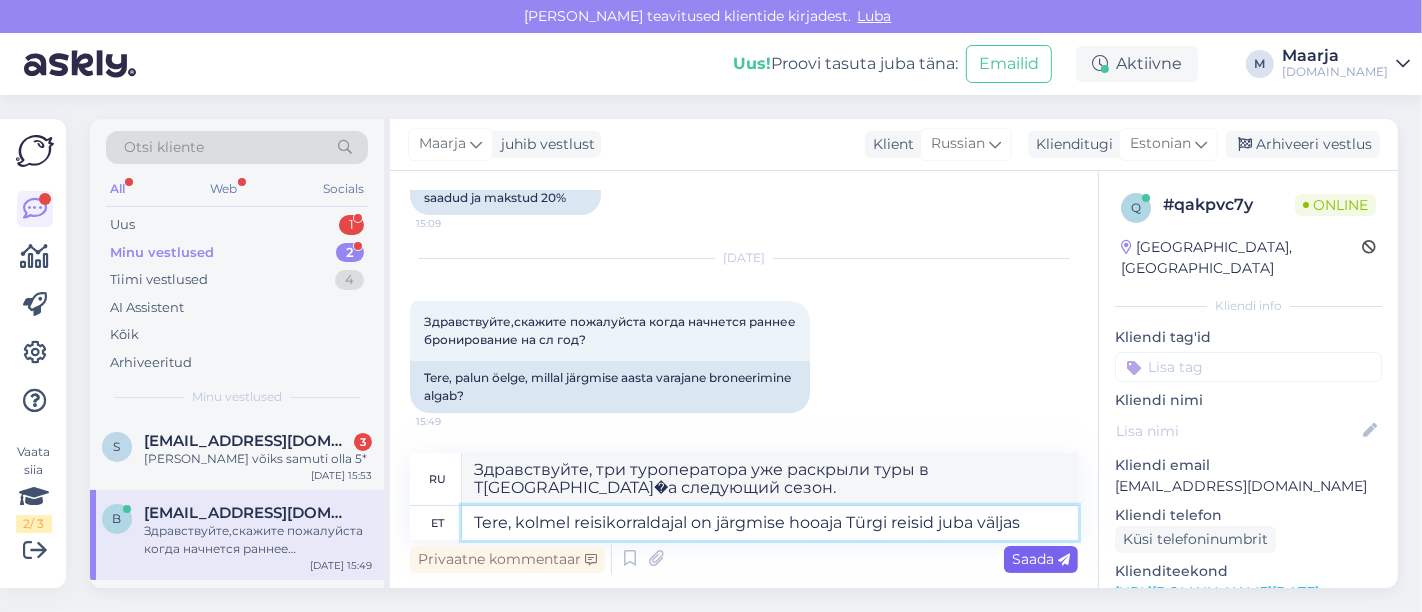 type on "Tere, kolmel reisikorraldajal on järgmise hooaja Türgi reisid juba väljas" 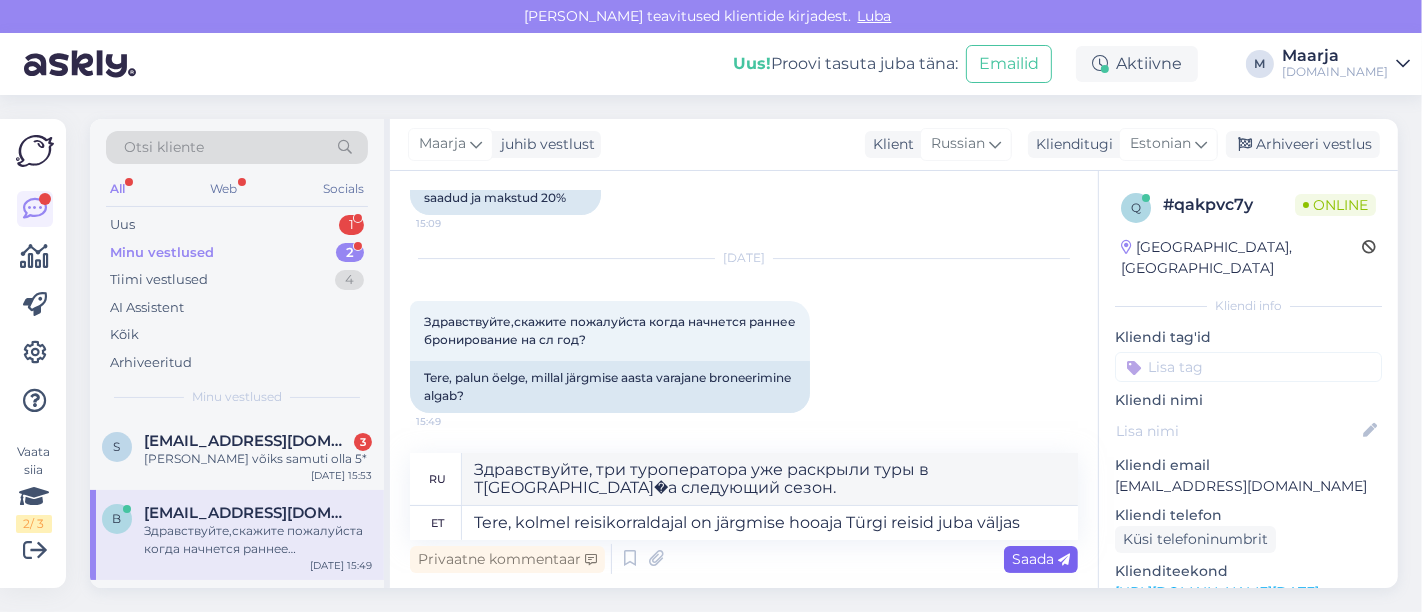 click on "Saada" at bounding box center (1041, 559) 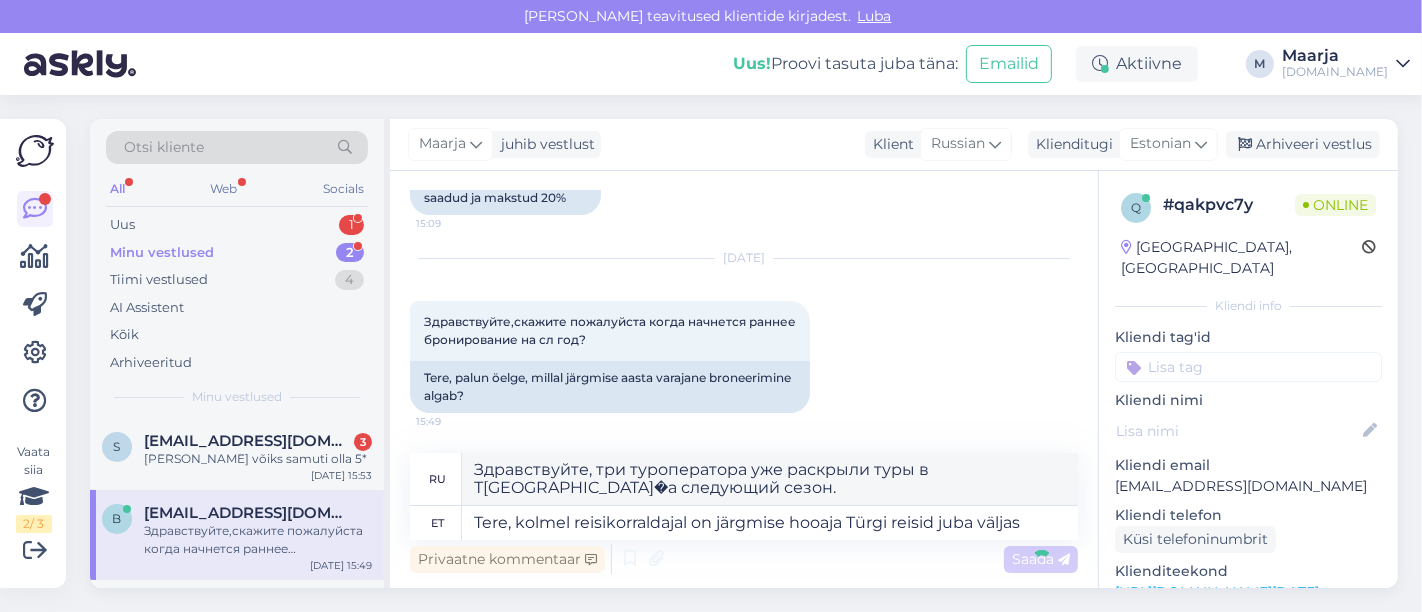 type 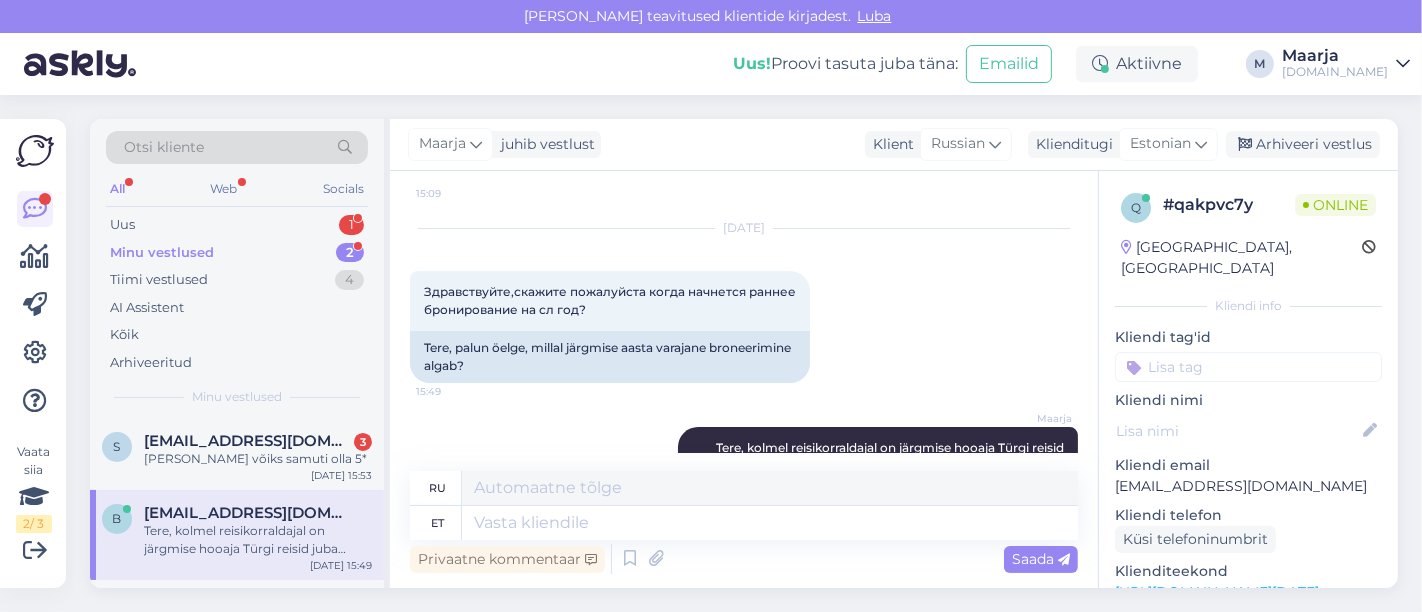 scroll, scrollTop: 12360, scrollLeft: 0, axis: vertical 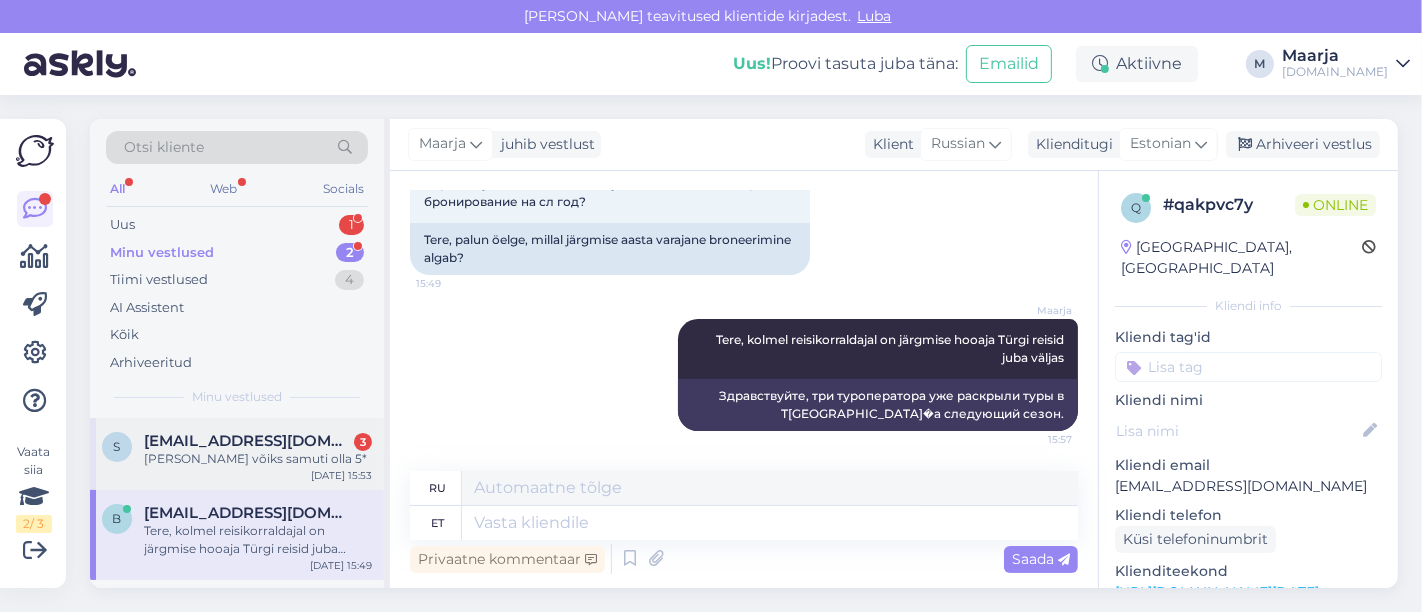 click on "[PERSON_NAME] võiks samuti olla 5*" at bounding box center (258, 459) 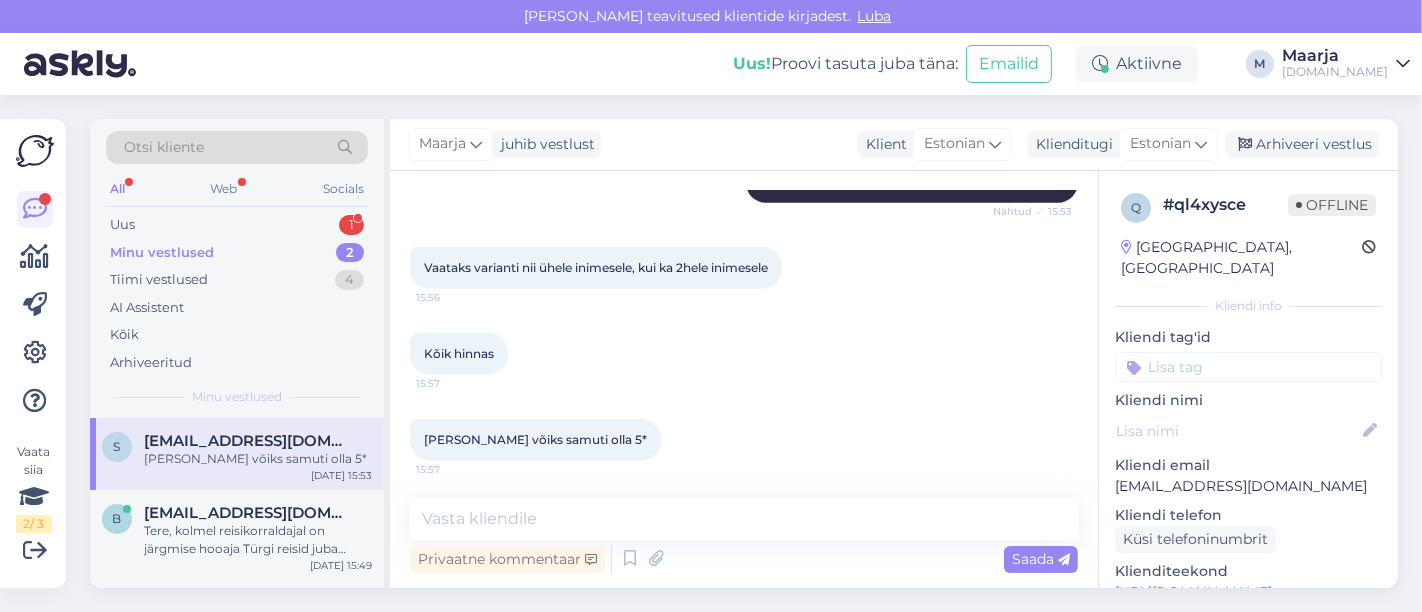 scroll, scrollTop: 825, scrollLeft: 0, axis: vertical 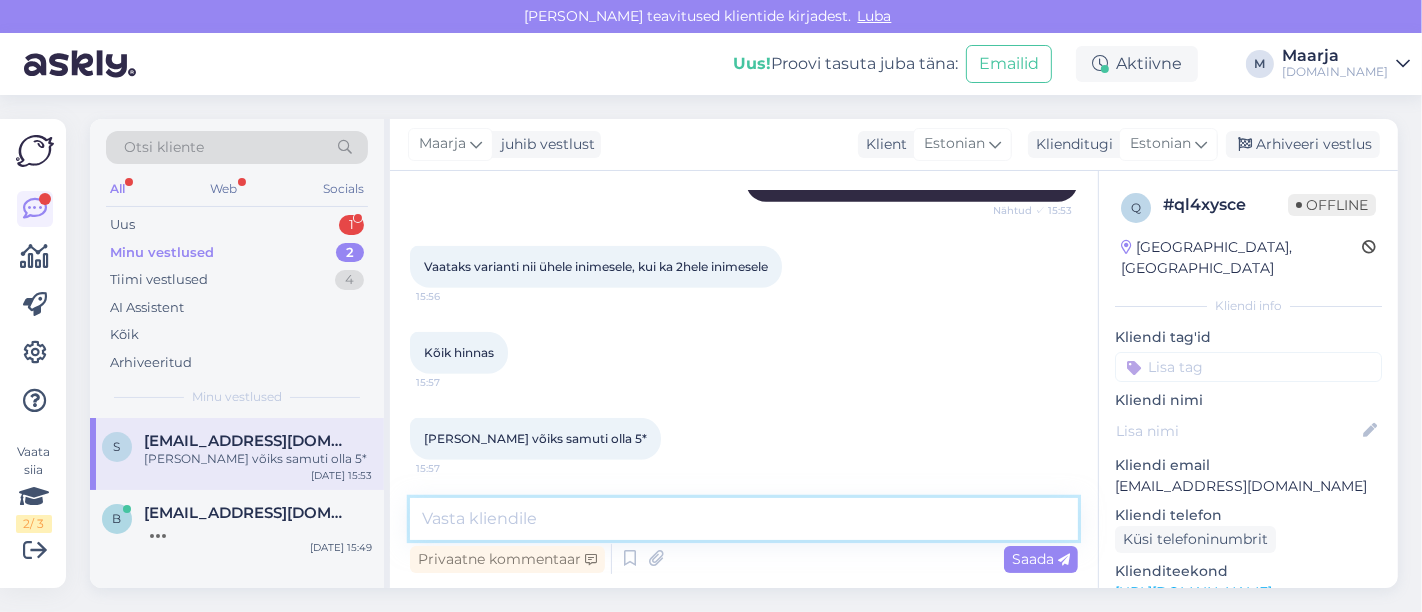 click at bounding box center (744, 519) 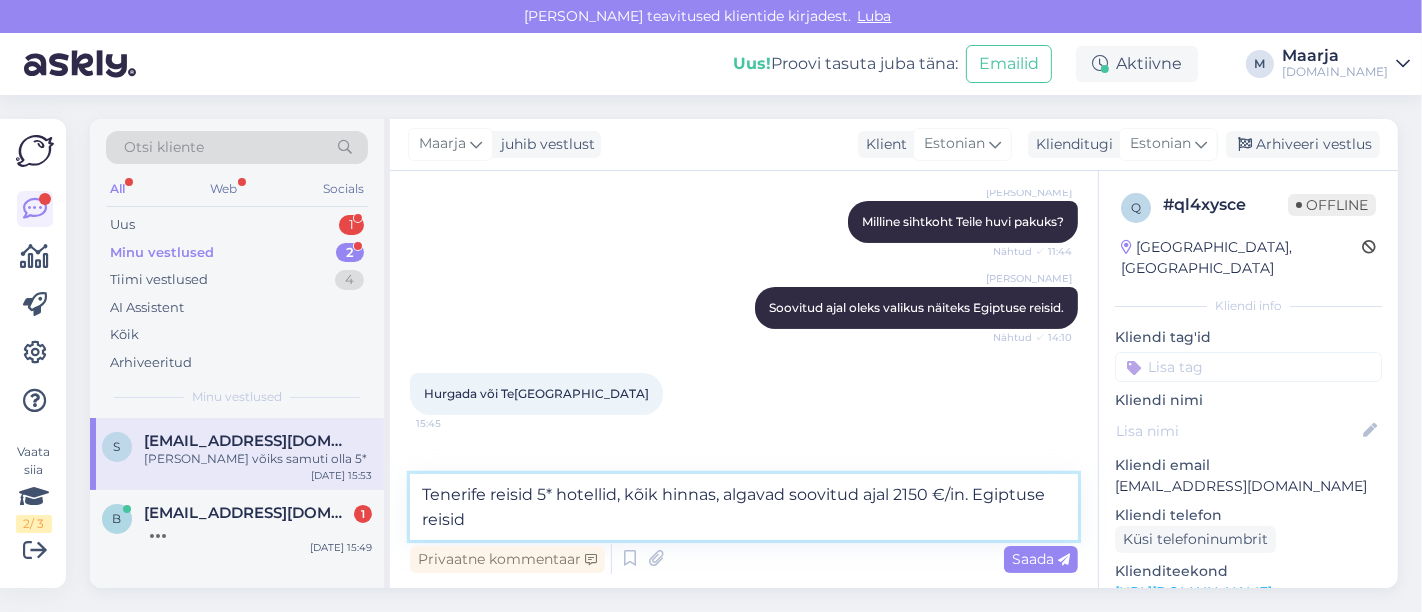 scroll, scrollTop: 849, scrollLeft: 0, axis: vertical 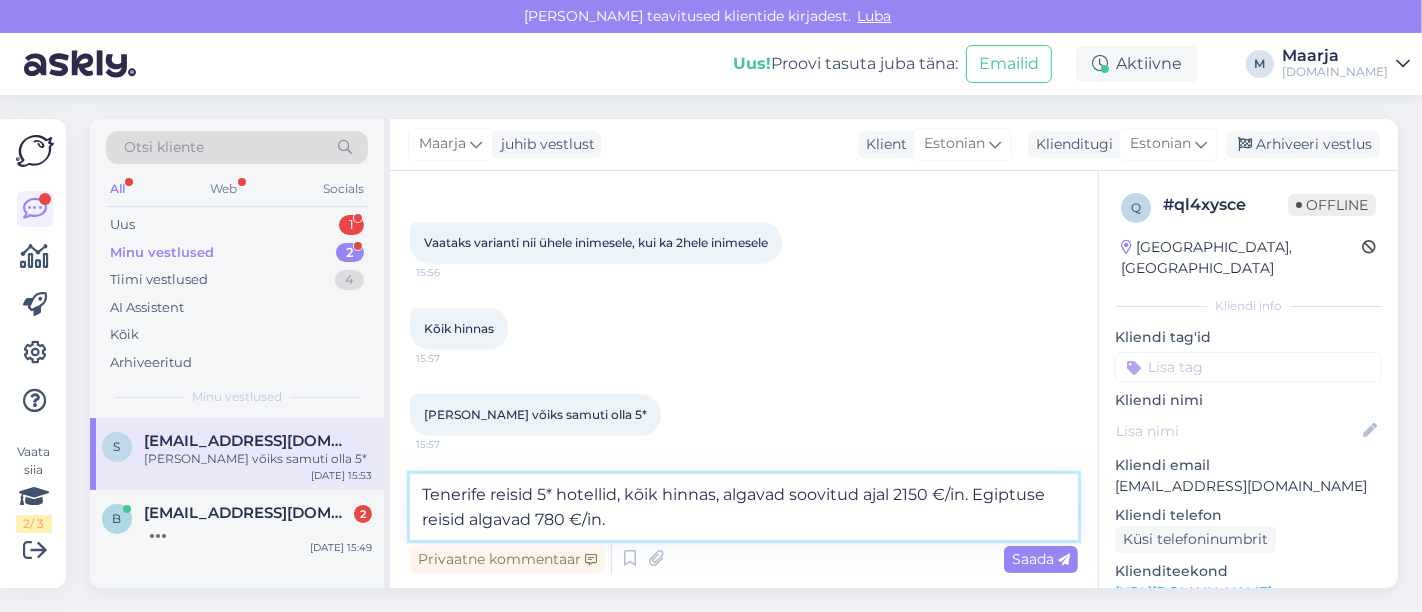 type on "Tenerife reisid 5* hotellid, kõik hinnas, algavad soovitud ajal 2150 €/in. Egiptuse reisid algavad 780 €/in." 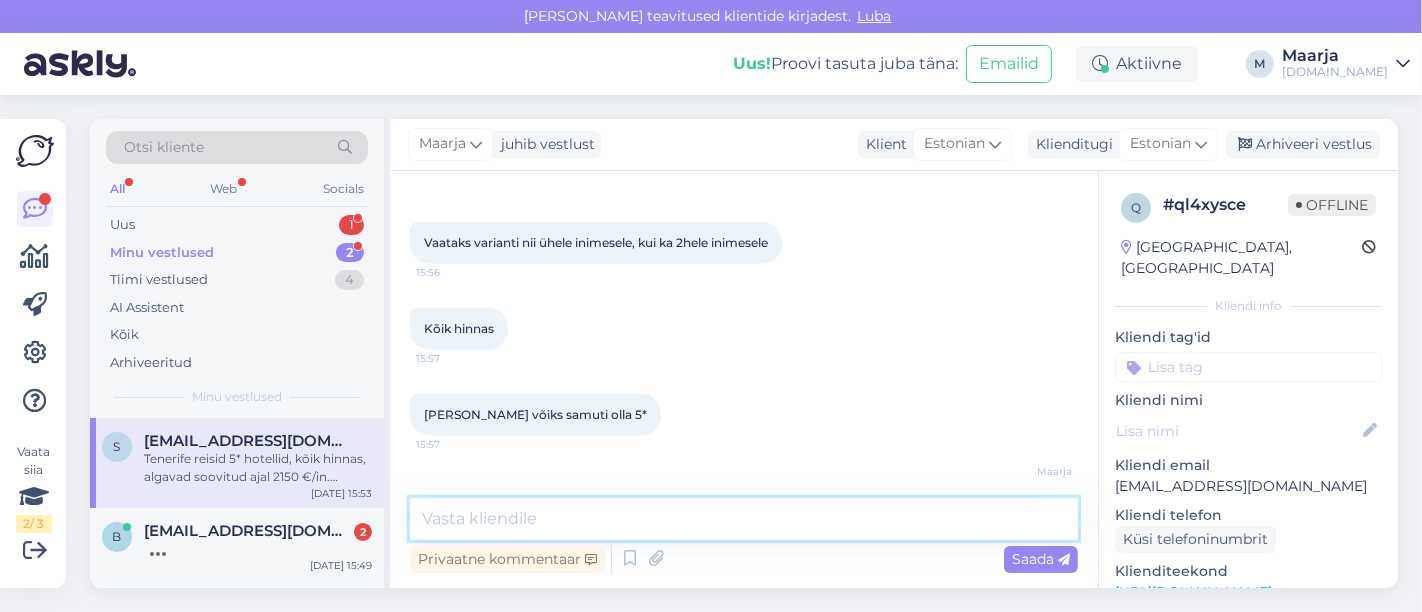 scroll, scrollTop: 929, scrollLeft: 0, axis: vertical 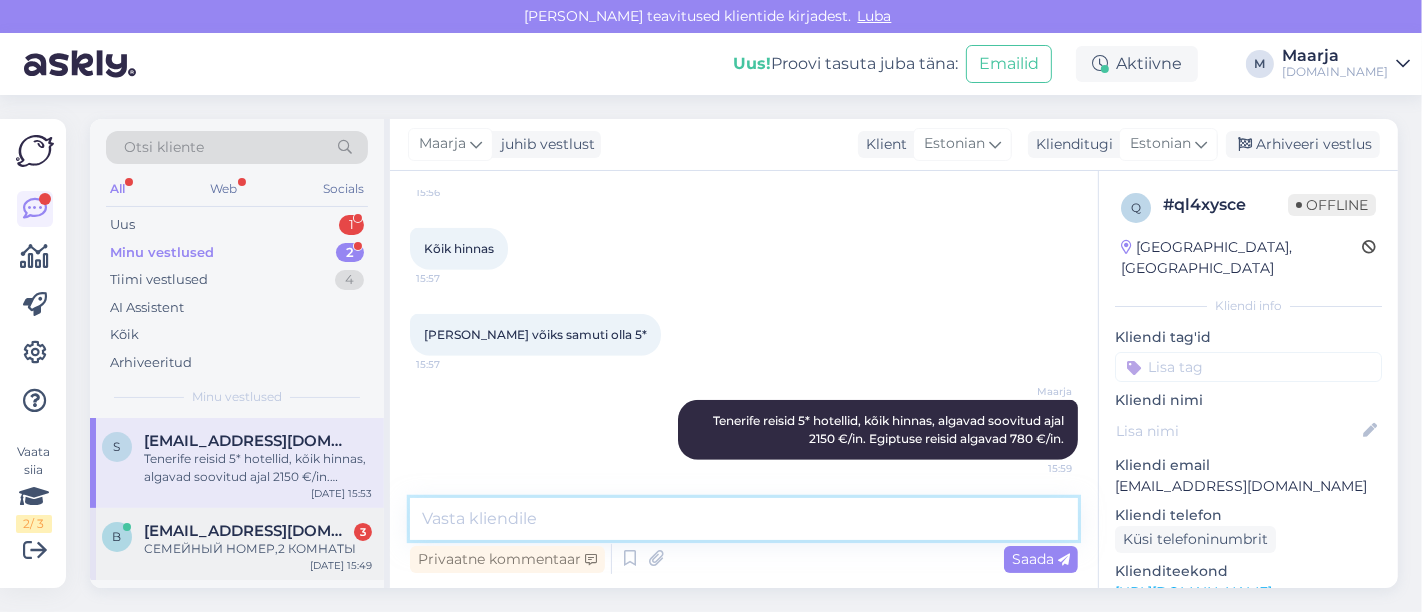 type 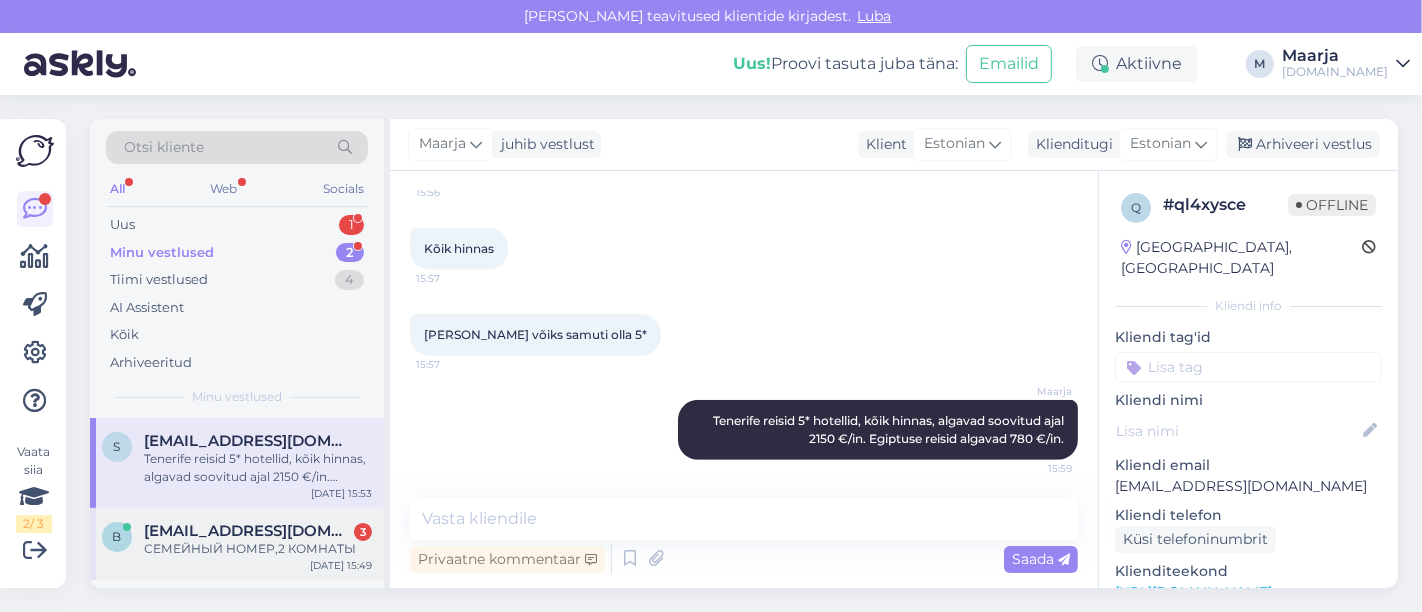 click on "[EMAIL_ADDRESS][DOMAIN_NAME]" at bounding box center [248, 531] 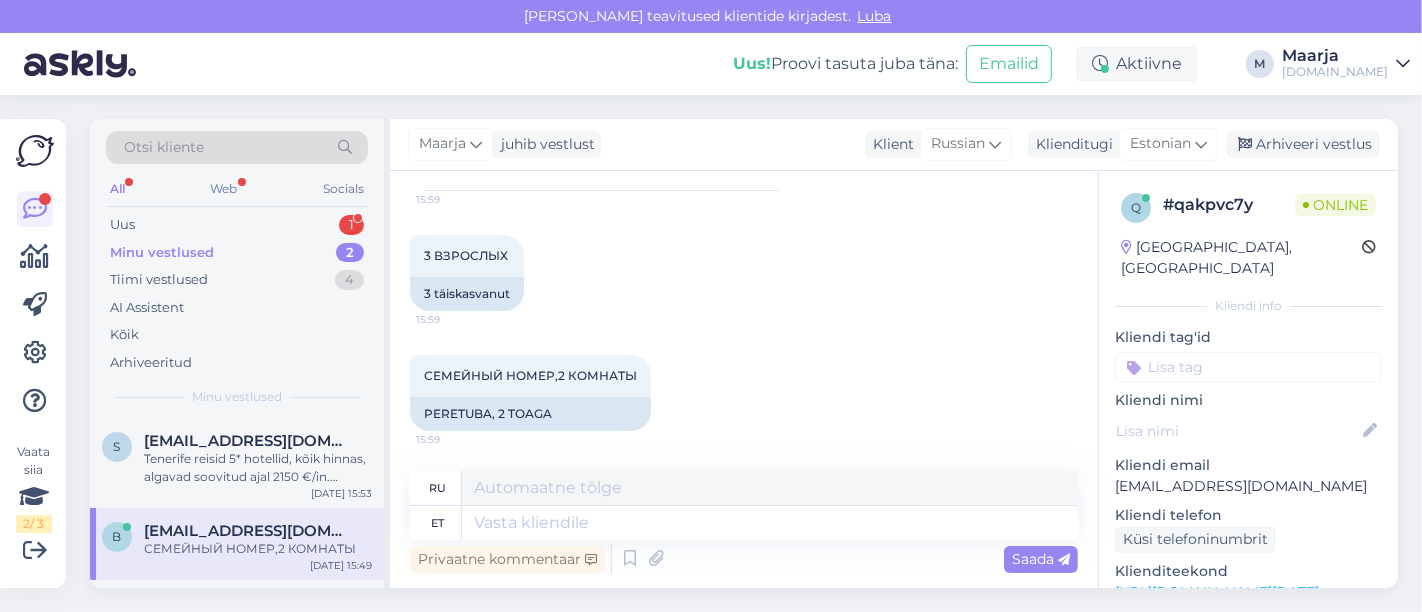 scroll, scrollTop: 12240, scrollLeft: 0, axis: vertical 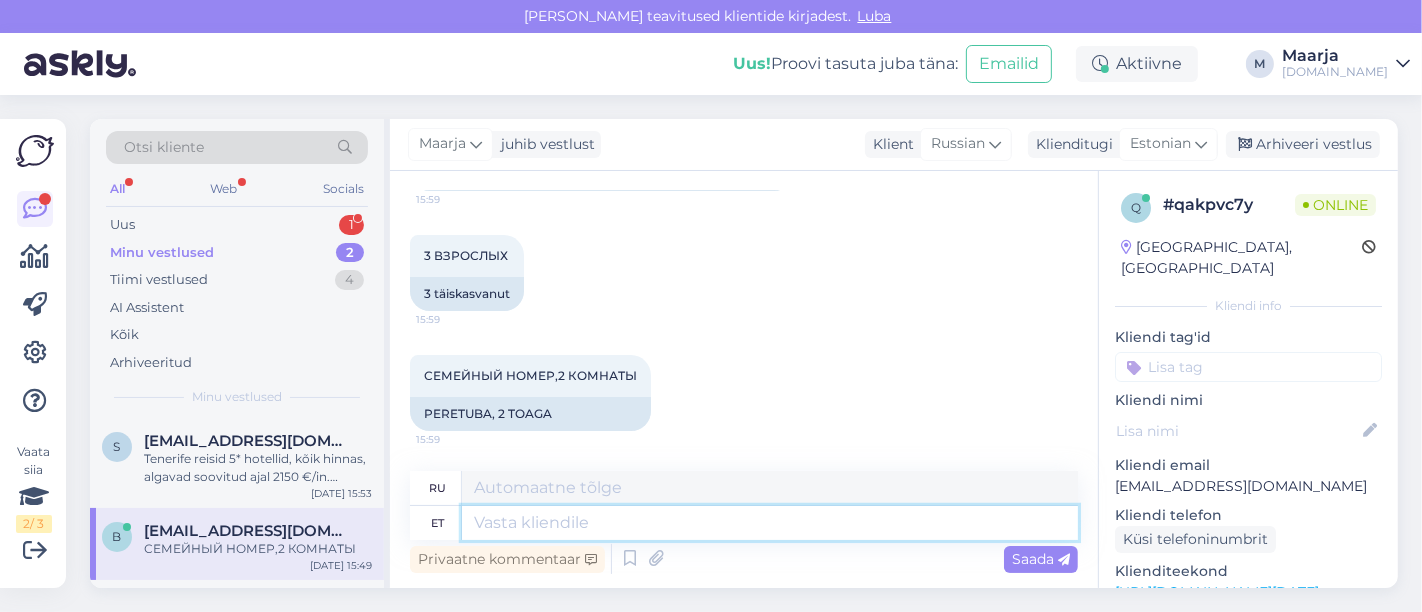 click at bounding box center (770, 523) 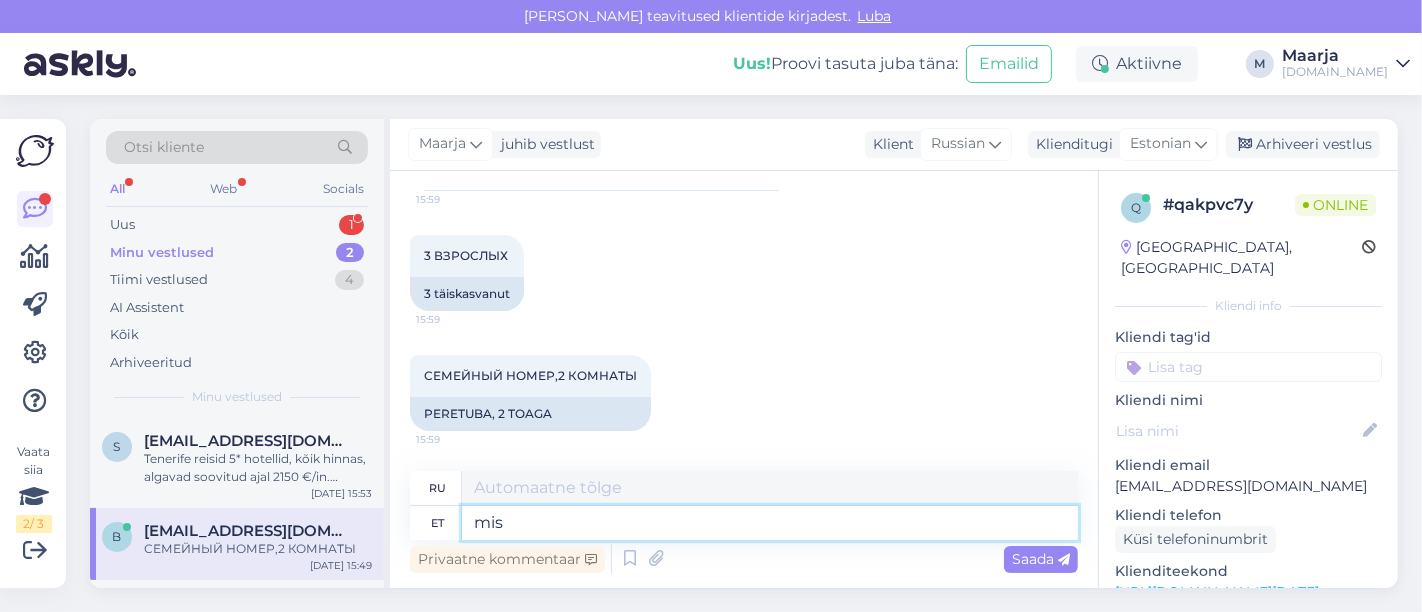 type on "mis k" 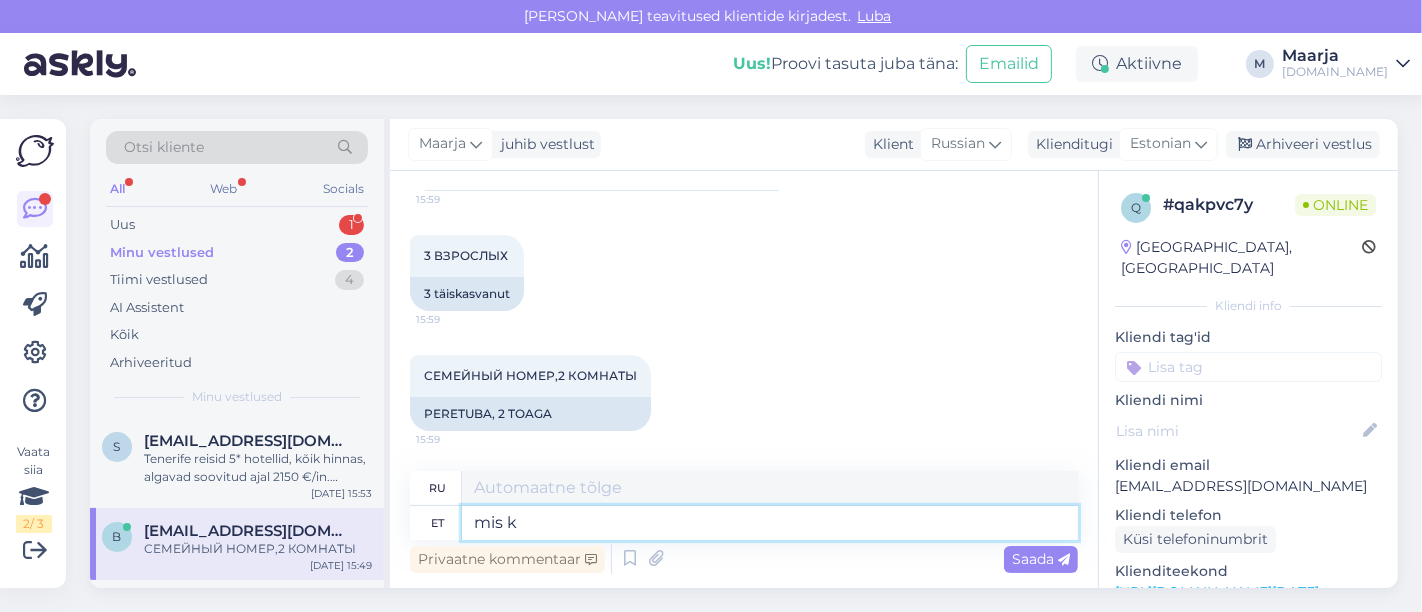type on "что" 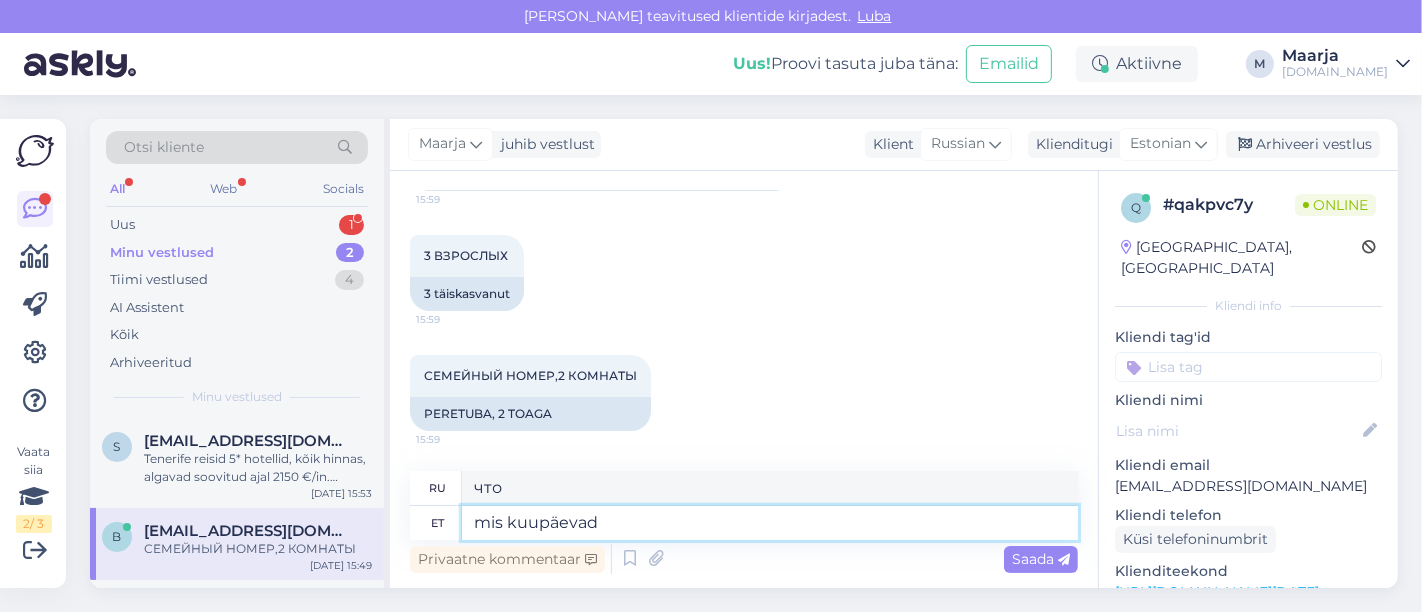 type on "mis kuupäevad" 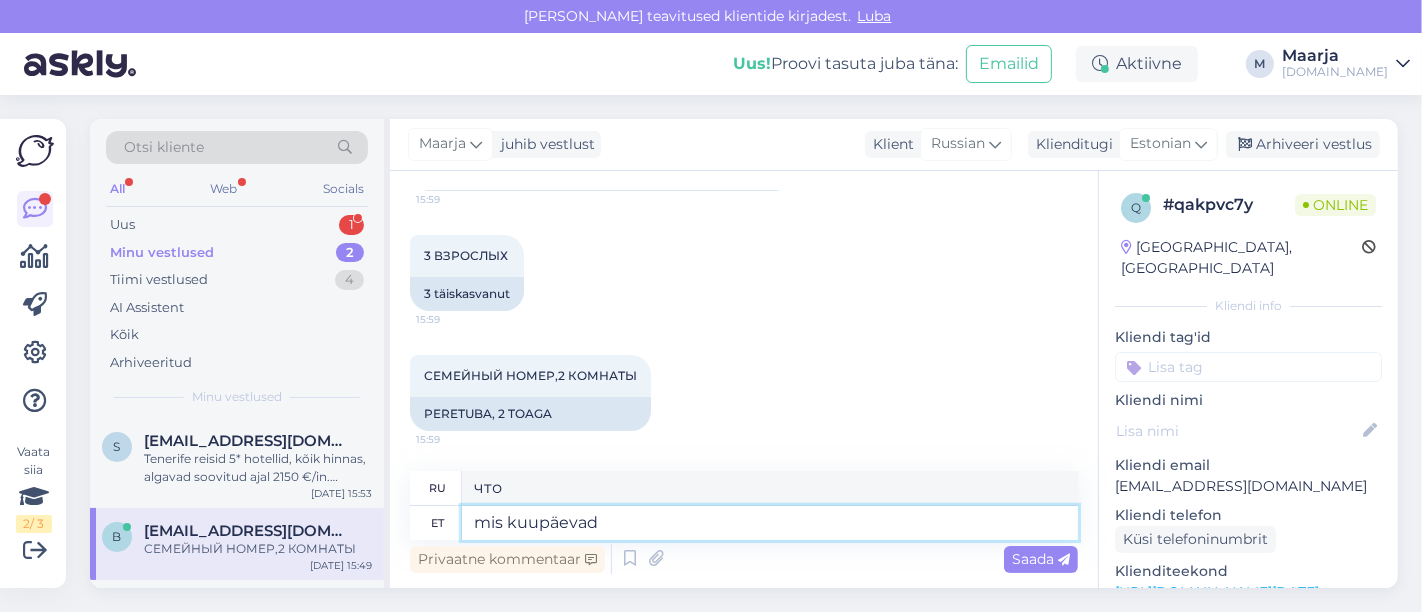 type on "какие даты" 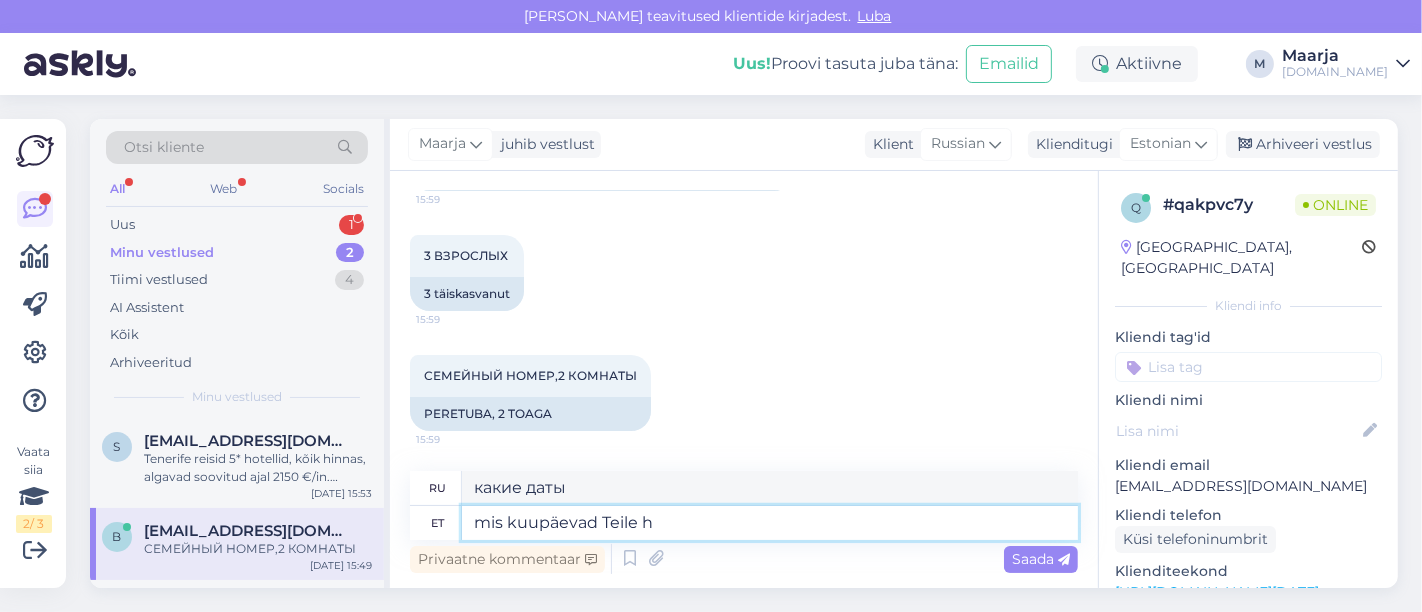 type on "mis kuupäevad Teile hu" 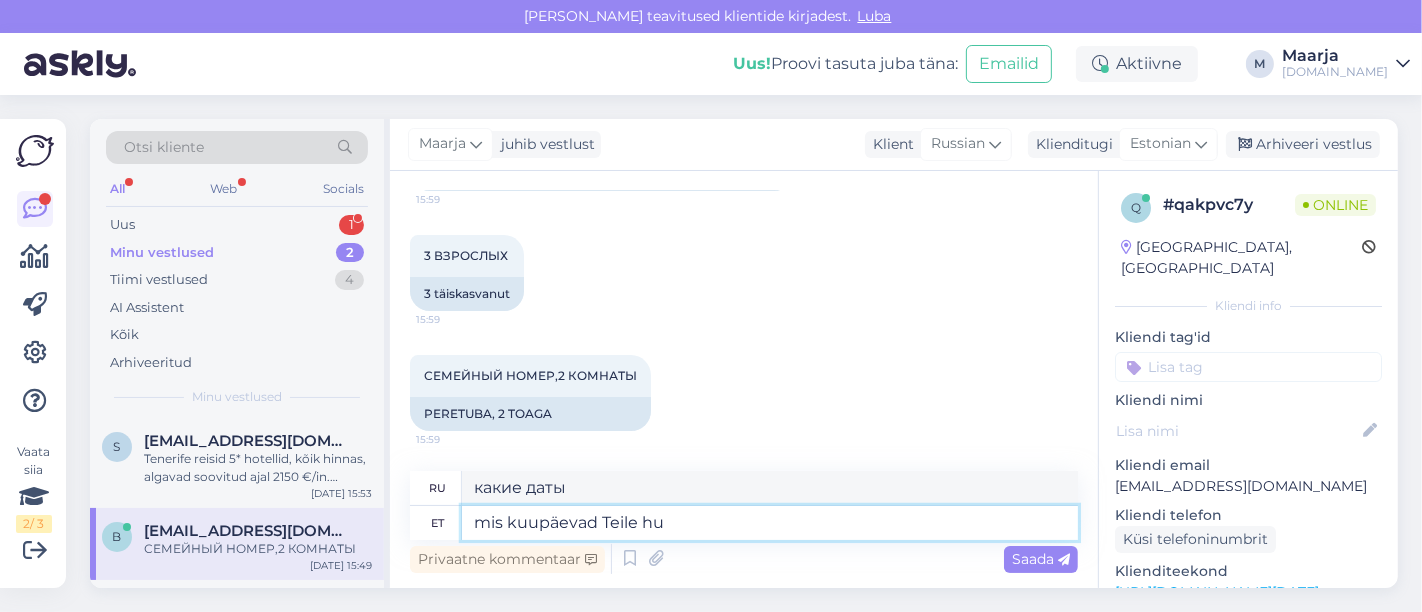 type on "Какие даты вам доступны?" 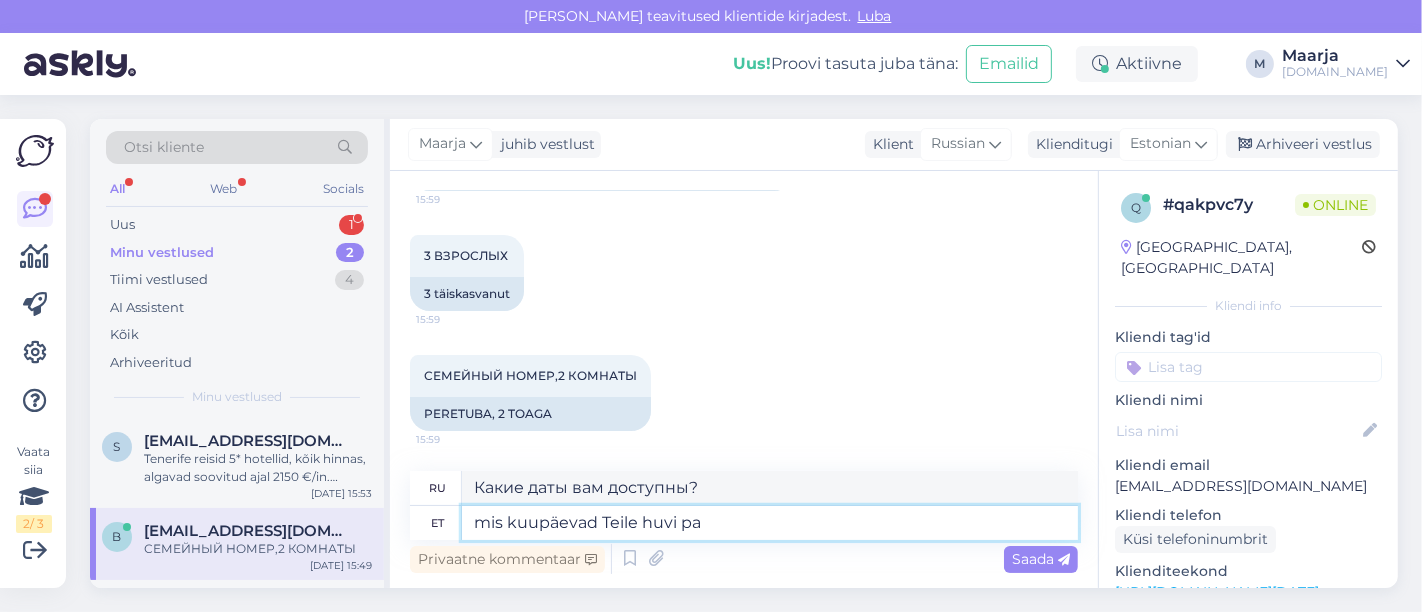 type on "mis kuupäevad Teile [PERSON_NAME]" 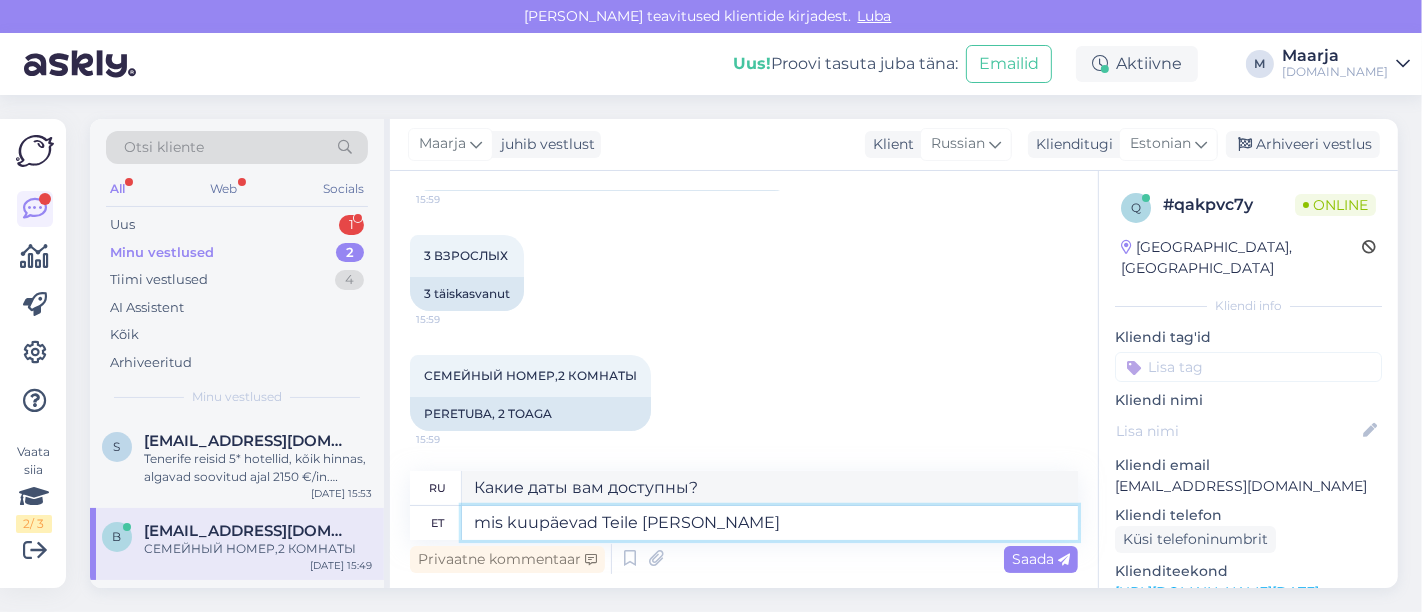 type on "Какие даты вас интересуют?" 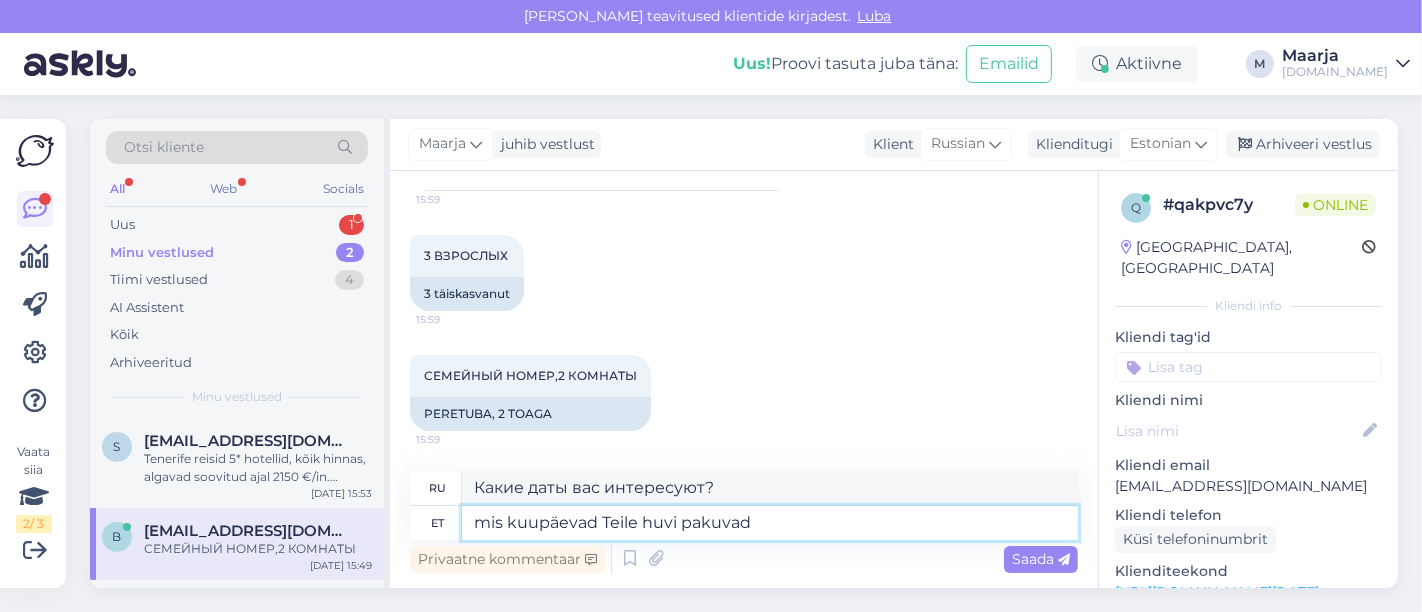 type on "mis kuupäevad Teile huvi pakuvad?" 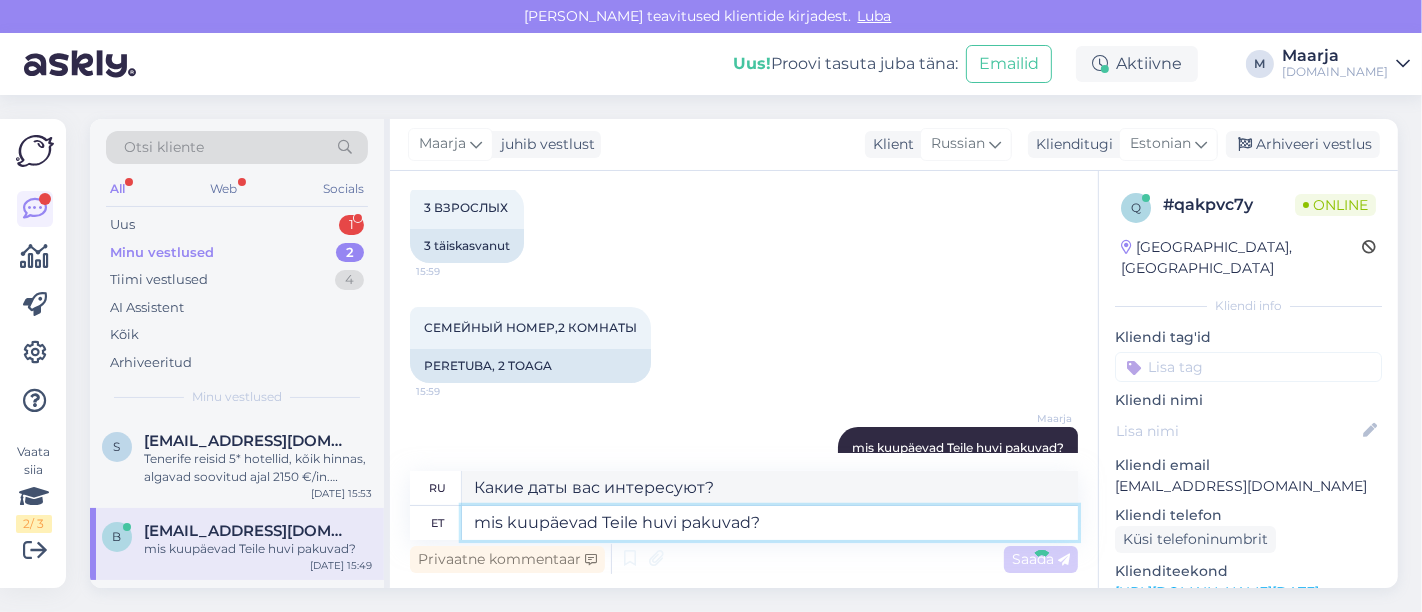 type 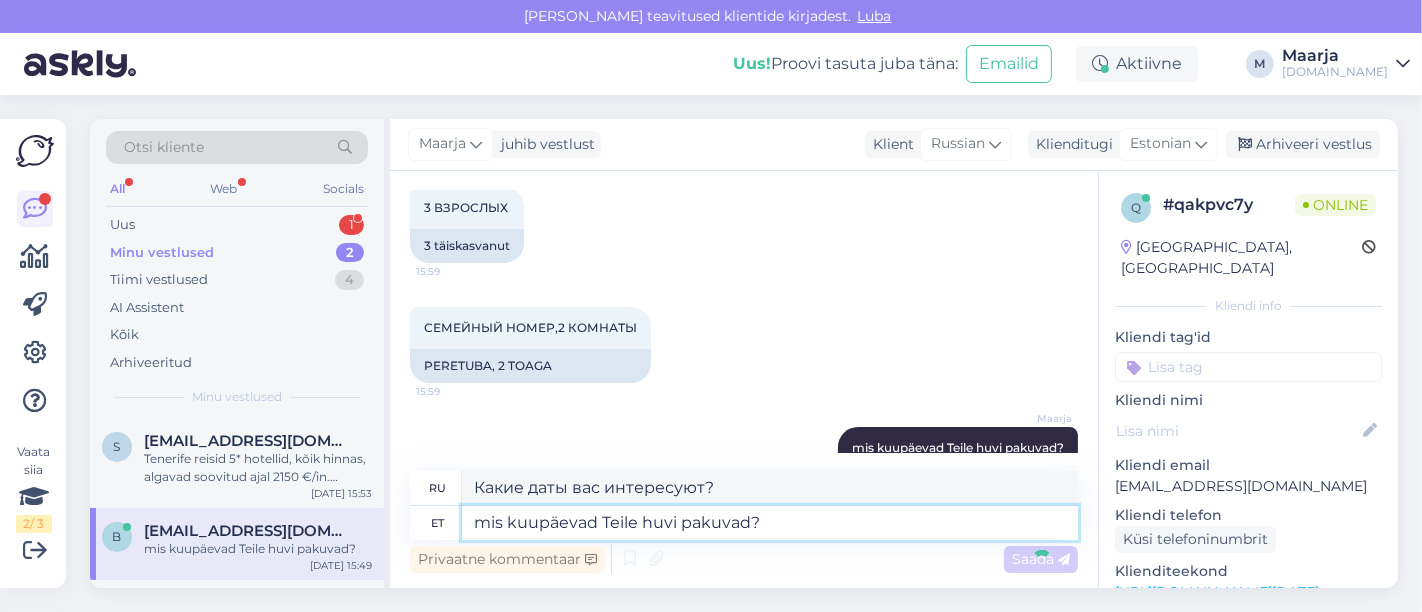 type 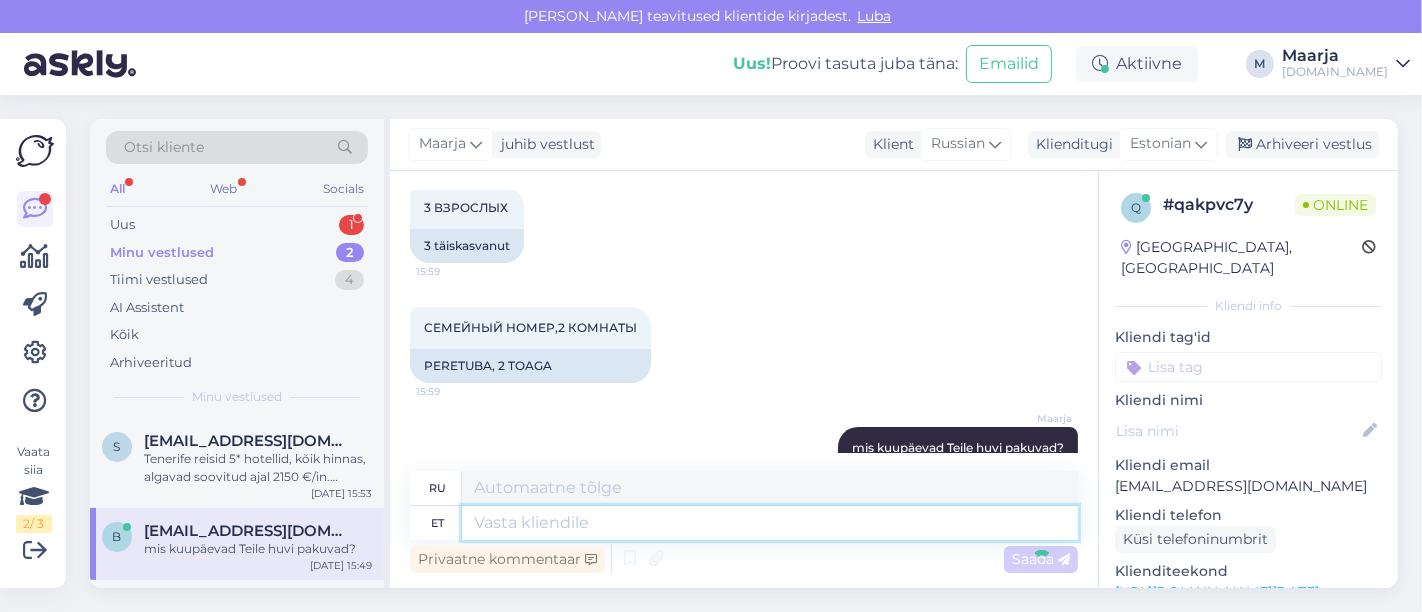 scroll, scrollTop: 12360, scrollLeft: 0, axis: vertical 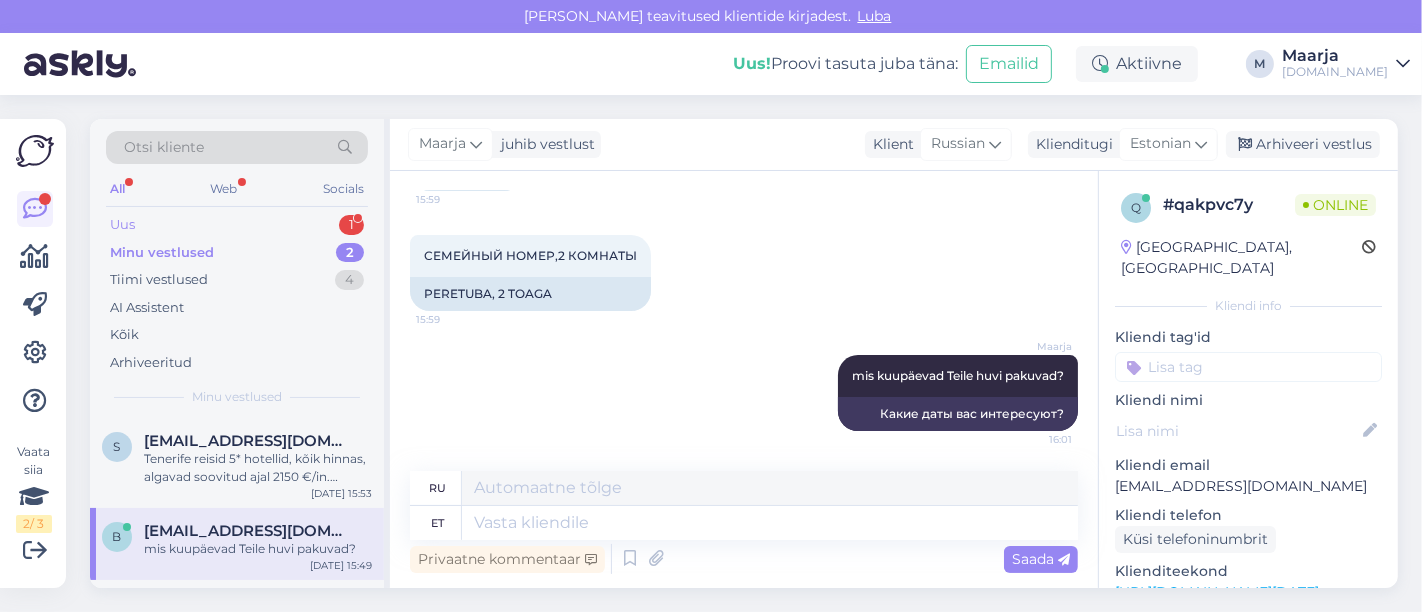 click on "Uus 1" at bounding box center (237, 225) 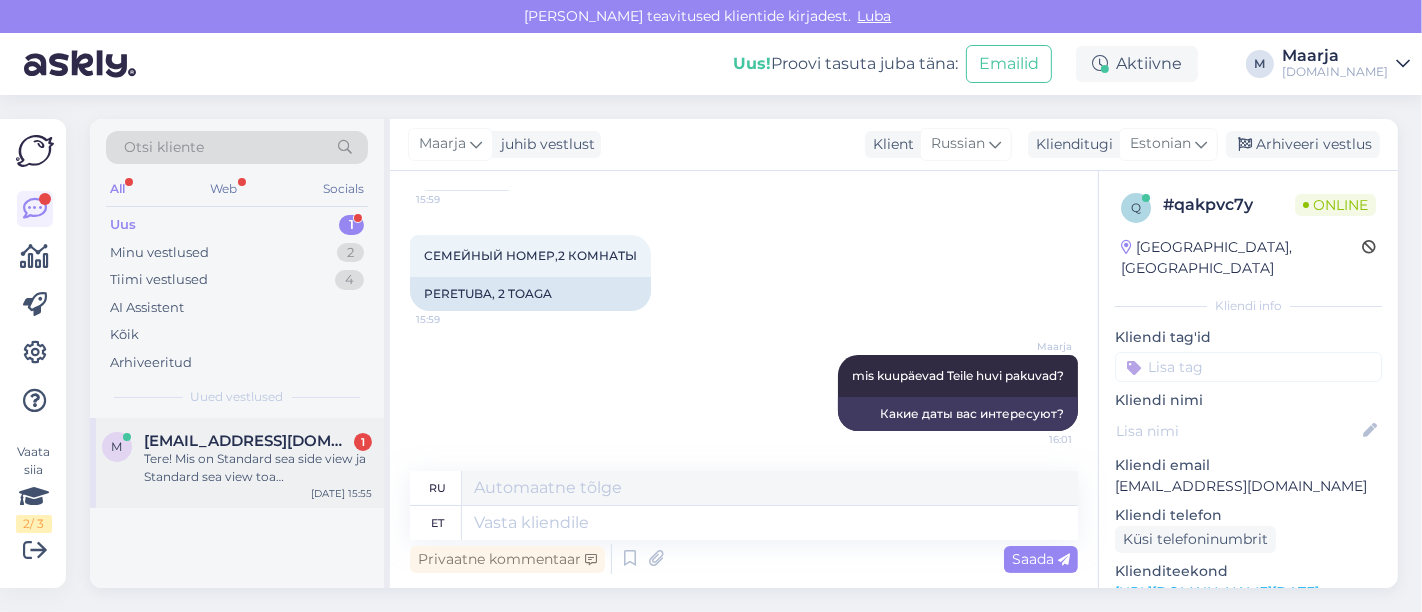 click on "Tere! Mis on Standard sea side view ja Standard sea view toa [PERSON_NAME]?" at bounding box center (258, 468) 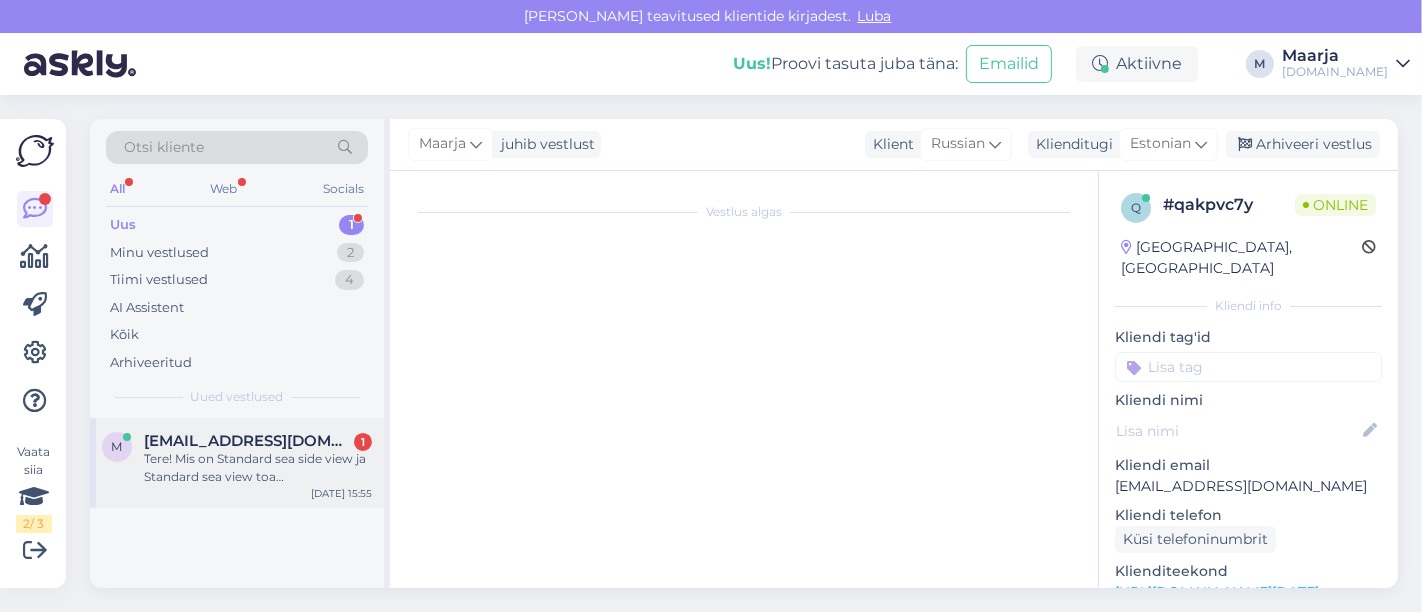 scroll, scrollTop: 0, scrollLeft: 0, axis: both 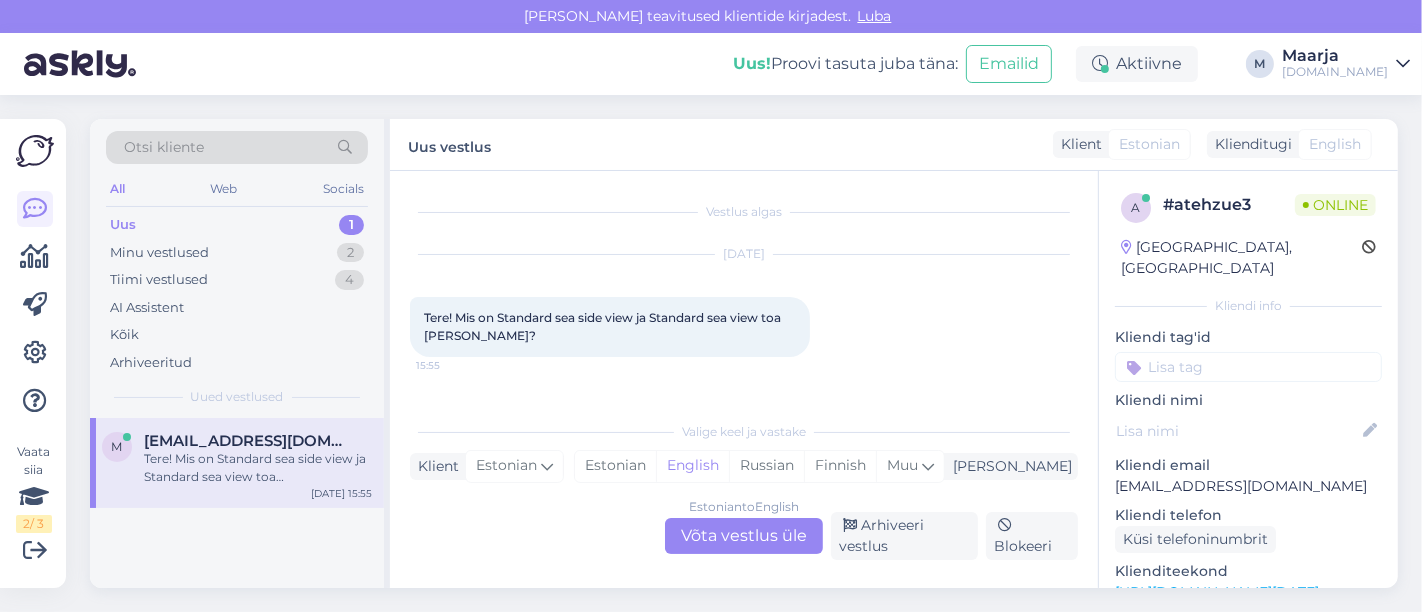 click on "[URL][DOMAIN_NAME][DATE]" at bounding box center [1217, 592] 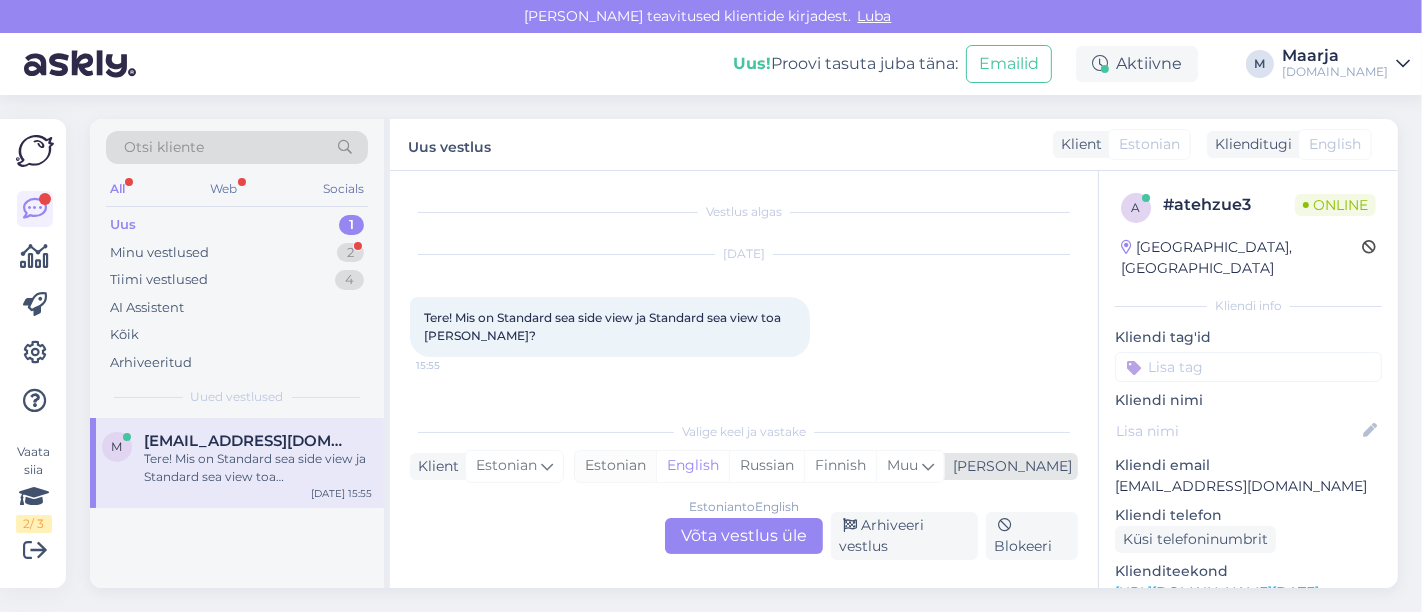 click on "Estonian" at bounding box center [615, 466] 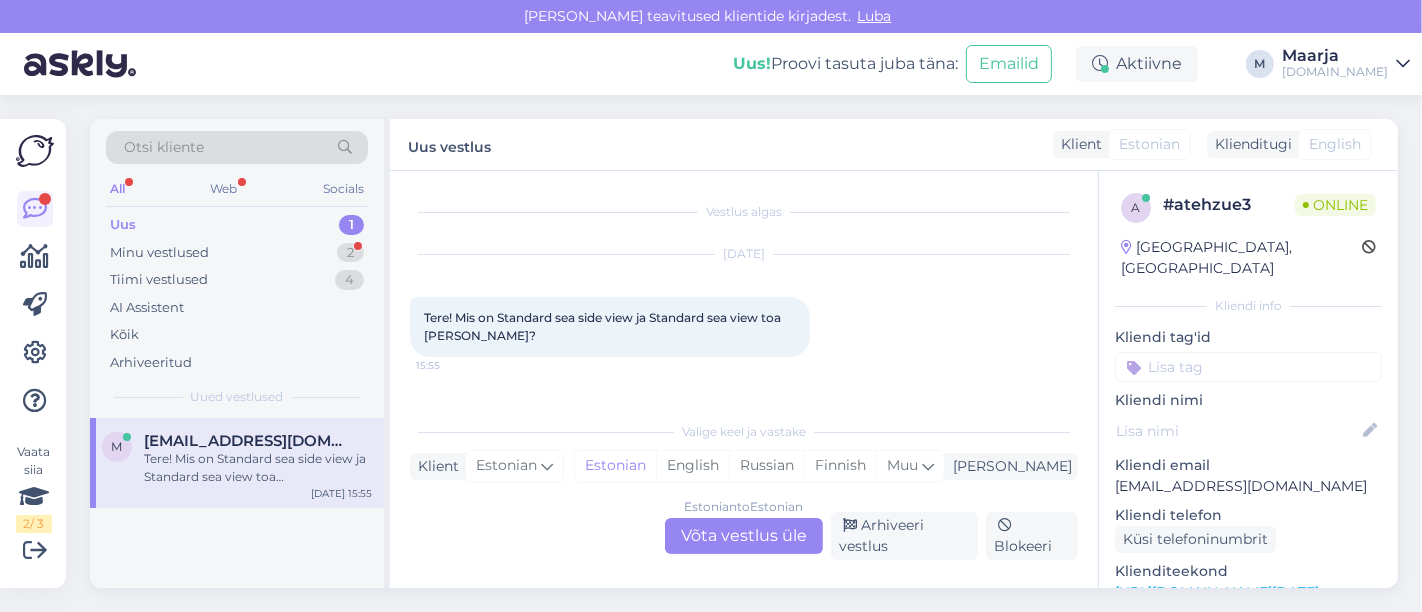 click on "Estonian  to  Estonian Võta vestlus üle" at bounding box center (744, 536) 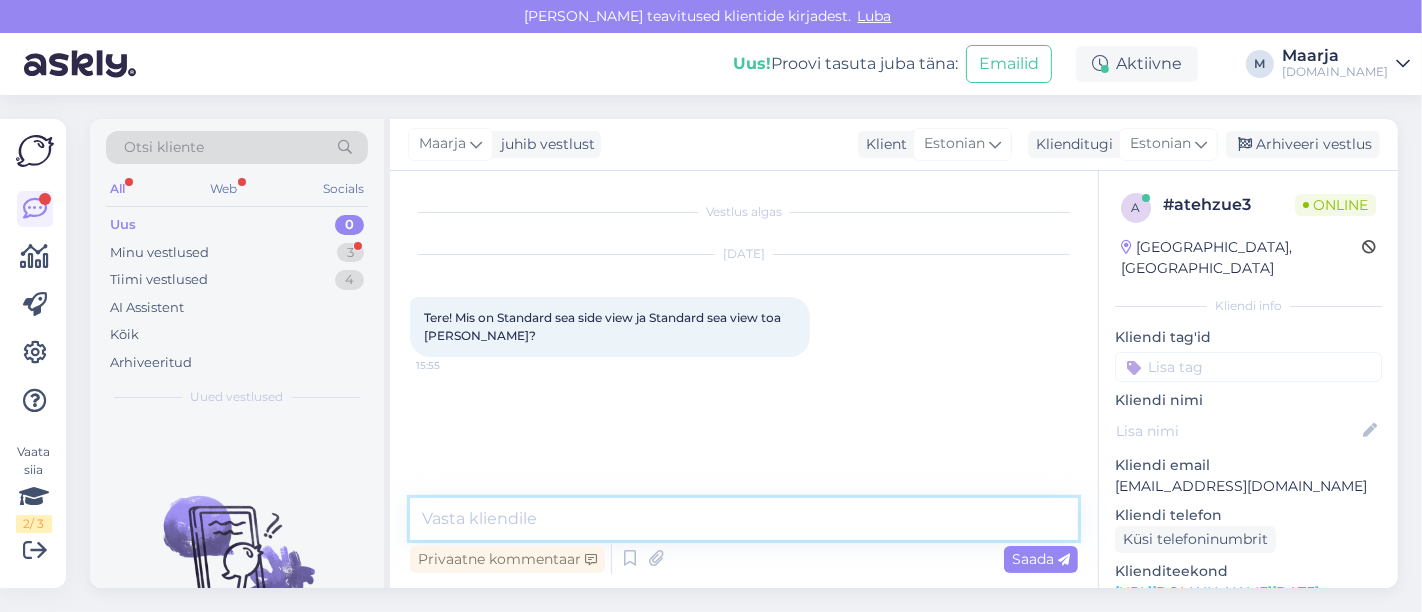 click at bounding box center (744, 519) 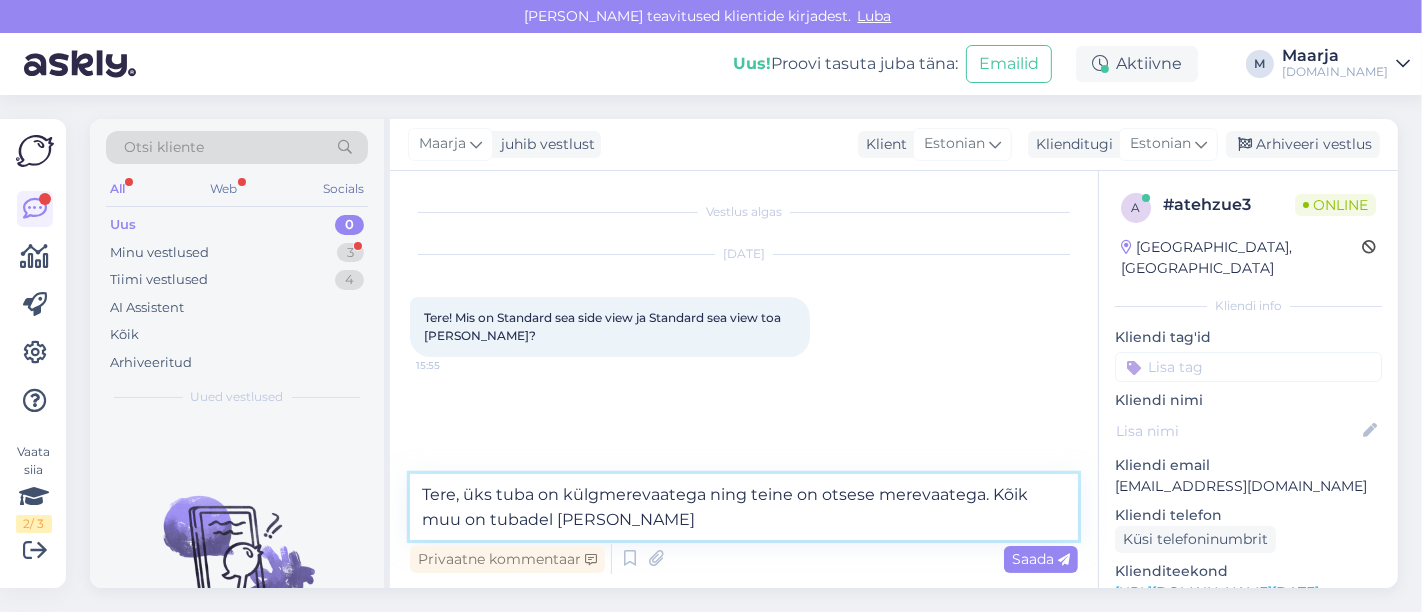 type on "Tere, üks tuba on külgmerevaatega ning teine on otsese merevaatega. Kõik muu on tubadel sama" 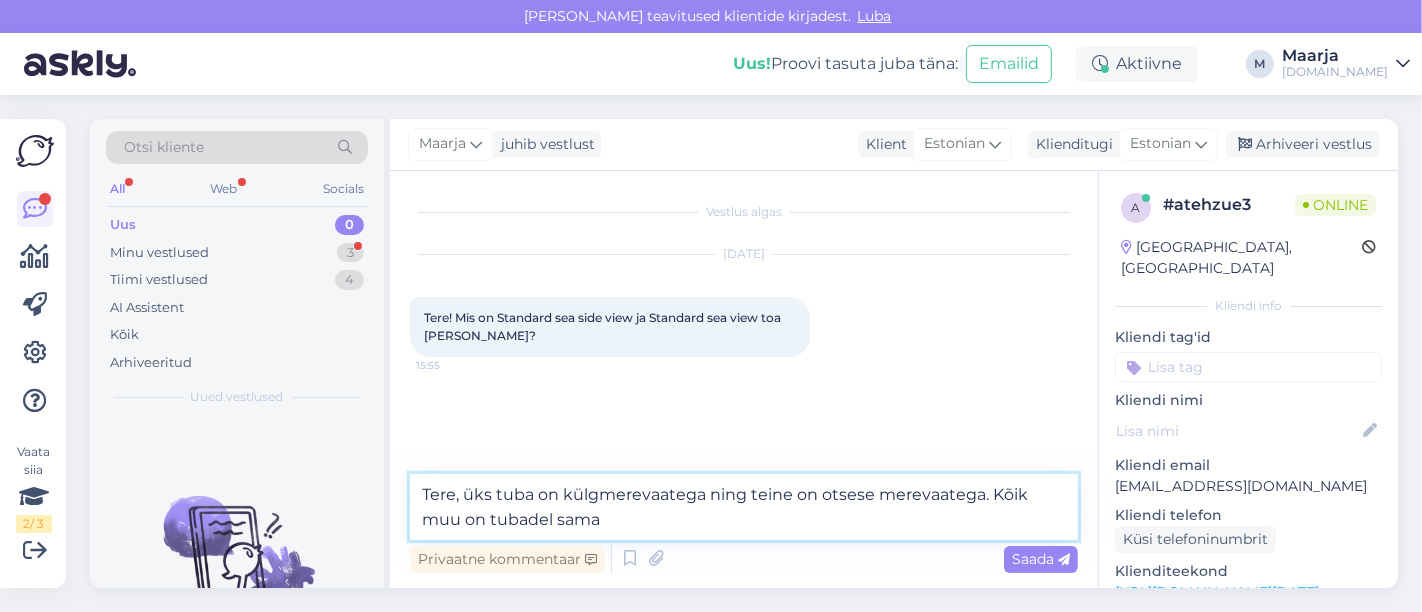 type 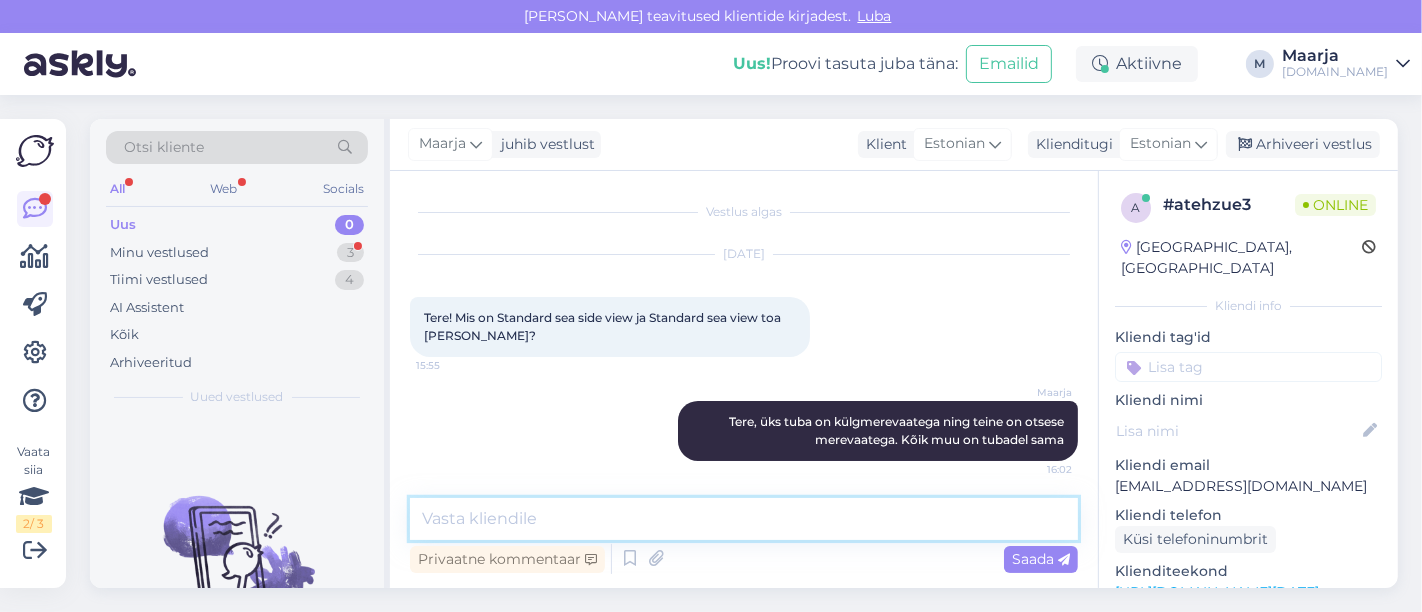 scroll, scrollTop: 2, scrollLeft: 0, axis: vertical 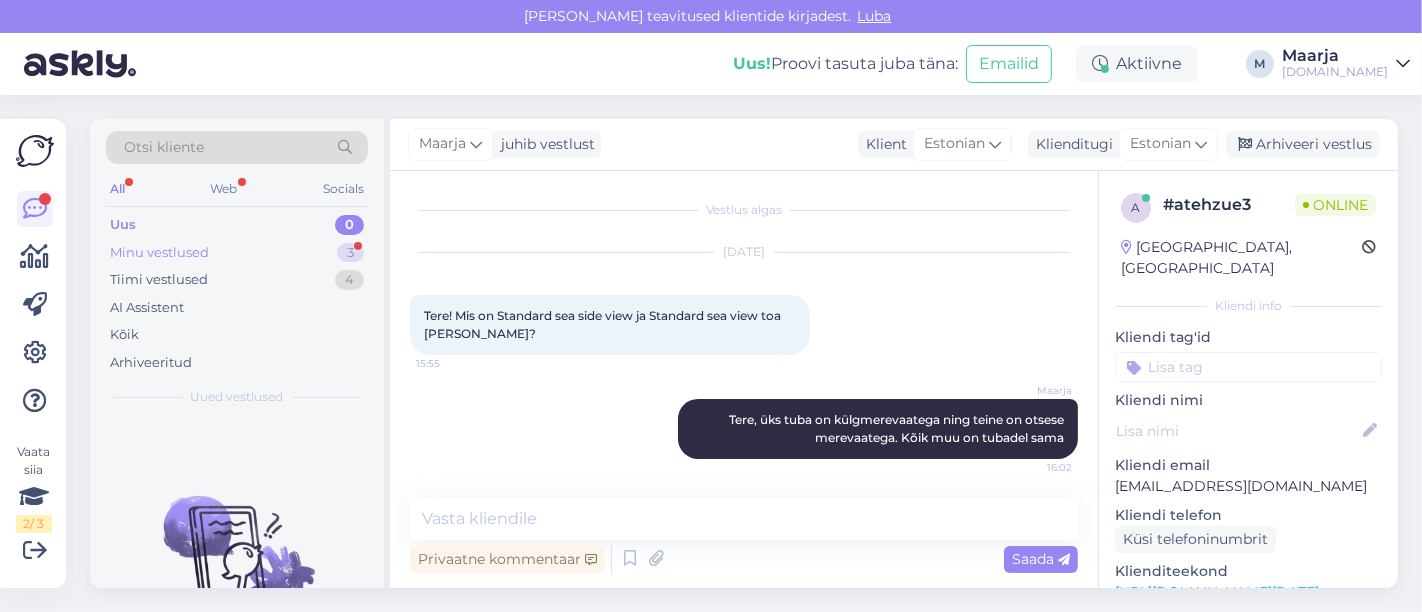 click on "Minu vestlused 3" at bounding box center (237, 253) 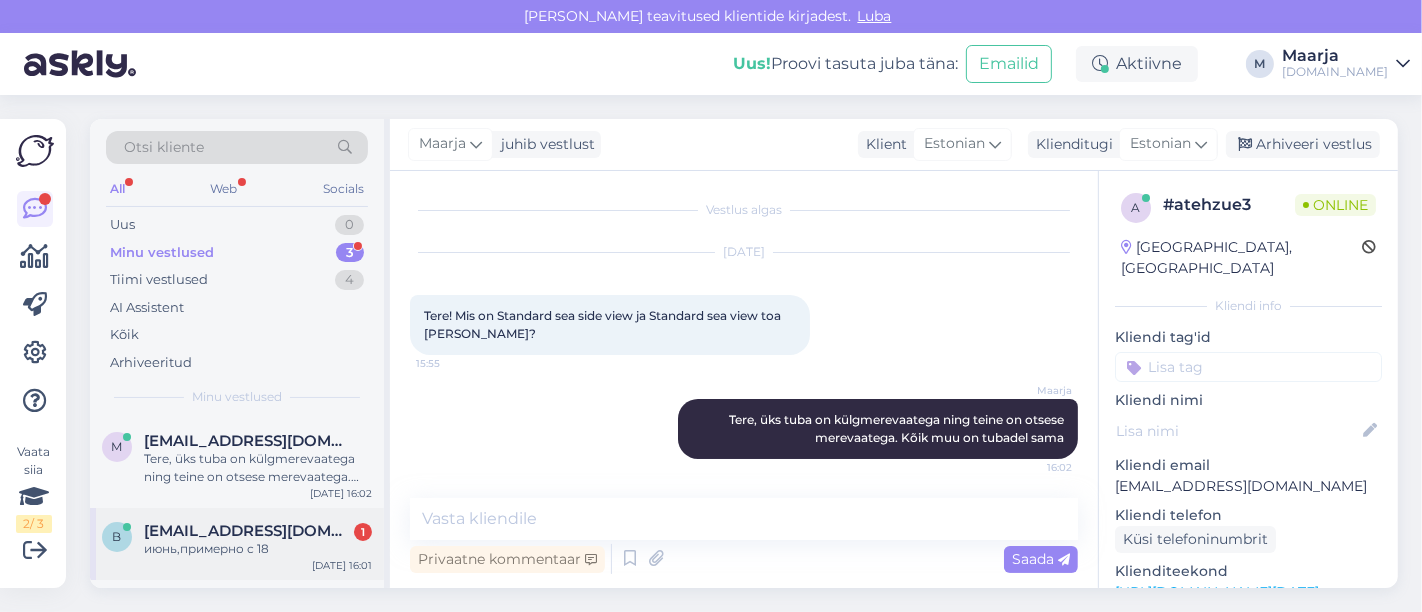 click on "июнь,примерно с 18" at bounding box center [258, 549] 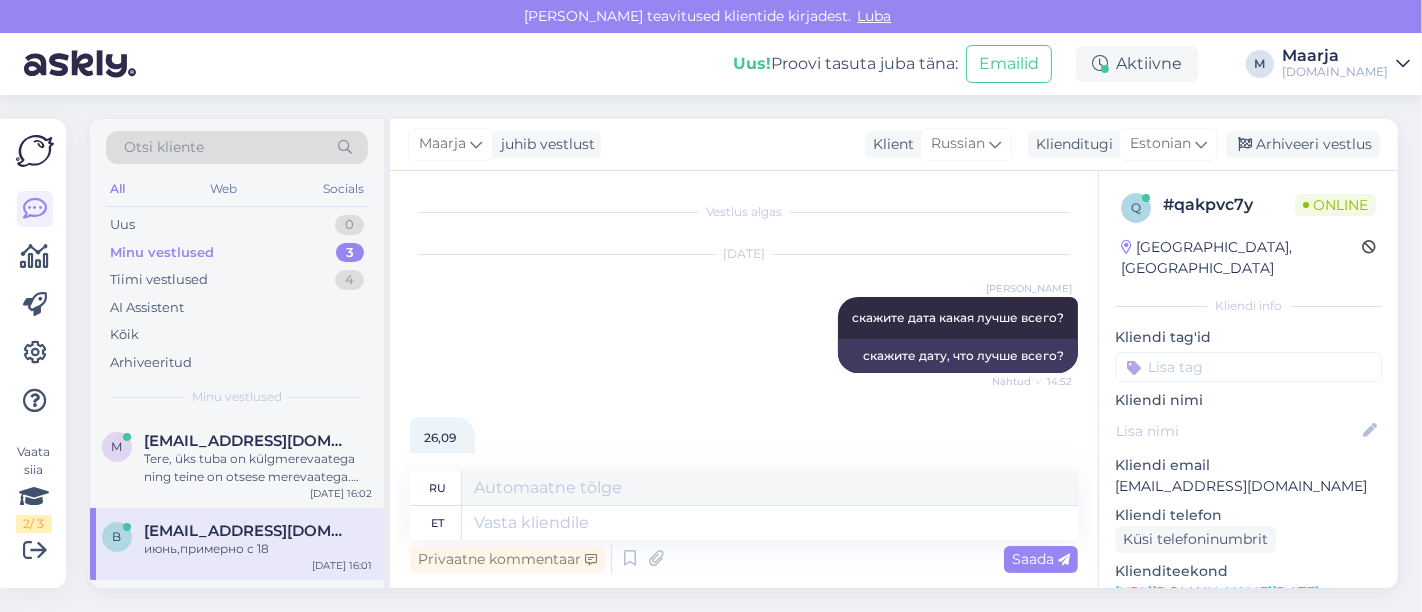 scroll, scrollTop: 12204, scrollLeft: 0, axis: vertical 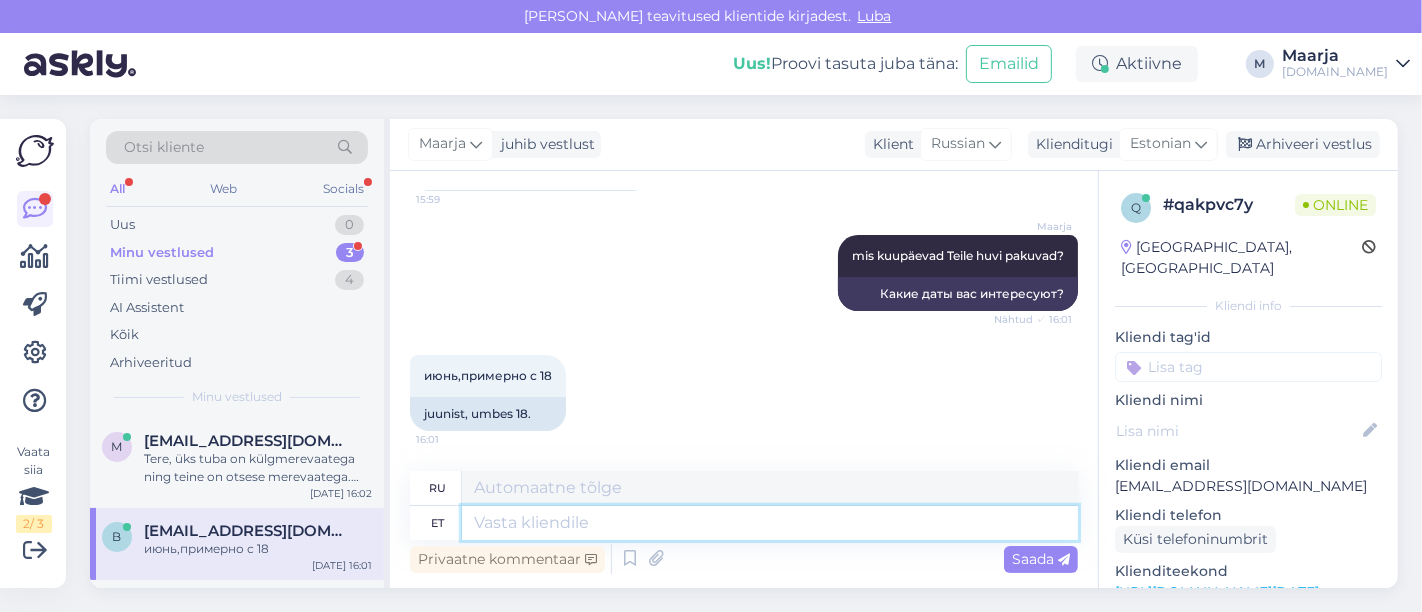 click at bounding box center [770, 523] 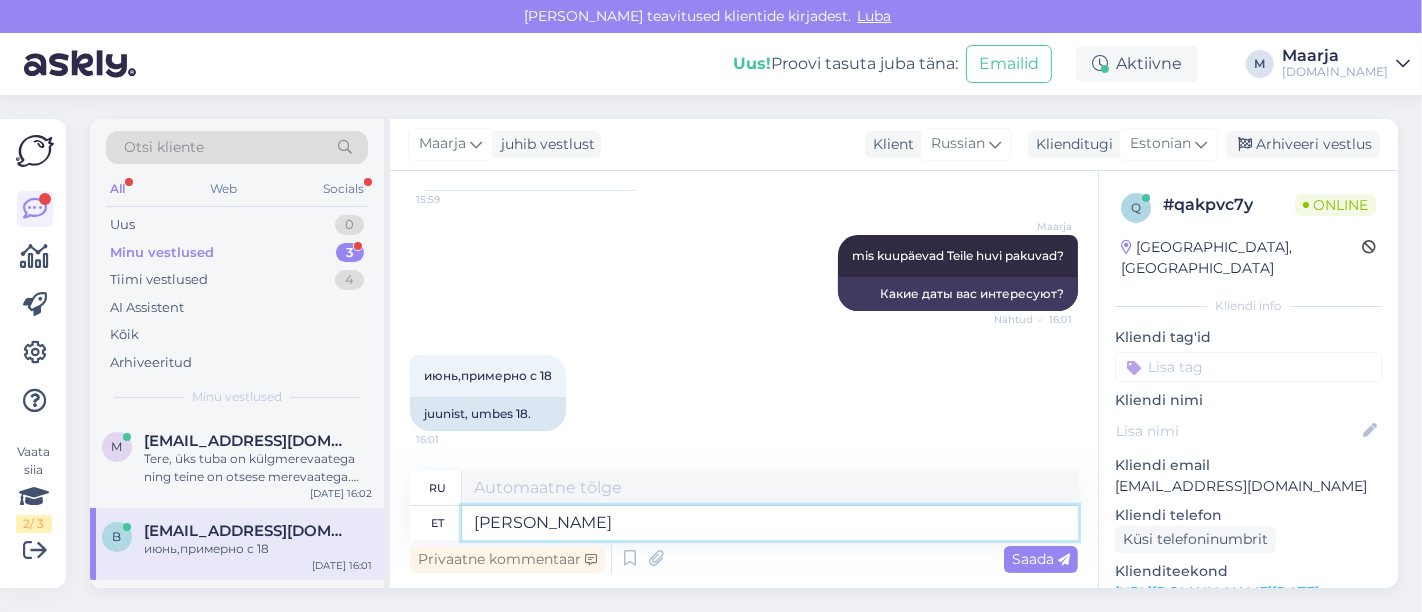 type on "Saame pakkuda h" 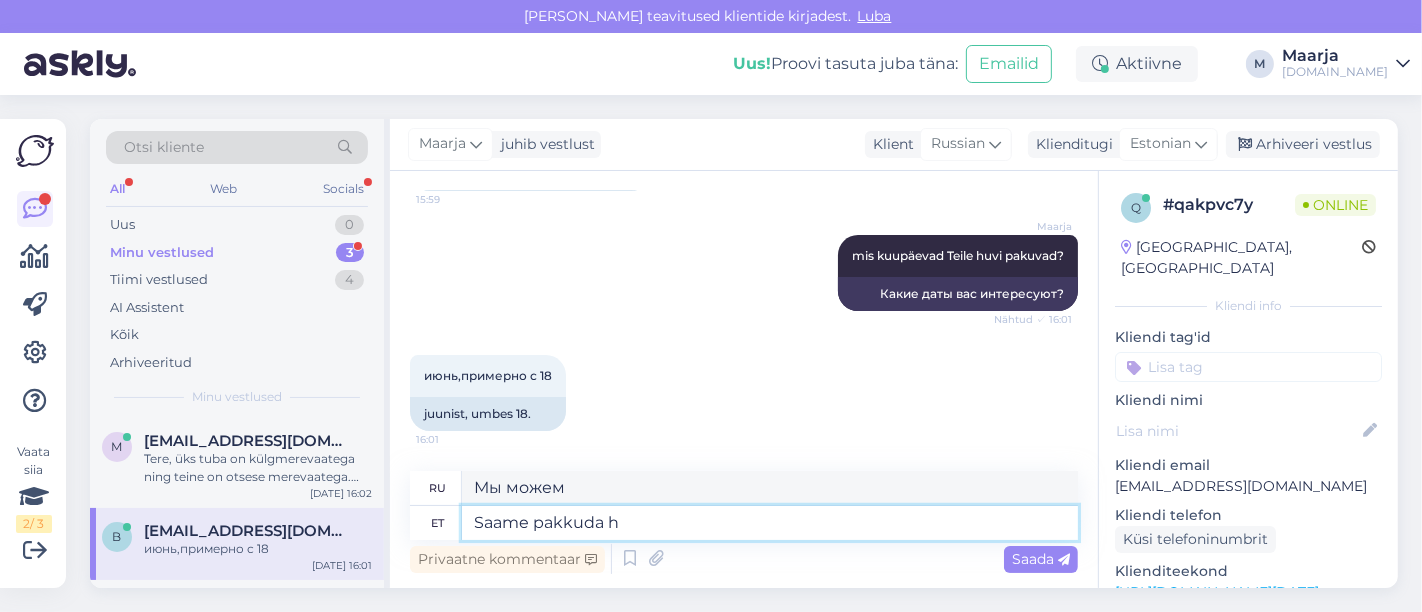 type on "Мы можем предложить" 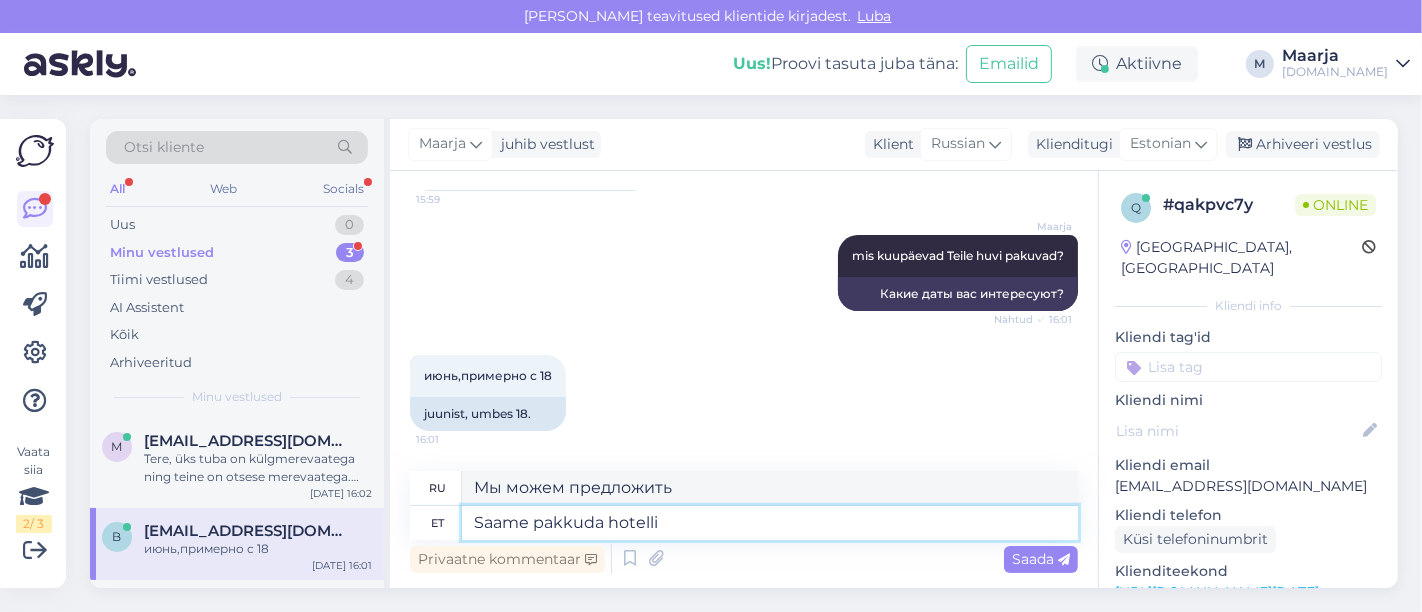 paste on "Duplex Family Suite" 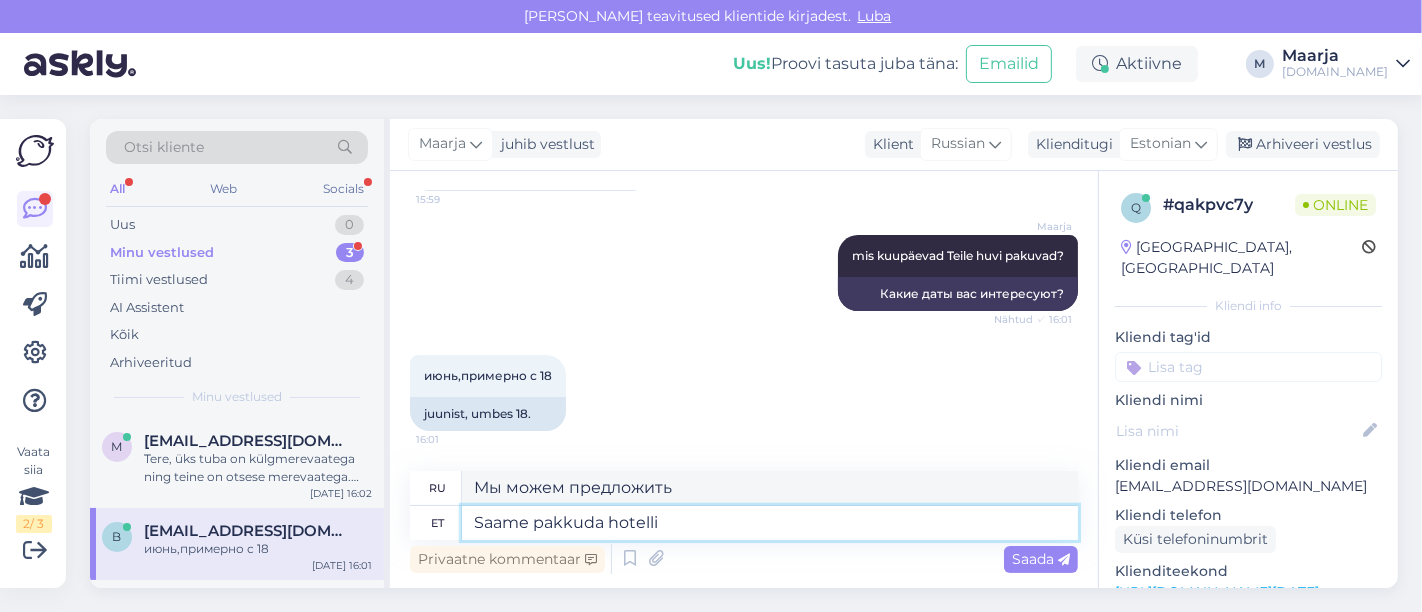 type on "Saame pakkuda hotelli Duplex Family Suite" 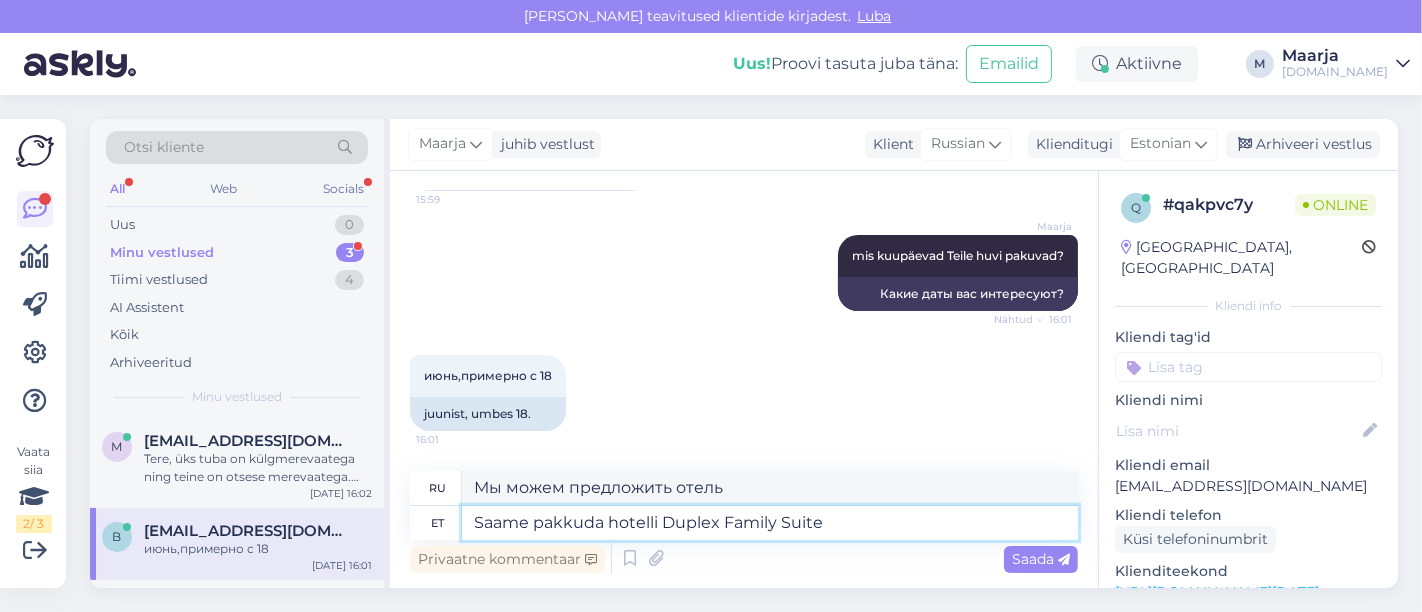 type on "Мы можем предложить двухуровневый семейный люкс." 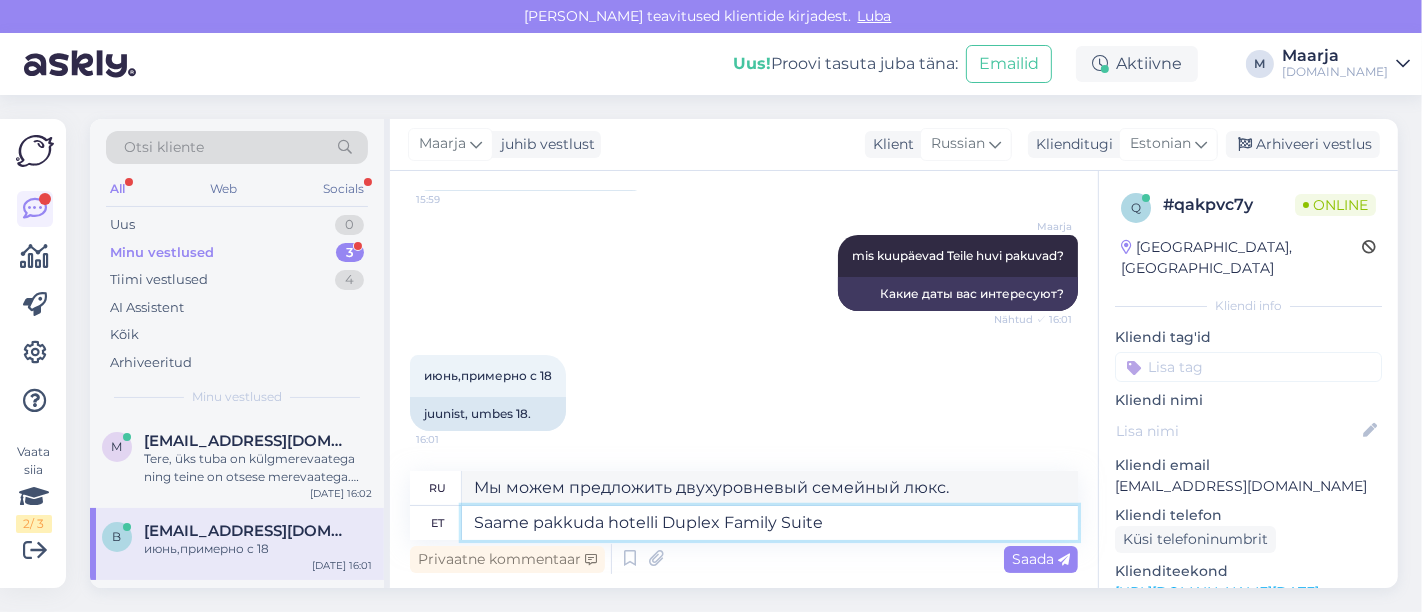 click on "Saame pakkuda hotelli Duplex Family Suite" at bounding box center [770, 523] 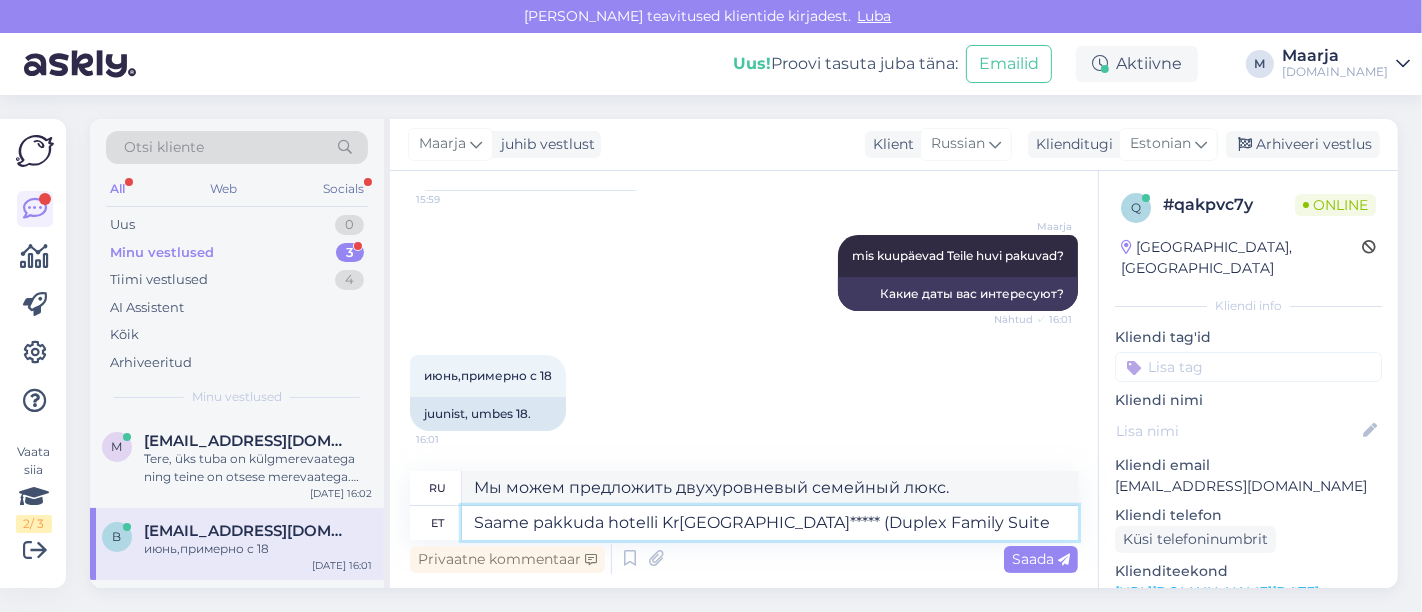 type on "Saame pakkuda hotelli [GEOGRAPHIC_DATA] 5***** Duplex Family Suite" 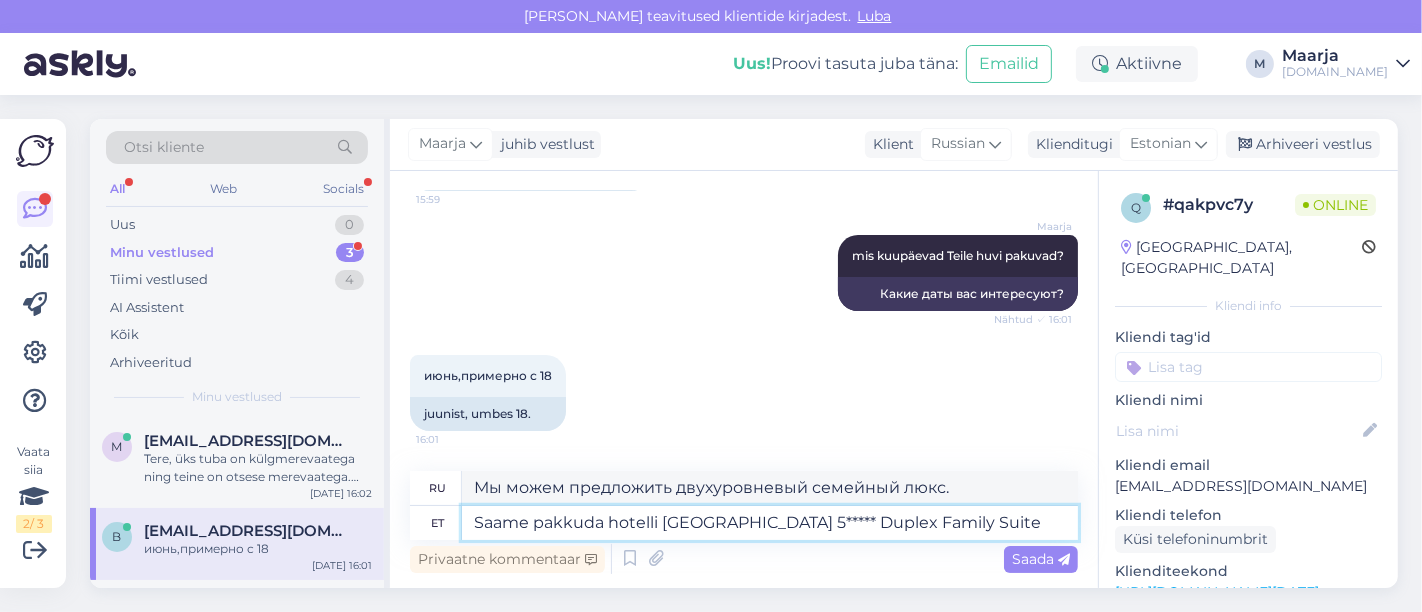 type on "Мы можем предложить Вам отель «Кремлин Палас» 5***** (Дуплекс Семейный Люкс)" 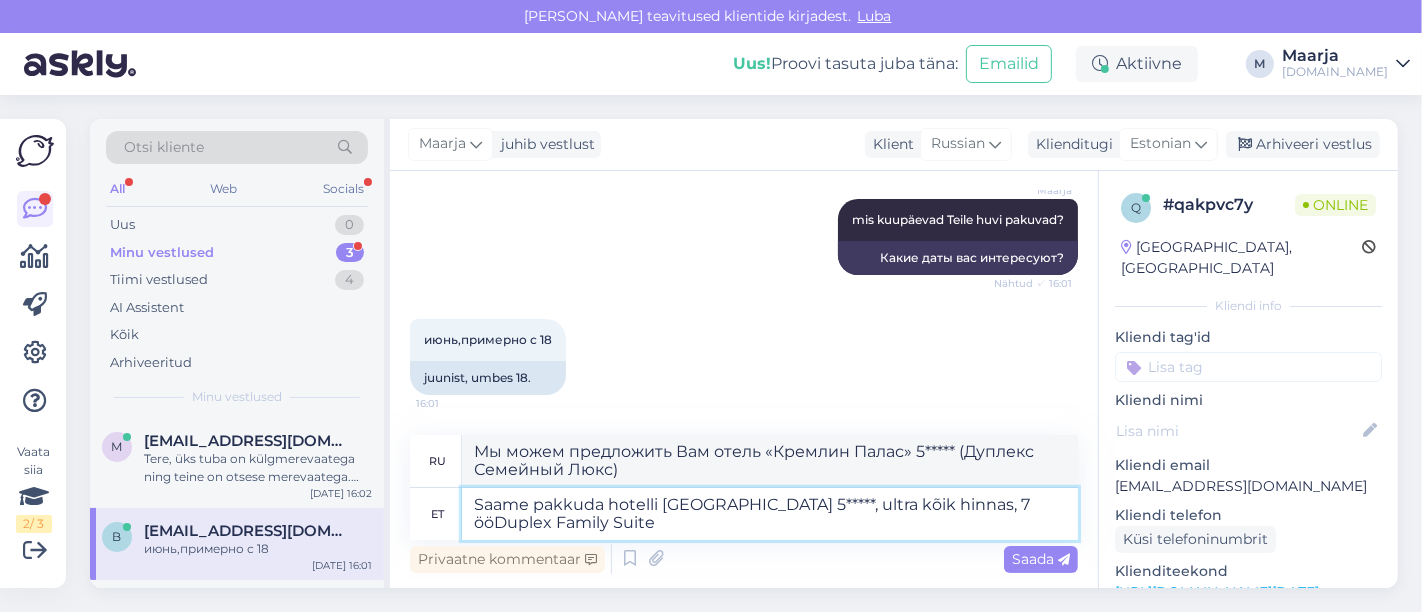 type on "Saame pakkuda hotelli [GEOGRAPHIC_DATA] 5*****, ultra kõik hinnas, 7 öödDuplex Family Suite" 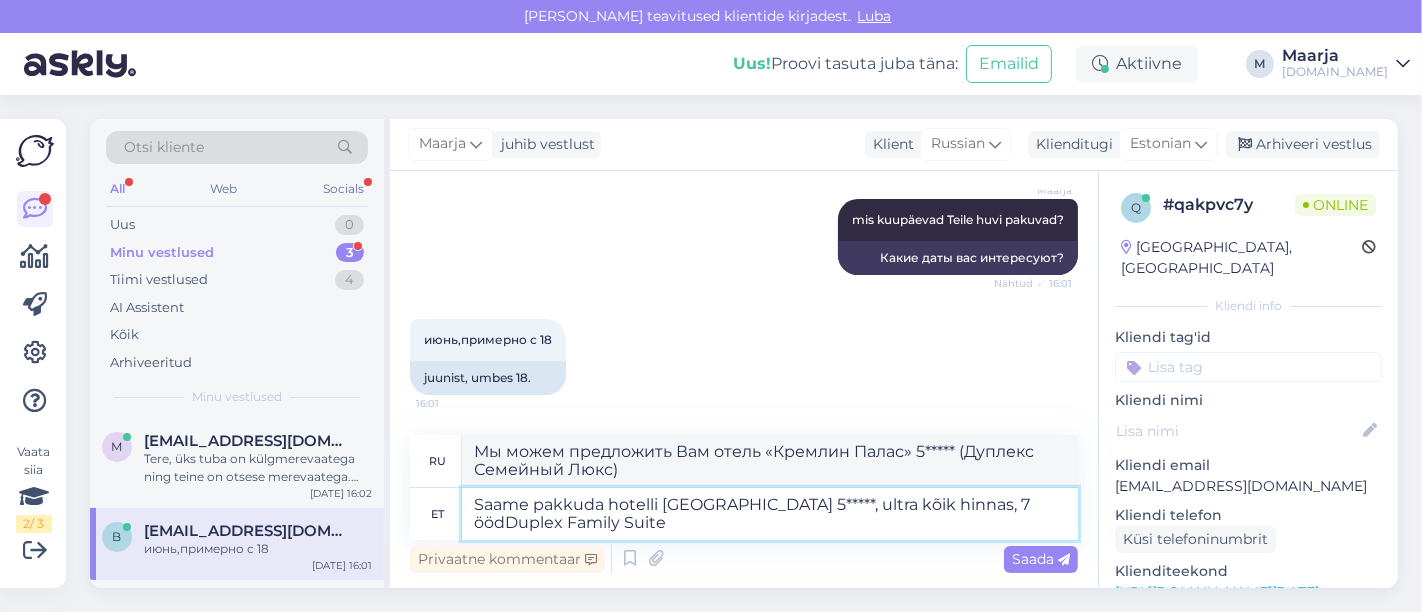 type on "Мы можем предложить вам отель «Кремлинский дворец» 5*****, ультра все включено, 7 ночей, двухуровневый семейный люкс." 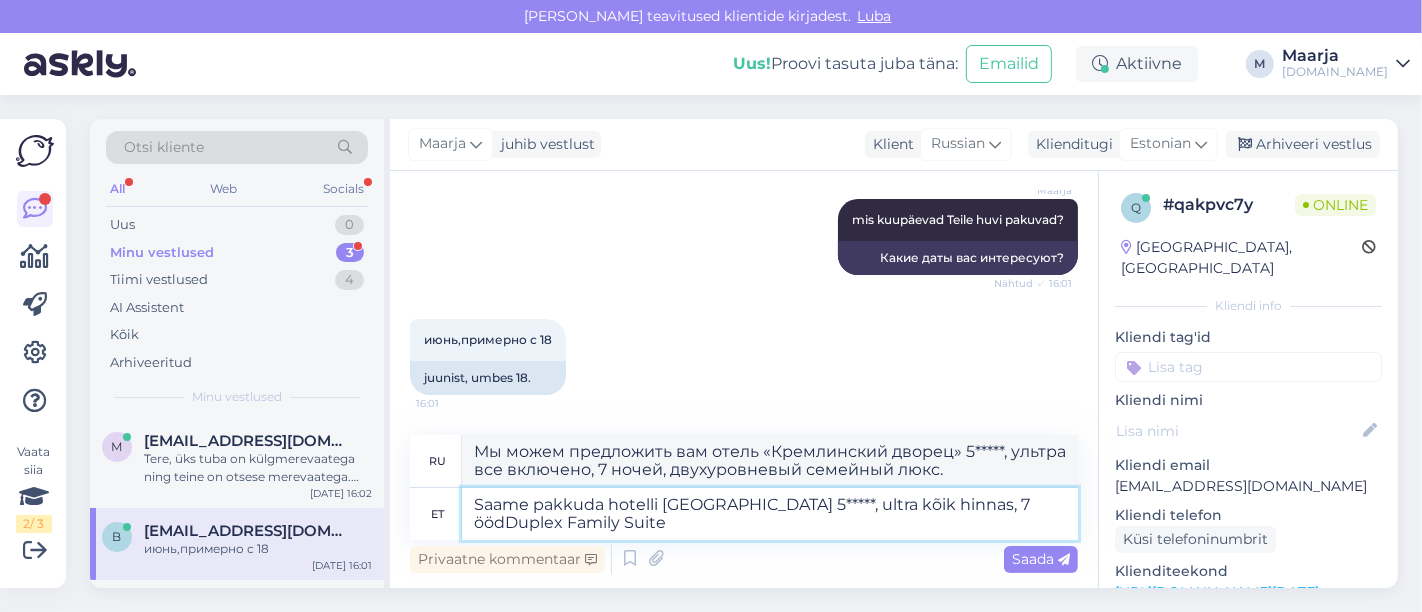 type on "Saame pakkuda hotelli [GEOGRAPHIC_DATA] 5*****, ultra kõik hinnas, 7 ööd Duplex Family Suite" 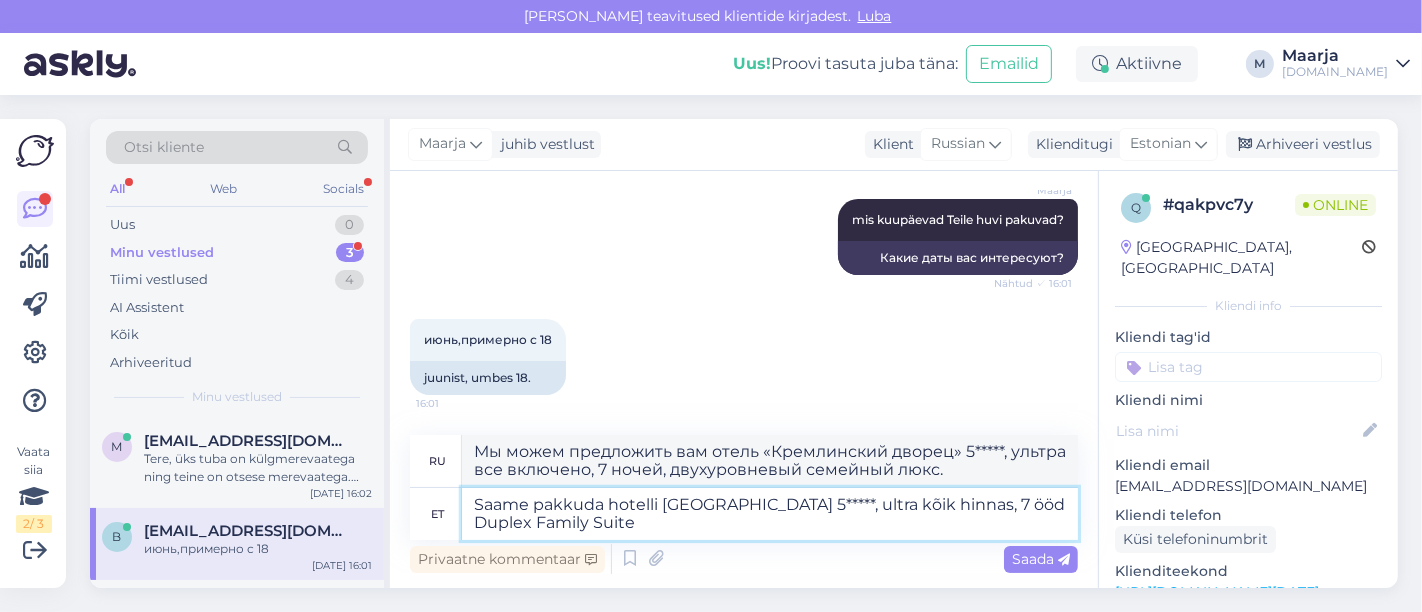 click on "Saame pakkuda hotelli [GEOGRAPHIC_DATA] 5*****, ultra kõik hinnas, 7 ööd Duplex Family Suite" at bounding box center [770, 514] 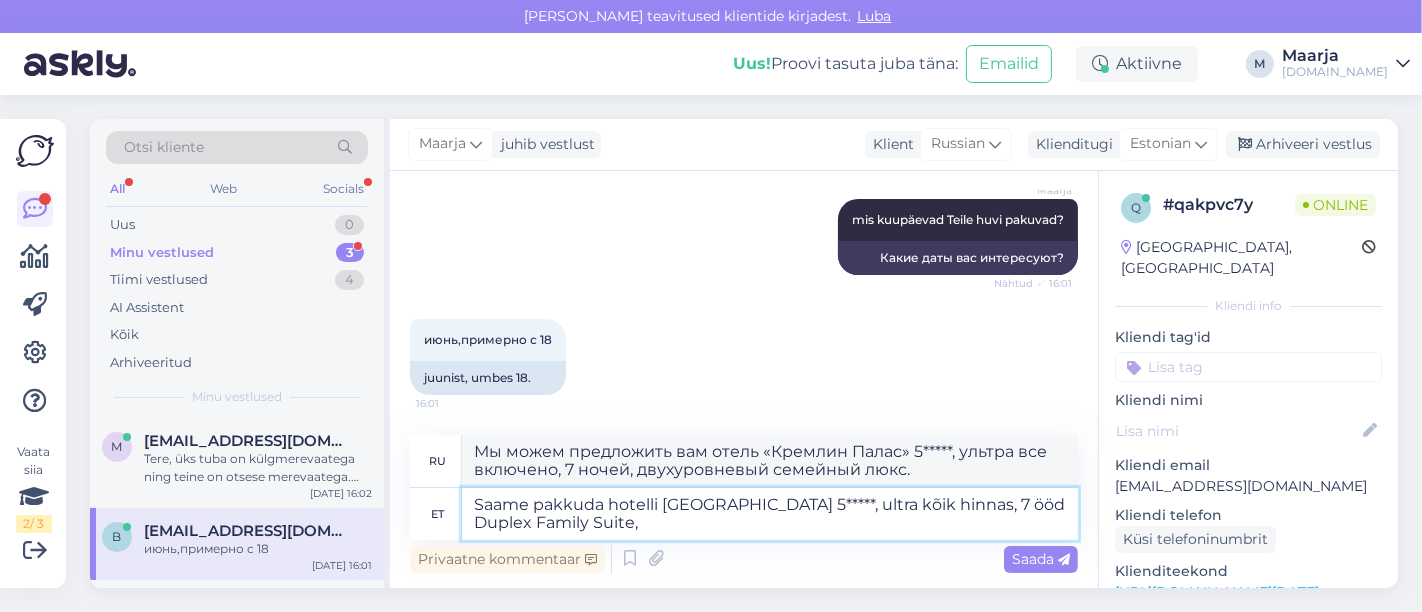 type on "Saame pakkuda hotelli [GEOGRAPHIC_DATA] 5*****, ultra kõik hinnas, 7 ööd Duplex Family Suite, 1" 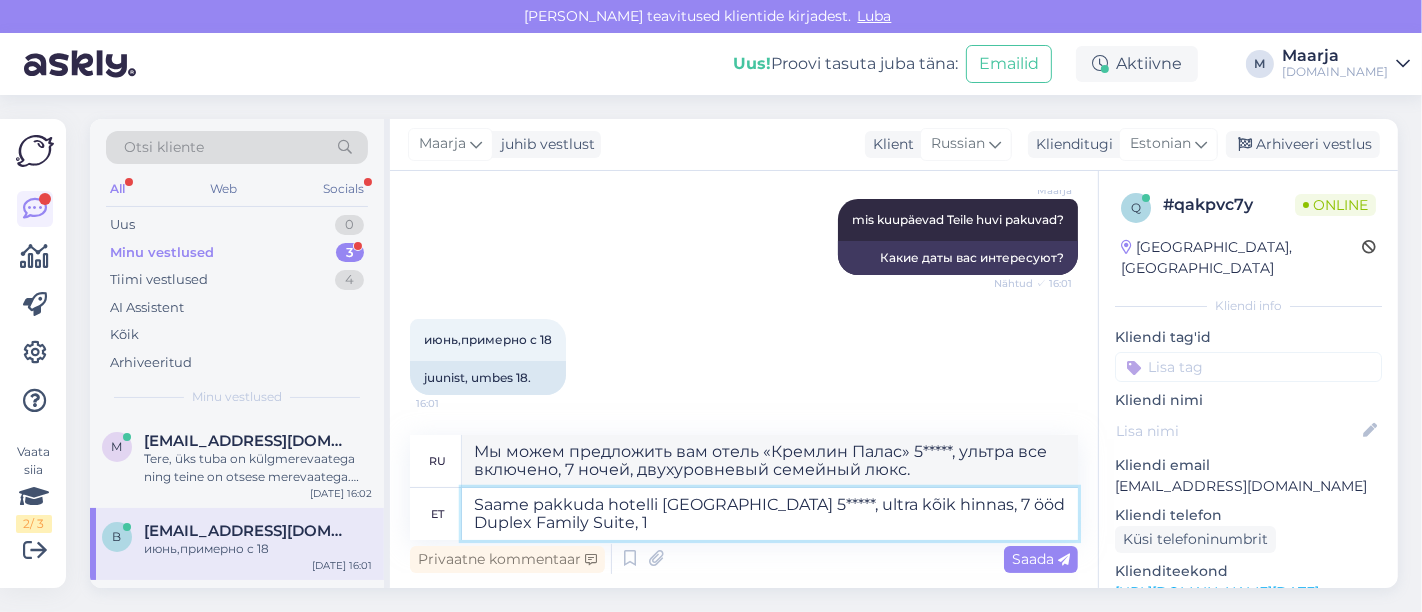 type on "Мы можем предложить вам отель Kremlin Palace 5*****, ультра все включено, 7 ночей, двухуровневый семейный люкс," 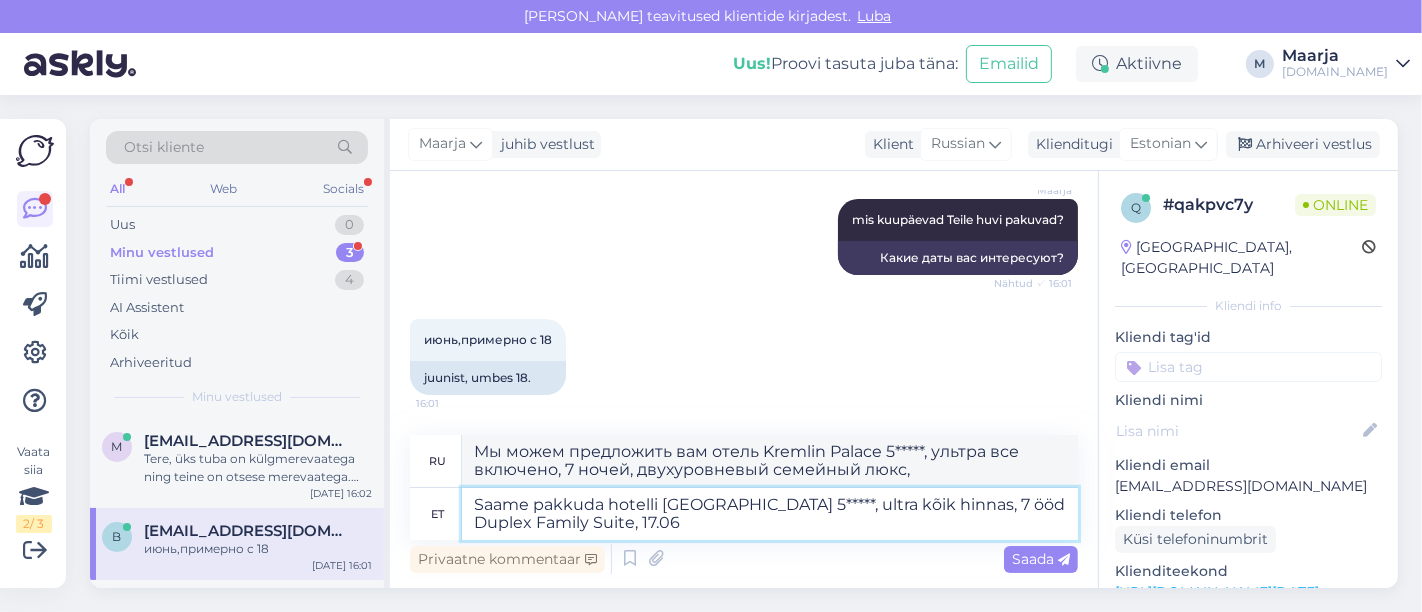 type on "Saame pakkuda hotelli [GEOGRAPHIC_DATA] 5*****, ultra kõik hinnas, 7 ööd Duplex Family Suite, 17.06" 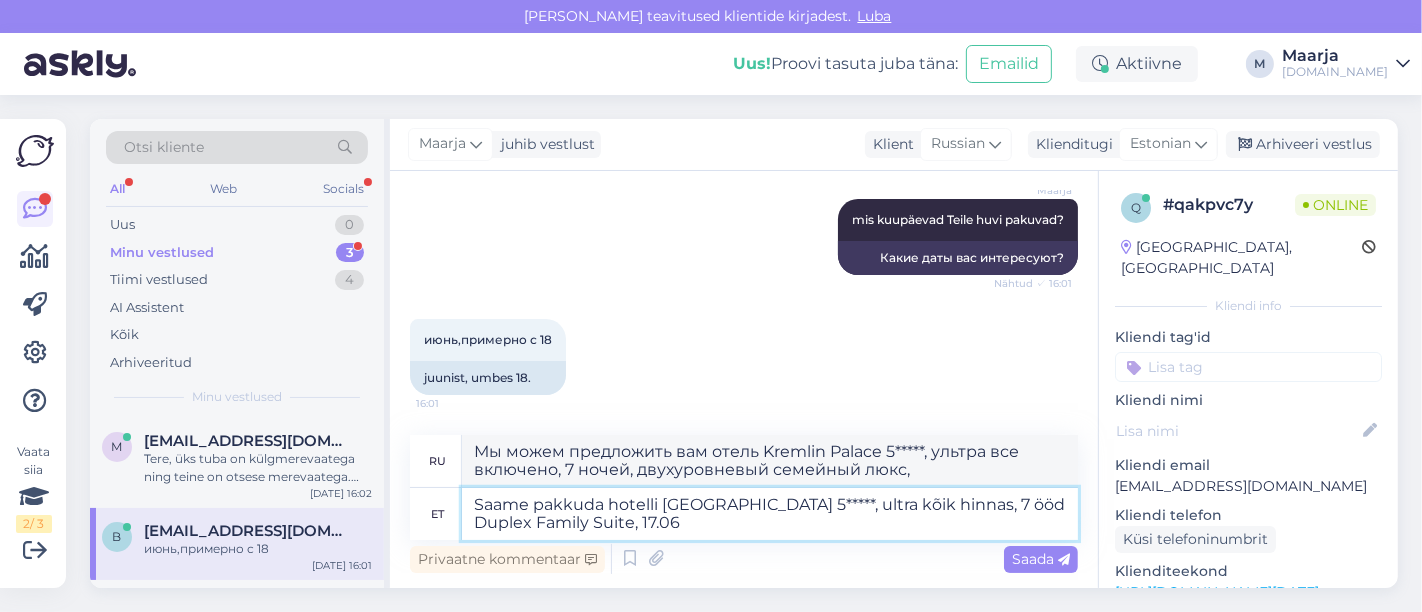 type on "Мы можем предложить Вам отель [GEOGRAPHIC_DATA] 5*****, ультра все включено, 7 ночей, Duplex Family Suite, 17.06" 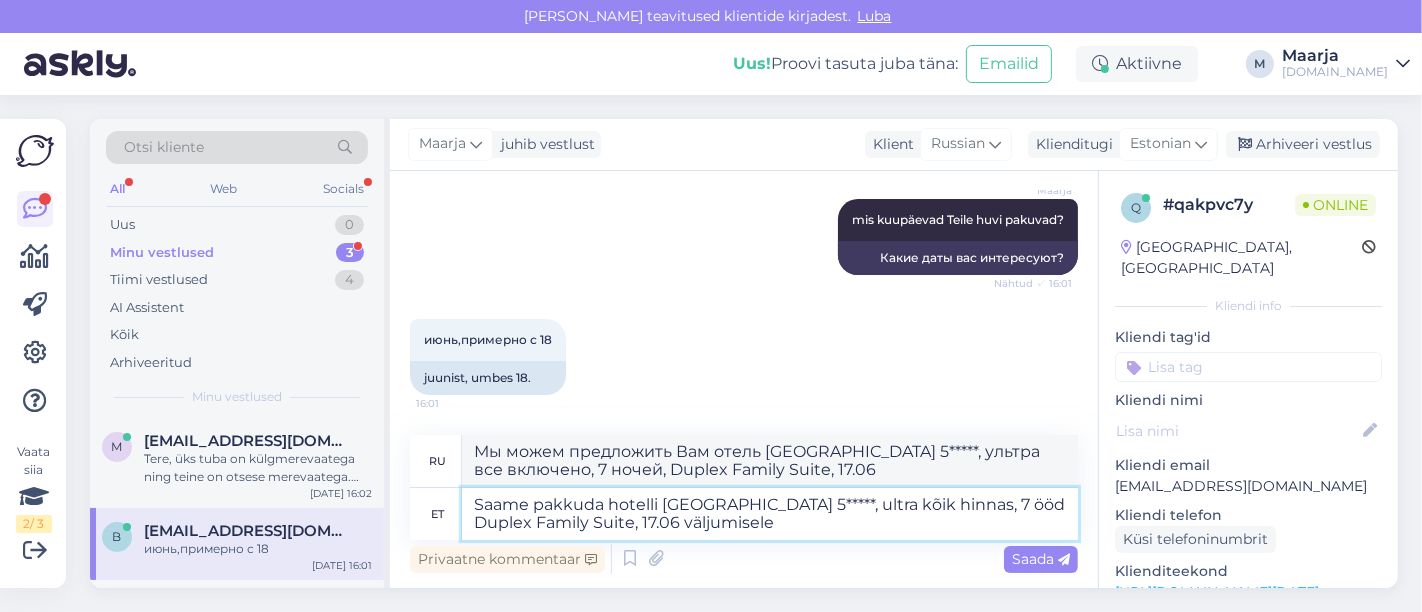 type on "Saame pakkuda hotelli [GEOGRAPHIC_DATA] 5*****, ultra kõik hinnas, 7 ööd Duplex Family Suite, 17.06 väljumisele h" 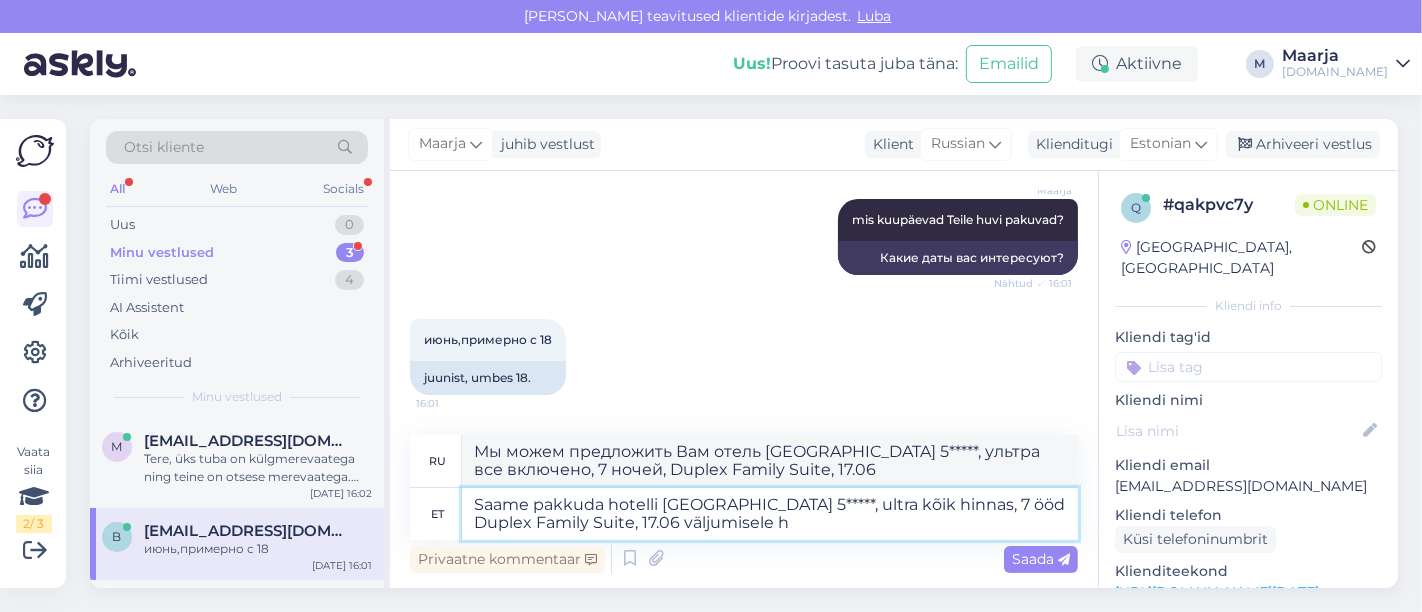 type on "Мы можем предложить Вам отель [GEOGRAPHIC_DATA] 5*****, ультра все включено, 7 ночей, Duplex Family Suite, вылет 17.06" 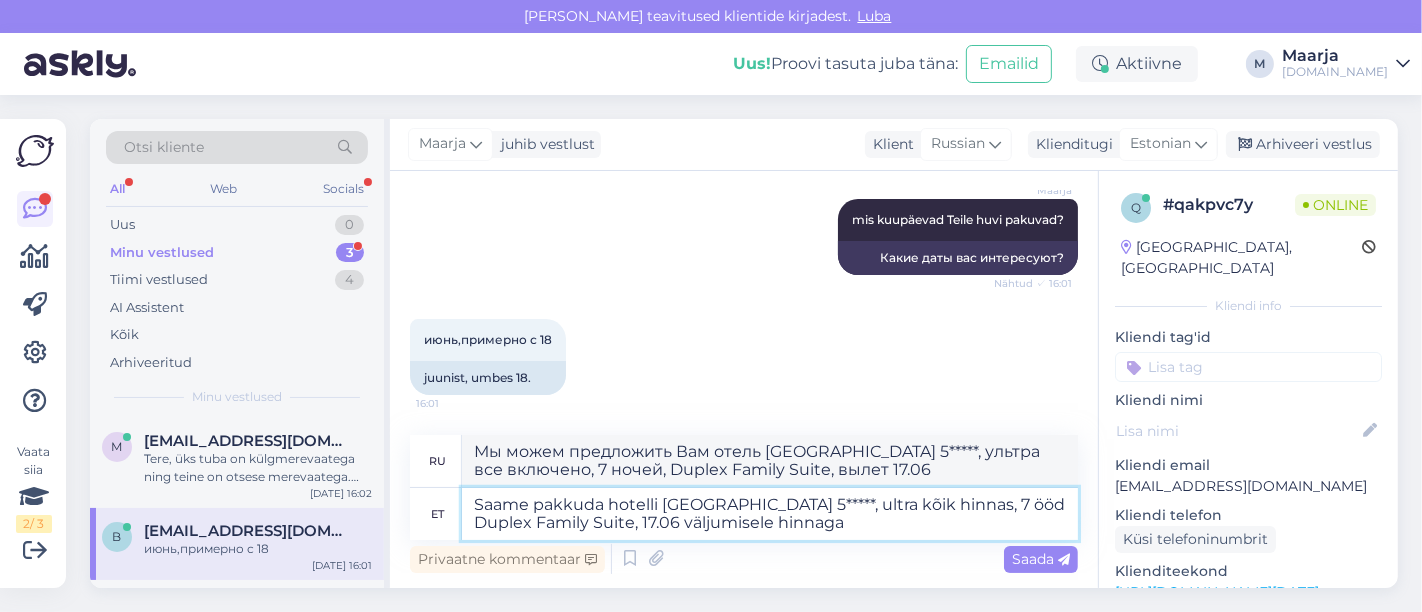 type on "Saame pakkuda hotelli [GEOGRAPHIC_DATA] 5*****, ultra kõik hinnas, 7 ööd Duplex Family Suite, 17.06 väljumisele hinnaga" 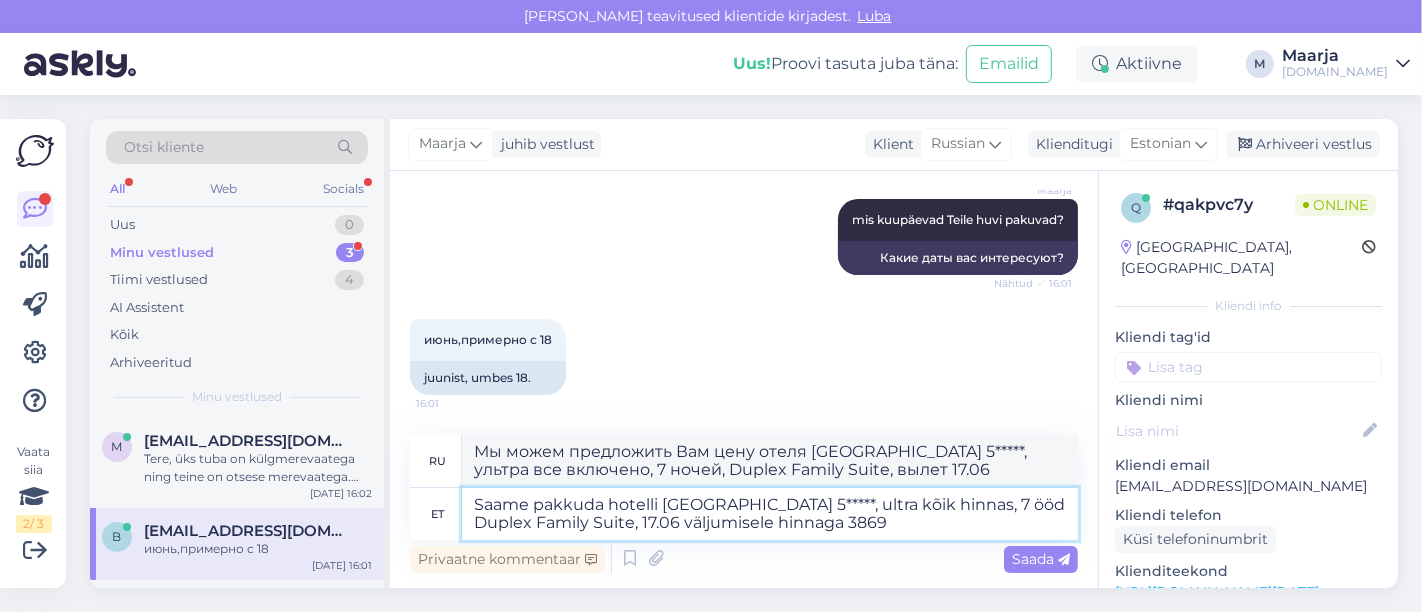 type on "Saame pakkuda hotelli [GEOGRAPHIC_DATA] 5*****, ultra kõik hinnas, 7 ööd Duplex Family Suite, 17.06 väljumisele hinnaga 3869 €" 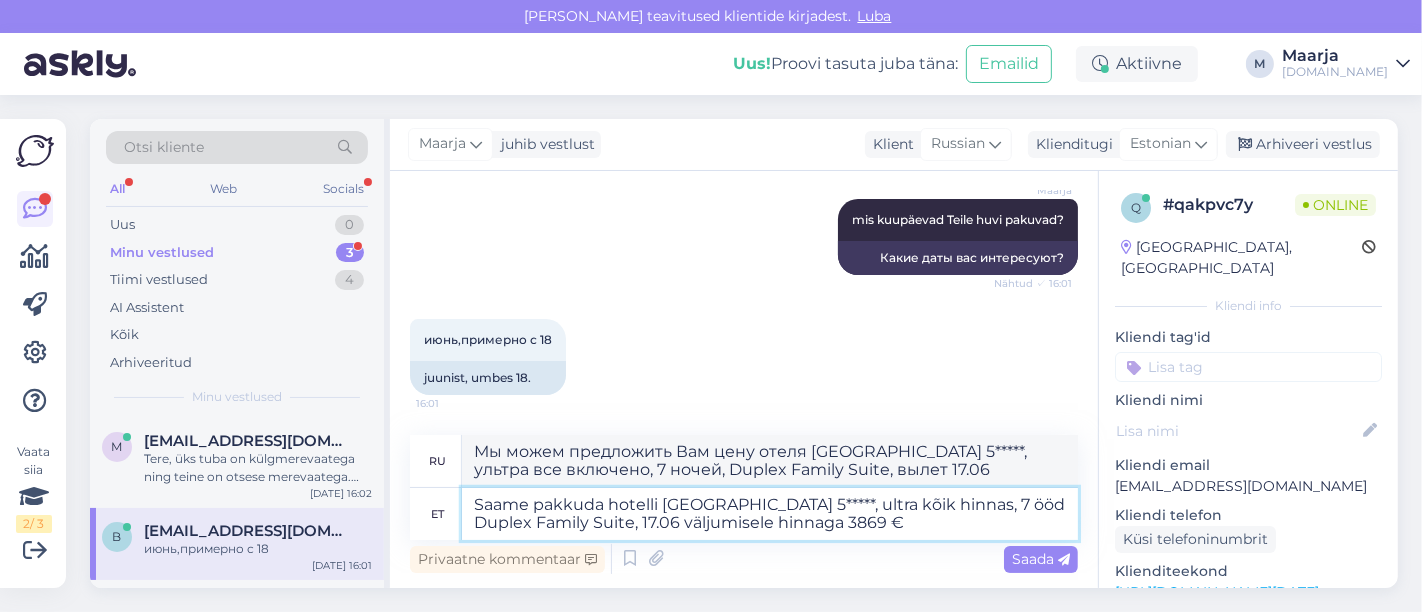 type on "Мы можем предложить Вам отель [GEOGRAPHIC_DATA] 5*****, ультра все включено, 7 ночей Duplex Family Suite, вылет 17.06 по цене 3869" 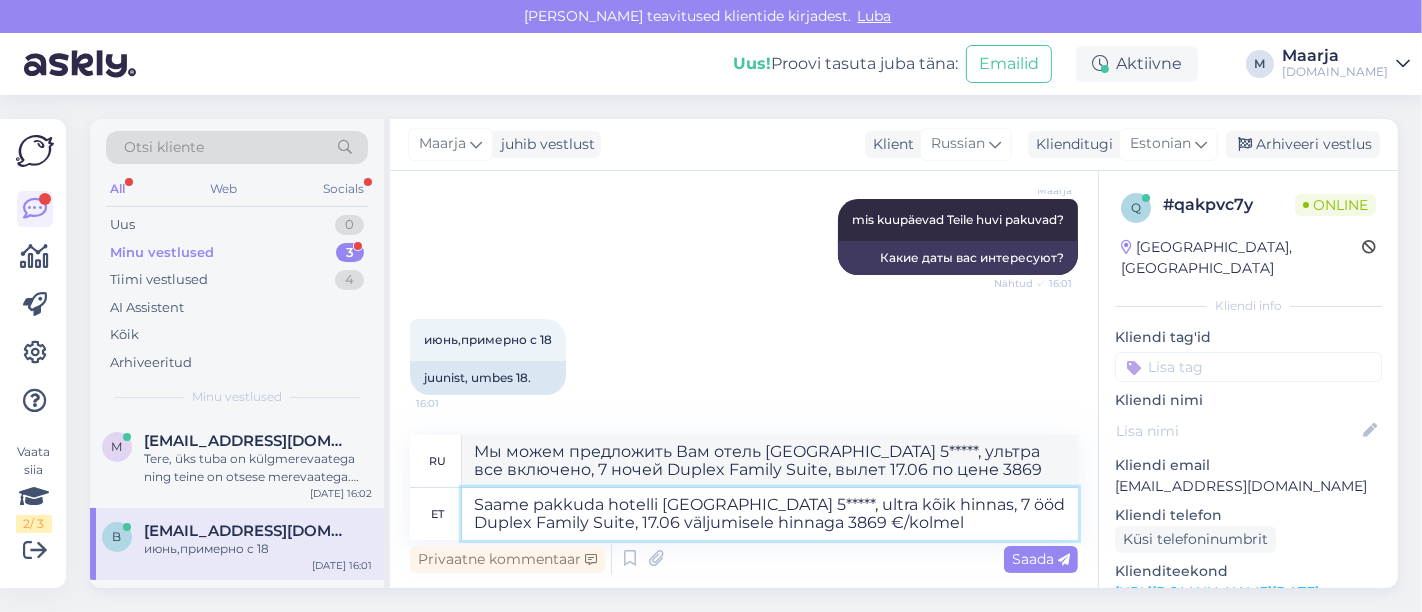 type on "Saame pakkuda hotelli [GEOGRAPHIC_DATA] 5*****, ultra kõik hinnas, 7 ööd Duplex Family Suite, 17.06 väljumisele hinnaga 3869 €/kolmele" 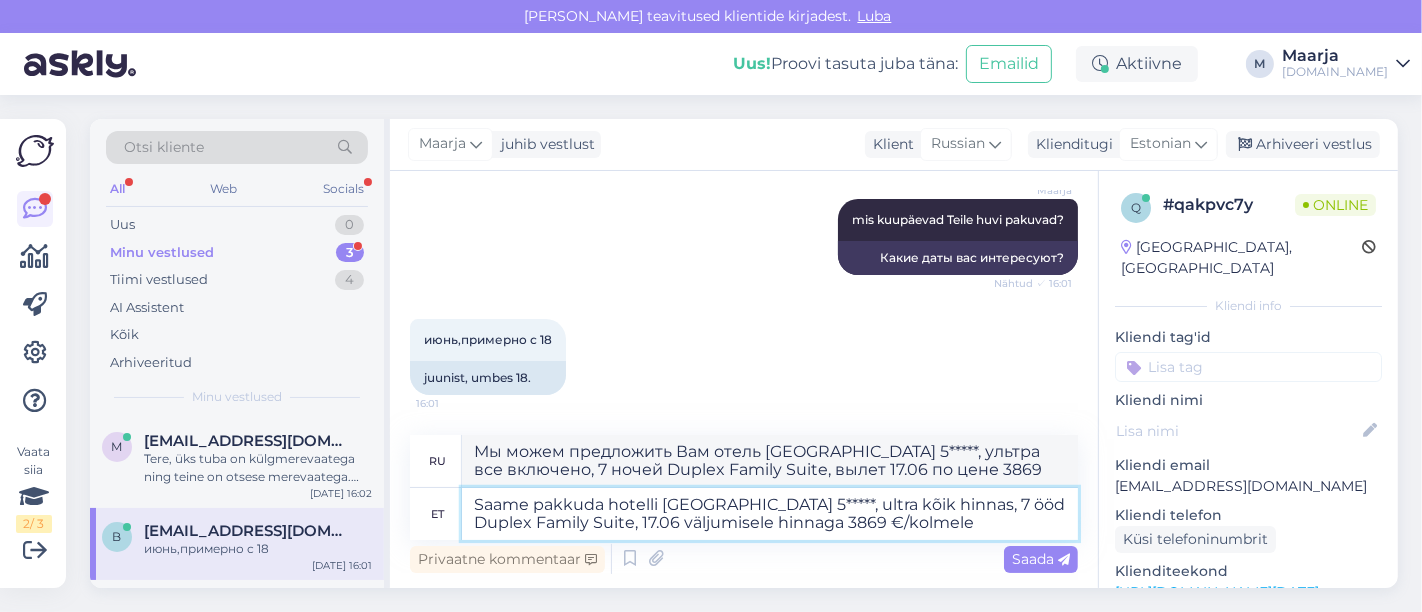 type on "Мы можем предложить вам отель Kremlin Palace 5*****, ультра все включено, 7 ночей, Duplex Family Suite, вылет 17.06 по цене 3869 €/три" 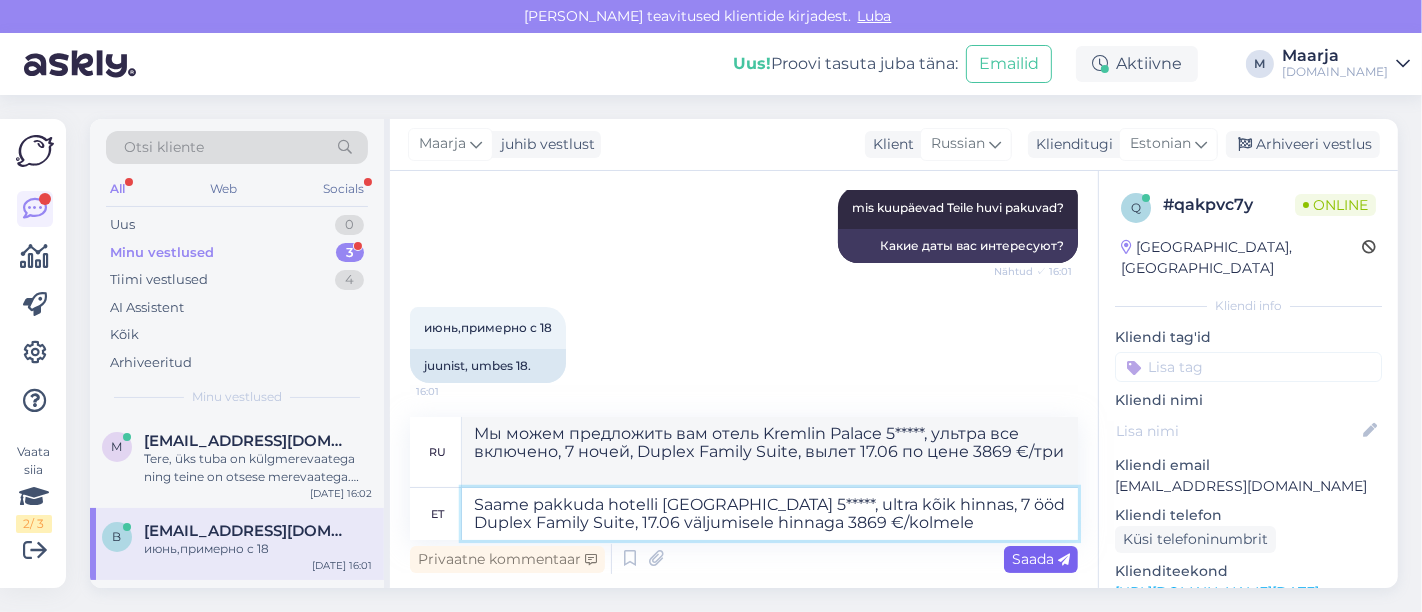 type on "Saame pakkuda hotelli [GEOGRAPHIC_DATA] 5*****, ultra kõik hinnas, 7 ööd Duplex Family Suite, 17.06 väljumisele hinnaga 3869 €/kolmele" 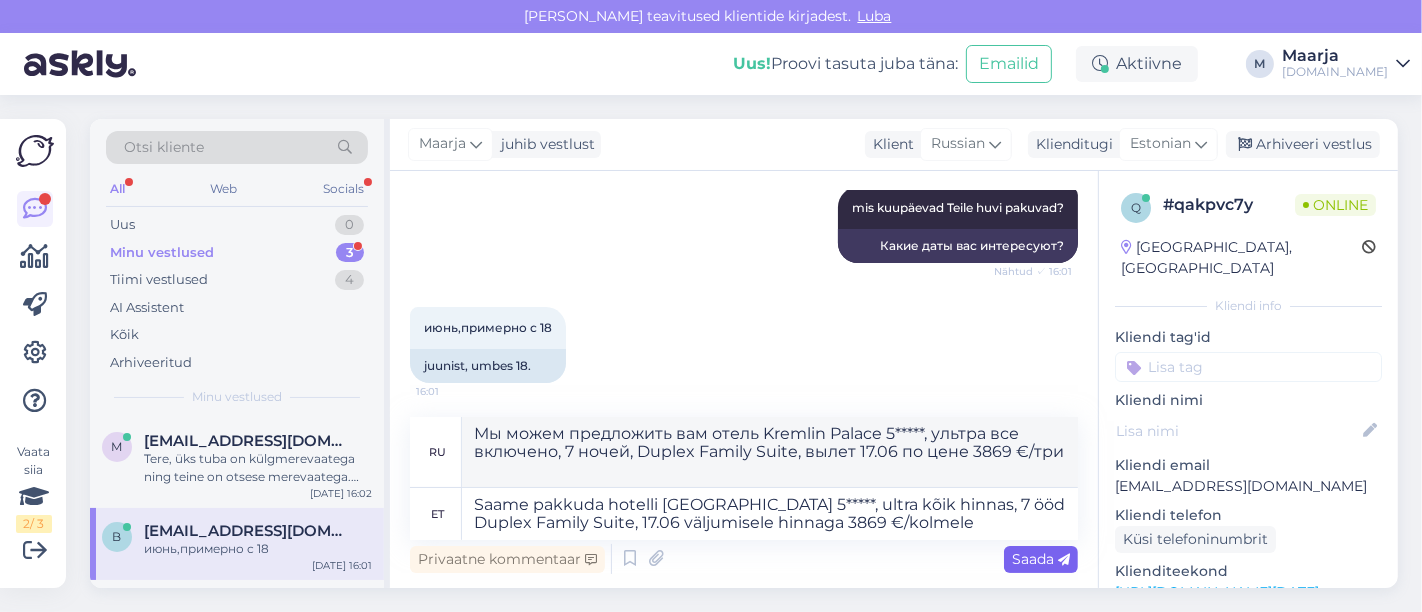 click on "Saada" at bounding box center [1041, 559] 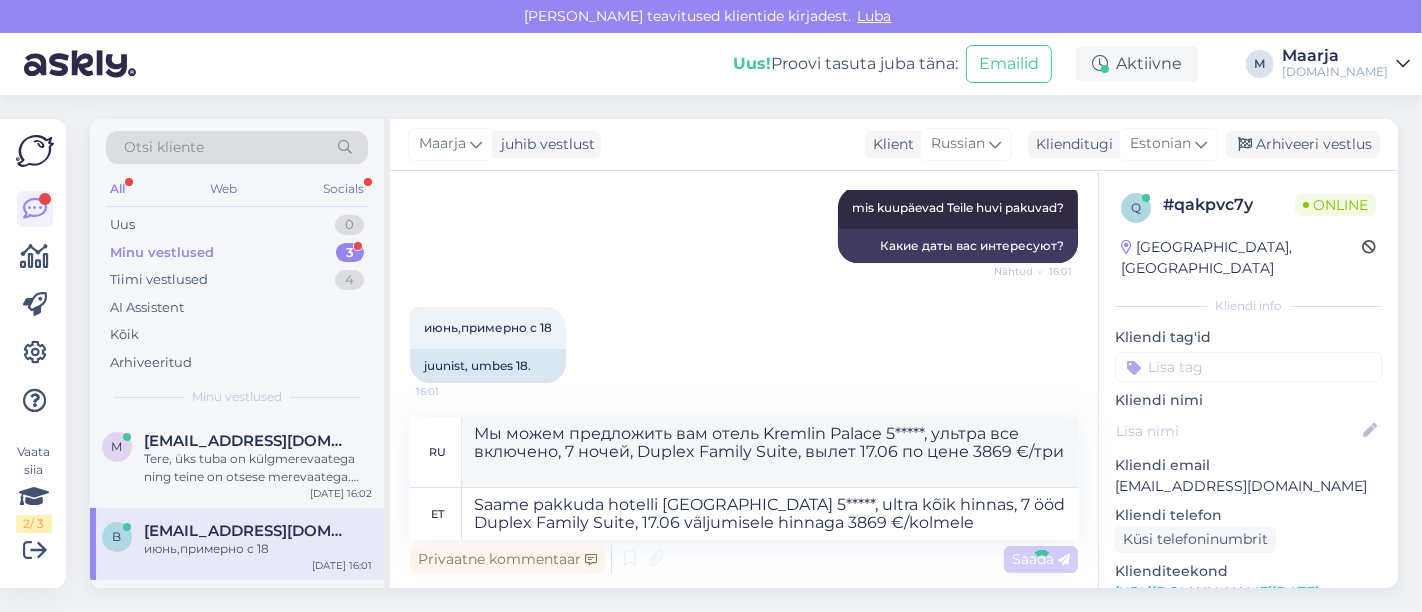 type 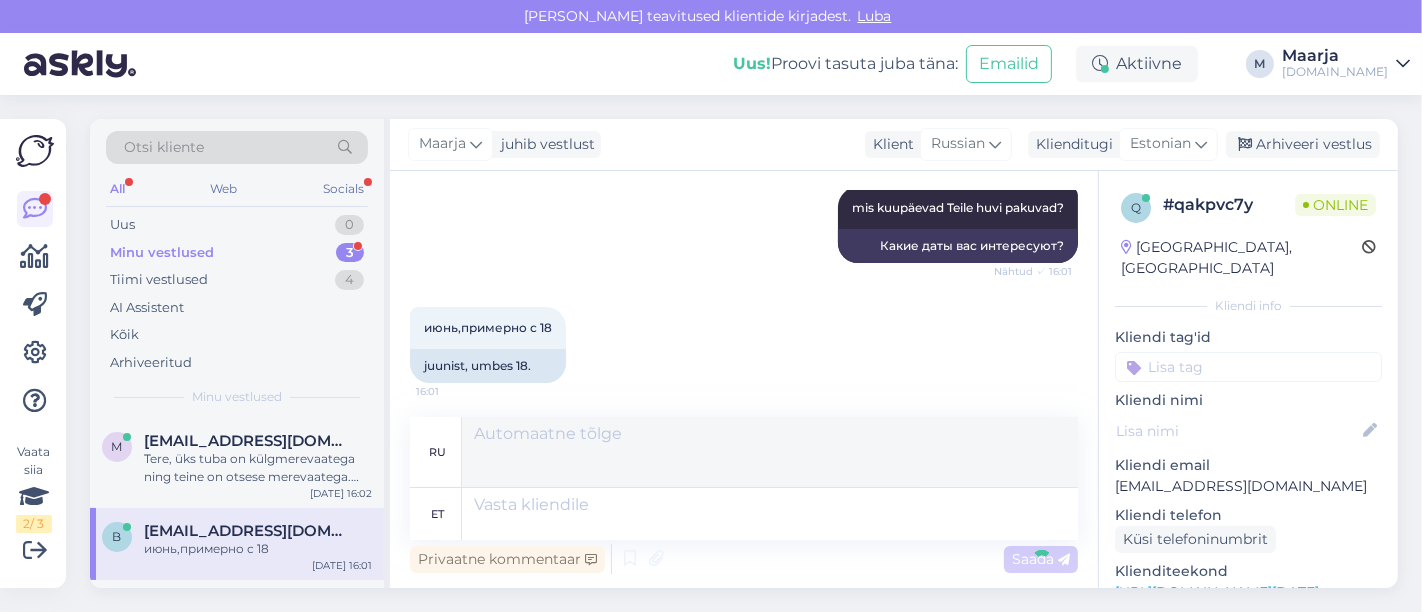scroll, scrollTop: 12396, scrollLeft: 0, axis: vertical 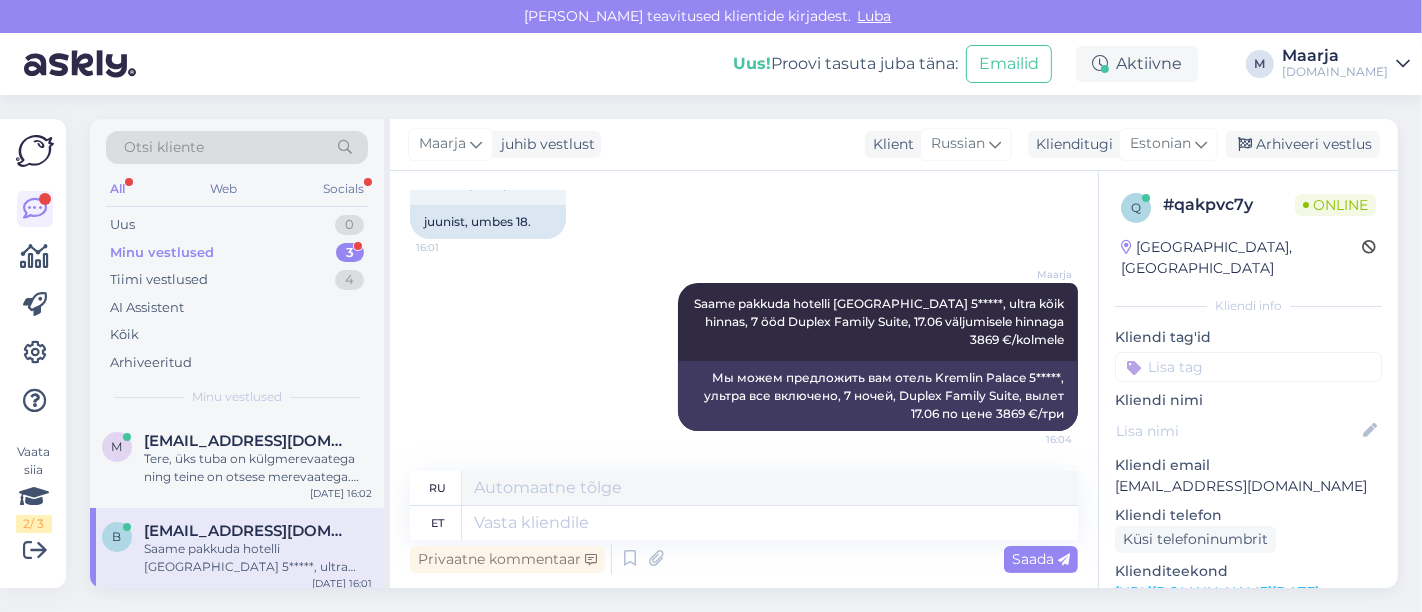 click on "Minu vestlused 3" at bounding box center [237, 253] 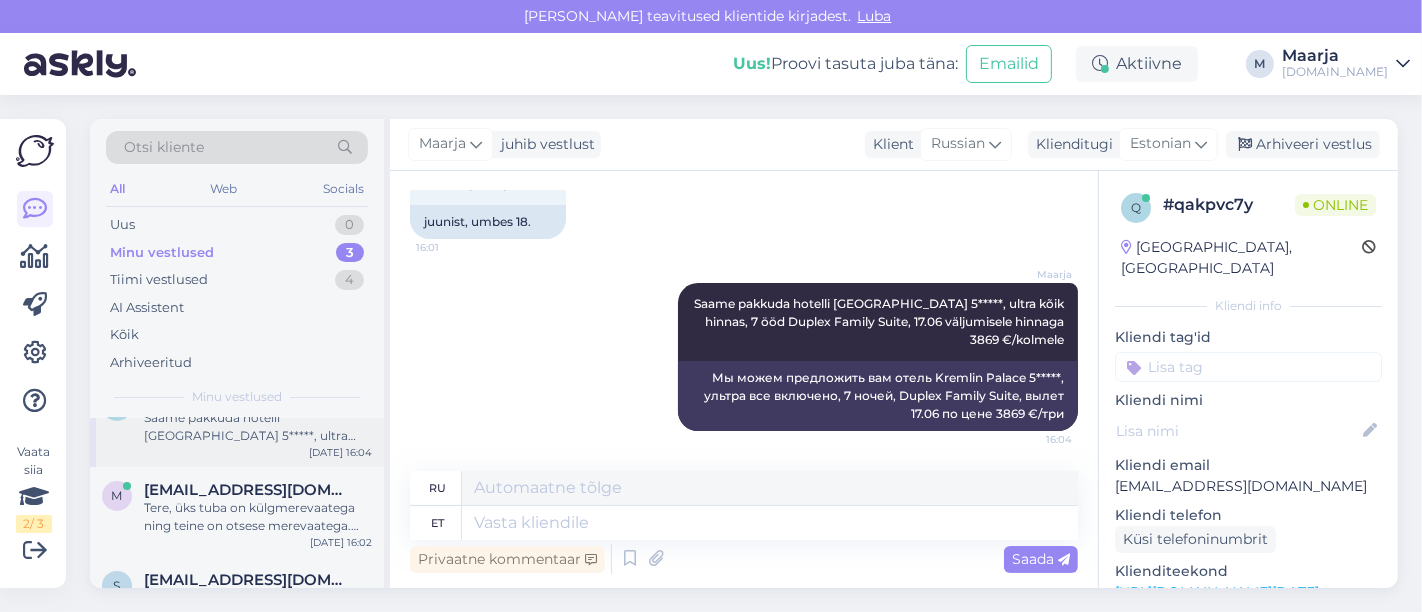 scroll, scrollTop: 0, scrollLeft: 0, axis: both 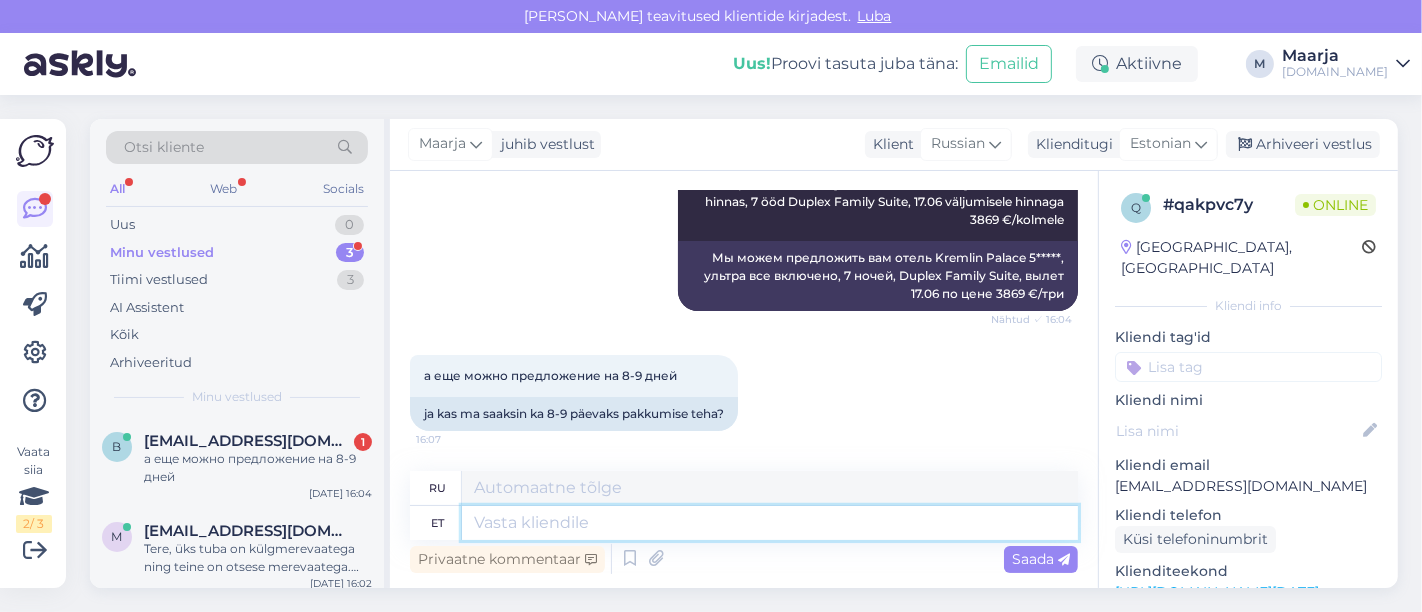 click at bounding box center (770, 523) 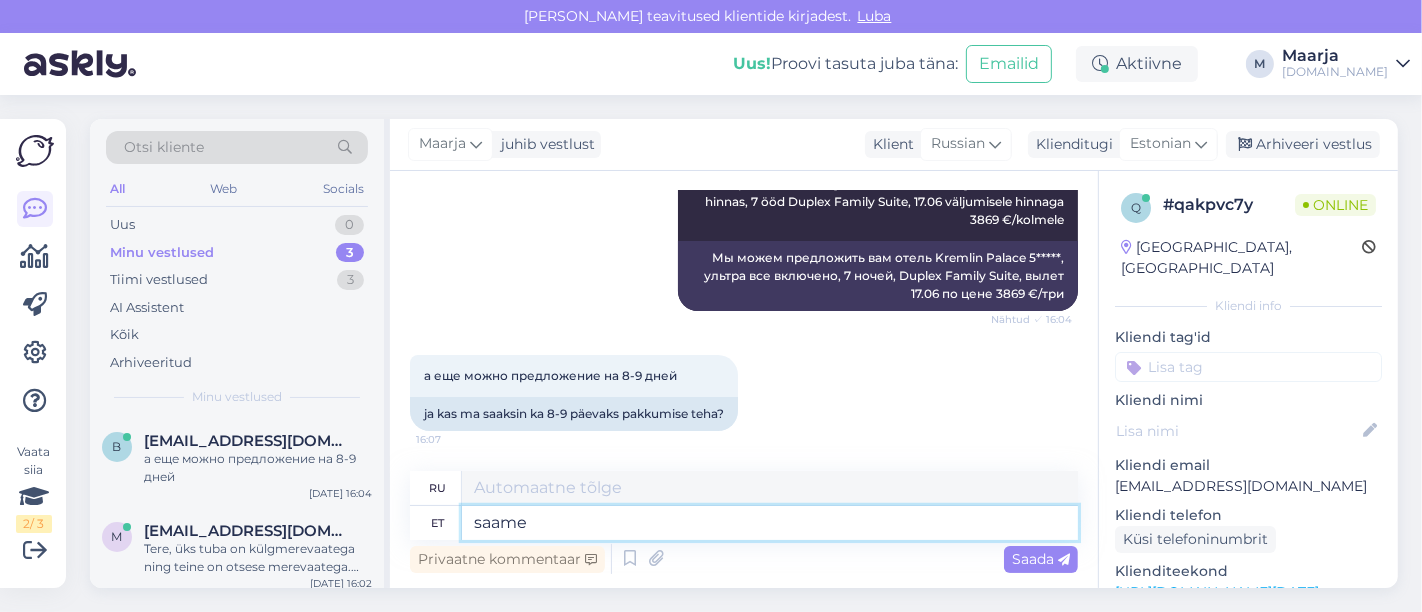 type on "saame" 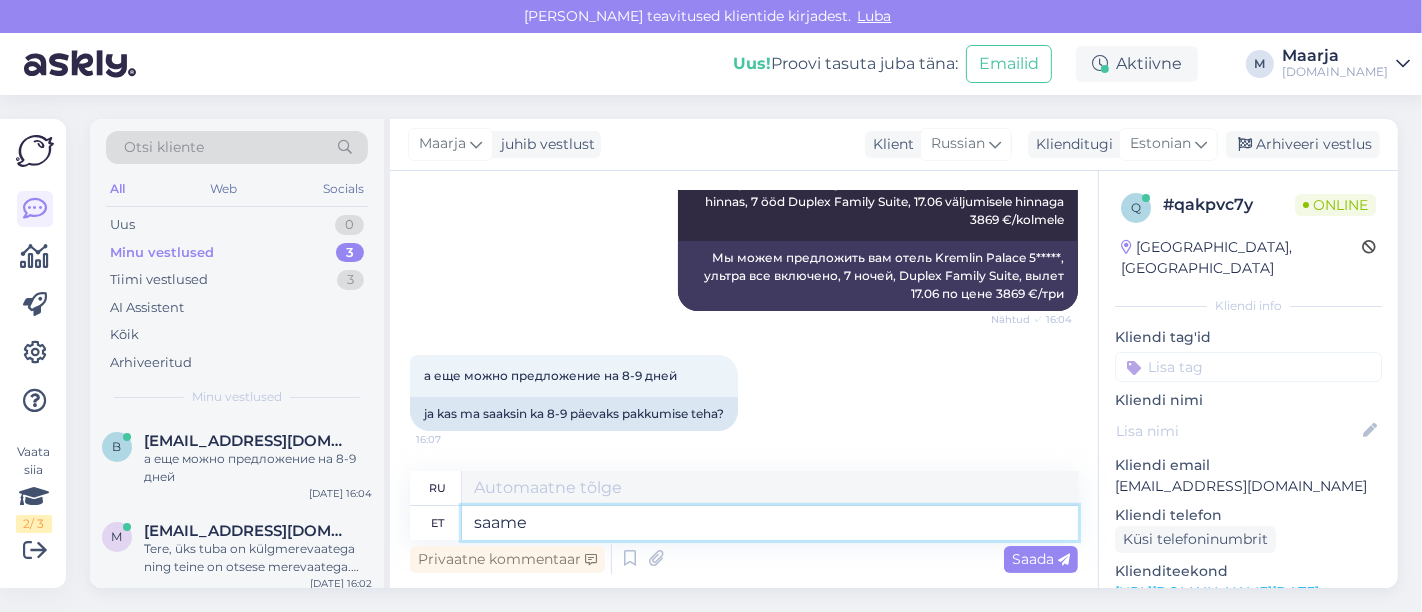 type on "мы можем" 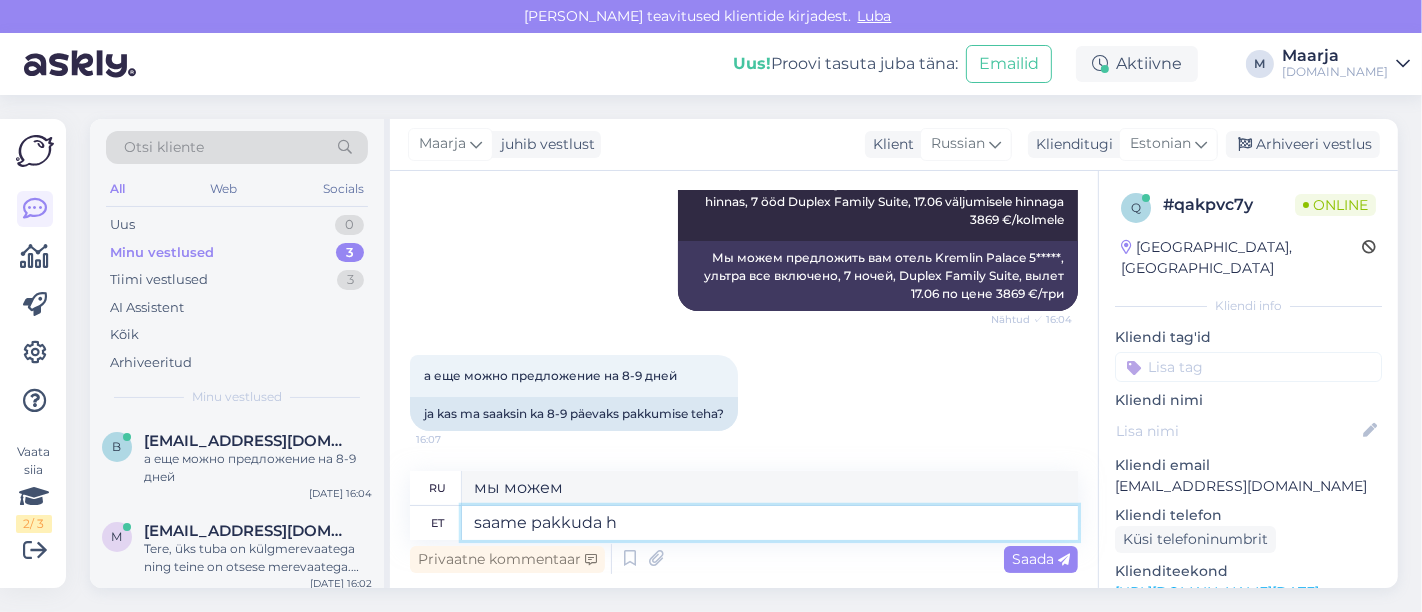 type on "saame pakkuda he" 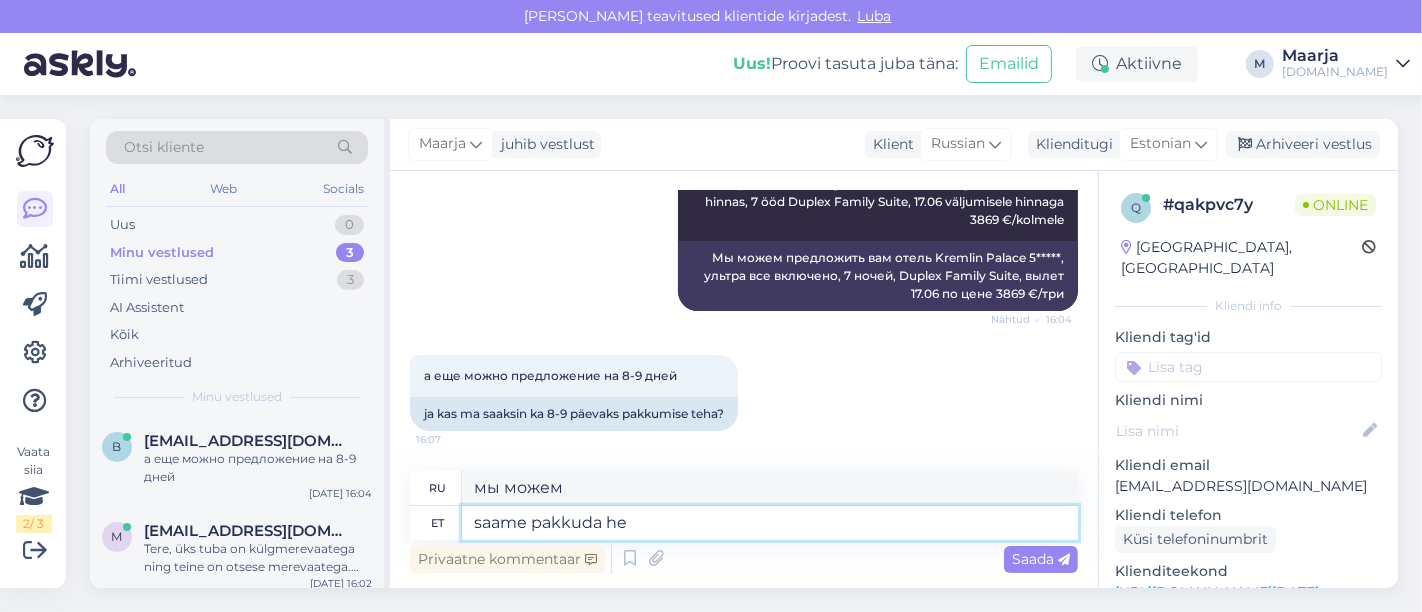 type on "мы можем предложить" 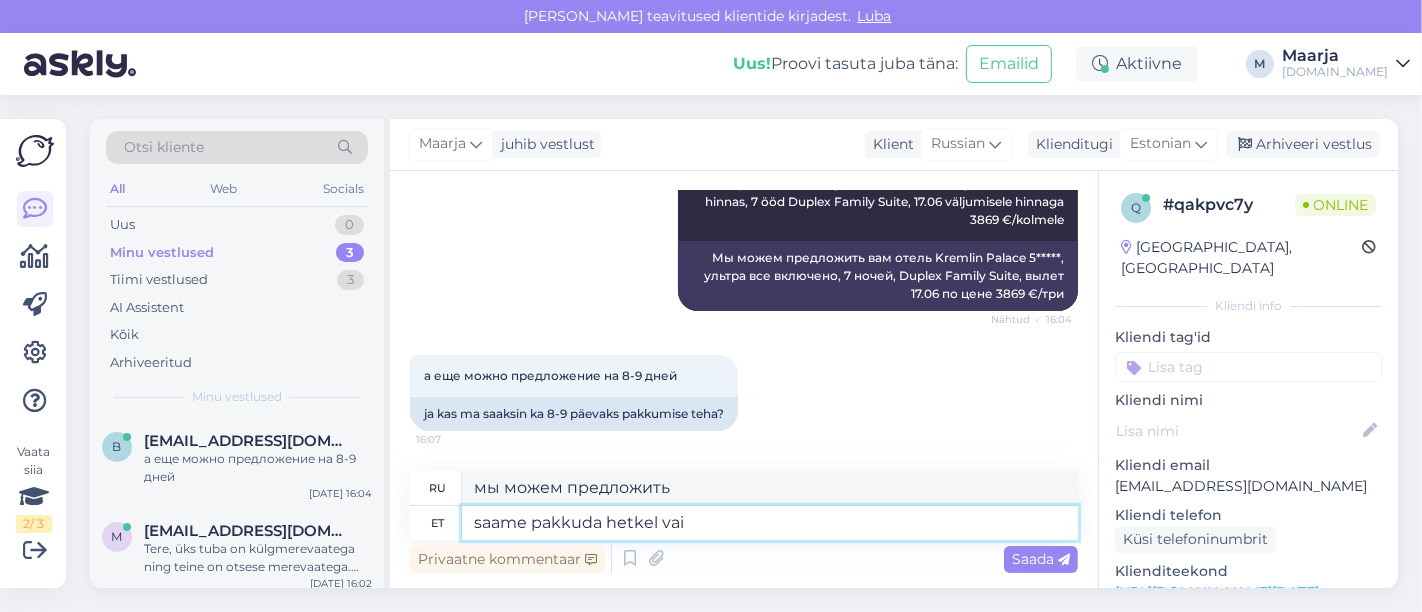 type on "saame pakkuda hetkel [PERSON_NAME]" 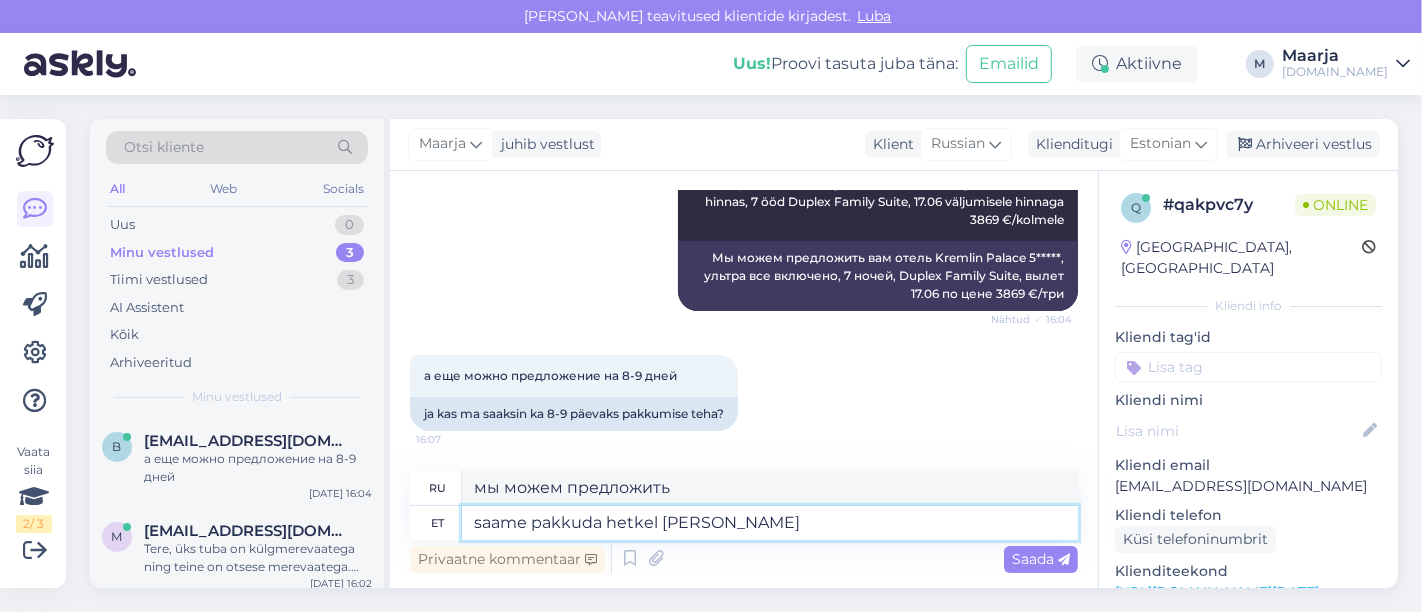 type on "мы можем предложить на данный момент" 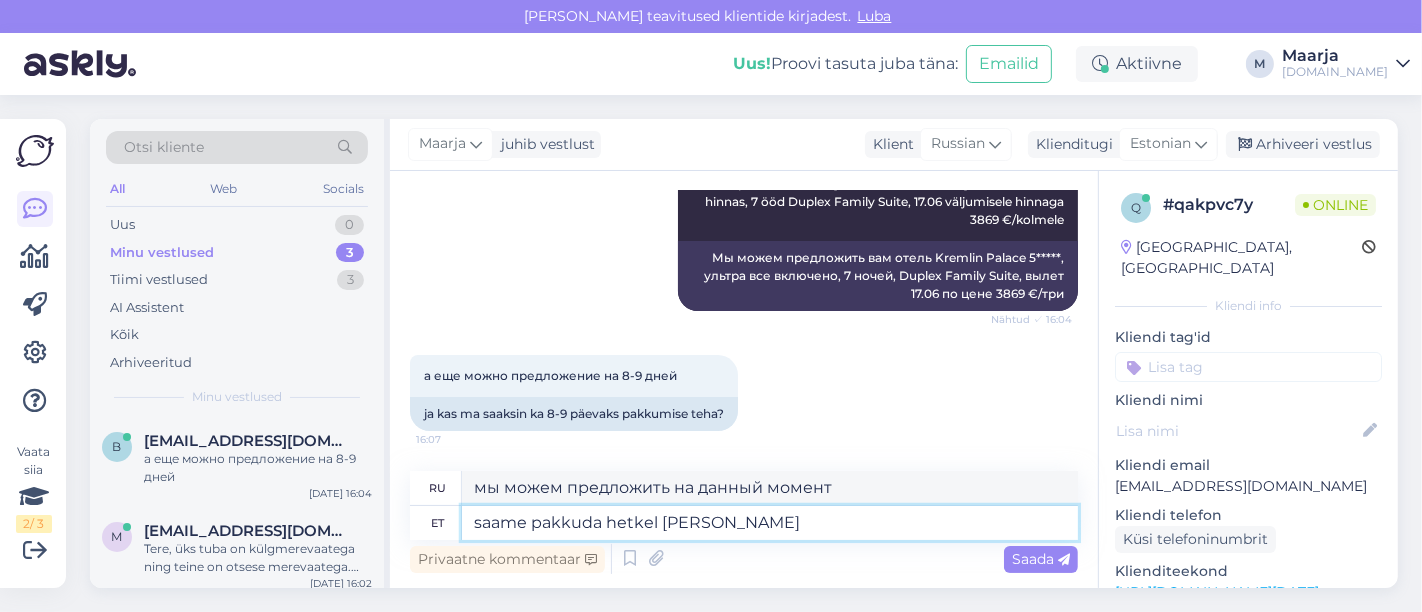 type on "saame pakkuda hetkel [PERSON_NAME]" 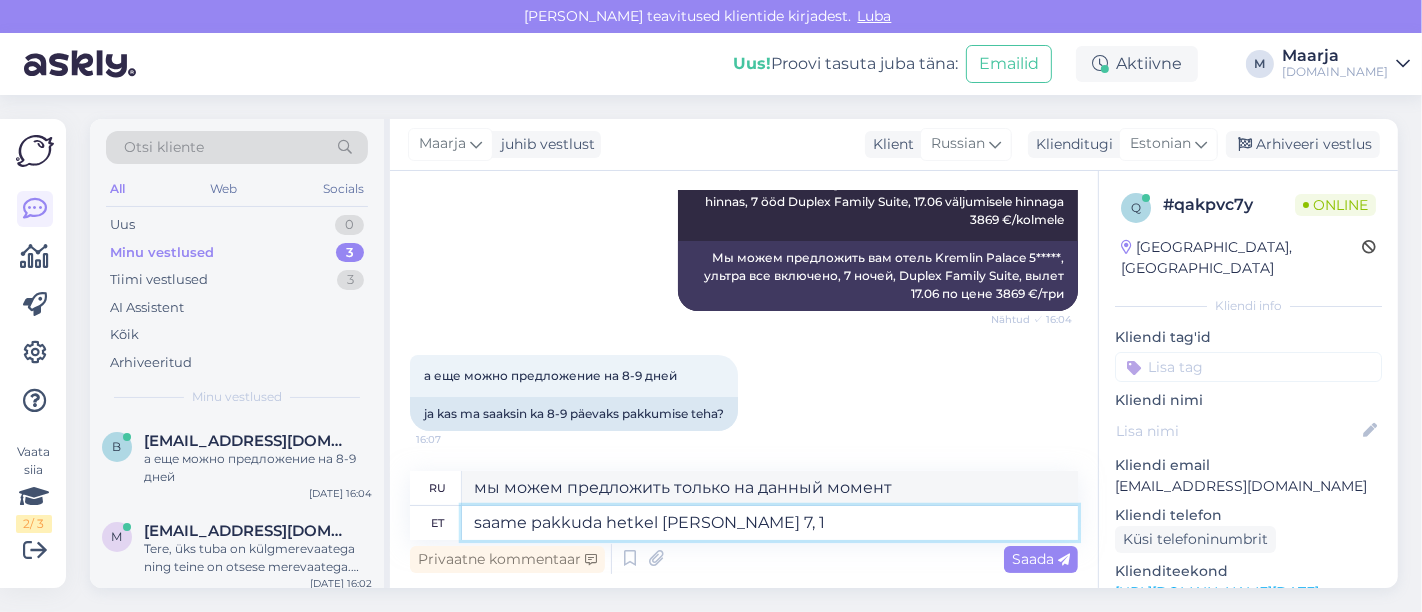 type on "saame pakkuda hetkel [PERSON_NAME] 7, 11" 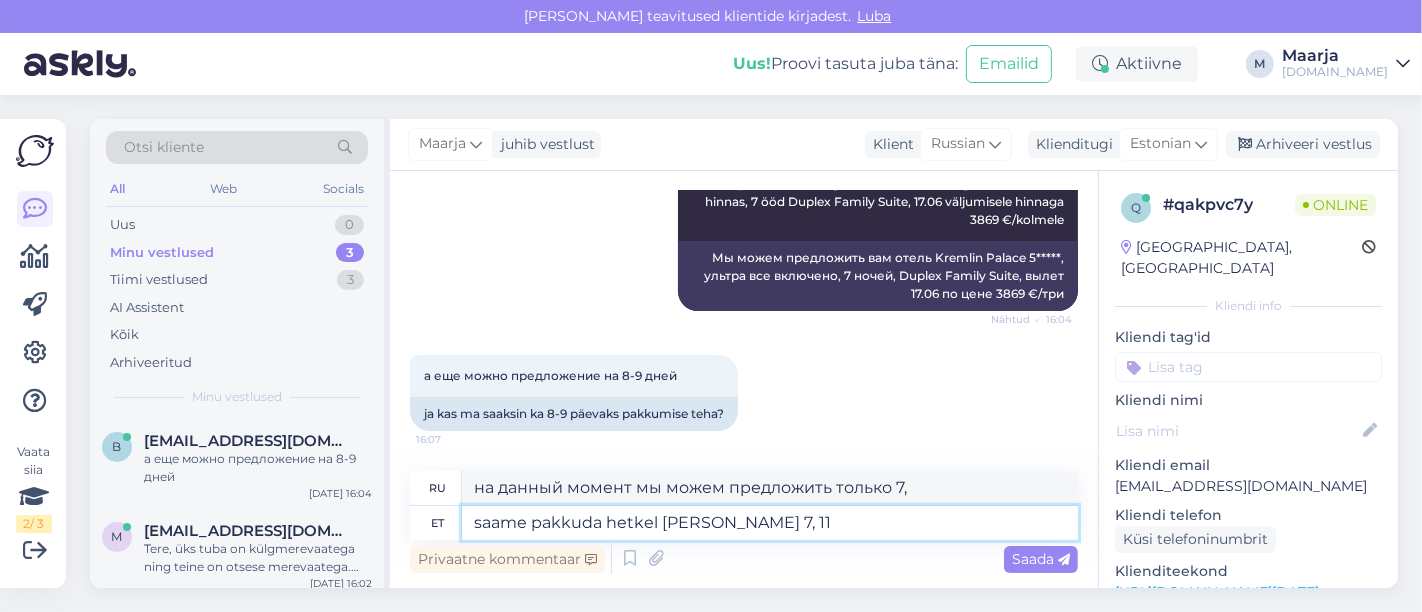 type on "на данный момент мы можем предложить только 7, 11" 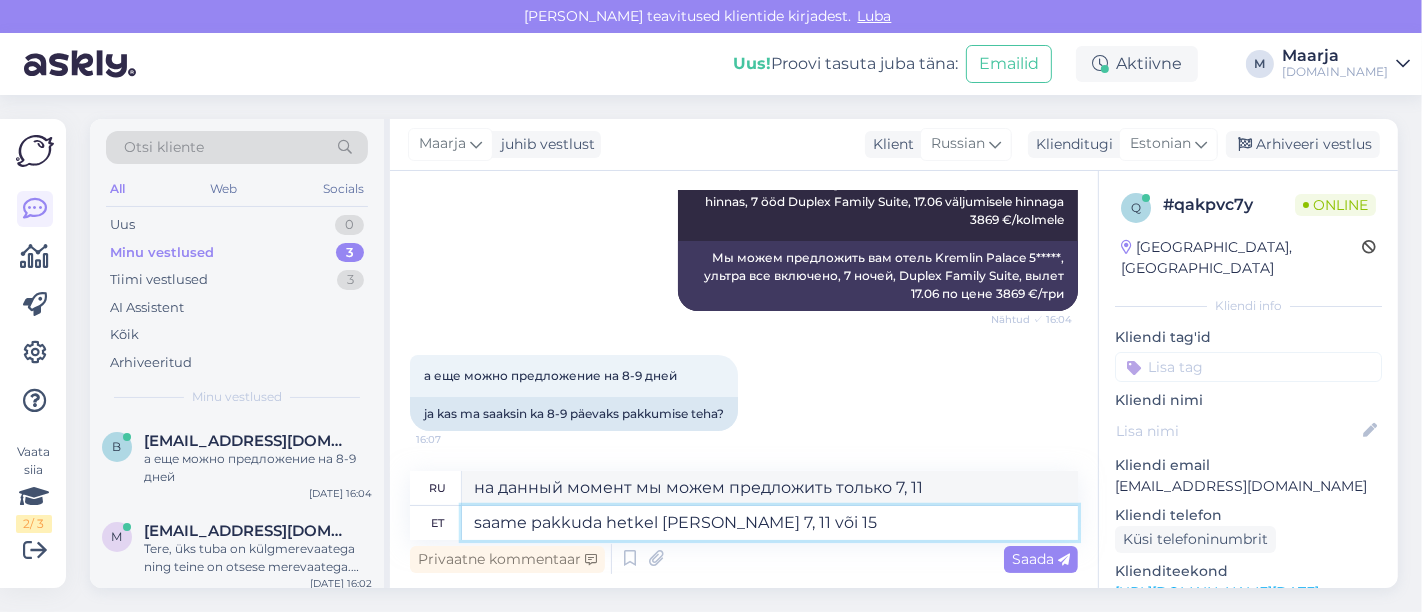 type on "saame pakkuda hetkel [PERSON_NAME] 7, 11 või 15" 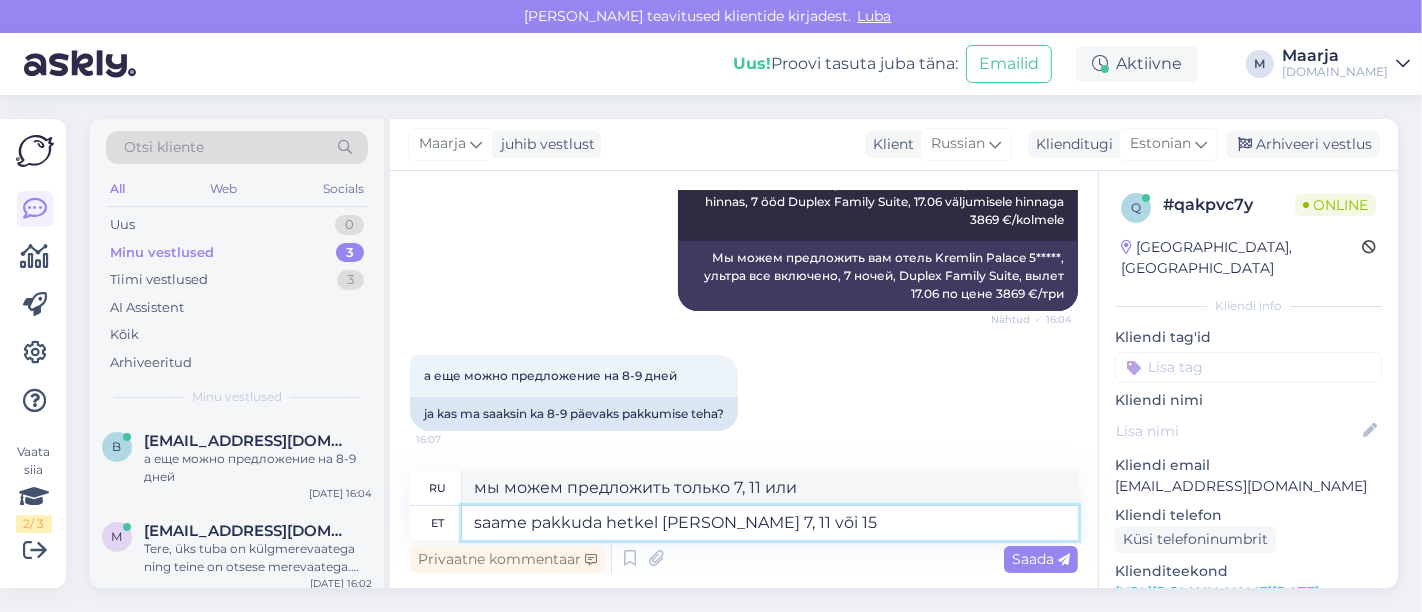 type on "на данный момент мы можем предложить только 7, 11 или 15" 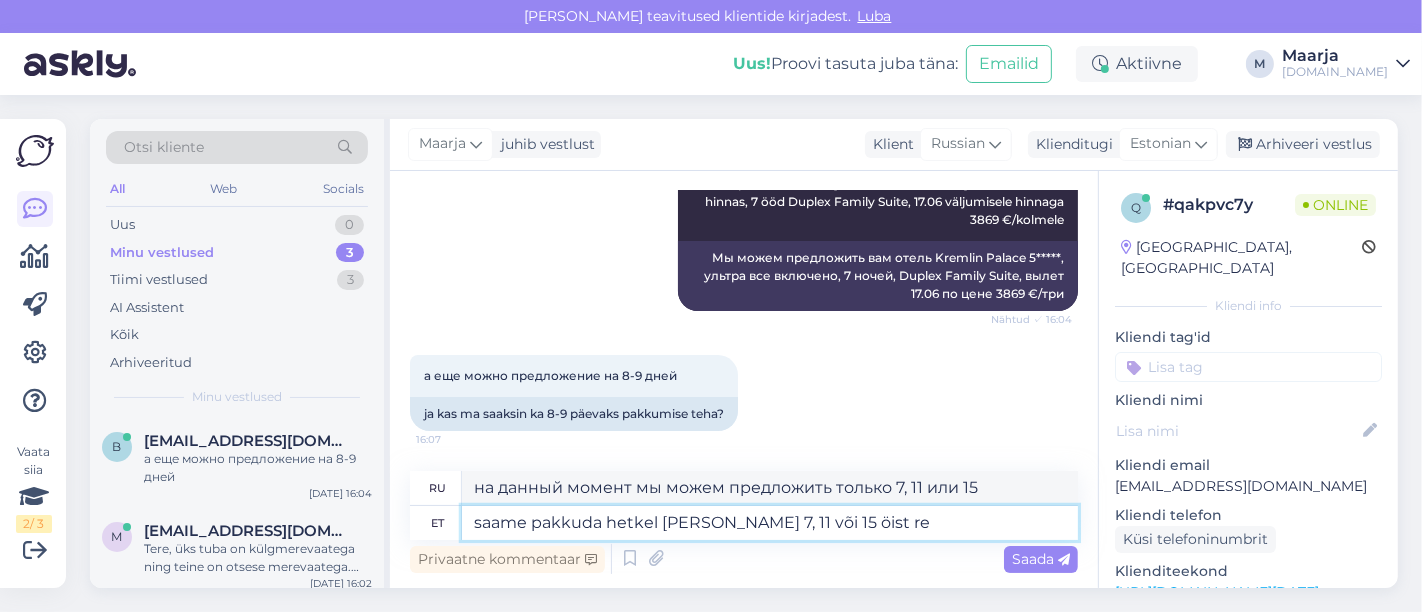 type on "saame pakkuda hetkel [PERSON_NAME] 7, 11 või 15 öist rei" 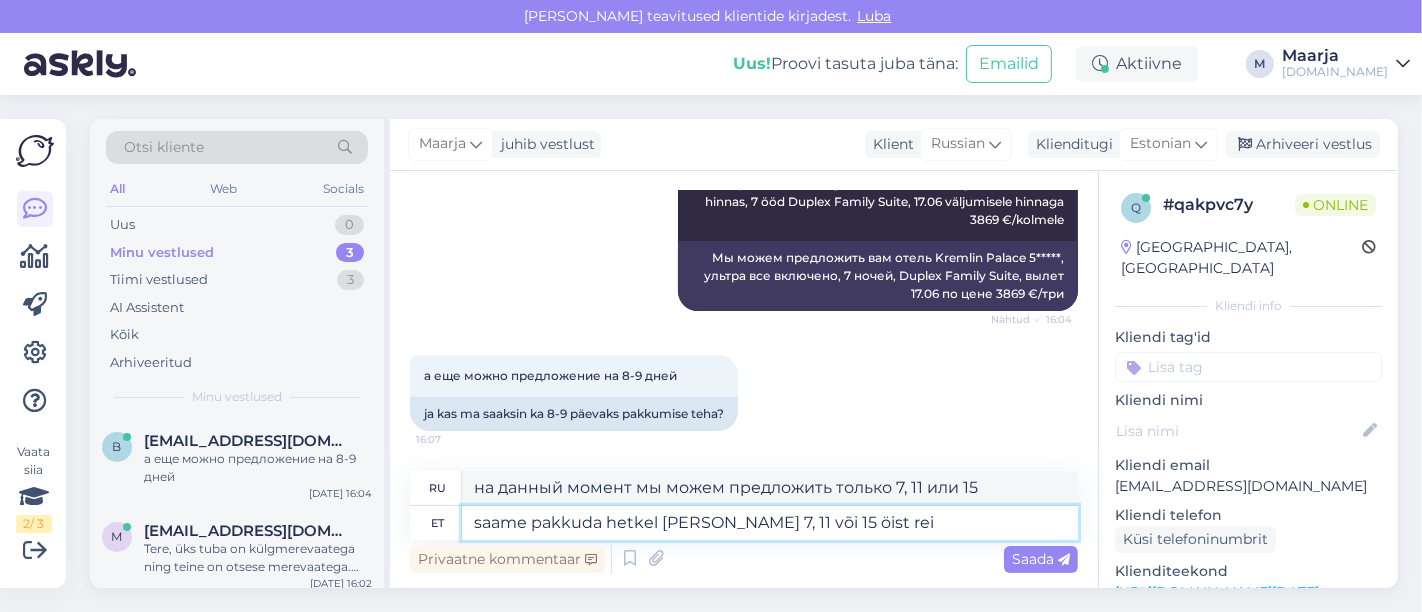 type on "На данный момент мы можем предложить проживание только в течение 7, 11 или 15 ночей." 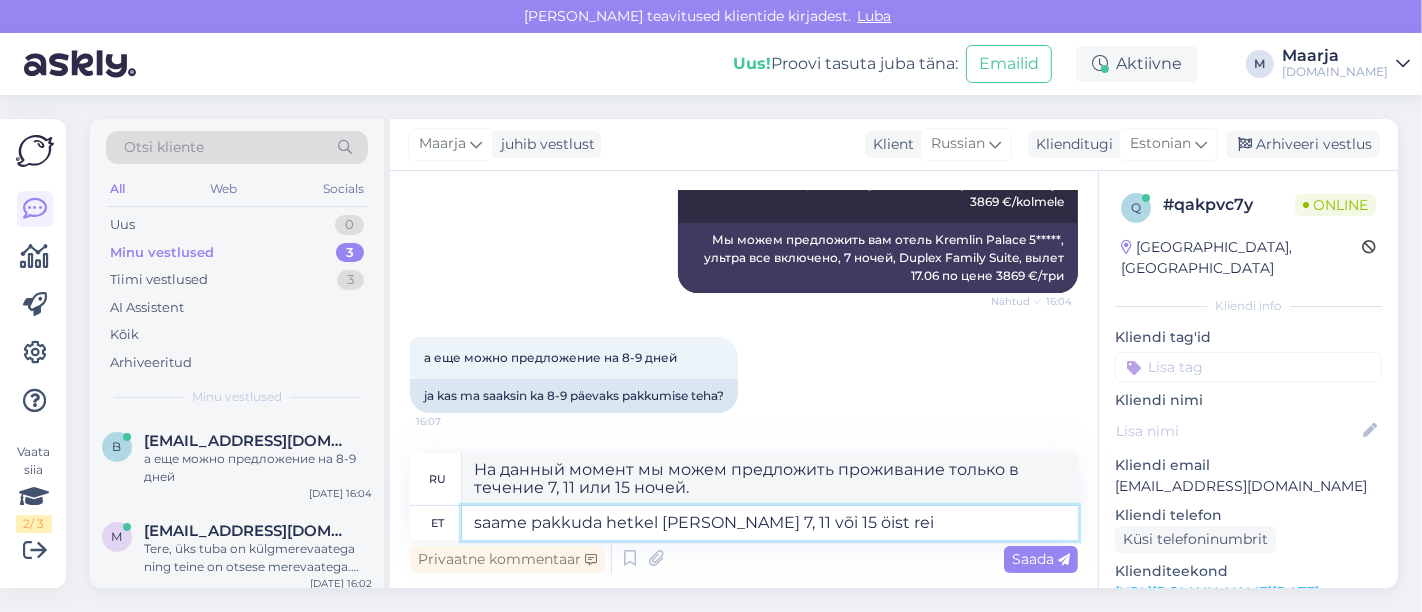 scroll, scrollTop: 12534, scrollLeft: 0, axis: vertical 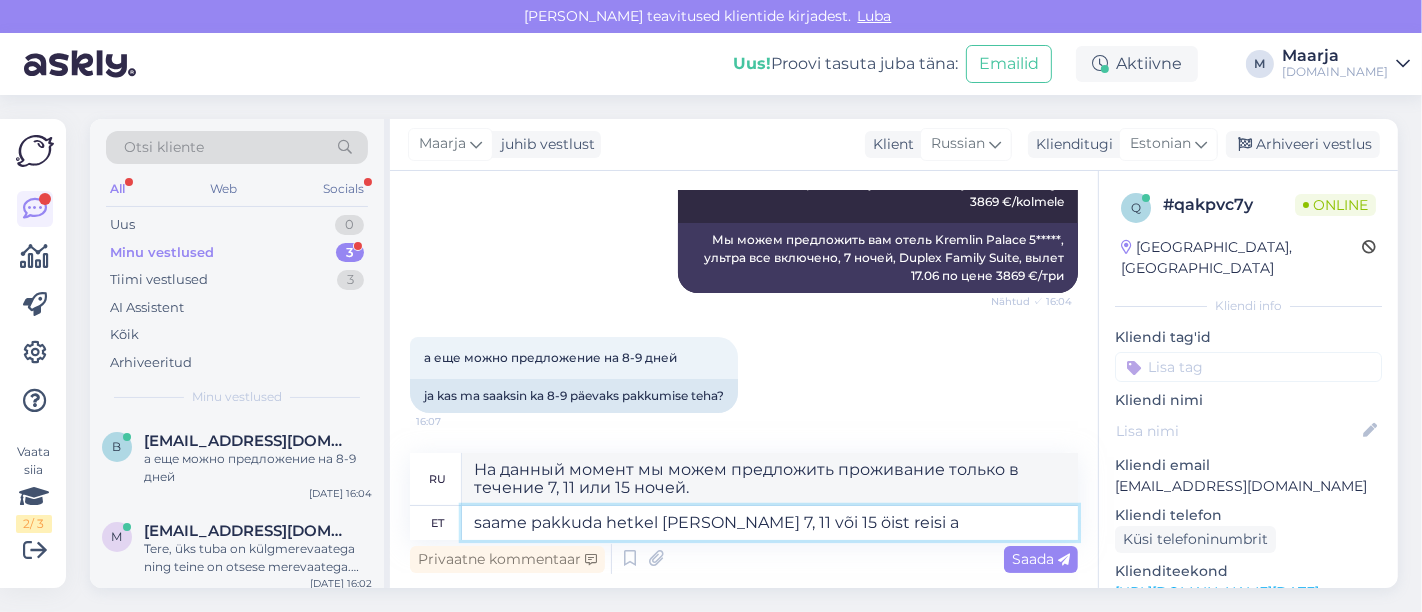 type on "saame pakkuda hetkel [PERSON_NAME] 7, 11 või 15 öist reisi an" 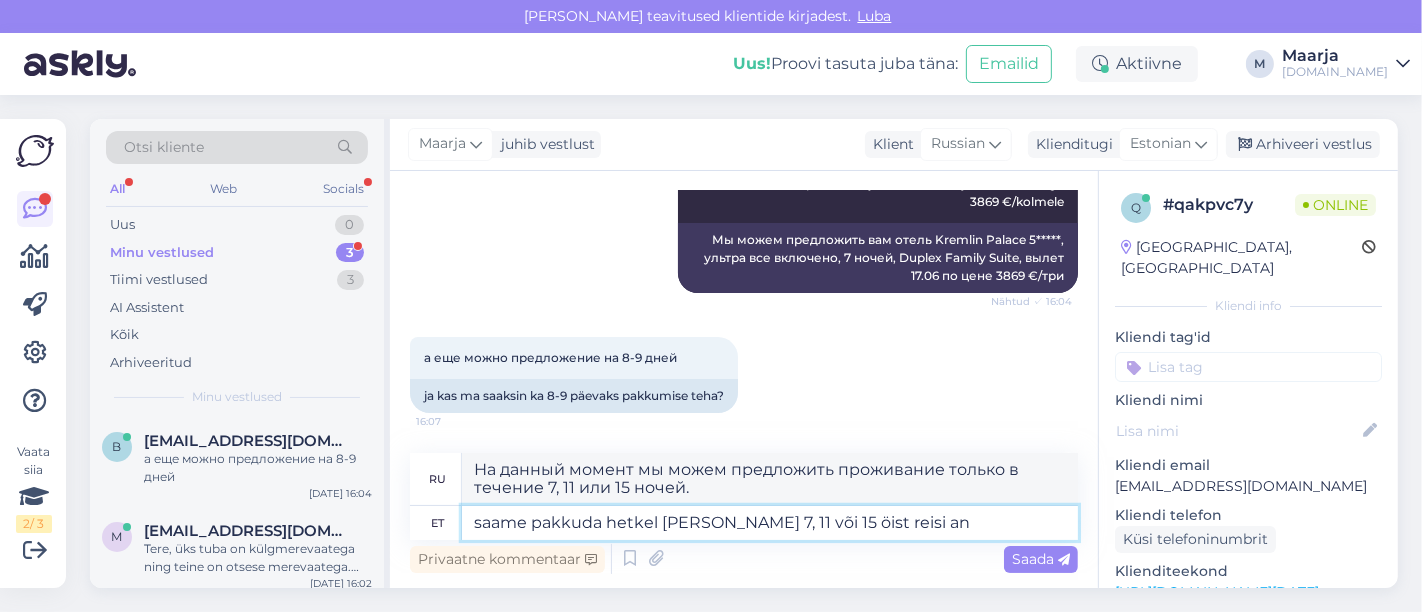 type on "В настоящее время мы можем предложить только поездки продолжительностью 7, 11 или 15 ночей." 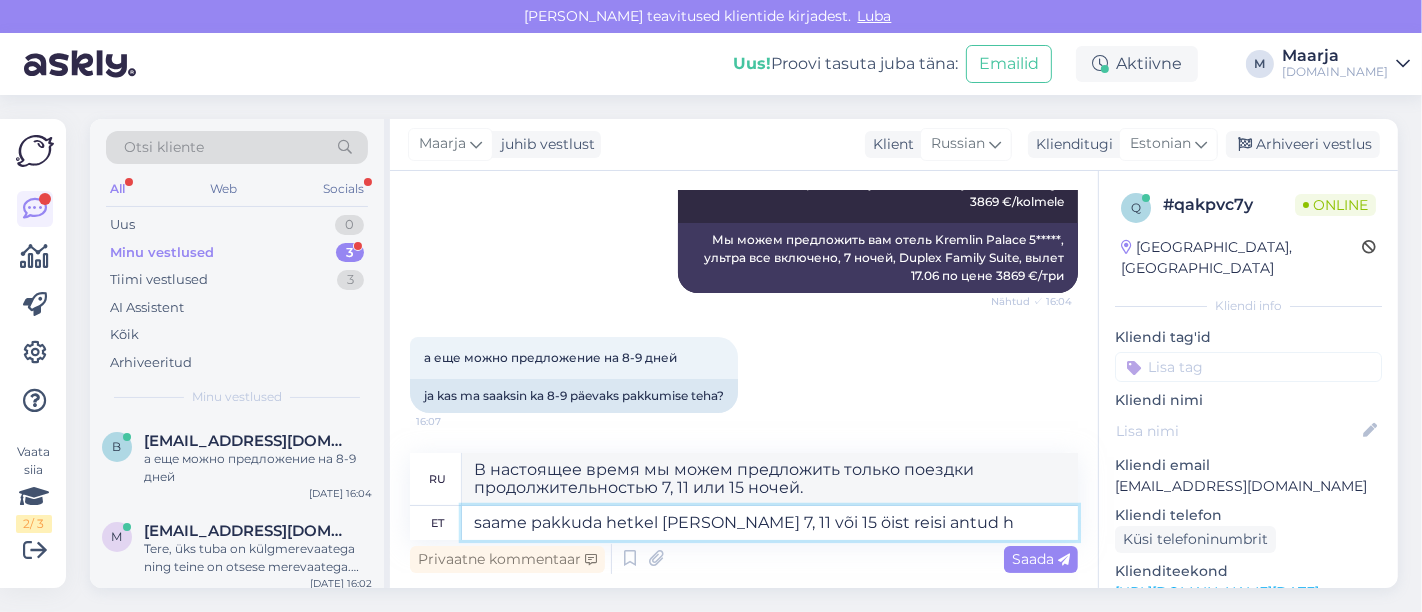 type on "saame pakkuda hetkel [PERSON_NAME] 7, 11 või 15 öist reisi antud ho" 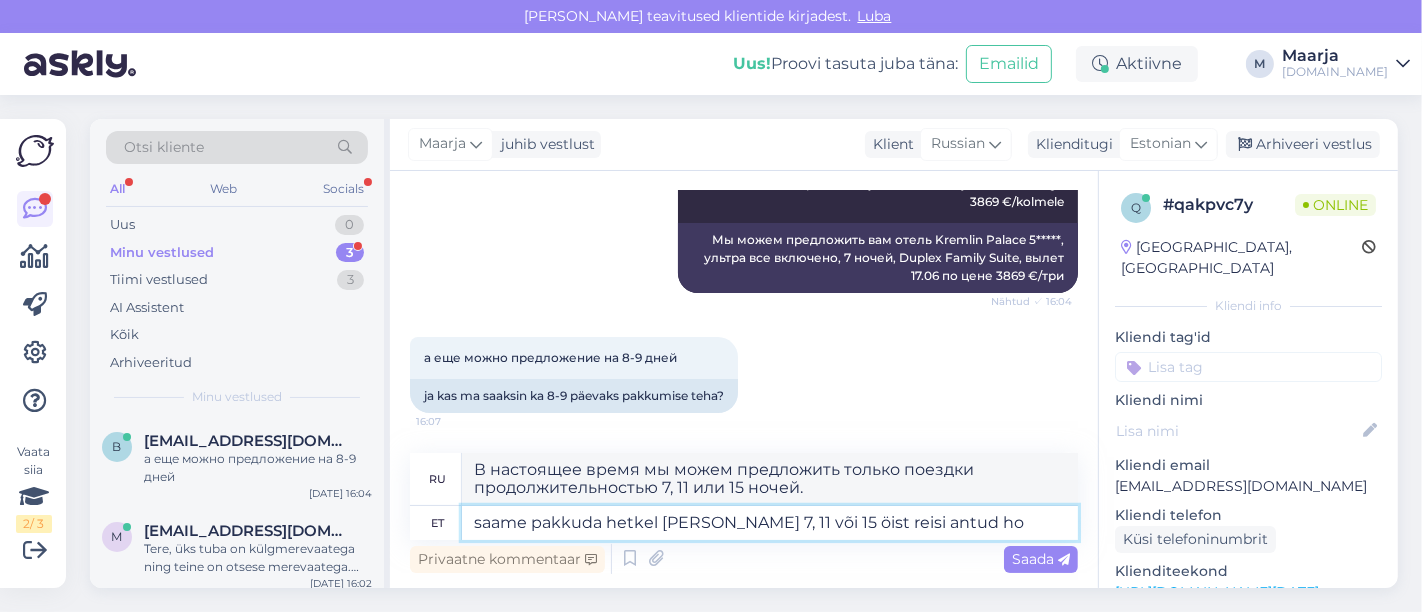 type on "В настоящее время мы можем предложить только 7-, 11- или 15-дневные поездки на этом рейсе." 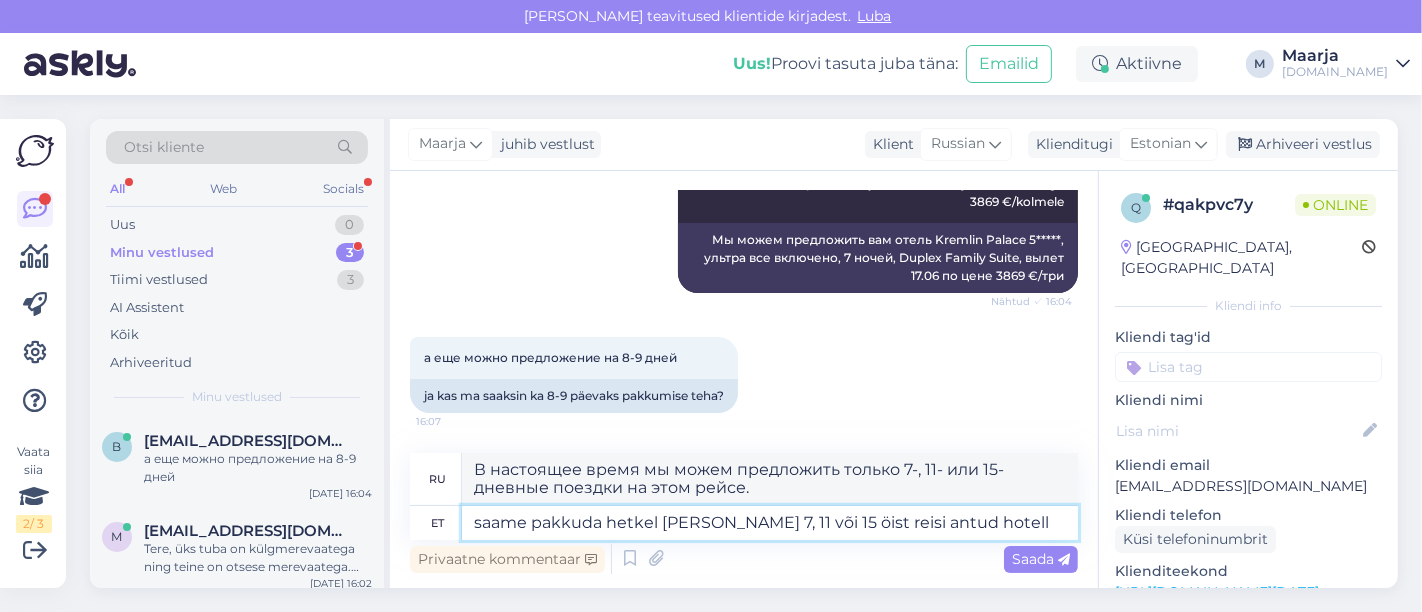 type on "saame pakkuda hetkel [PERSON_NAME] 7, 11 või 15 öist reisi antud hotelli" 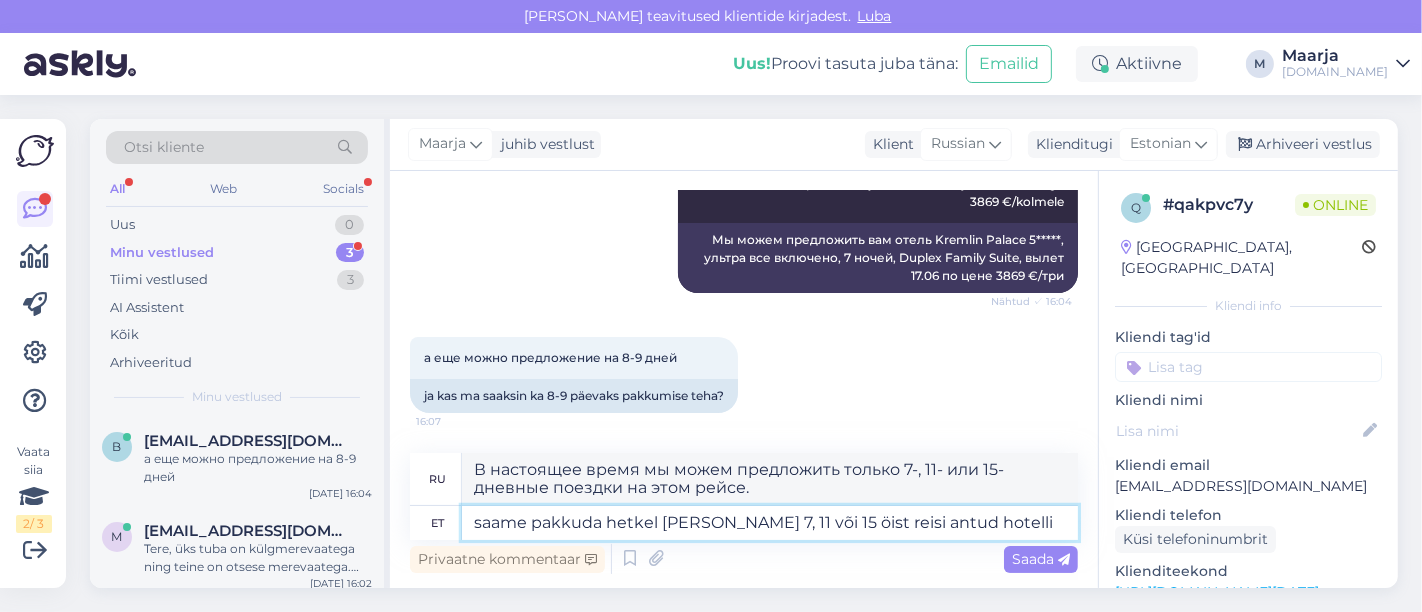 type on "В настоящее время мы можем предложить только поездки в этот отель на 7, 11 или 15 ночей." 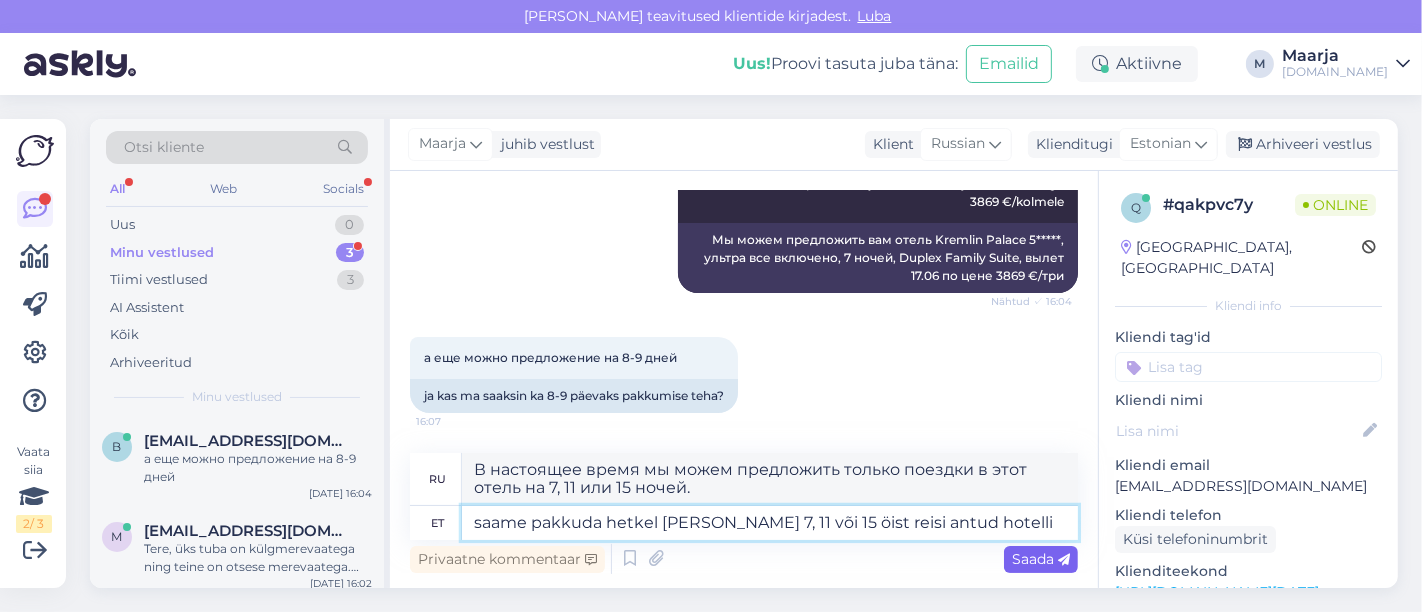 type on "saame pakkuda hetkel [PERSON_NAME] 7, 11 või 15 öist reisi antud hotelli" 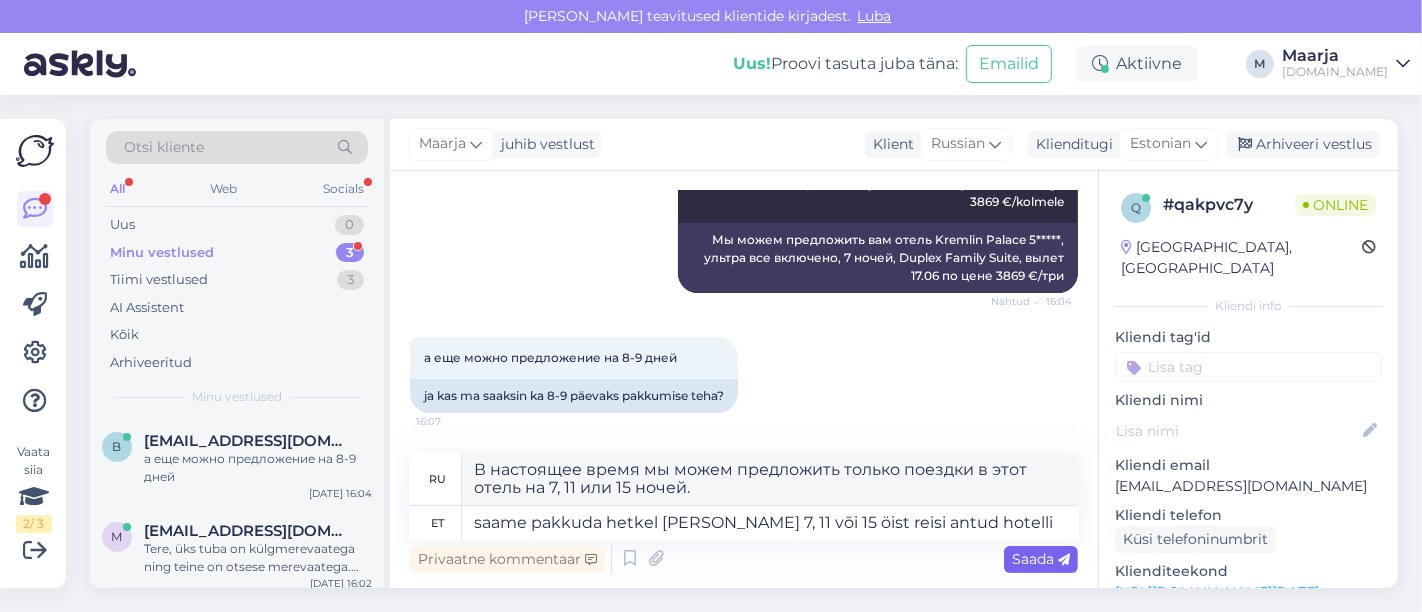 click on "Saada" at bounding box center (1041, 559) 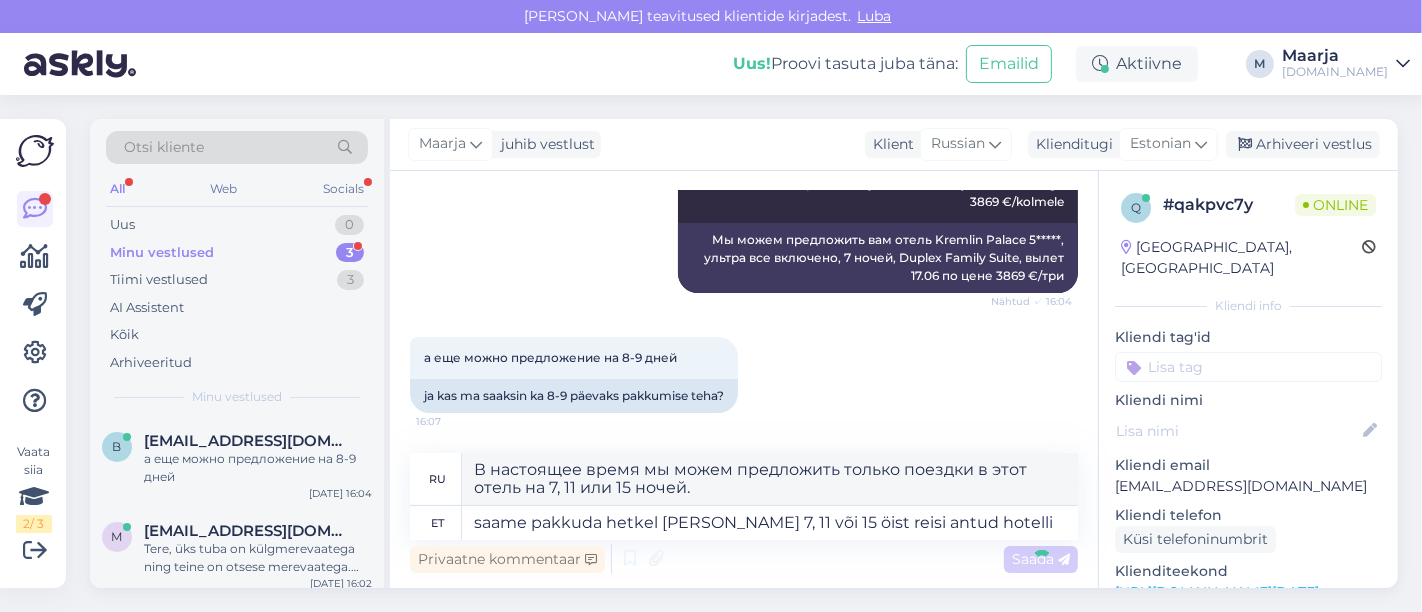type 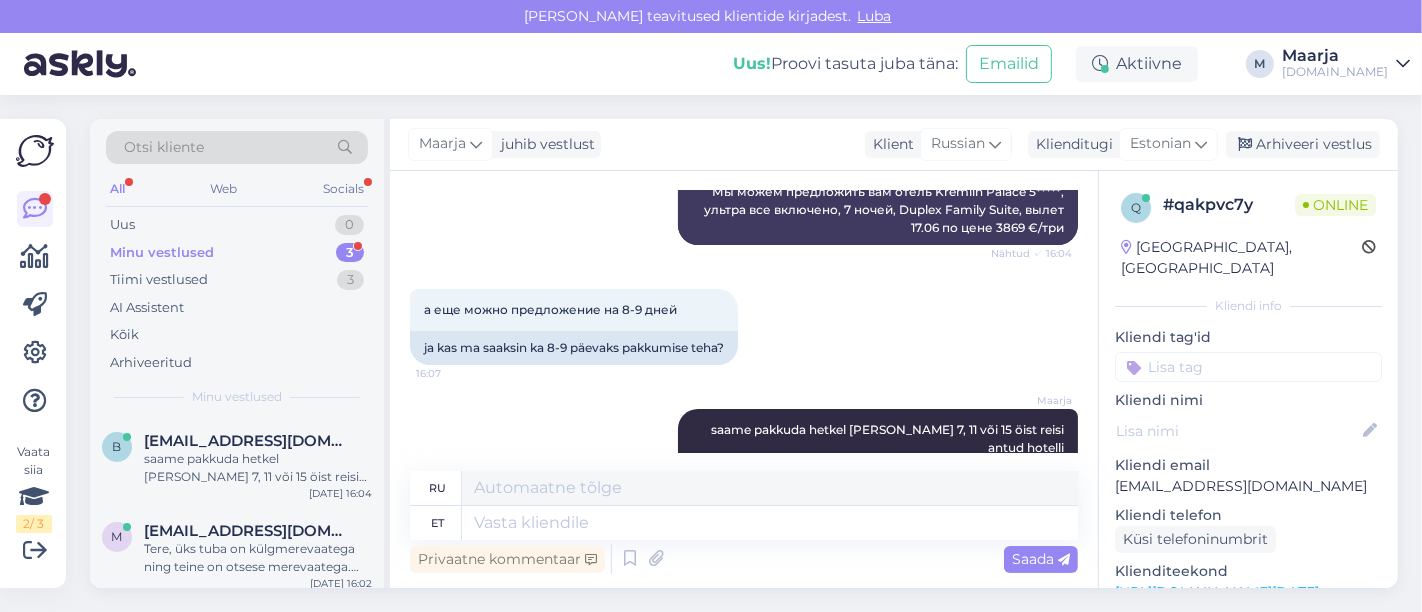 scroll, scrollTop: 12654, scrollLeft: 0, axis: vertical 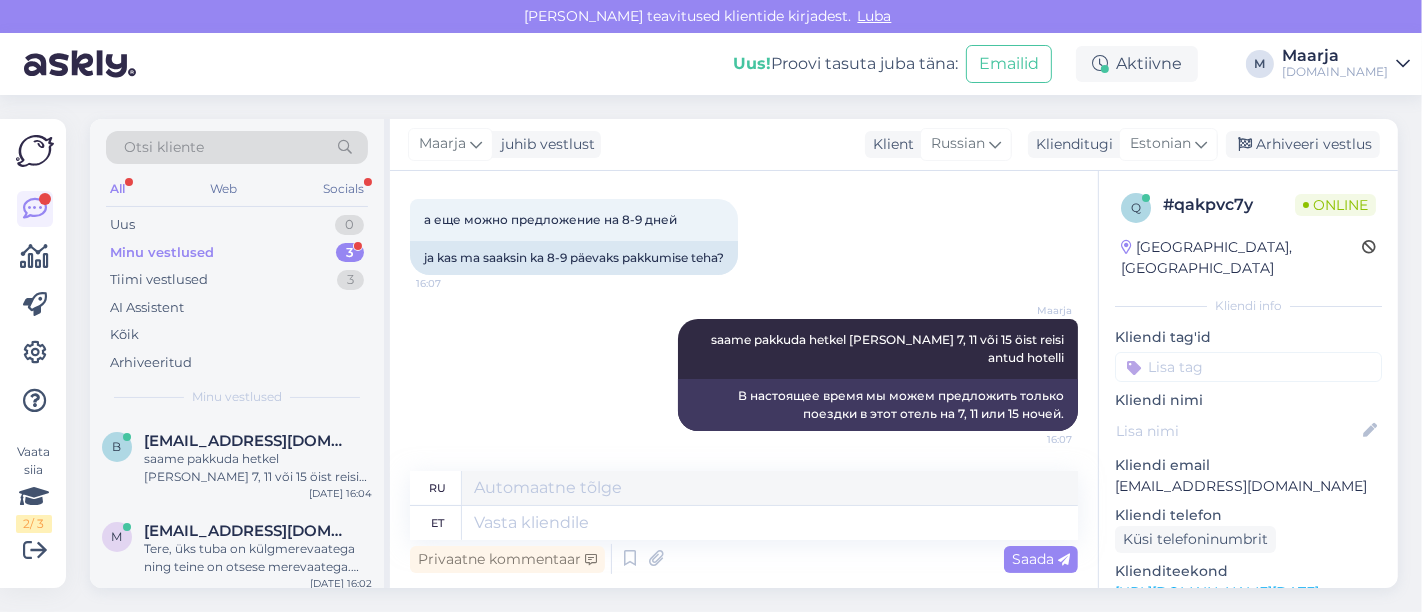 click on "Minu vestlused 3" at bounding box center (237, 253) 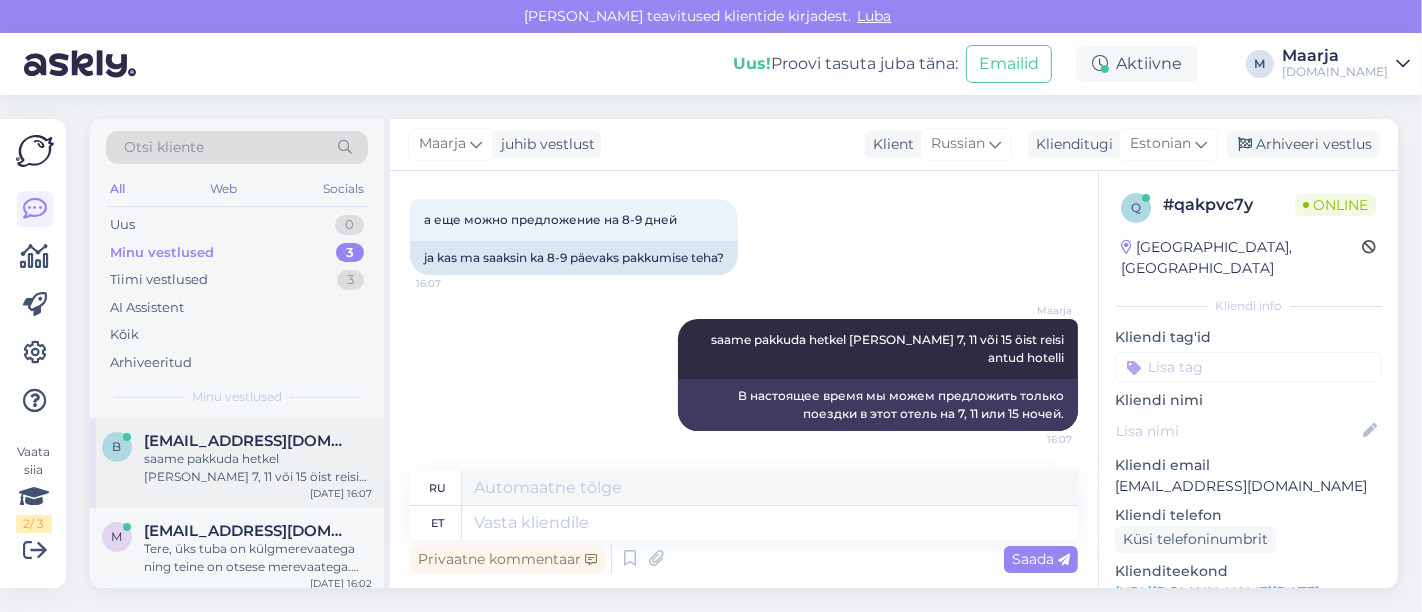 scroll, scrollTop: 97, scrollLeft: 0, axis: vertical 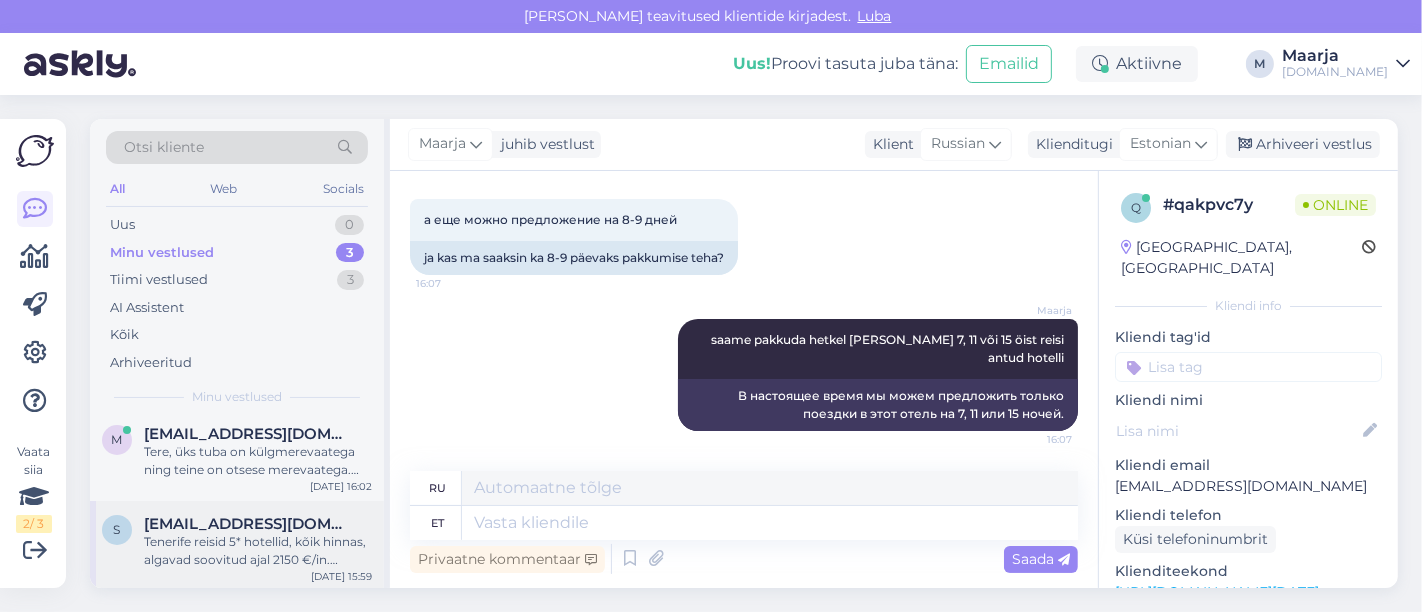 click on "[EMAIL_ADDRESS][DOMAIN_NAME]" at bounding box center (248, 524) 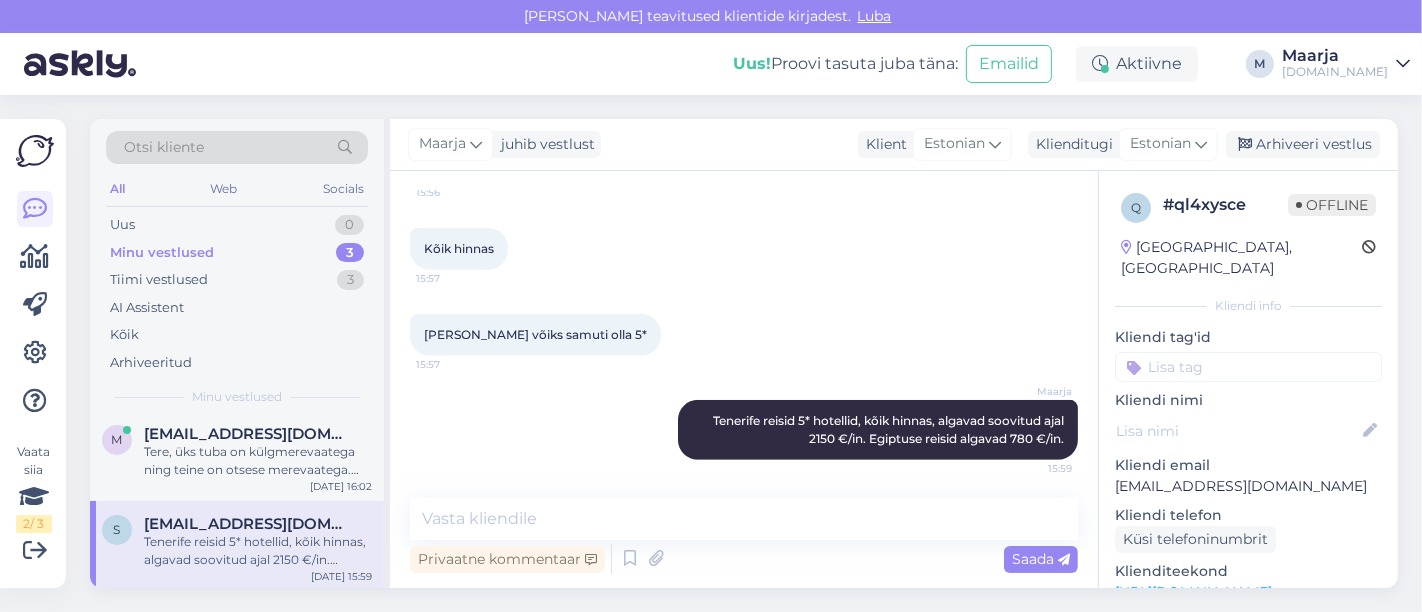scroll, scrollTop: 0, scrollLeft: 0, axis: both 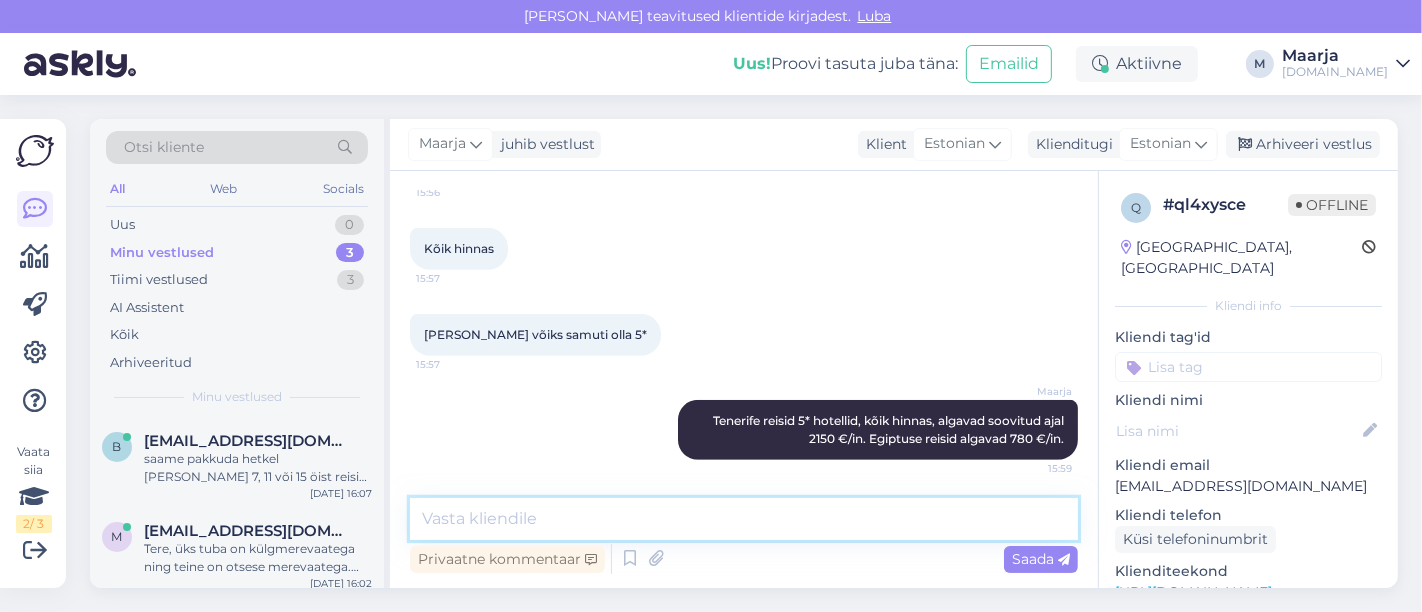 click at bounding box center [744, 519] 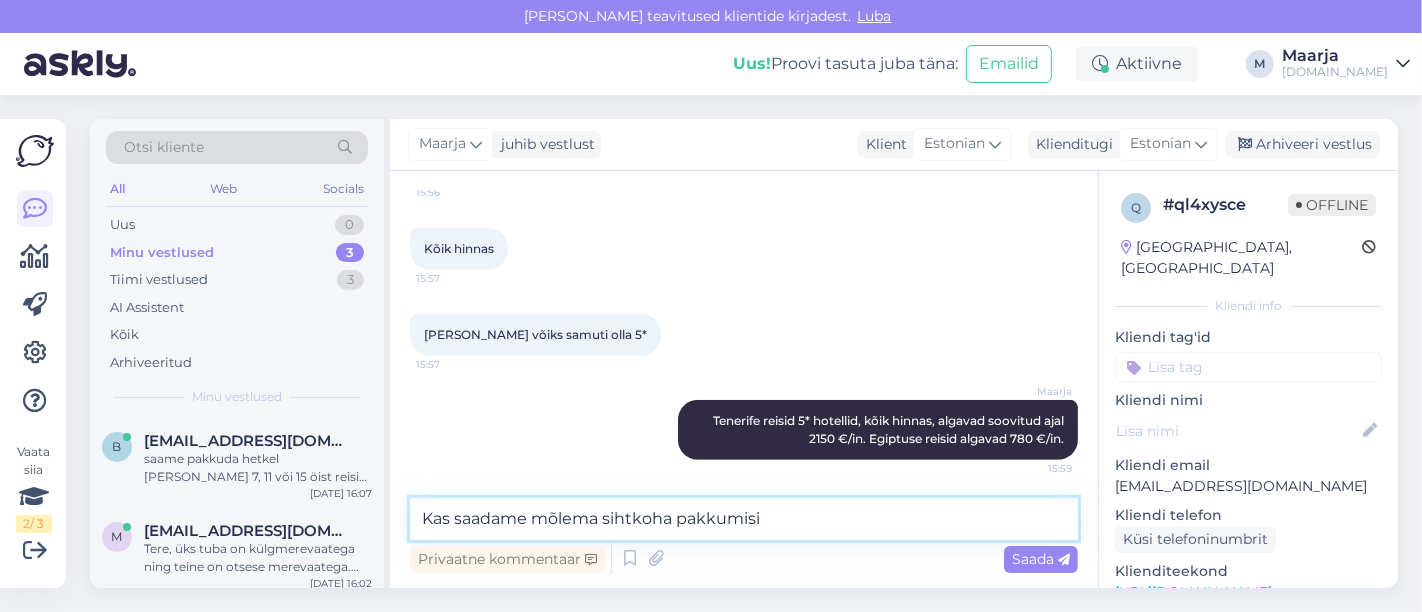type on "Kas saadame mõlema sihtkoha pakkumisi?" 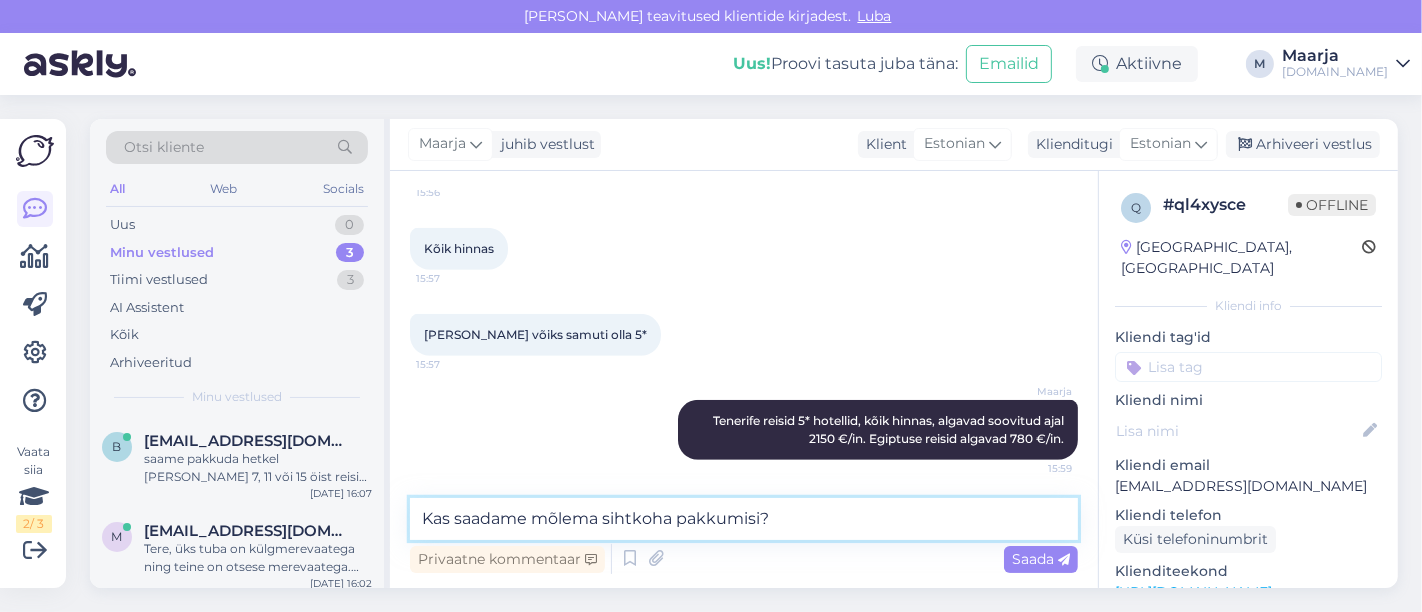 type 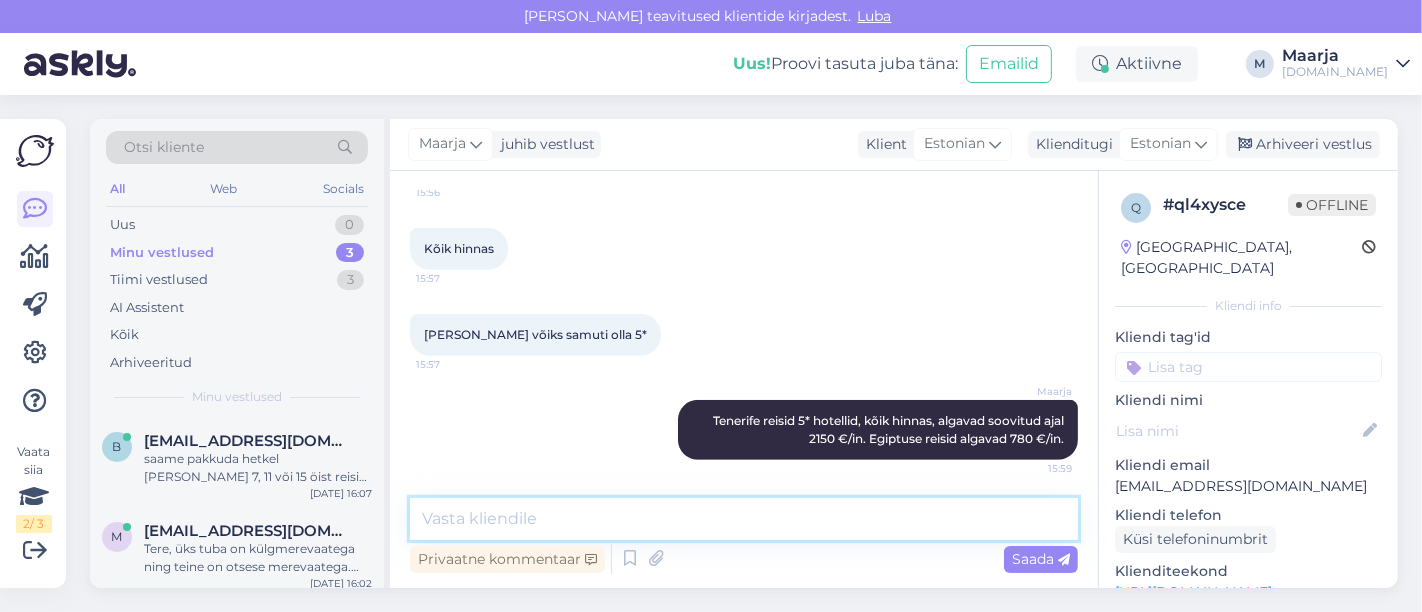 scroll, scrollTop: 1015, scrollLeft: 0, axis: vertical 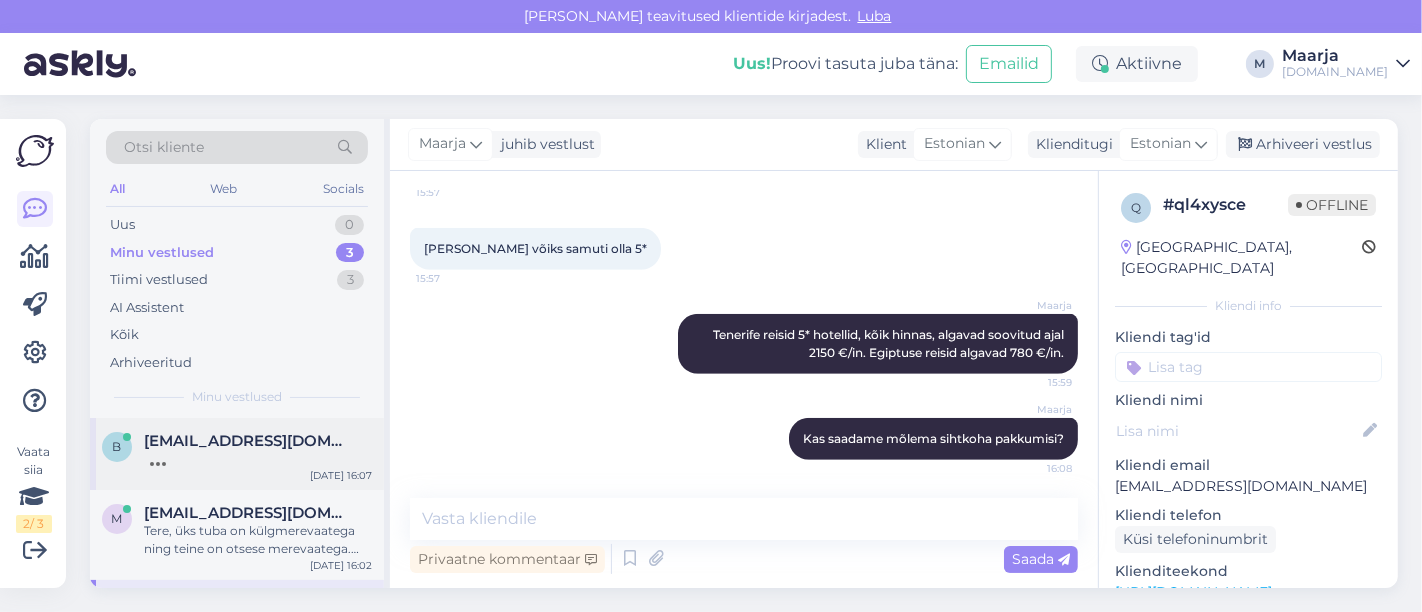 click at bounding box center [258, 459] 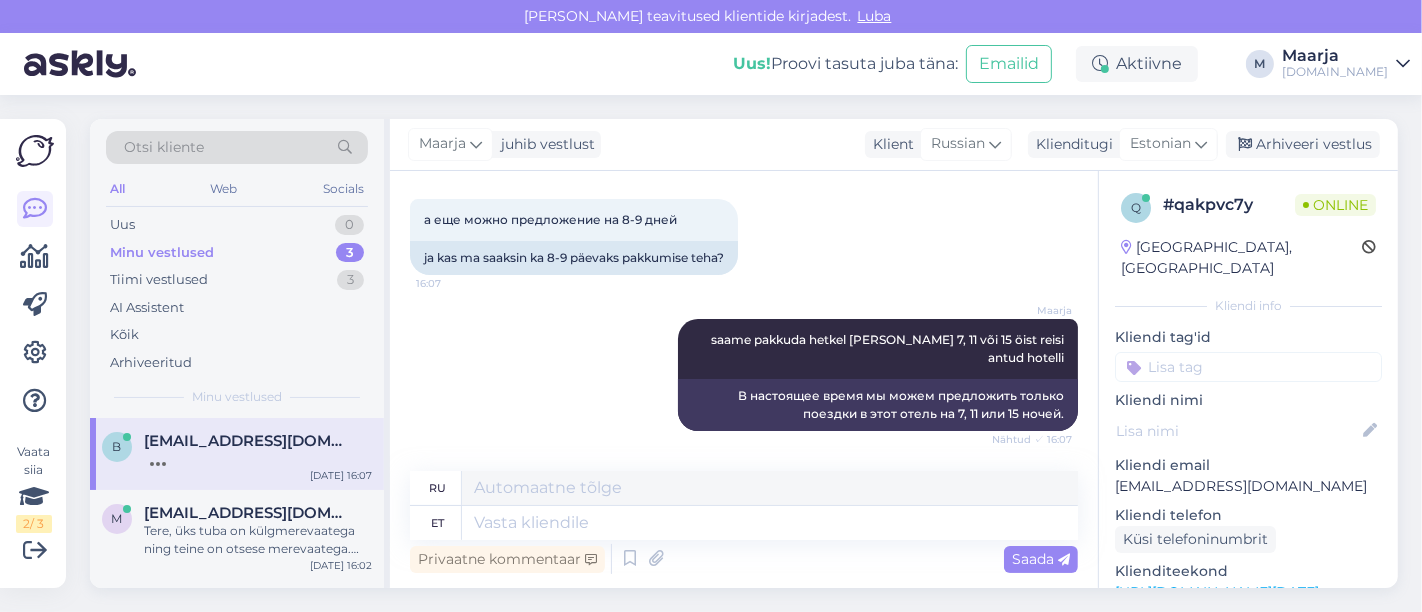 scroll, scrollTop: 12378, scrollLeft: 0, axis: vertical 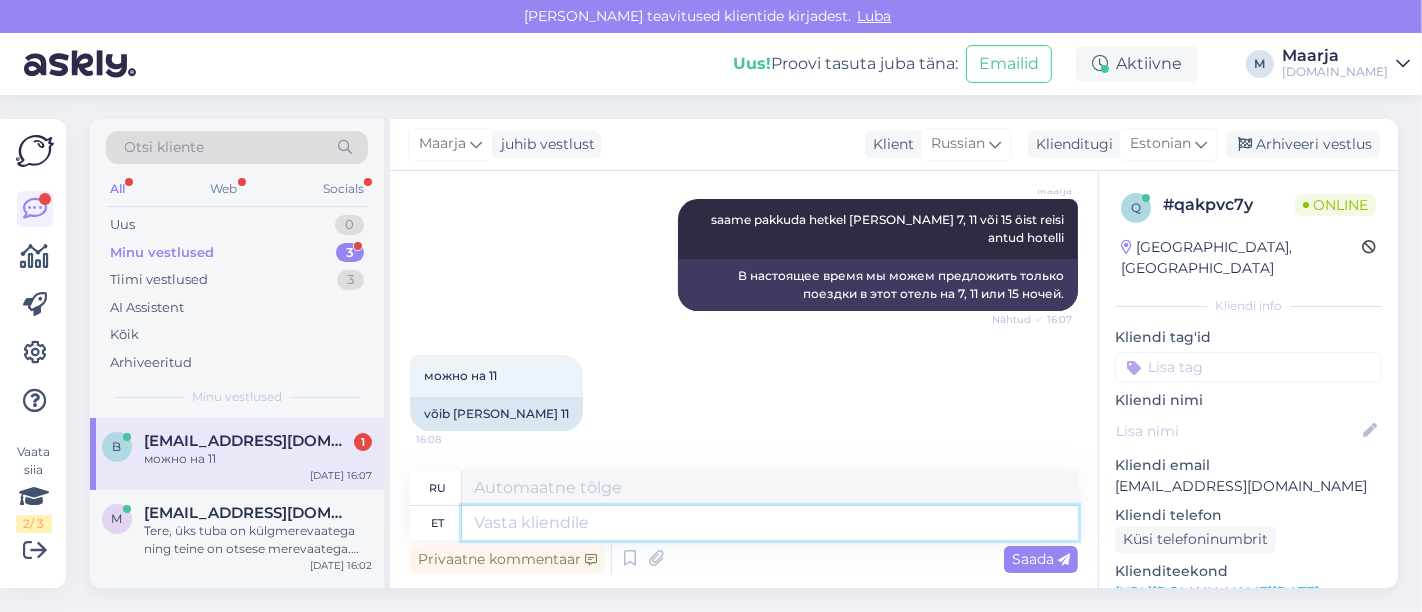 click at bounding box center [770, 523] 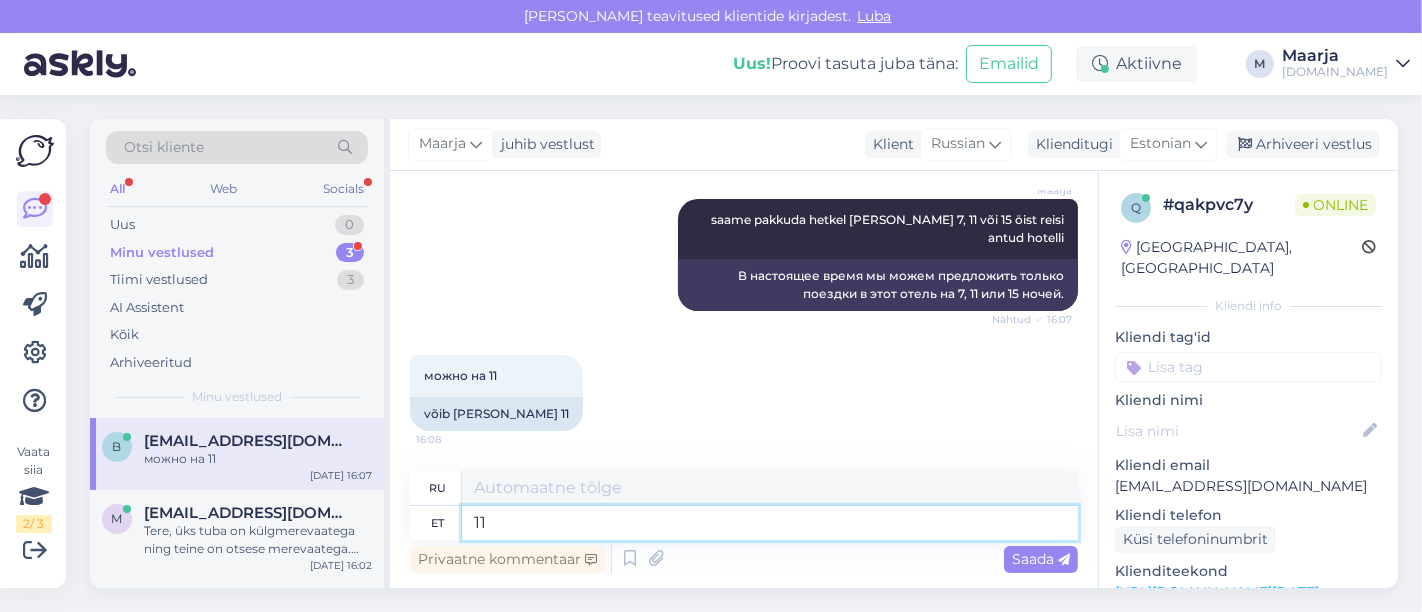 type on "11" 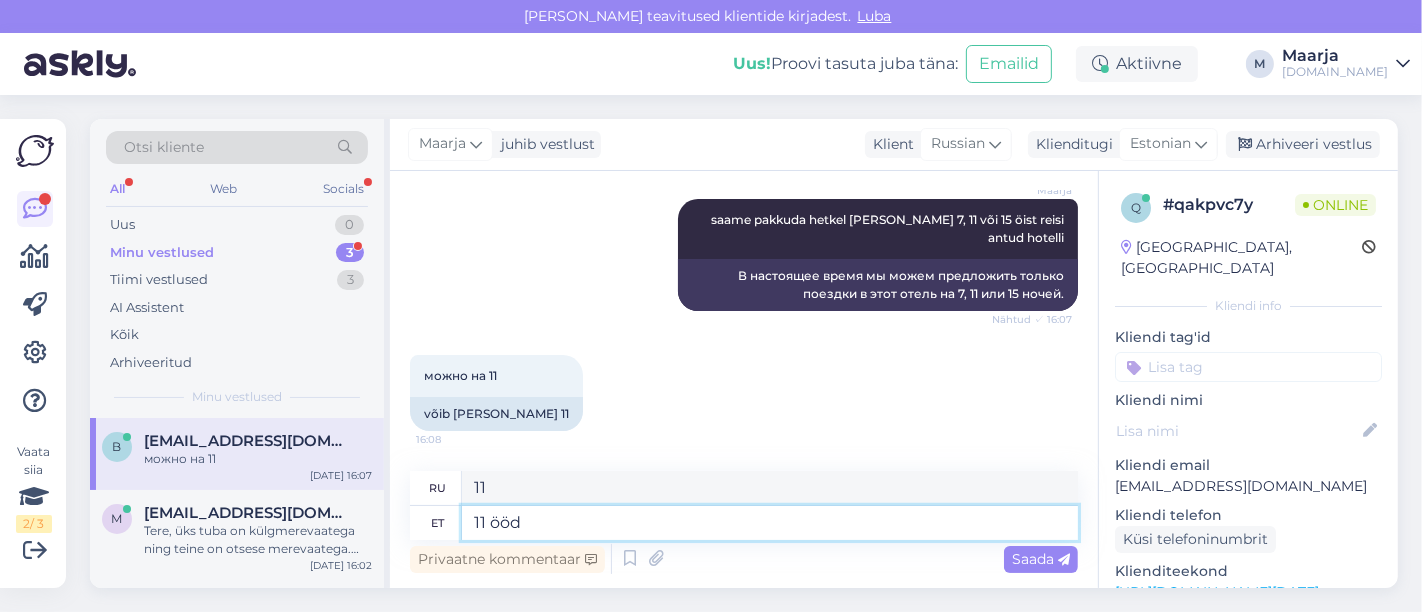 type on "11 ööd" 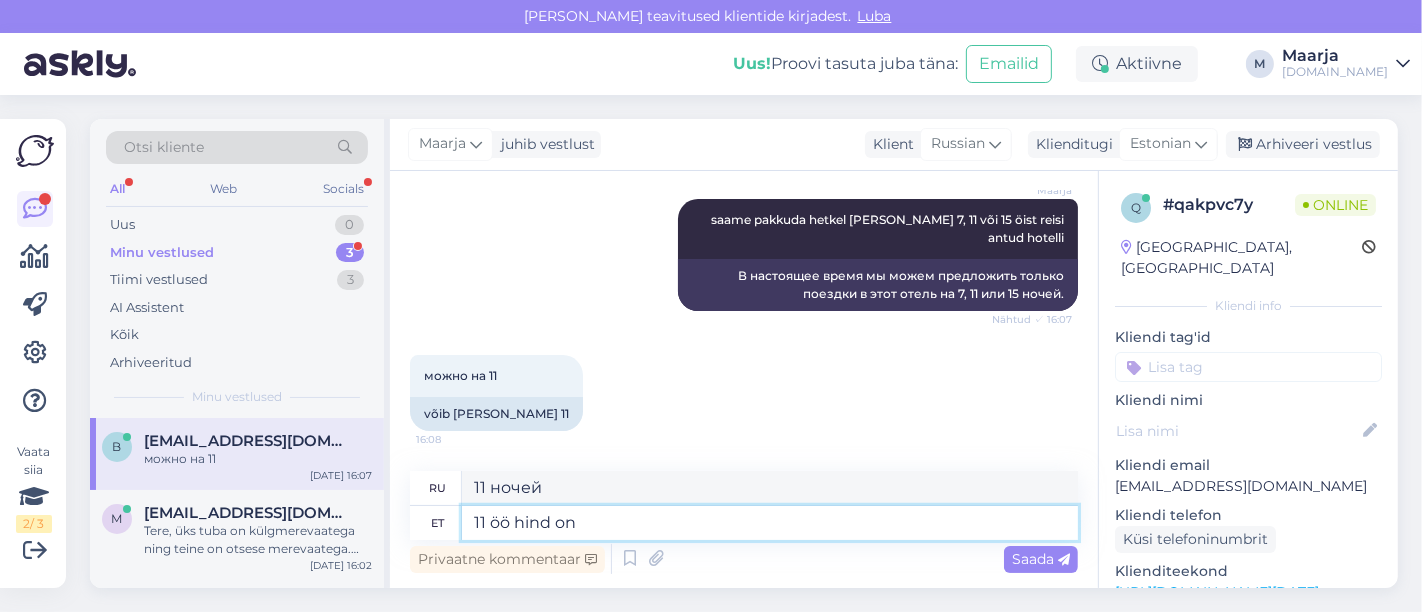 type on "11 öö hind on k" 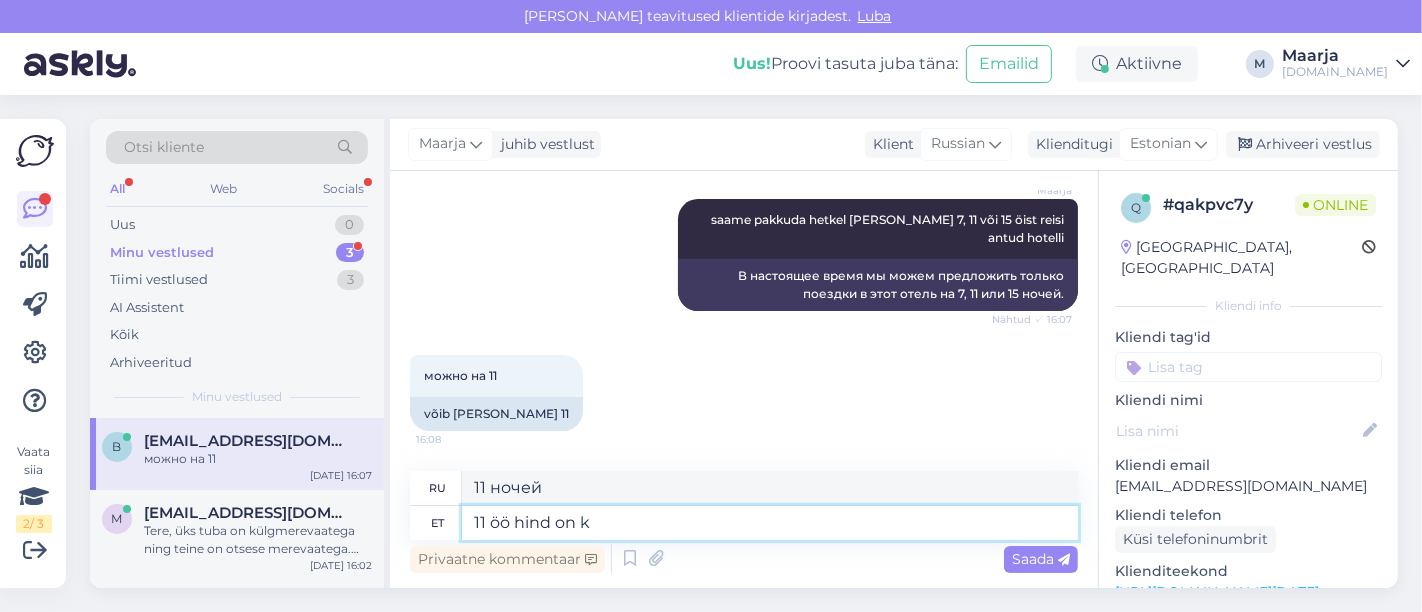 type on "цена за 11 ночей" 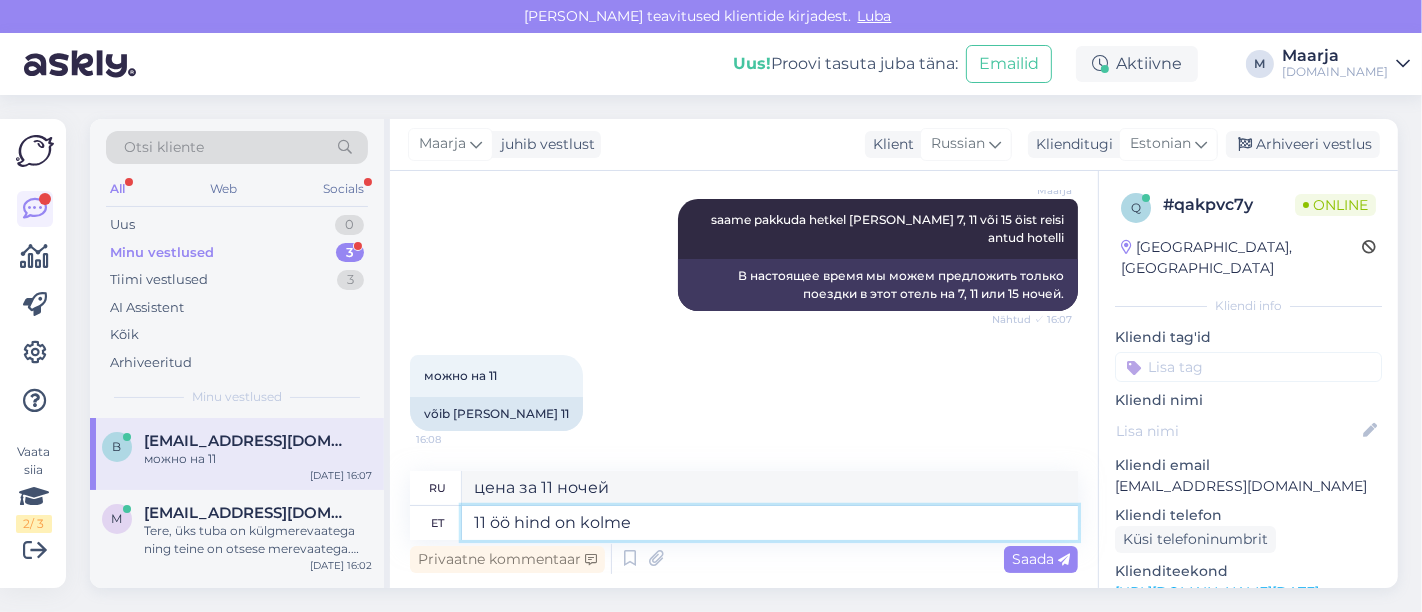 type on "11 öö hind on kolmel" 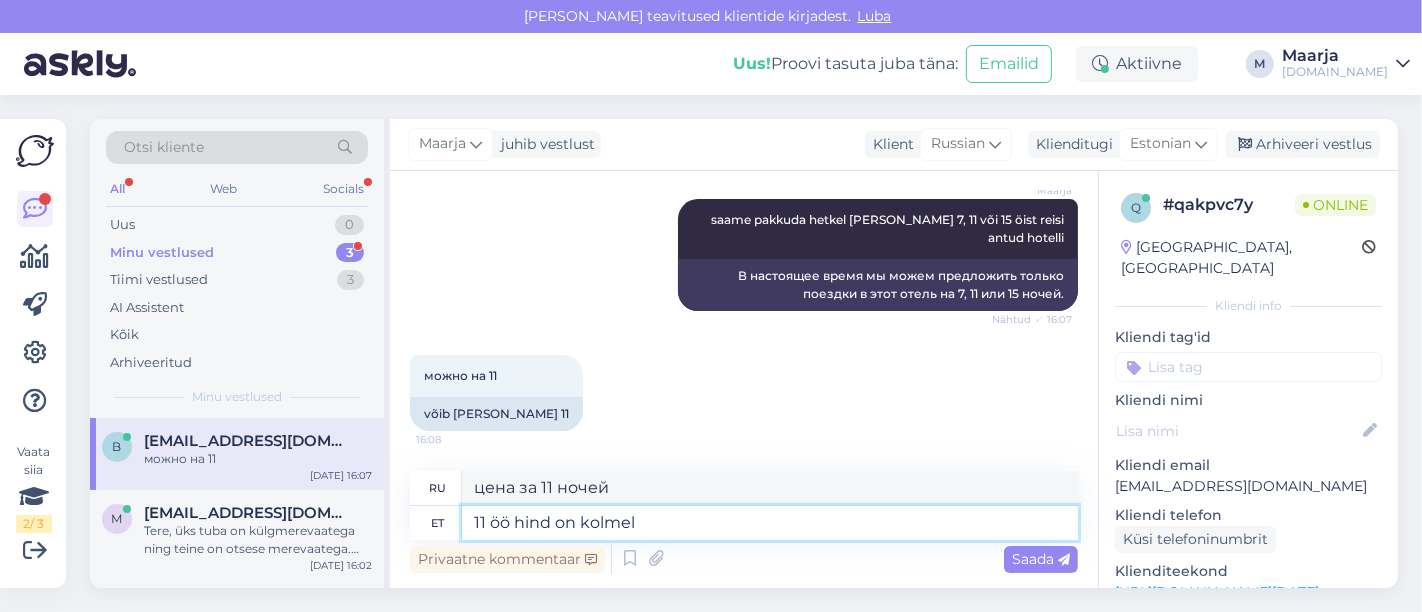 type on "Цена за 11 ночей составляет" 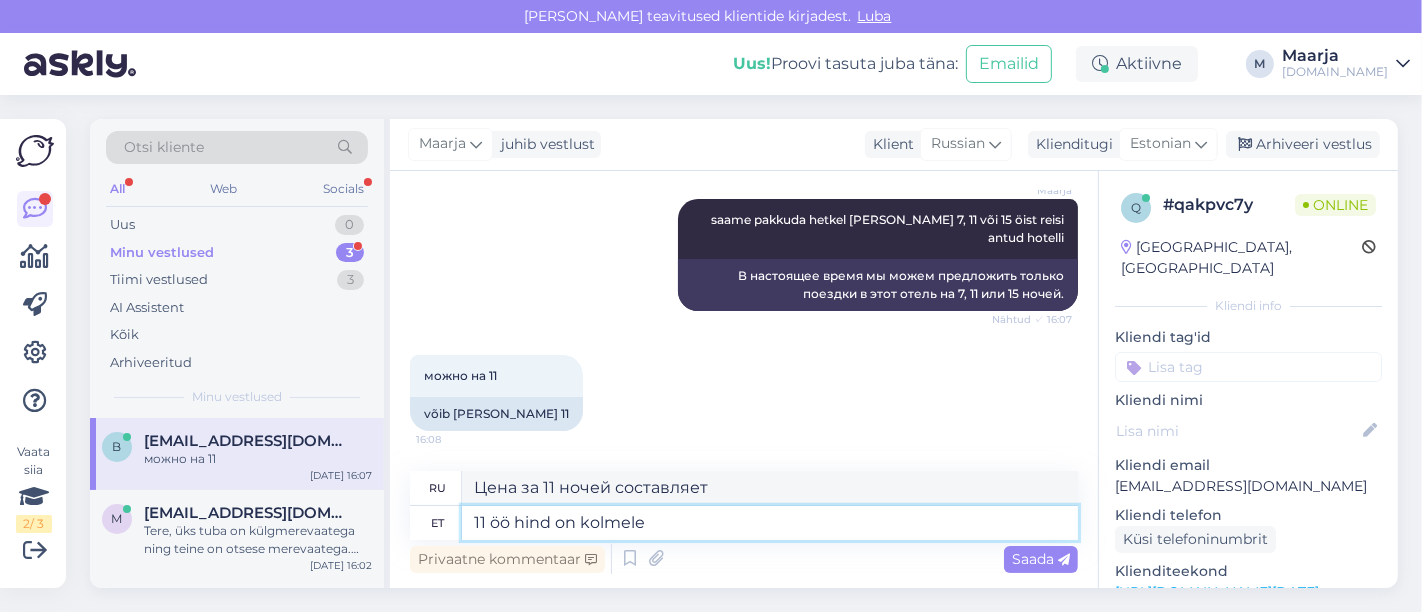 type on "11 öö hind on kolmele" 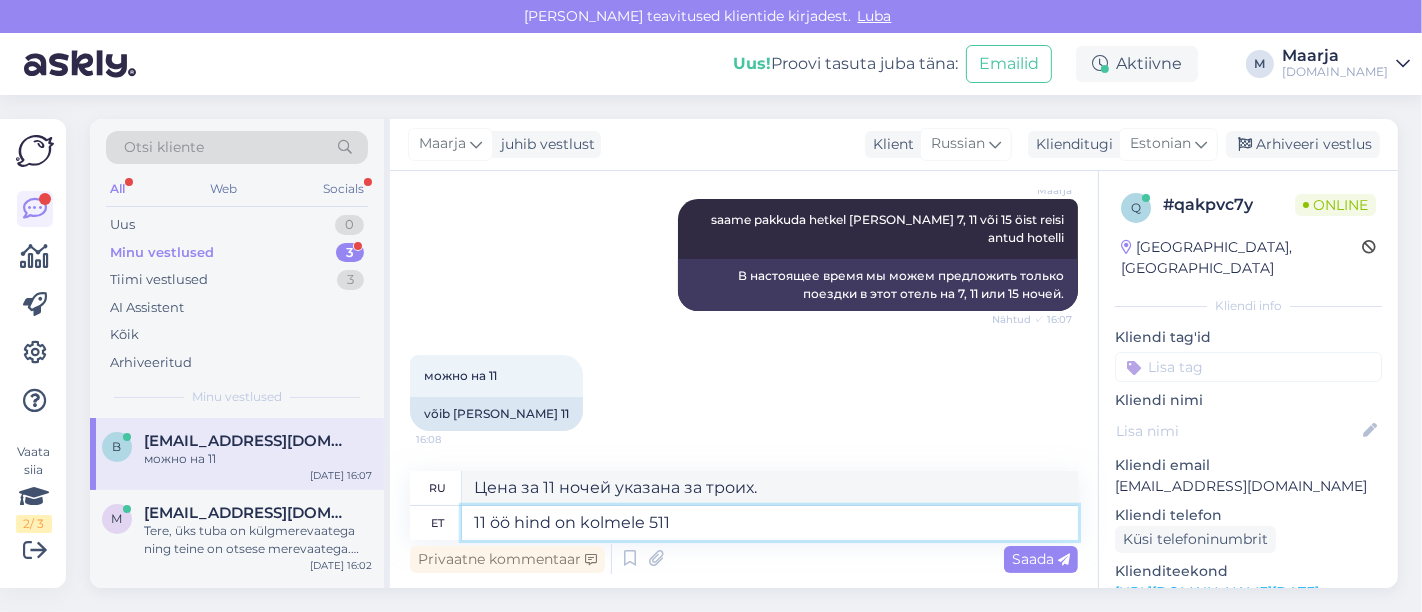 type on "11 öö hind on kolmele 511" 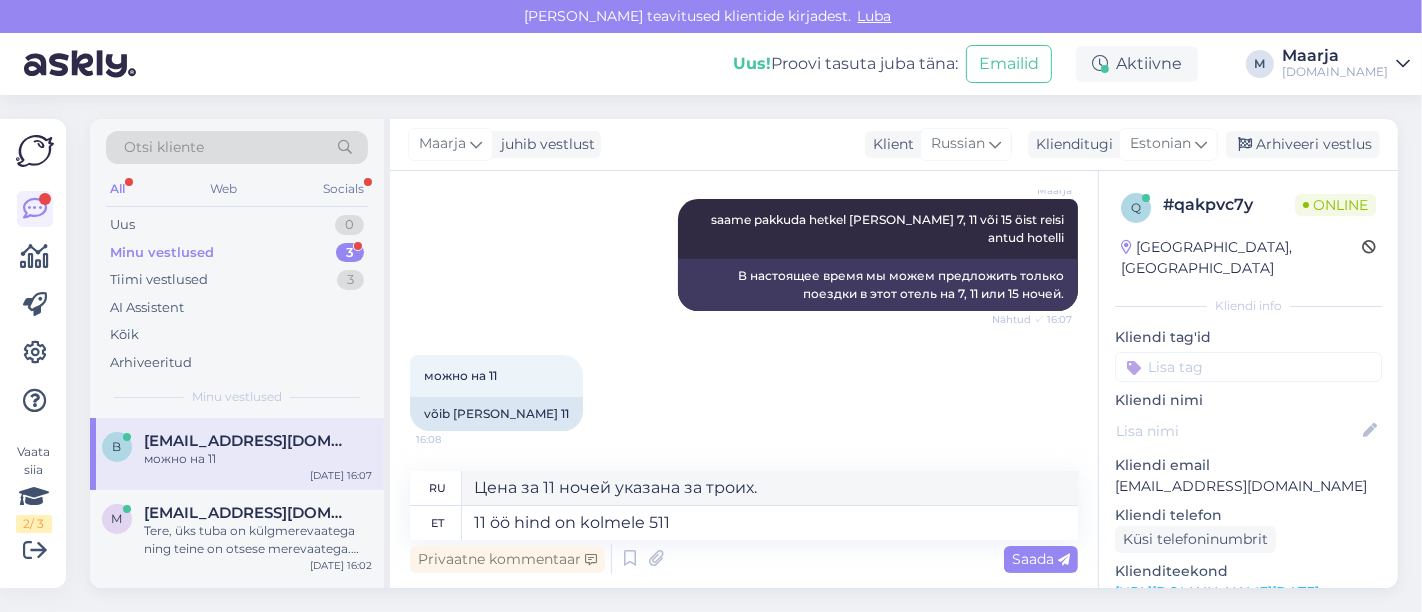 type on "Цена за 11 ночей — 511 на троих." 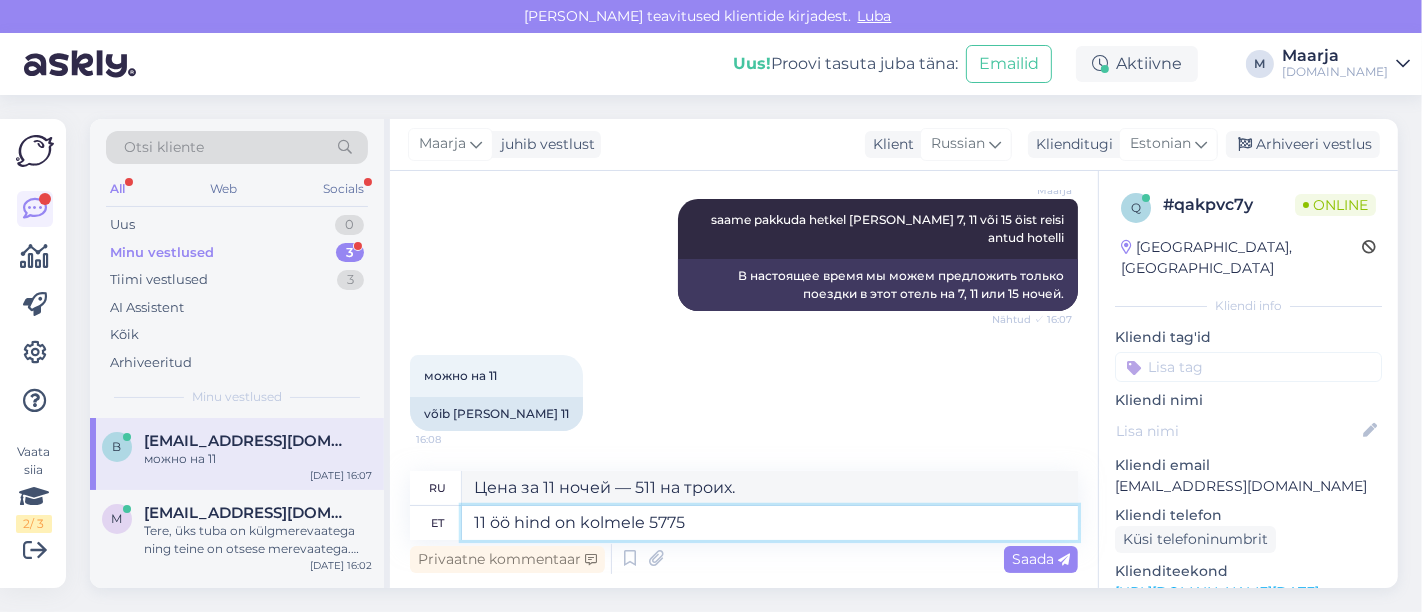 type on "11 öö hind on kolmele 5775 €" 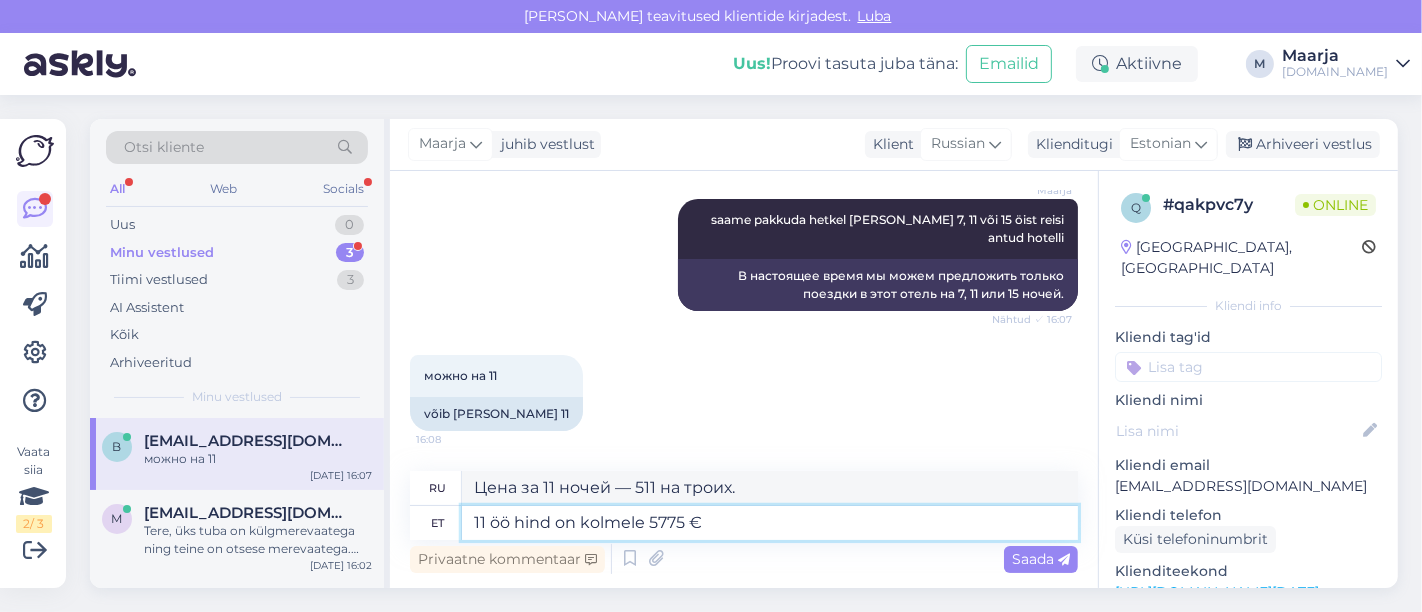 type on "Цена за 11 ночей — 5775 на троих." 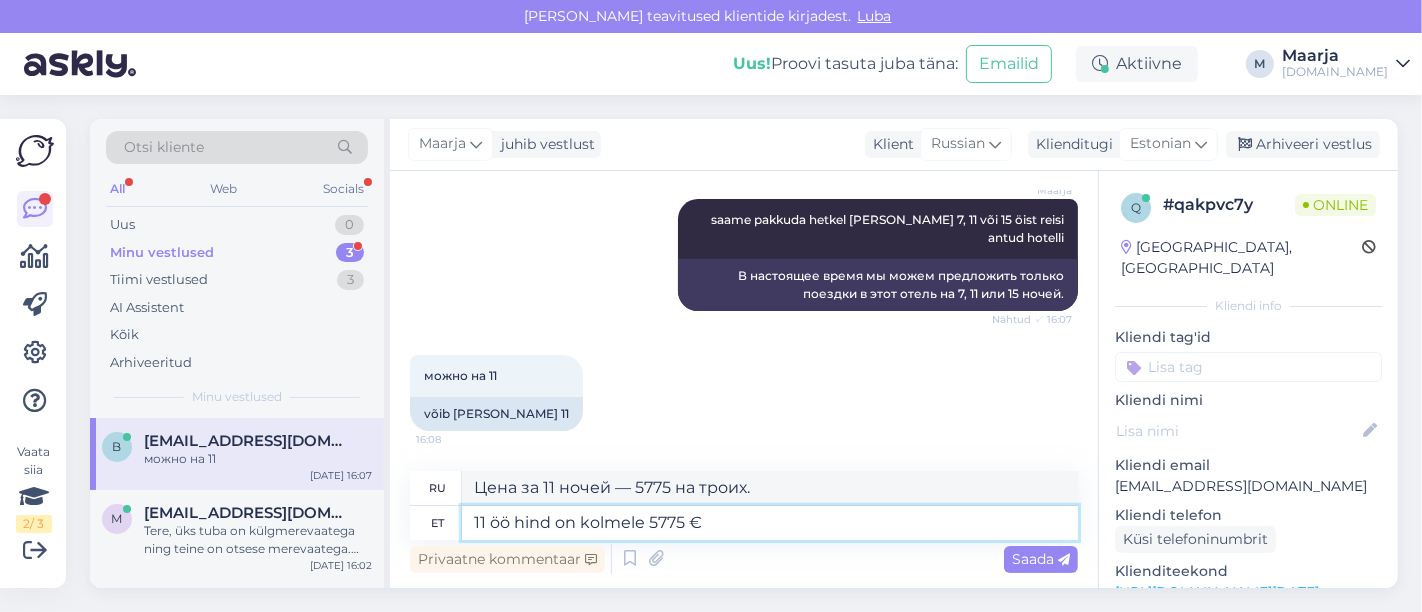 type on "11 öö hind on kolmele 5775 € (" 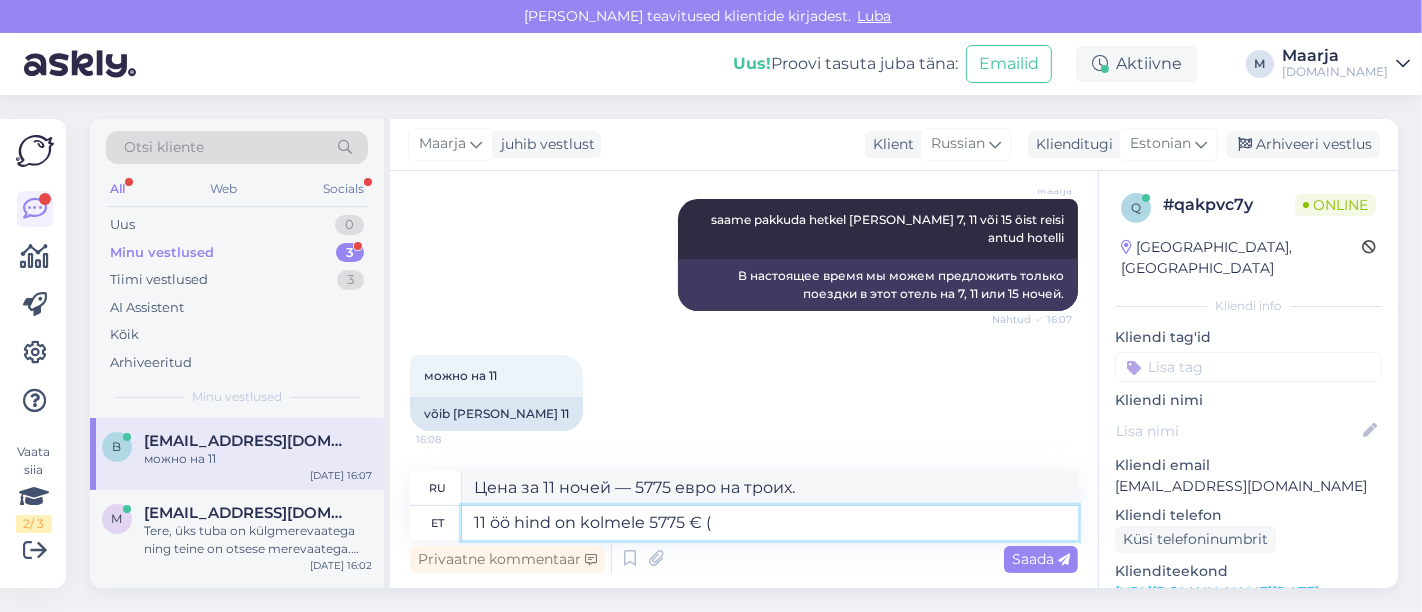 type on "Цена за 11 ночей составляет 5775 евро на троих (" 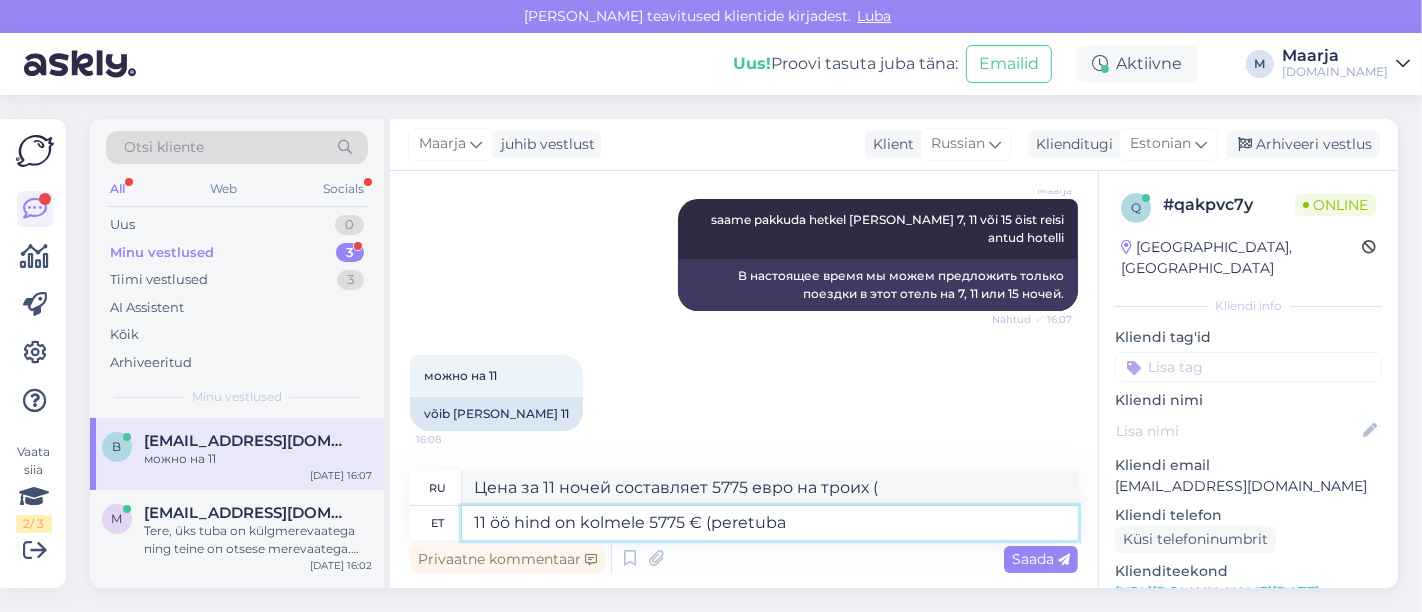 type on "11 öö hind on kolmele 5775 € (peretuba)" 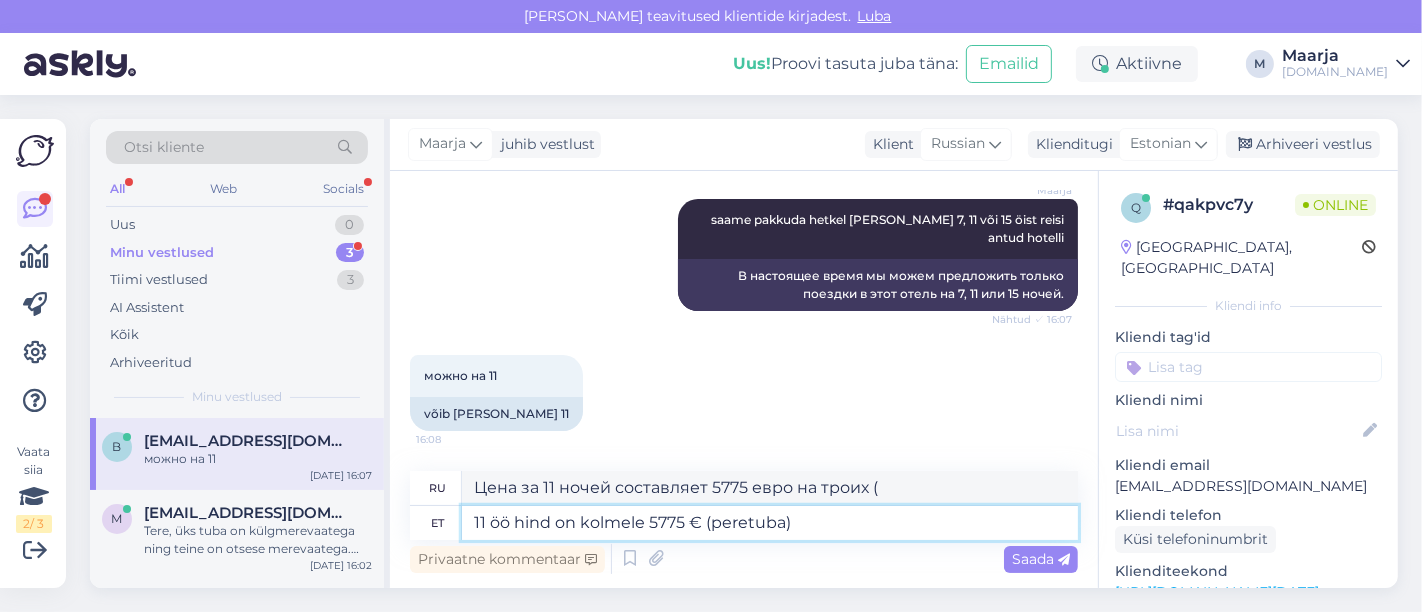 type on "Цена за 11 ночей — 5775 евро за троих (семейный номер)." 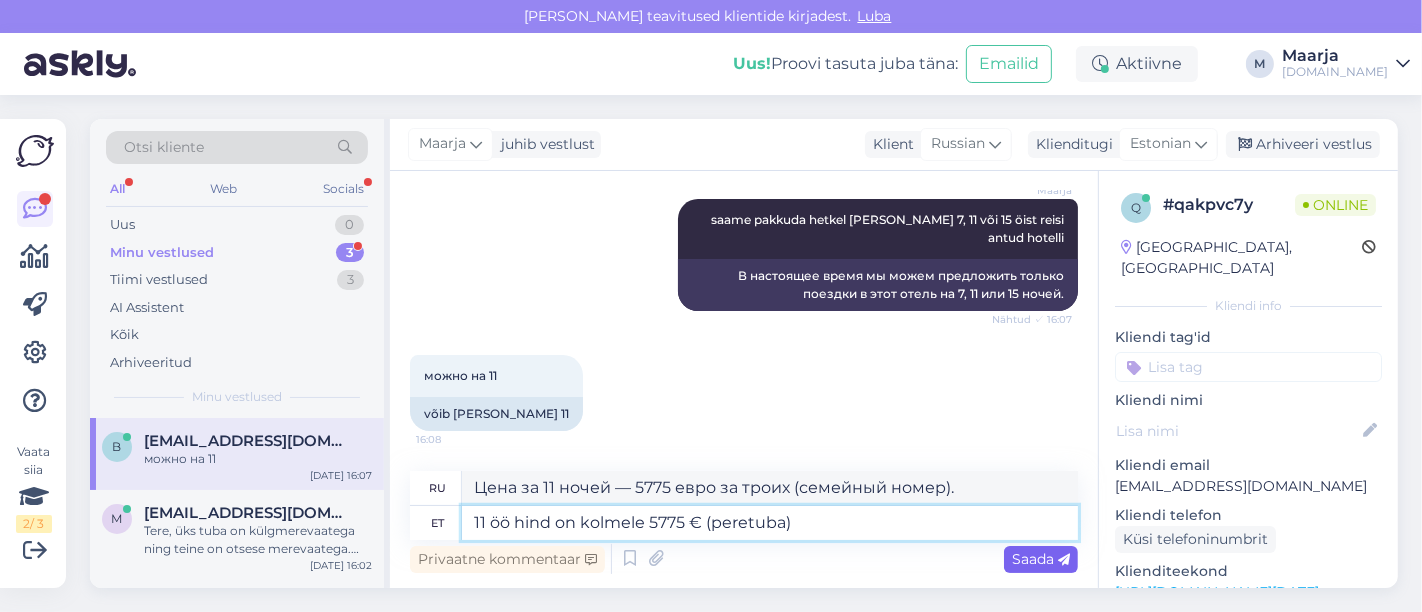 type on "11 öö hind on kolmele 5775 € (peretuba)" 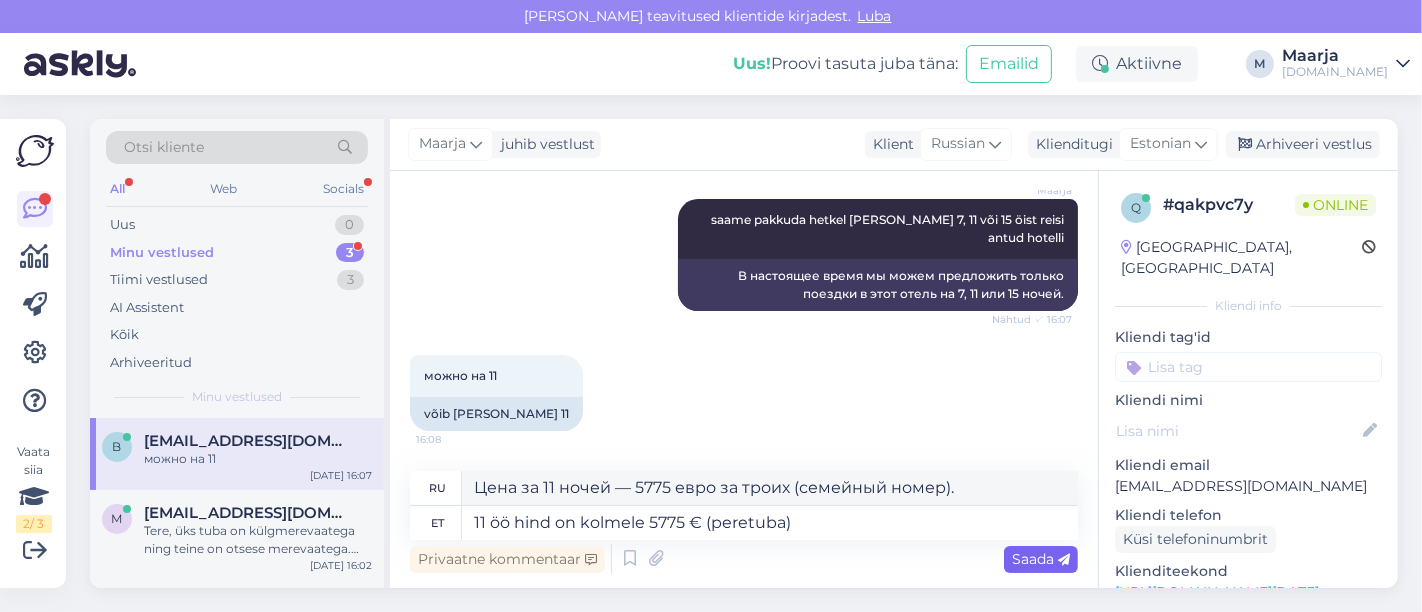 click on "Saada" at bounding box center [1041, 559] 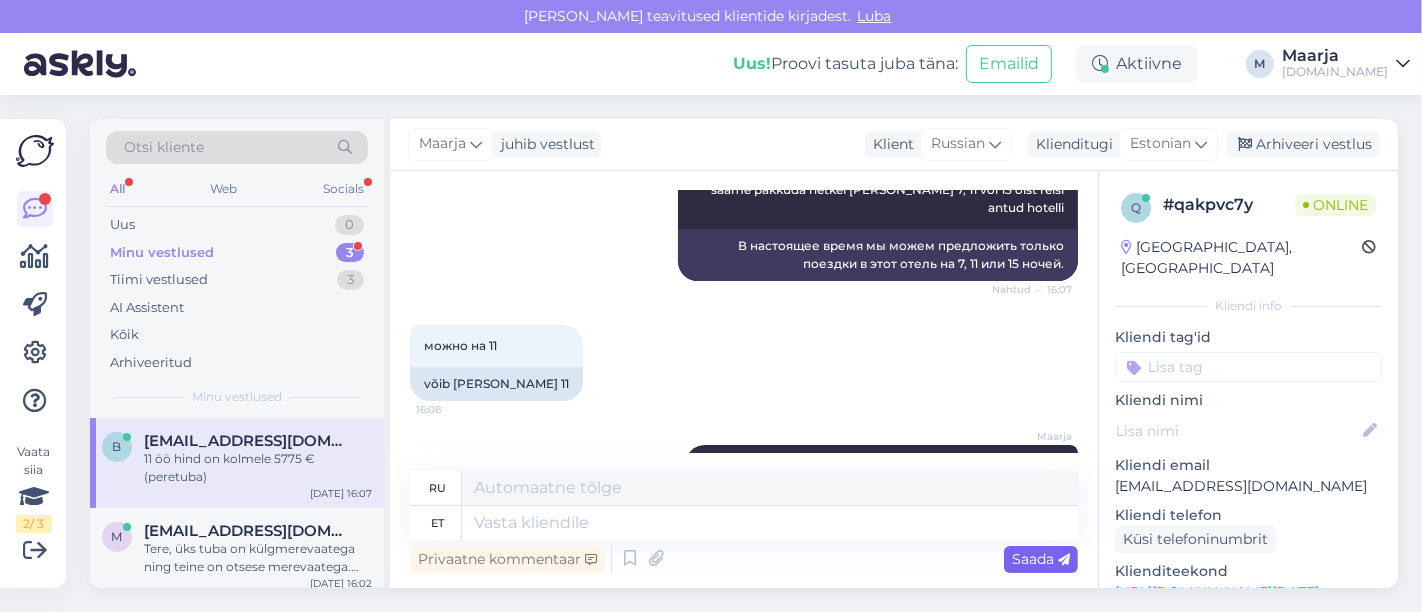 scroll, scrollTop: 12498, scrollLeft: 0, axis: vertical 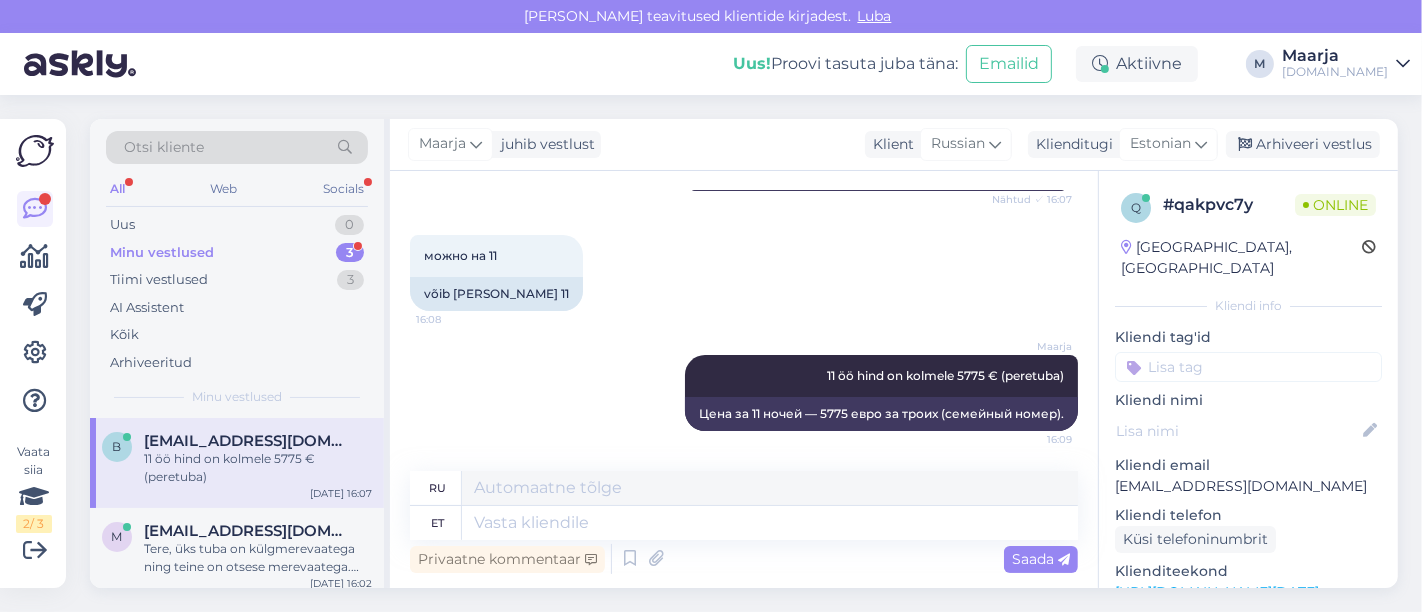 click on "Minu vestlused" at bounding box center (162, 253) 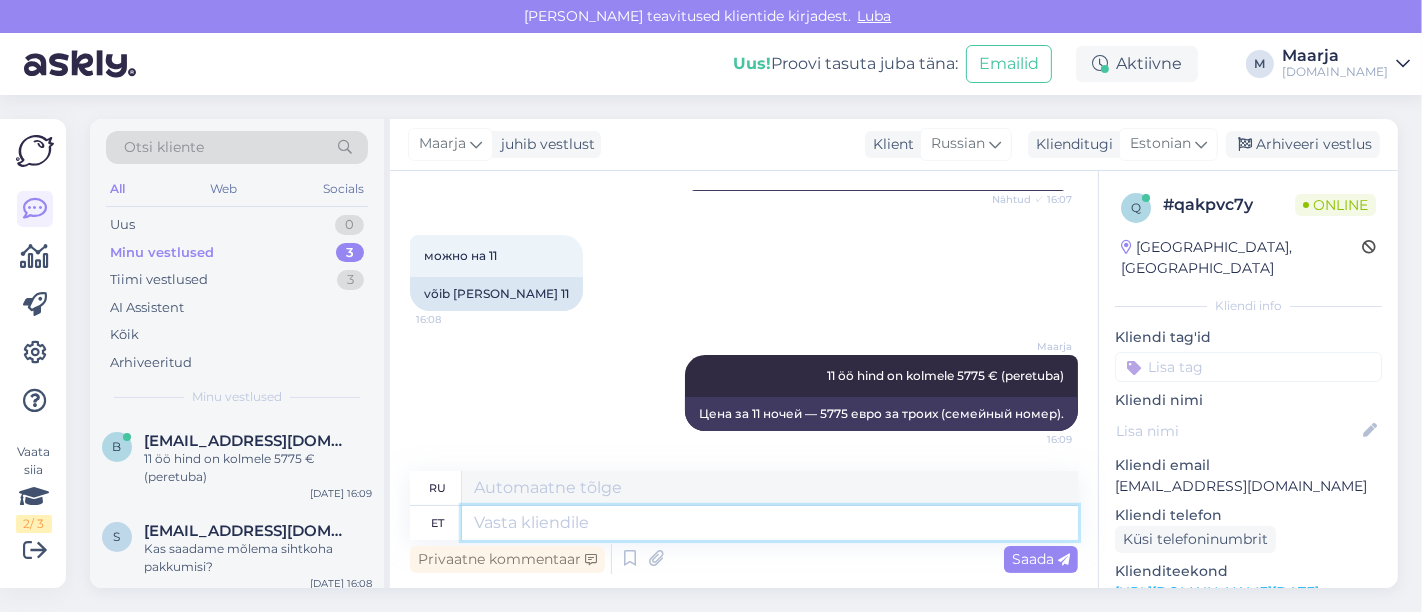 click at bounding box center [770, 523] 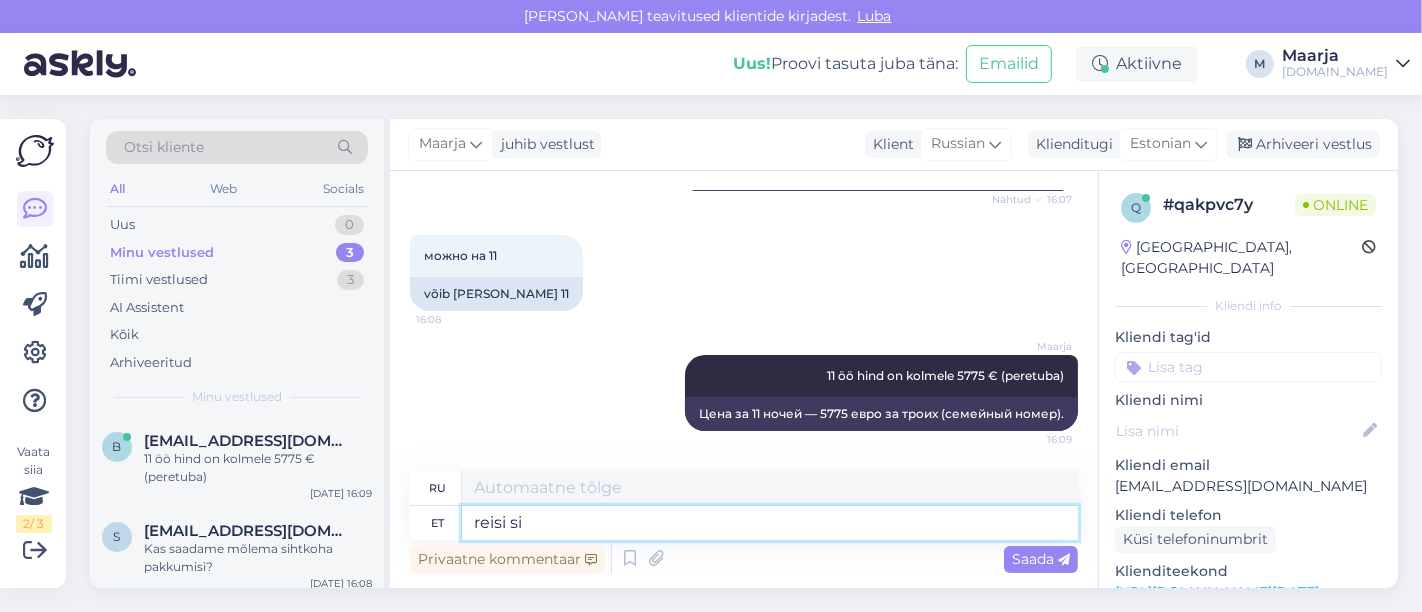 type on "reisi sis" 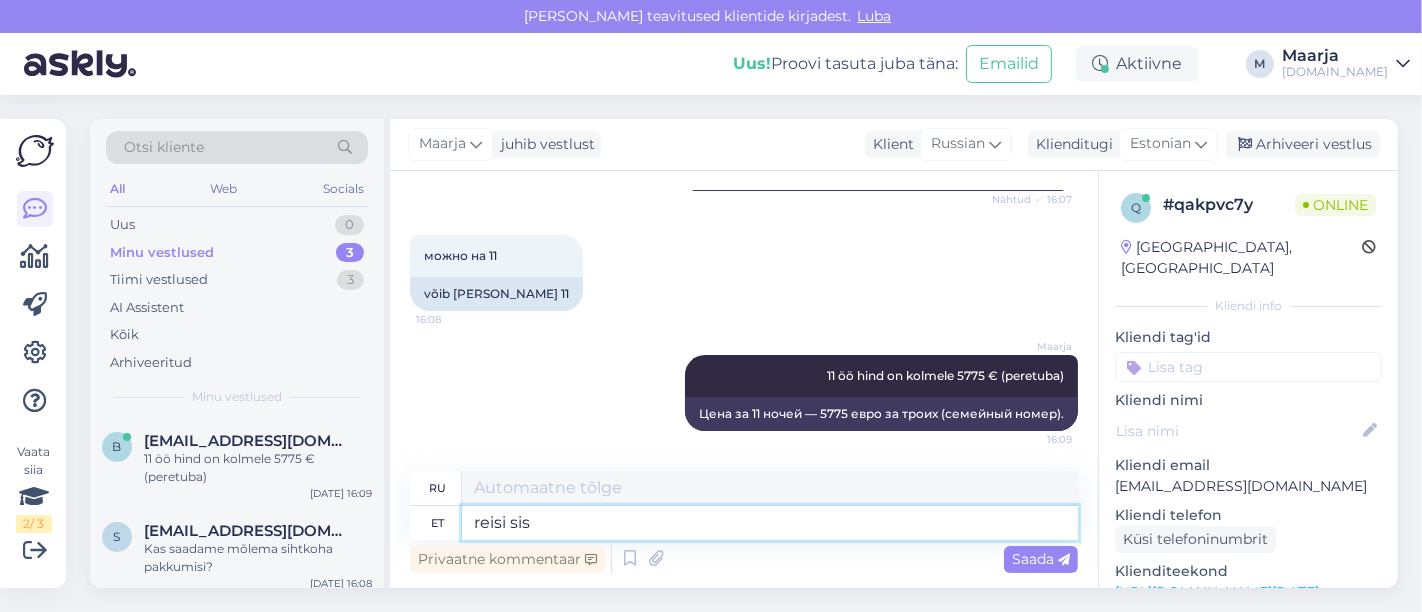 type on "путешествие" 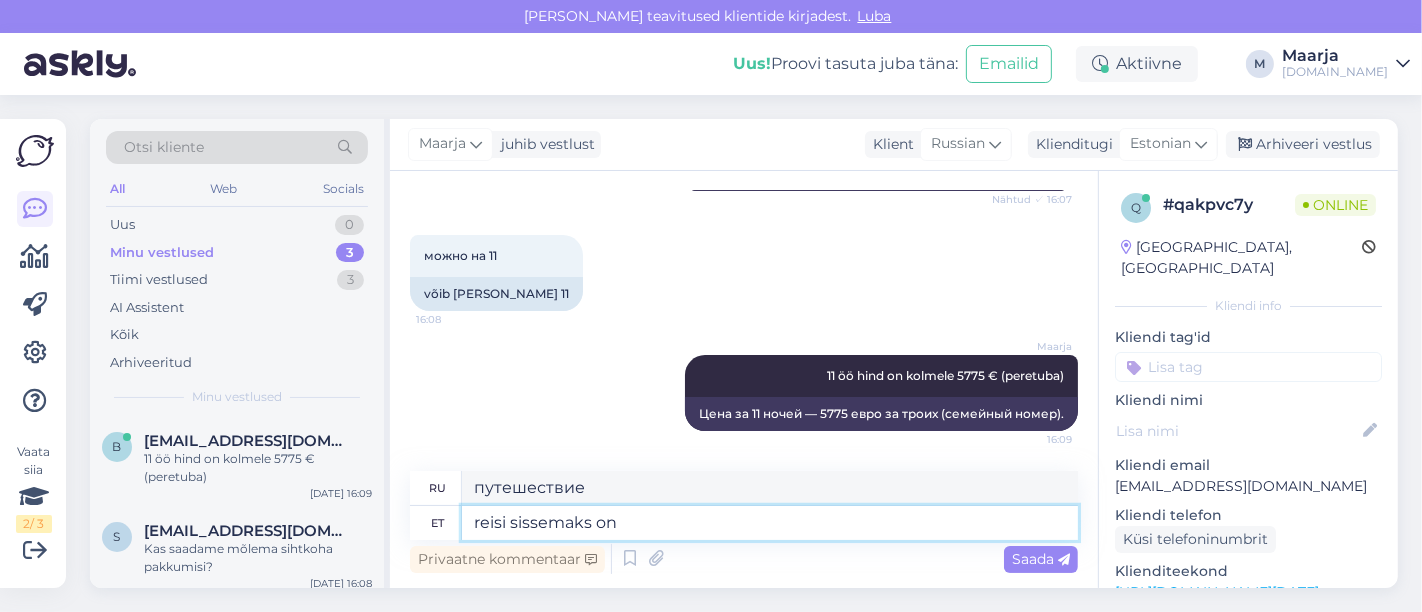 type on "reisi sissemaks on" 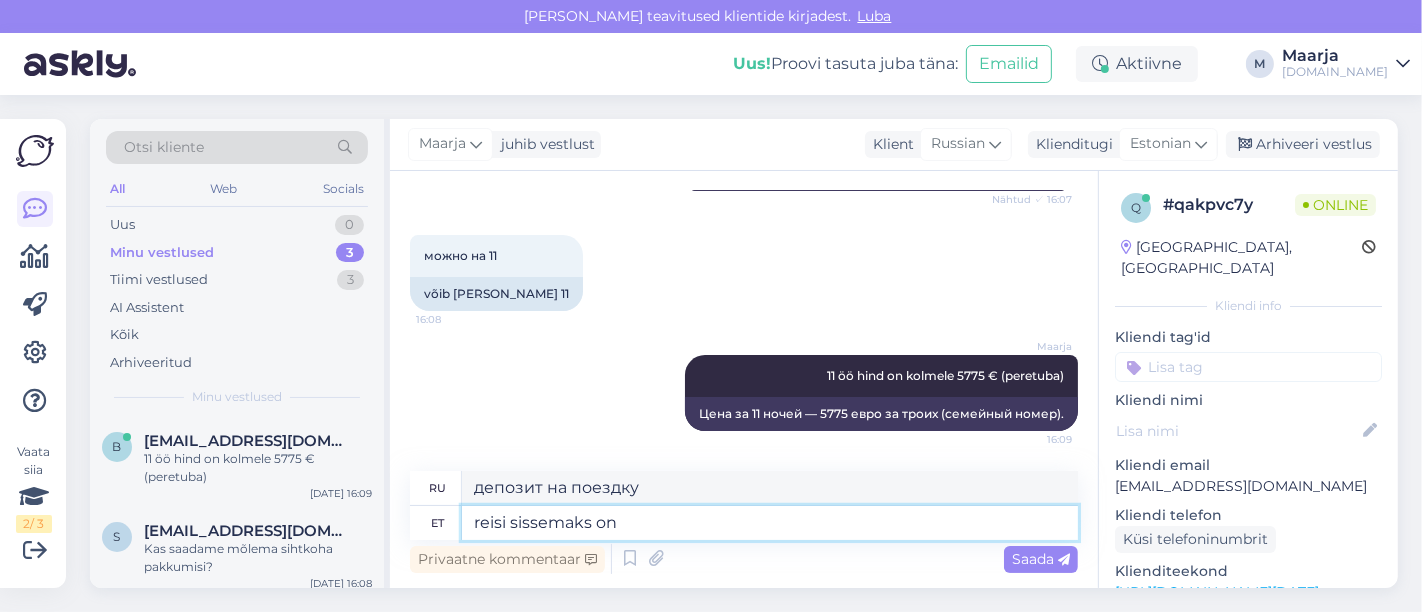 type on "депозит за поездку составляет" 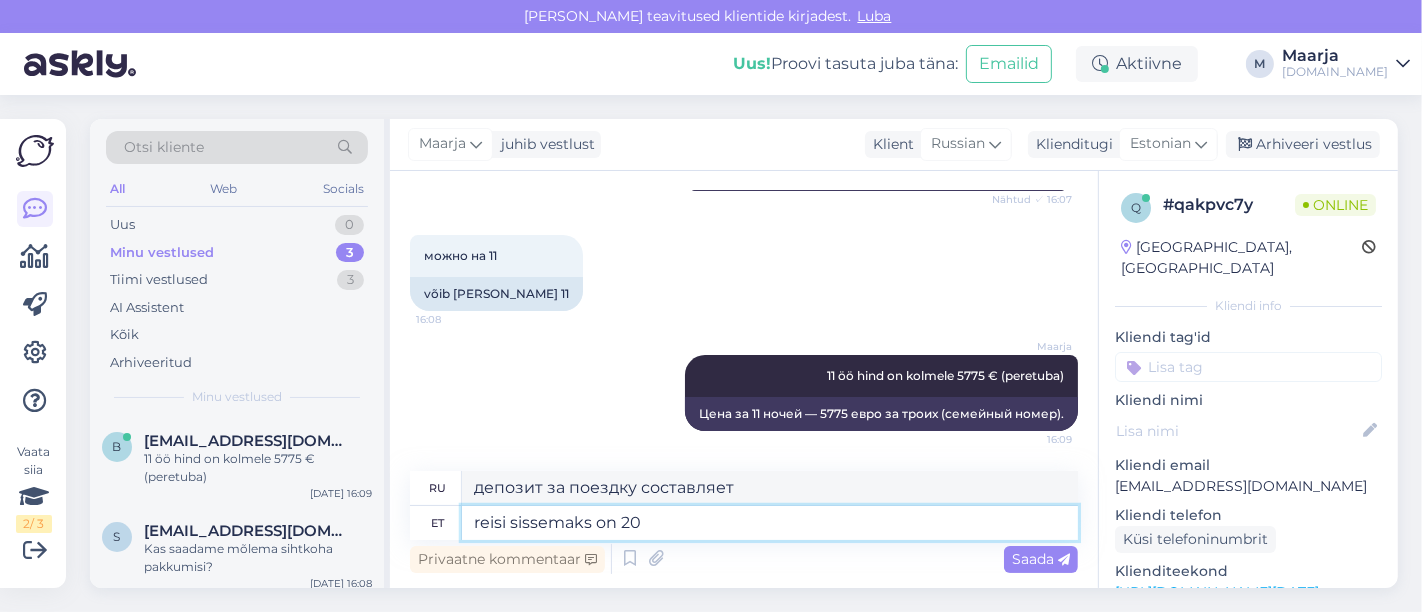type on "reisi sissemaks on 20%" 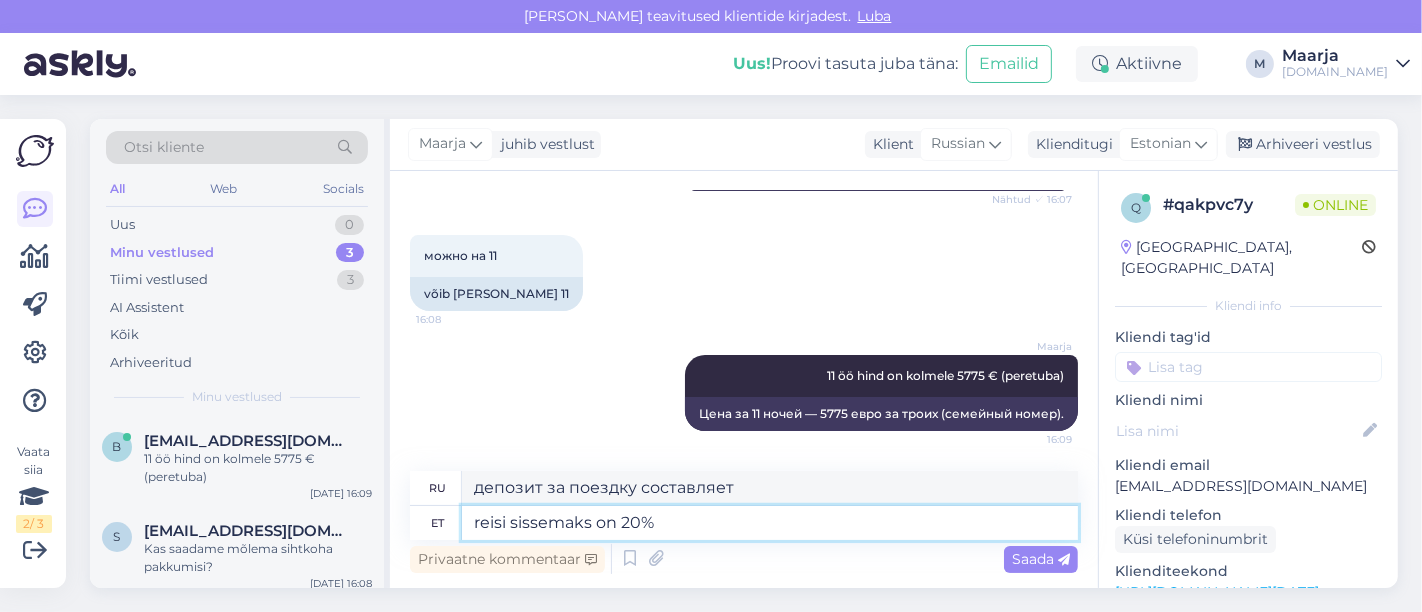 type on "Депозит за поездку составляет 20%." 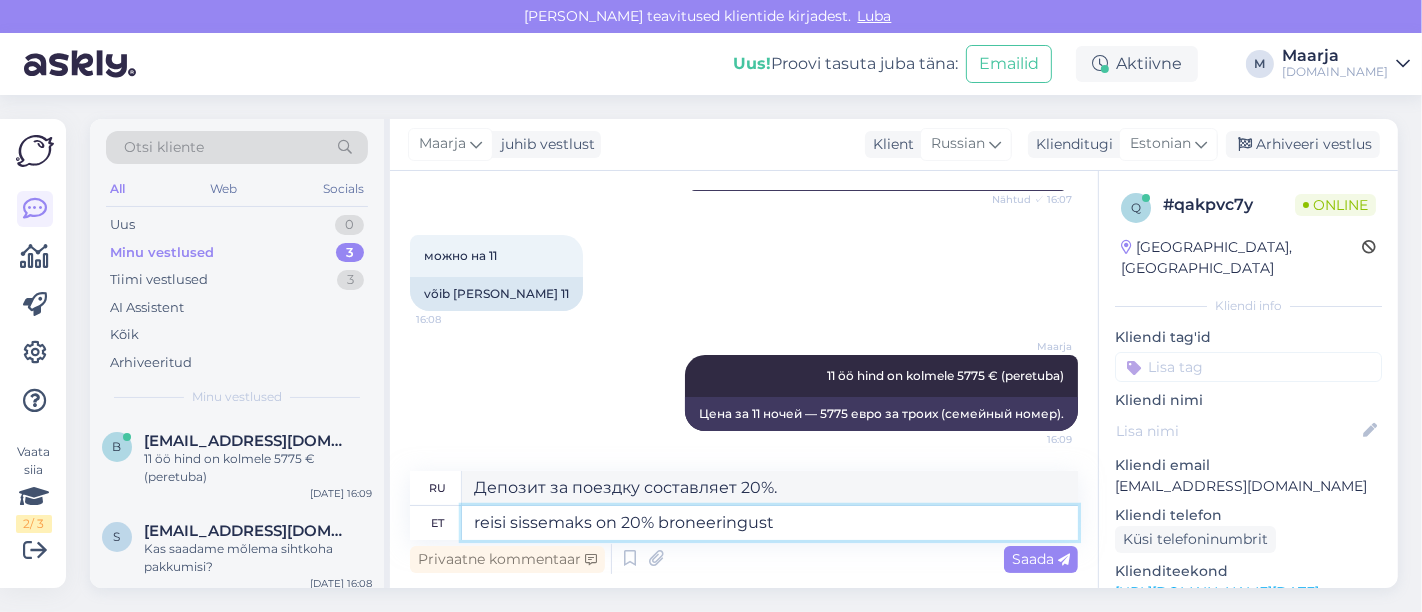 type on "reisi sissemaks on 20% broneeringust n" 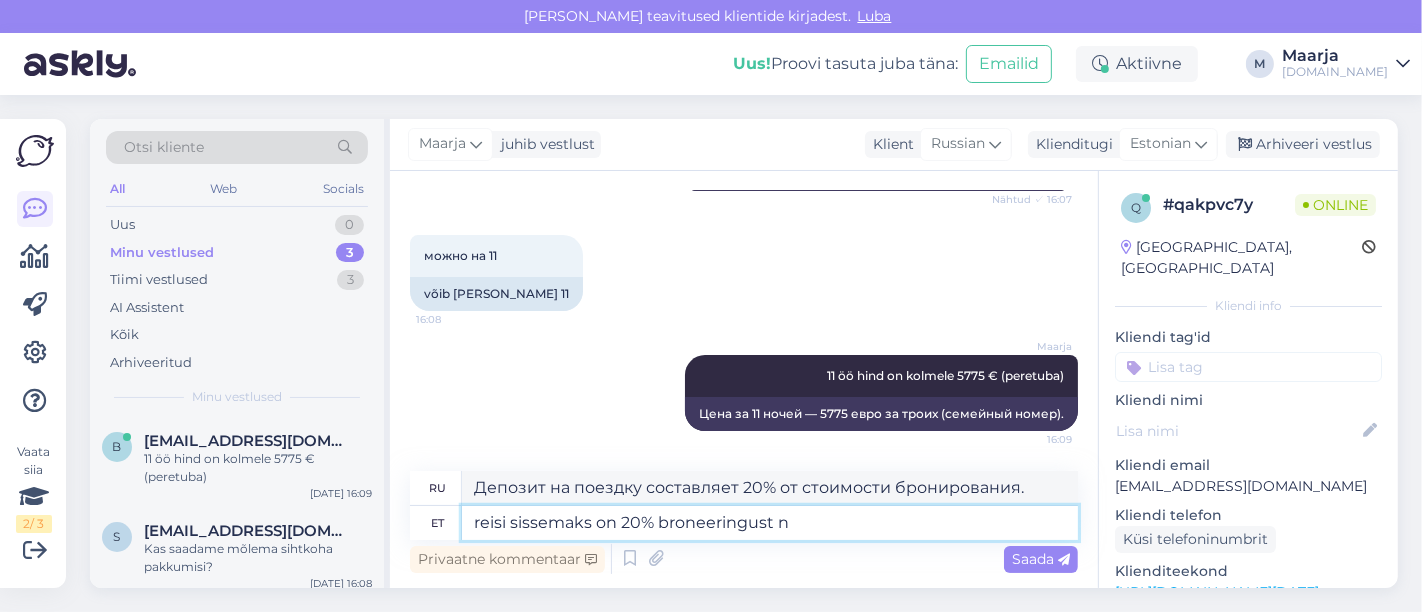 type on "Депозит за поездку составляет 20%." 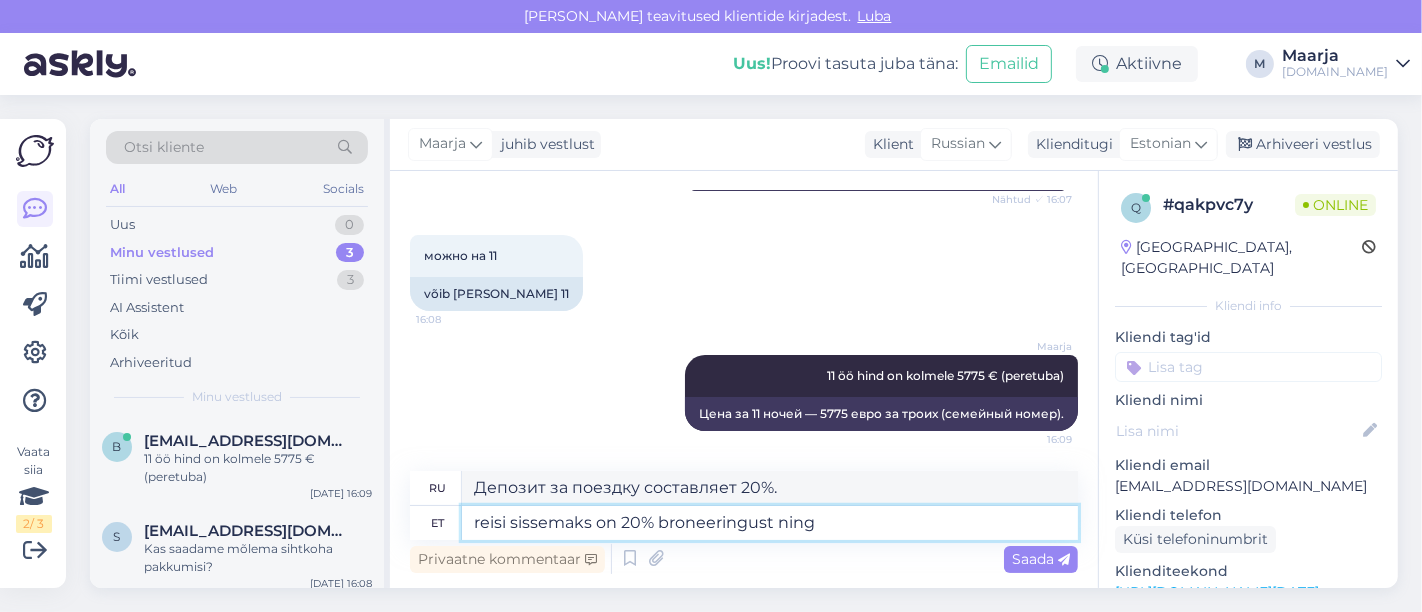 type on "reisi sissemaks on 20% broneeringust ning" 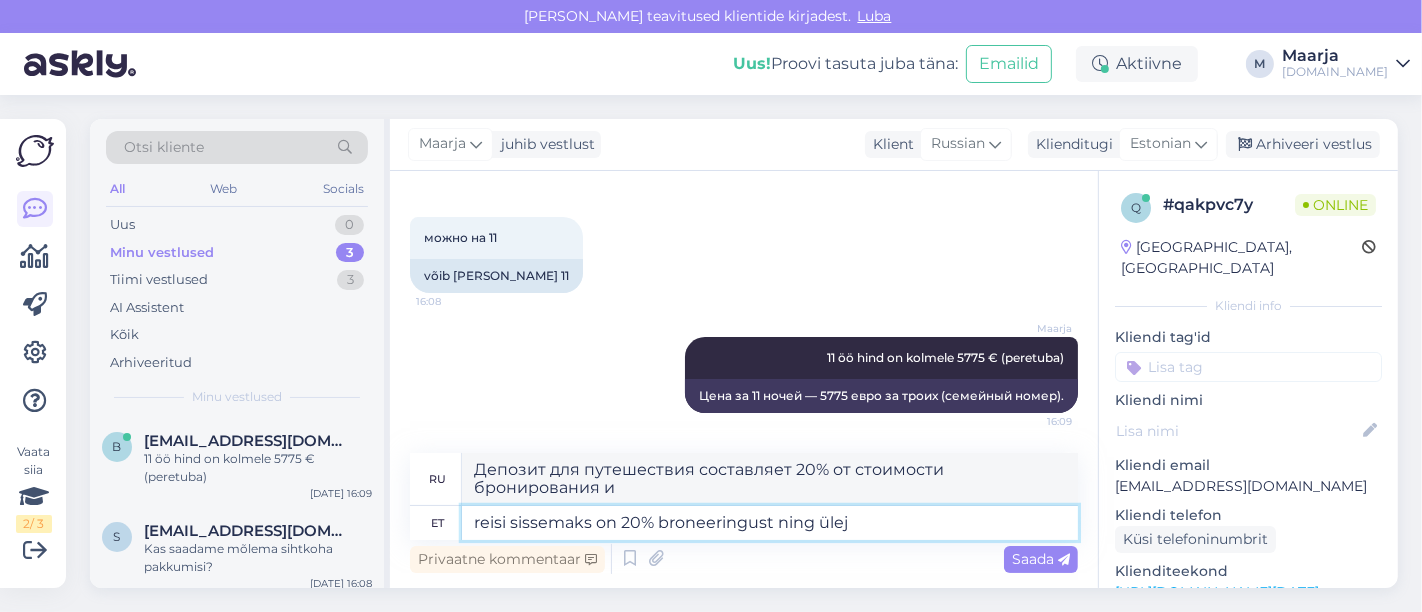 type on "reisi sissemaks on 20% broneeringust ning ülejä" 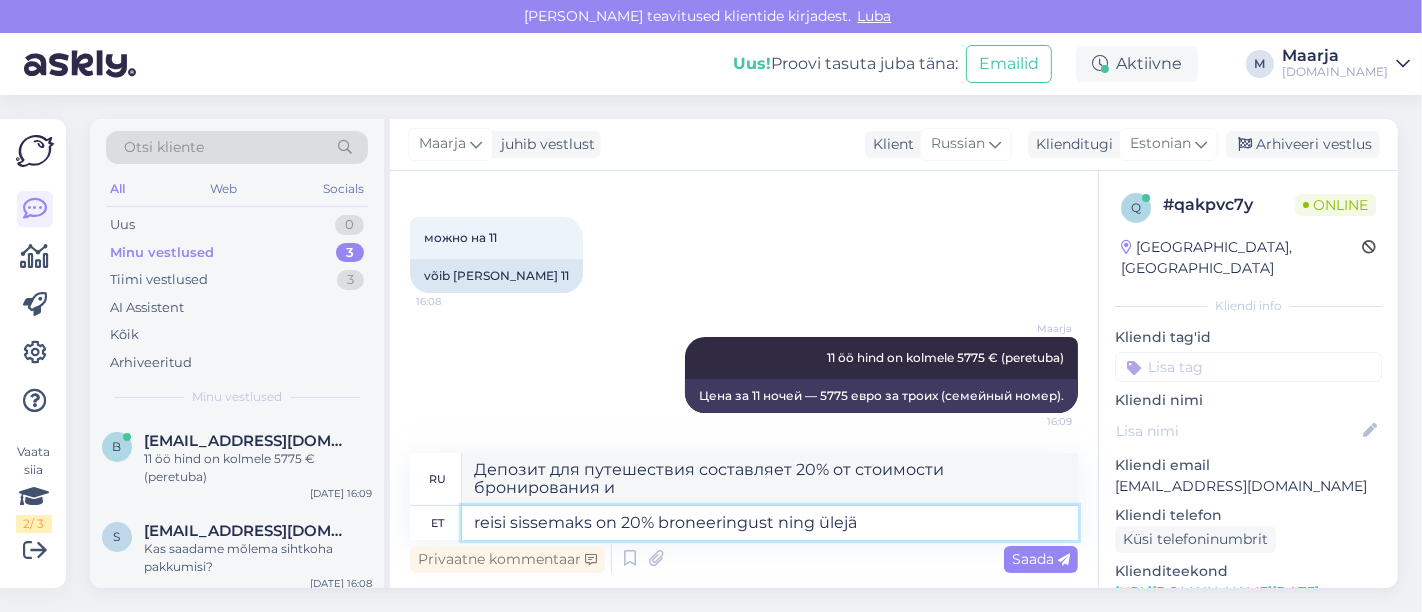 type on "Депозит за поездку составляет 20% от стоимости бронирования, а остальное" 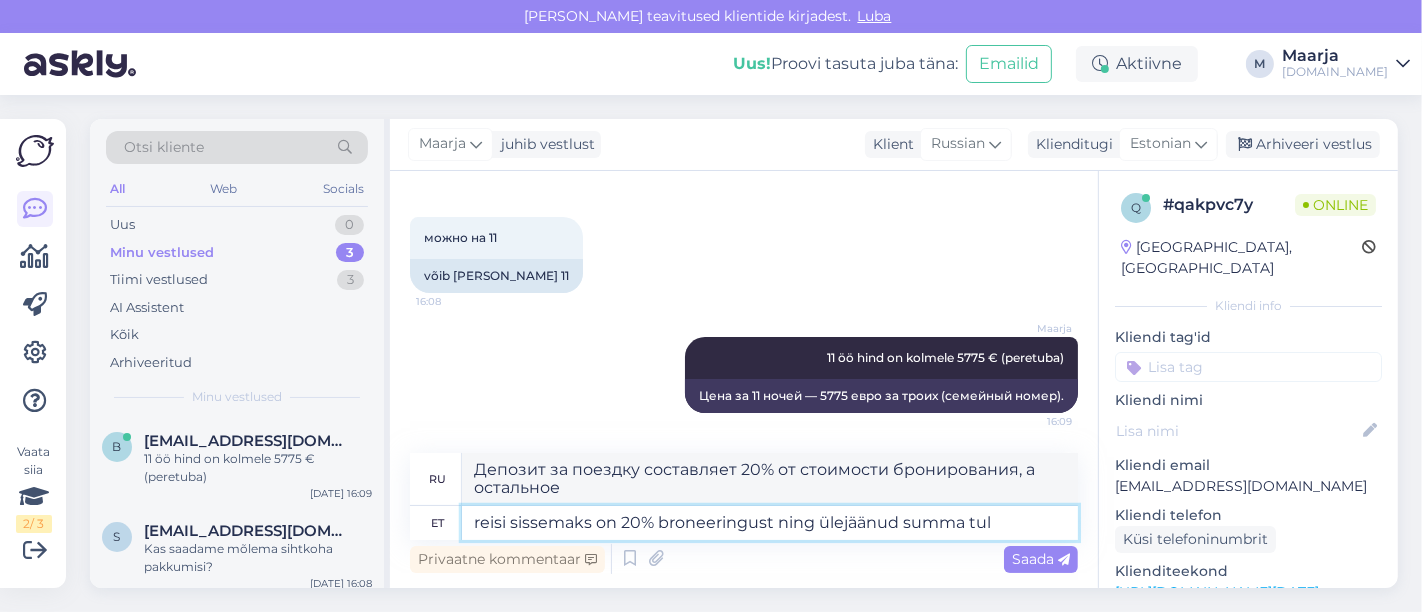 type on "reisi sissemaks on 20% broneeringust ning ülejäänud summa tule" 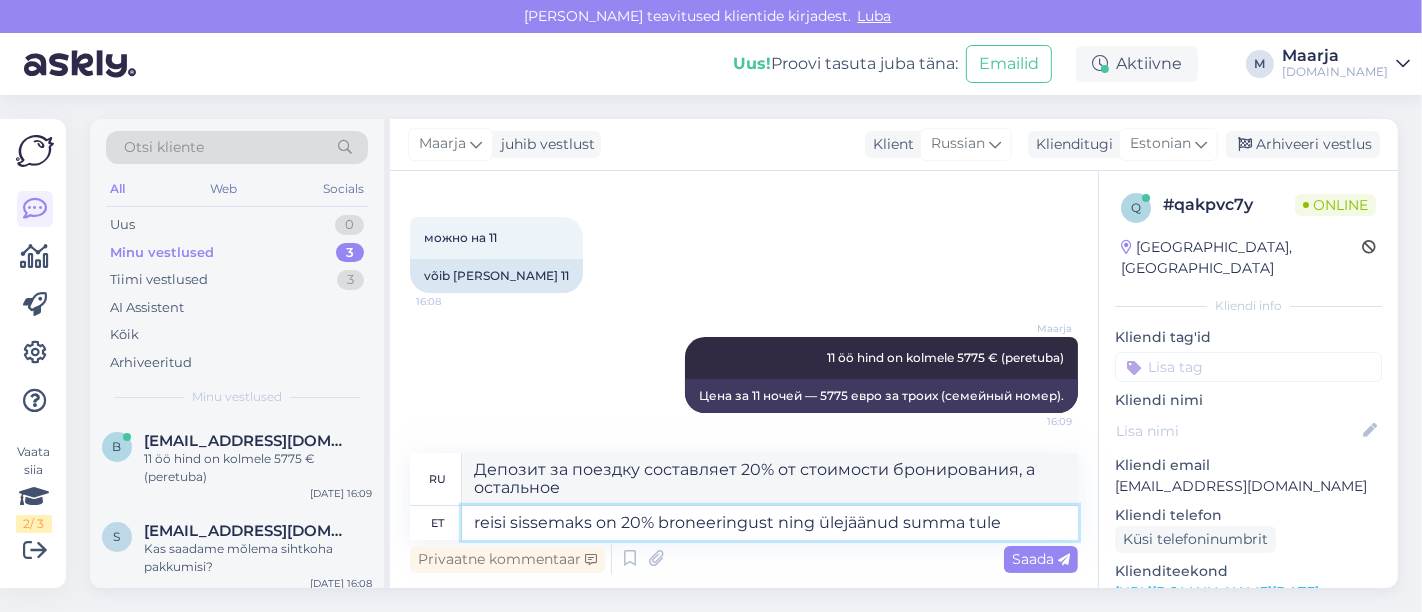 type on "Депозит за поездку составляет 20% от стоимости бронирования, а оставшаяся сумма" 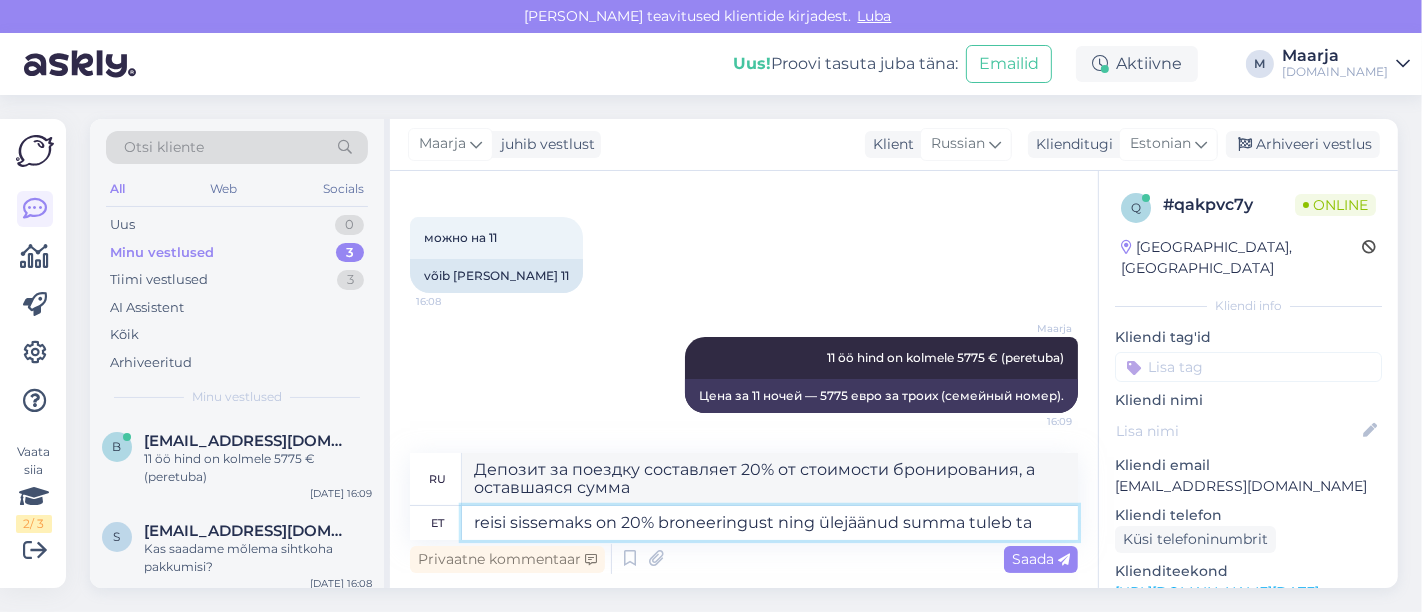 type on "reisi sissemaks on 20% broneeringust ning ülejäänud summa tuleb tas" 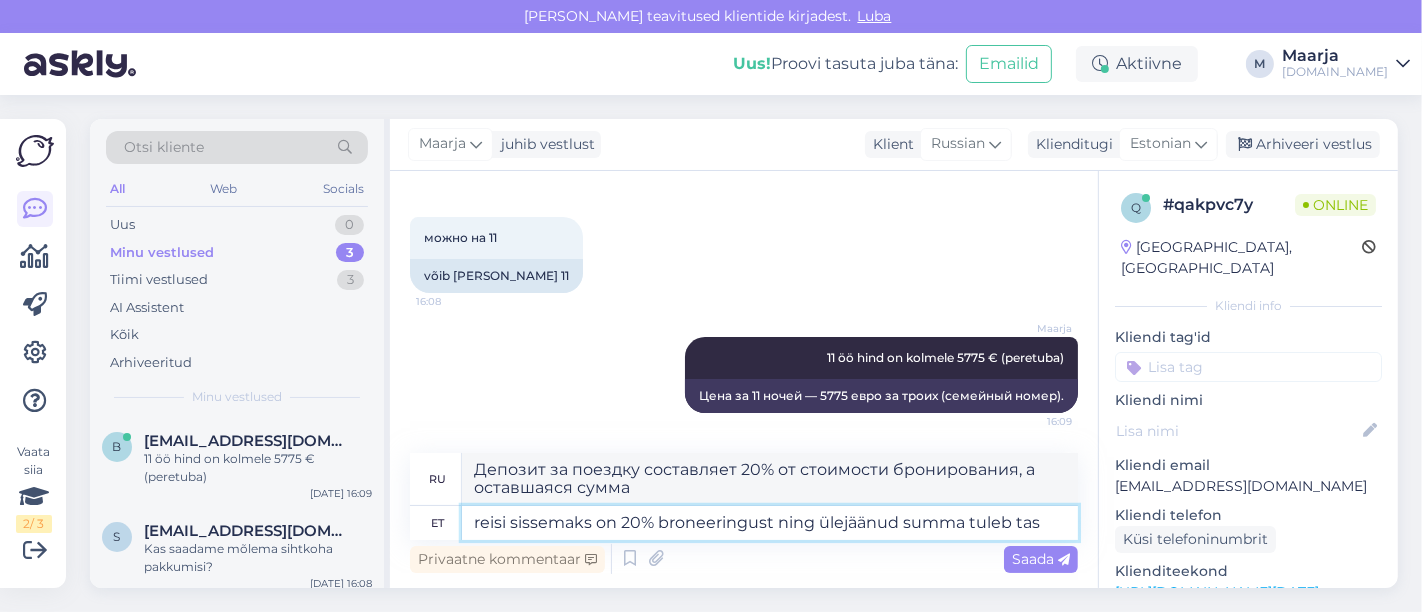 type on "Депозит за поездку составляет 20% от стоимости бронирования, оставшаяся сумма должна быть оплачена полностью." 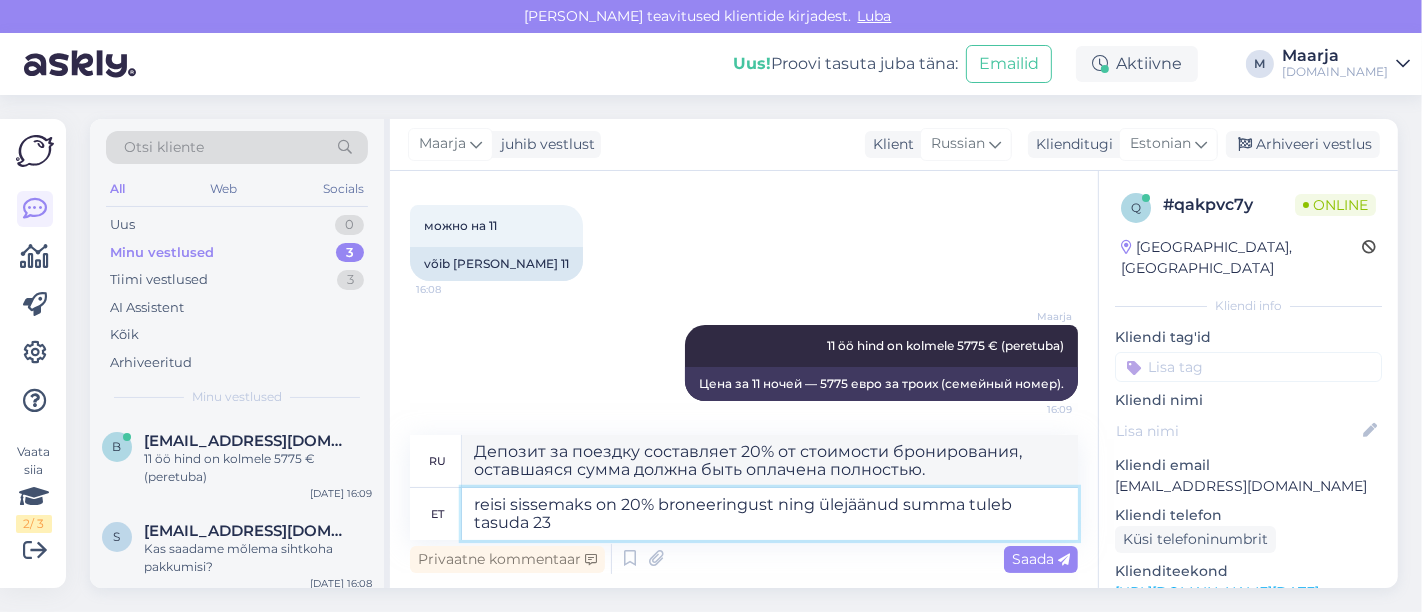 type on "reisi sissemaks on 20% broneeringust ning ülejäänud summa tuleb tasuda 23" 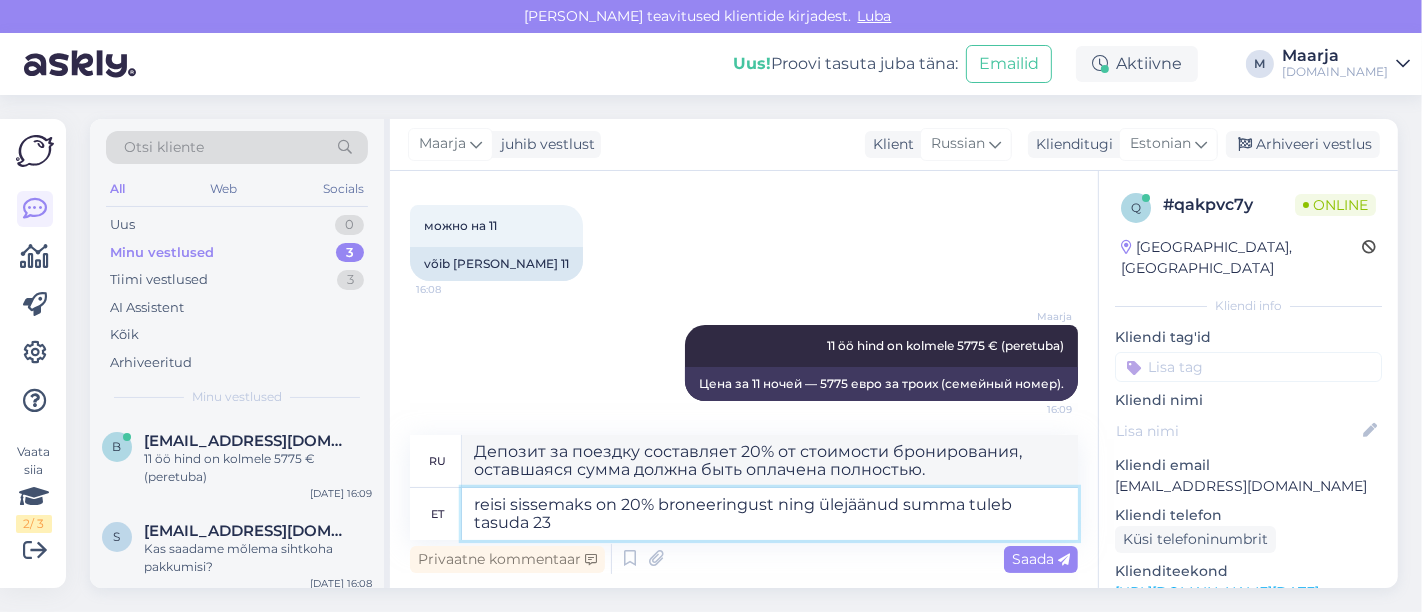 type on "Депозит за поездку составляет 20% от стоимости бронирования, оставшаяся сумма должна быть оплачена" 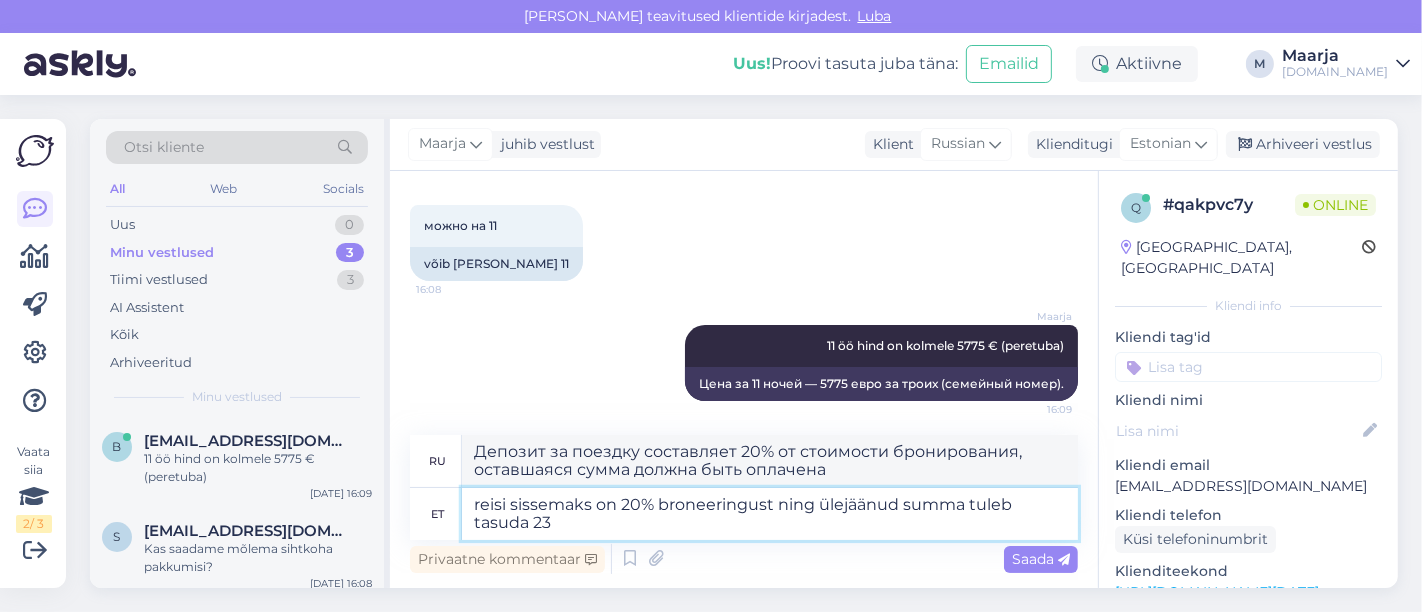 type on "reisi sissemaks on 20% broneeringust ning ülejäänud summa tuleb tasuda 23 p" 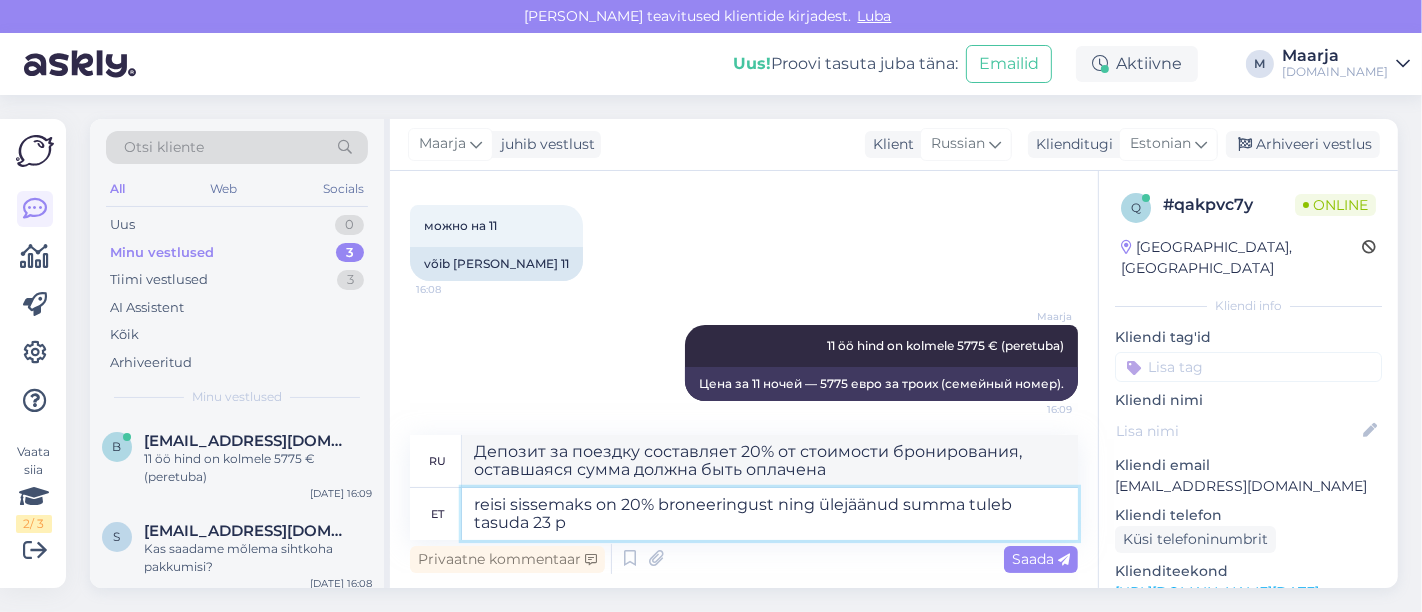 type on "Депозит за поездку составляет 20% от стоимости бронирования, а оставшаяся сумма должна быть оплачена до 23" 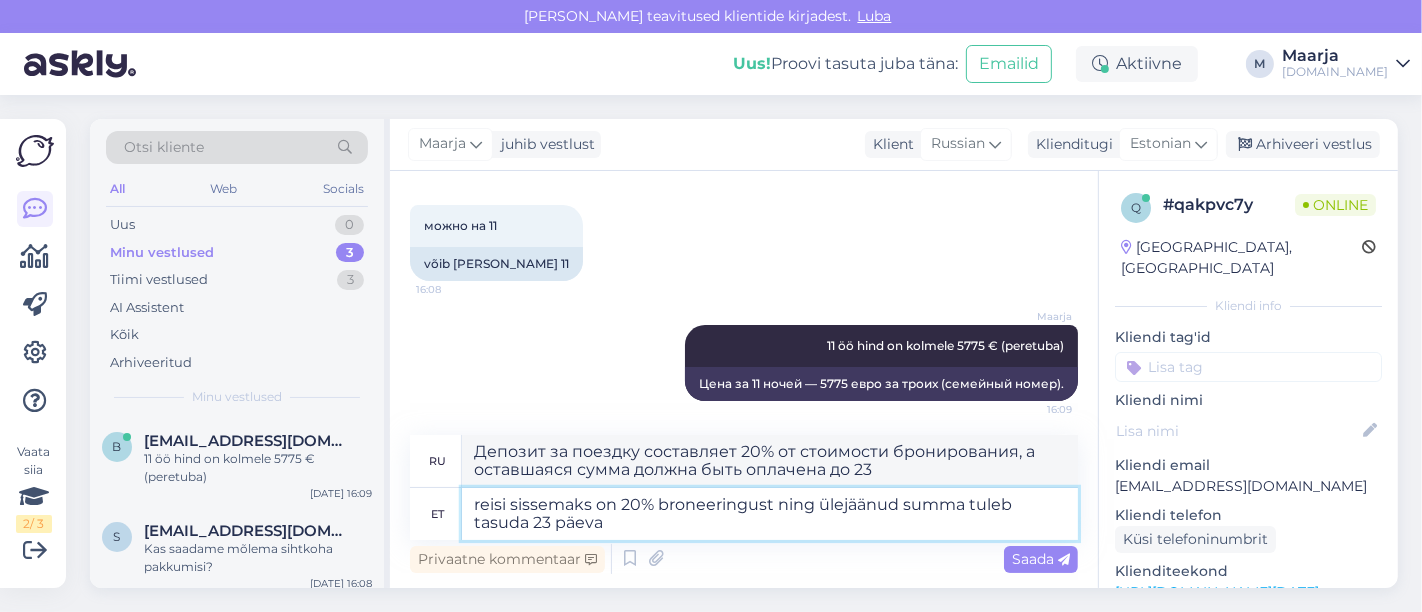 type on "reisi sissemaks on 20% broneeringust ning ülejäänud summa tuleb tasuda 23 päeva e" 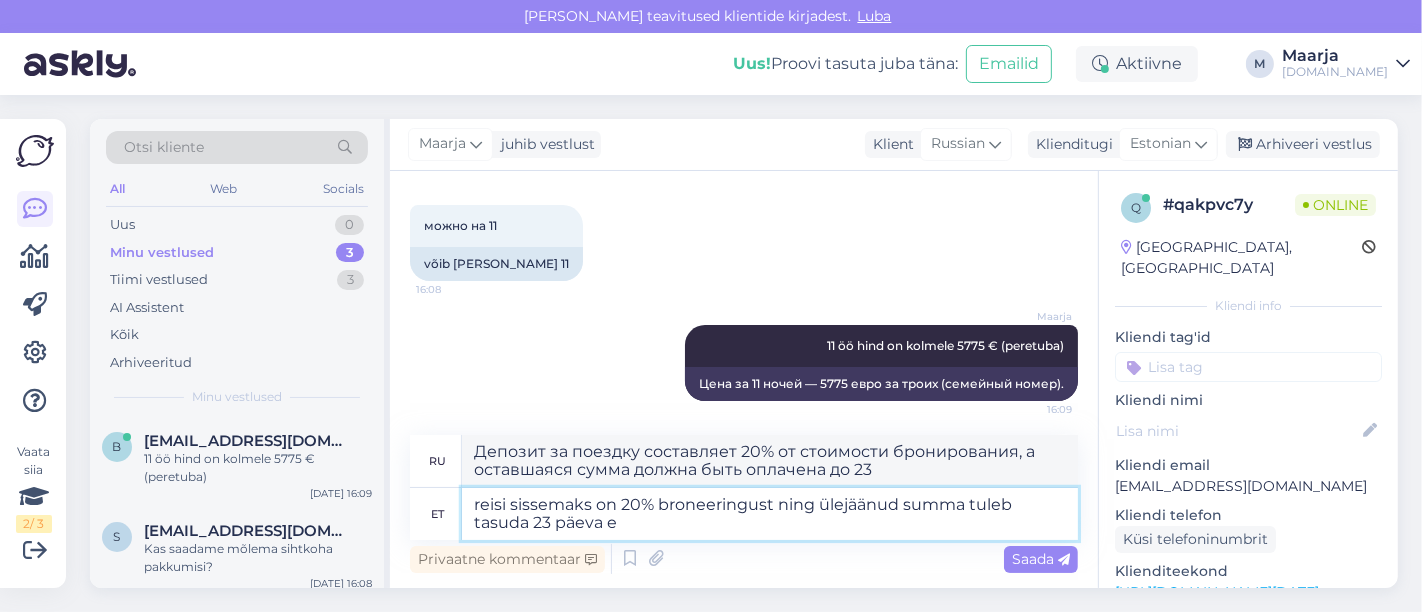 type on "Депозит за поездку составляет 20% от стоимости бронирования, оставшаяся сумма должна быть оплачена в течение 23 дней." 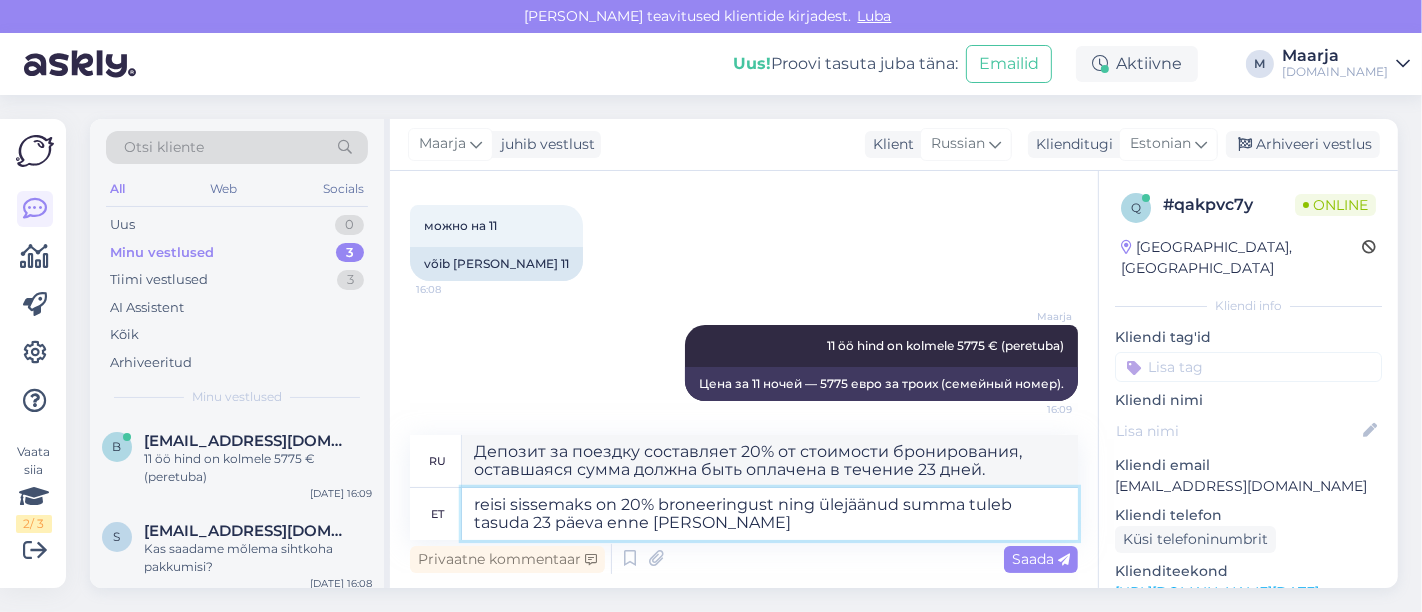 type on "reisi sissemaks on 20% broneeringust ning ülejäänud summa tuleb tasuda 23 päeva enne reisi" 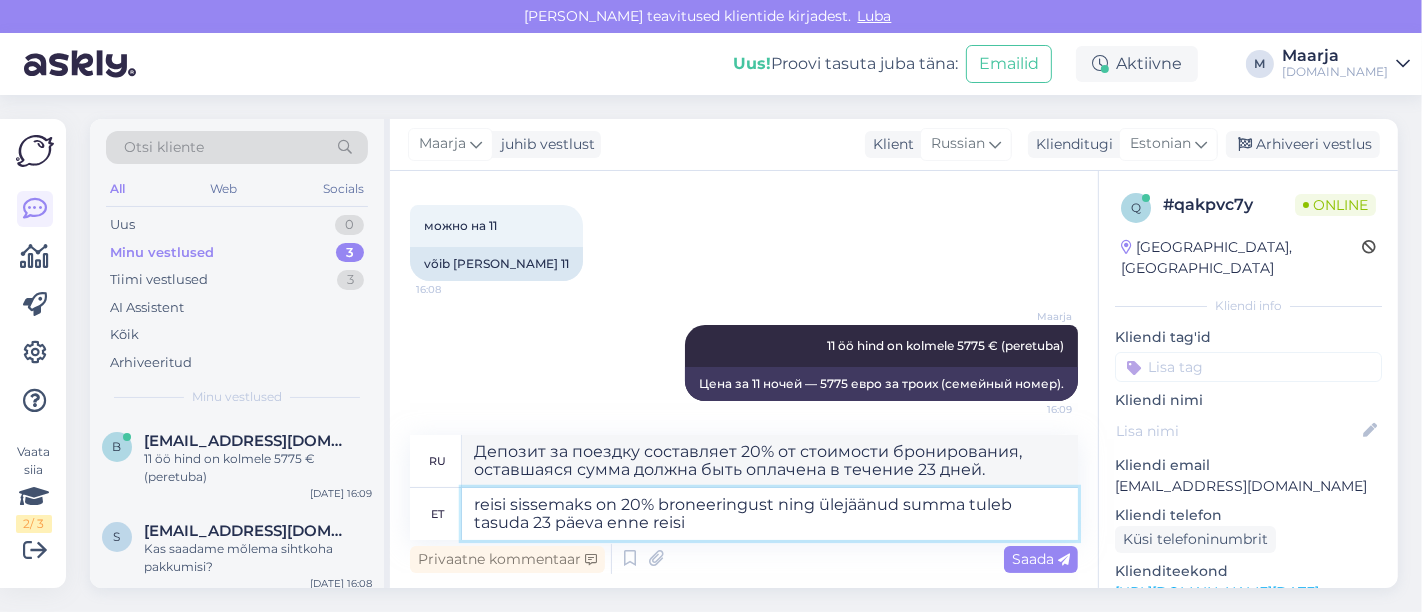 type on "Депозит за поездку составляет 20% от стоимости бронирования, а оставшаяся сумма должна быть оплачена за 23 дня до заезда." 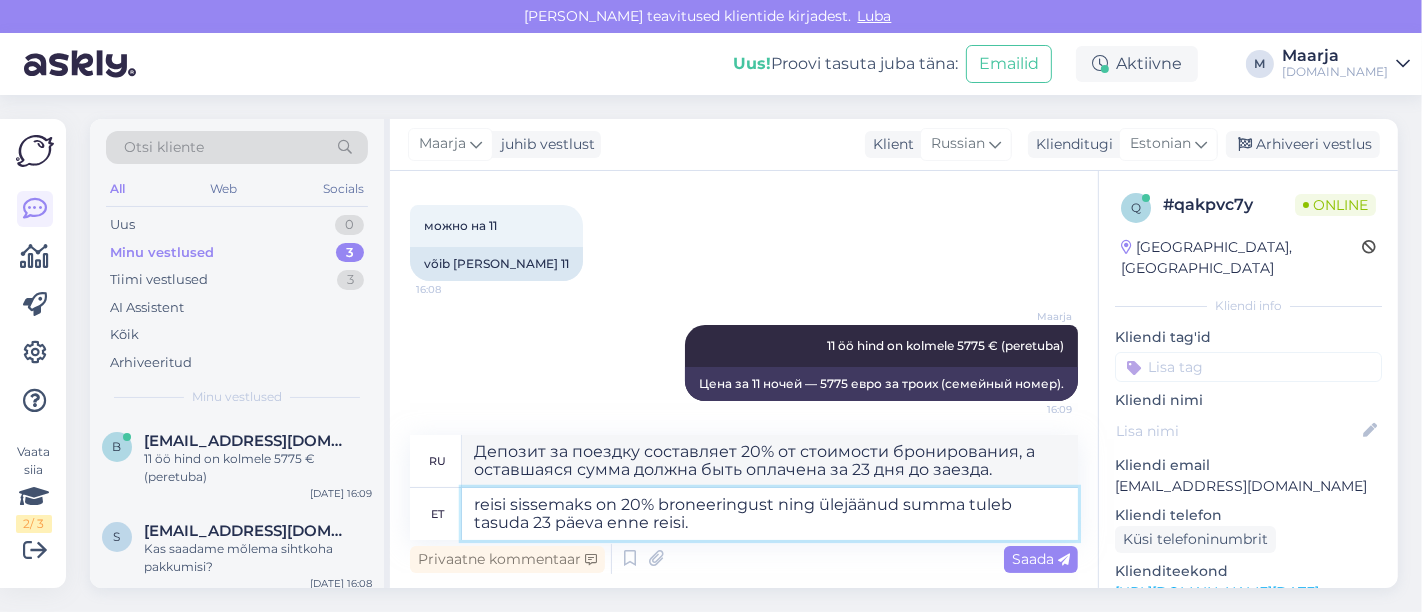 type on "reisi sissemaks on 20% broneeringust ning ülejäänud summa tuleb tasuda 23 päeva enne reisi." 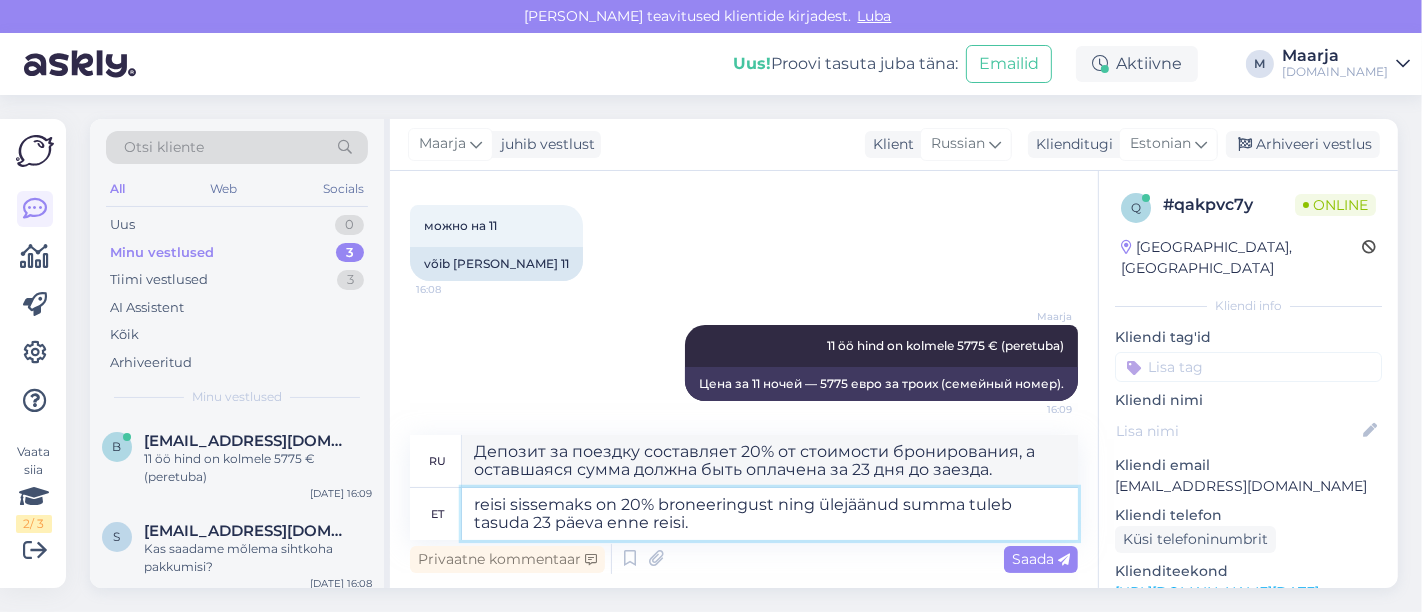 type on "Депозит за поездку составляет 20% от стоимости бронирования, оставшаяся сумма должна быть оплачена за 23 дня до поездки." 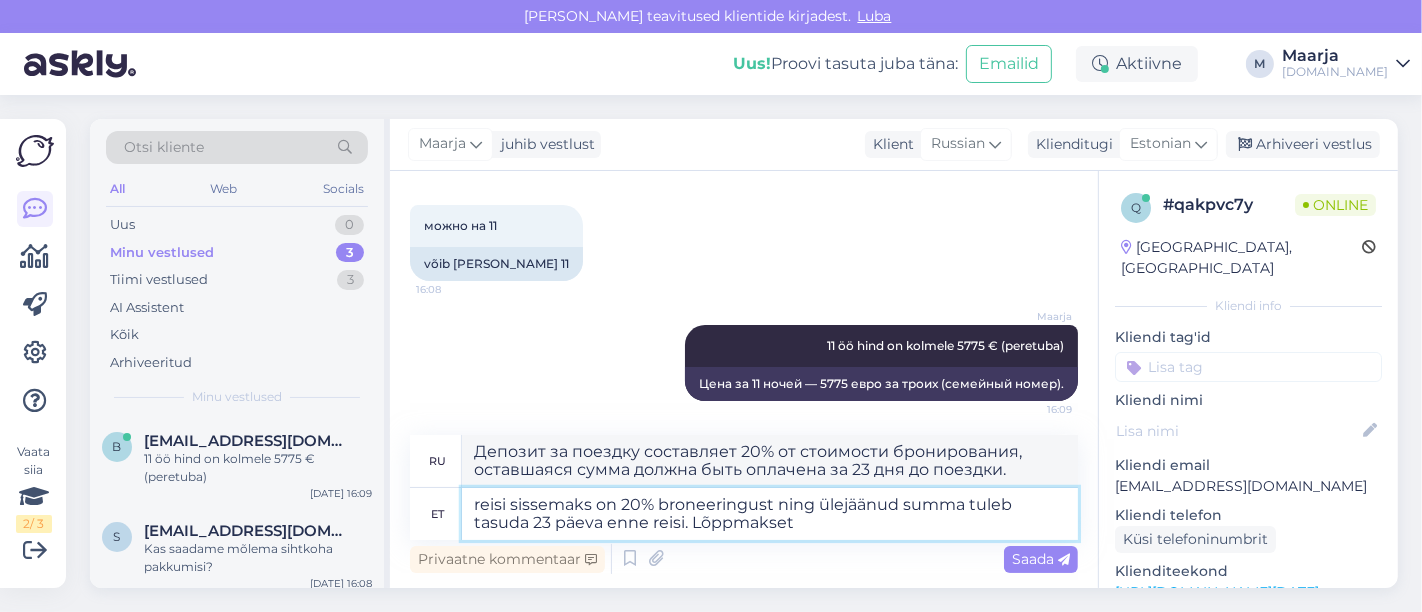 type on "reisi sissemaks on 20% broneeringust ning ülejäänud summa tuleb tasuda 23 päeva enne reisi. Lõppmakset v" 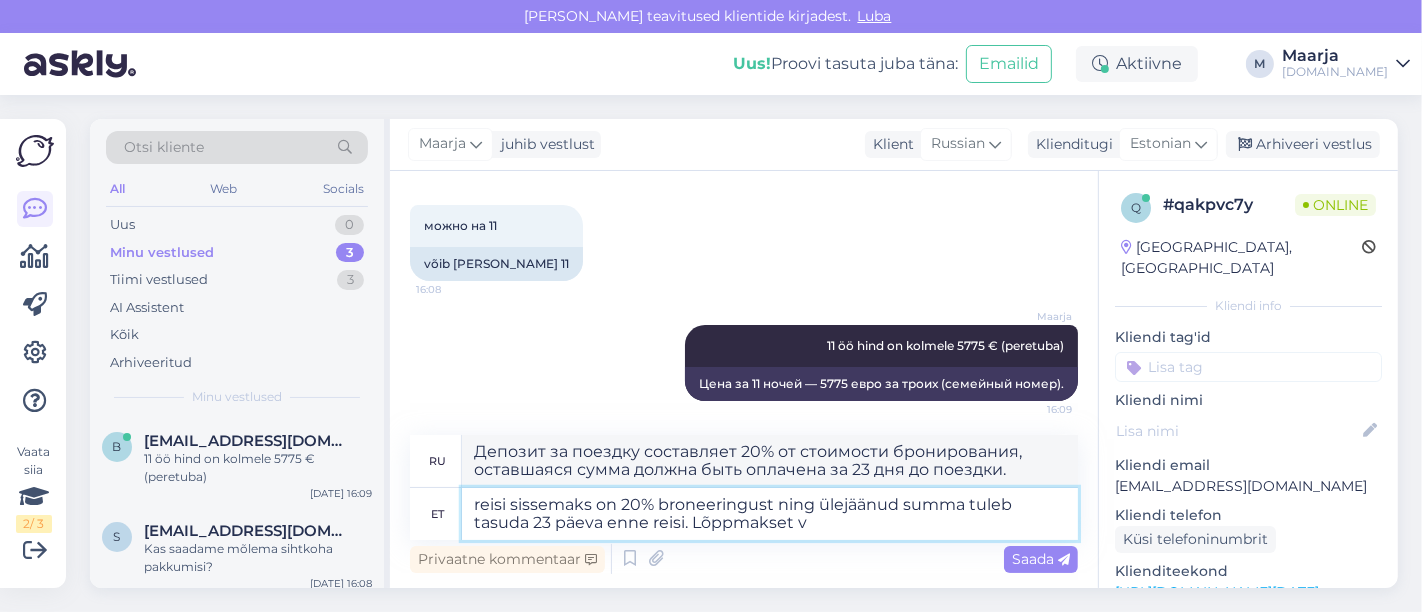 type on "Депозит составляет 20% от стоимости бронирования, а оставшаяся сумма должна быть оплачена за 23 дня до поездки. Окончательный расчёт" 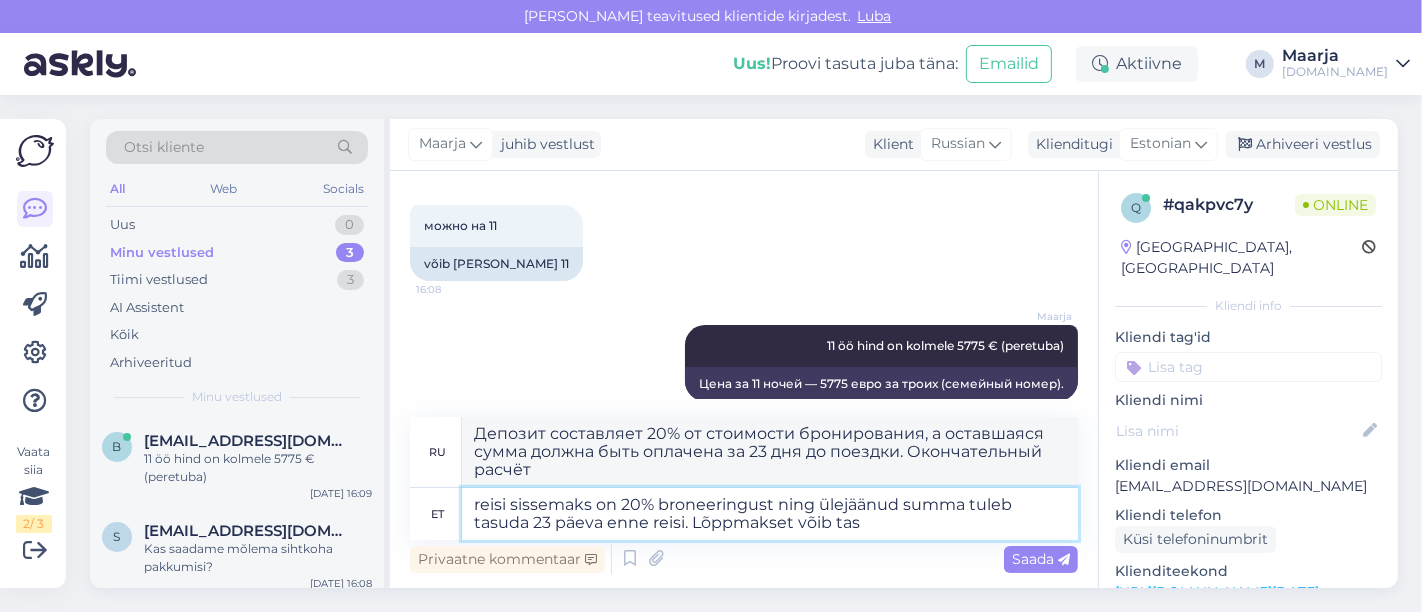 type on "reisi sissemaks on 20% broneeringust ning ülejäänud summa tuleb tasuda 23 päeva enne reisi. Lõppmakset võib tasu" 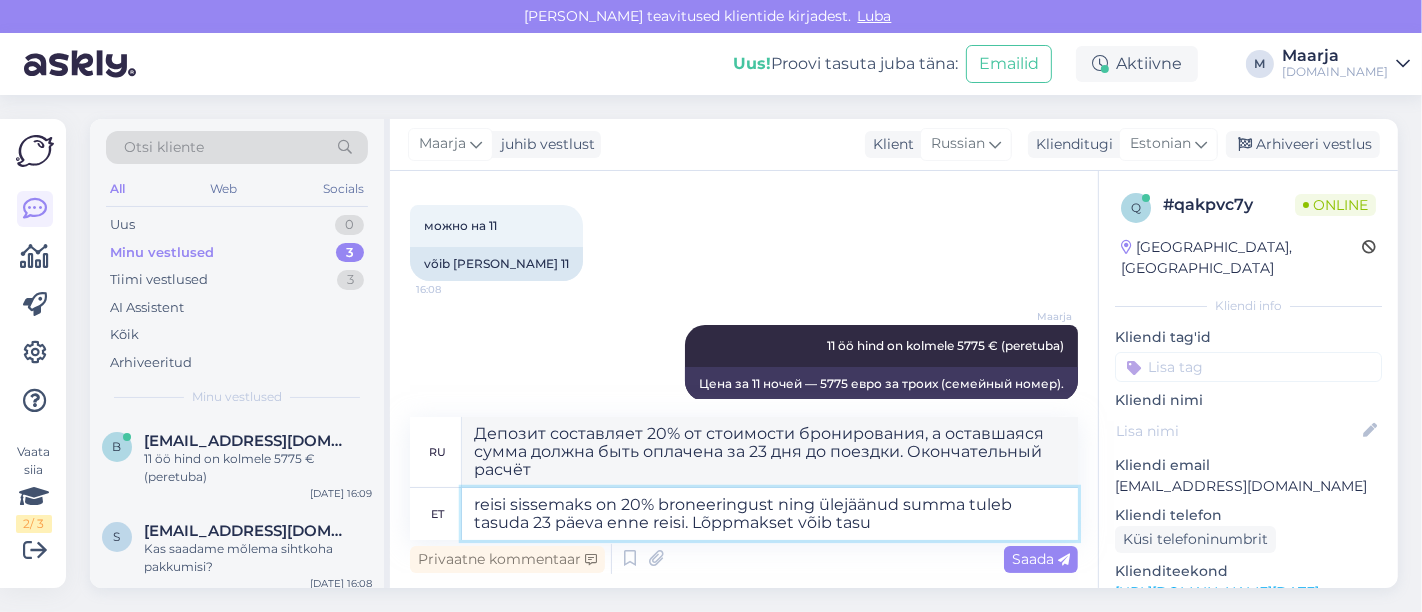 type on "Депозит за поездку составляет 20% от стоимости бронирования, а оставшаяся сумма должна быть оплачена за 23 дня до поездки. Окончательный платёж можно осуществить" 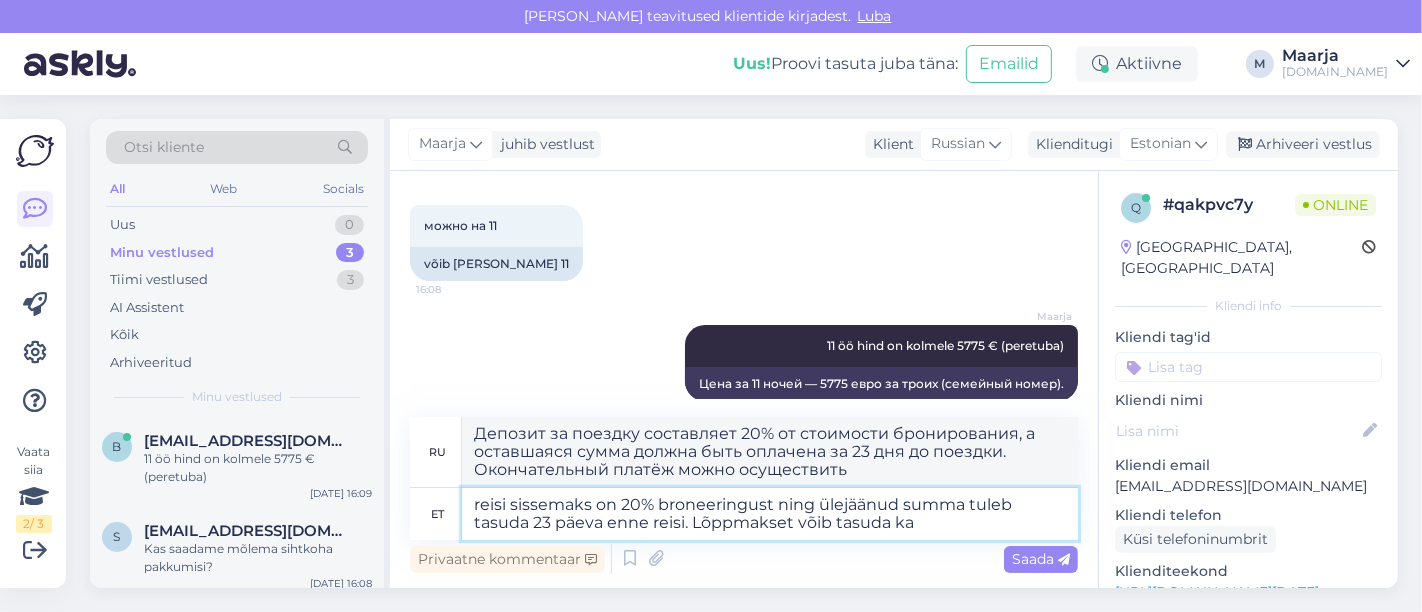 type on "reisi sissemaks on 20% broneeringust ning ülejäänud summa tuleb tasuda 23 päeva enne reisi. Lõppmakset võib tasuda ka" 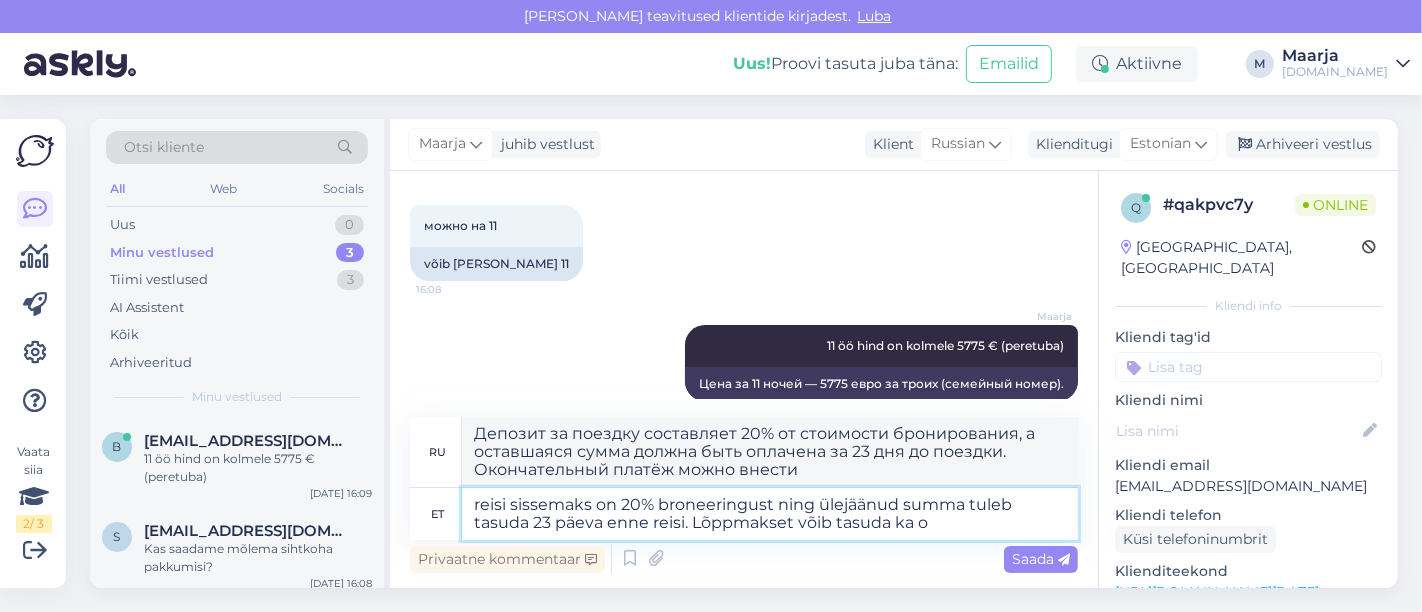type on "reisi sissemaks on 20% broneeringust ning ülejäänud summa tuleb tasuda 23 päeva enne reisi. Lõppmakset võib tasuda ka os" 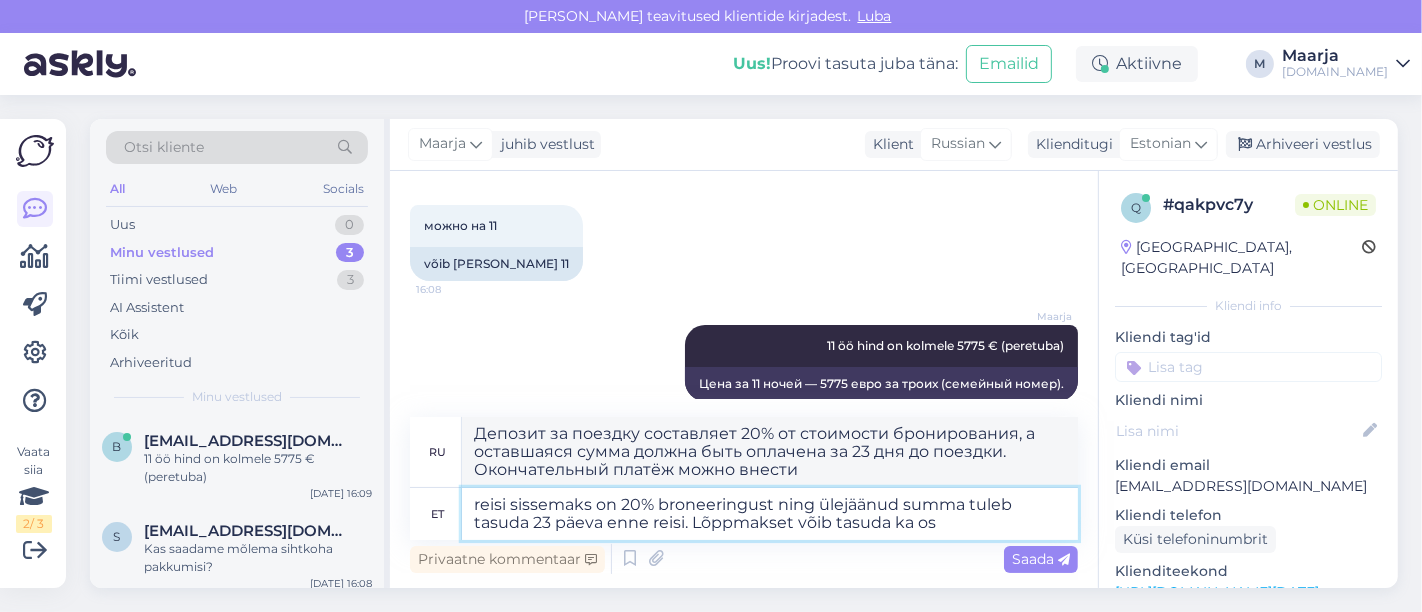 type on "Депозит за поездку составляет 20% от стоимости бронирования, а оставшаяся сумма должна быть оплачена за 23 дня до поездки. Окончательный платёж также можно внести" 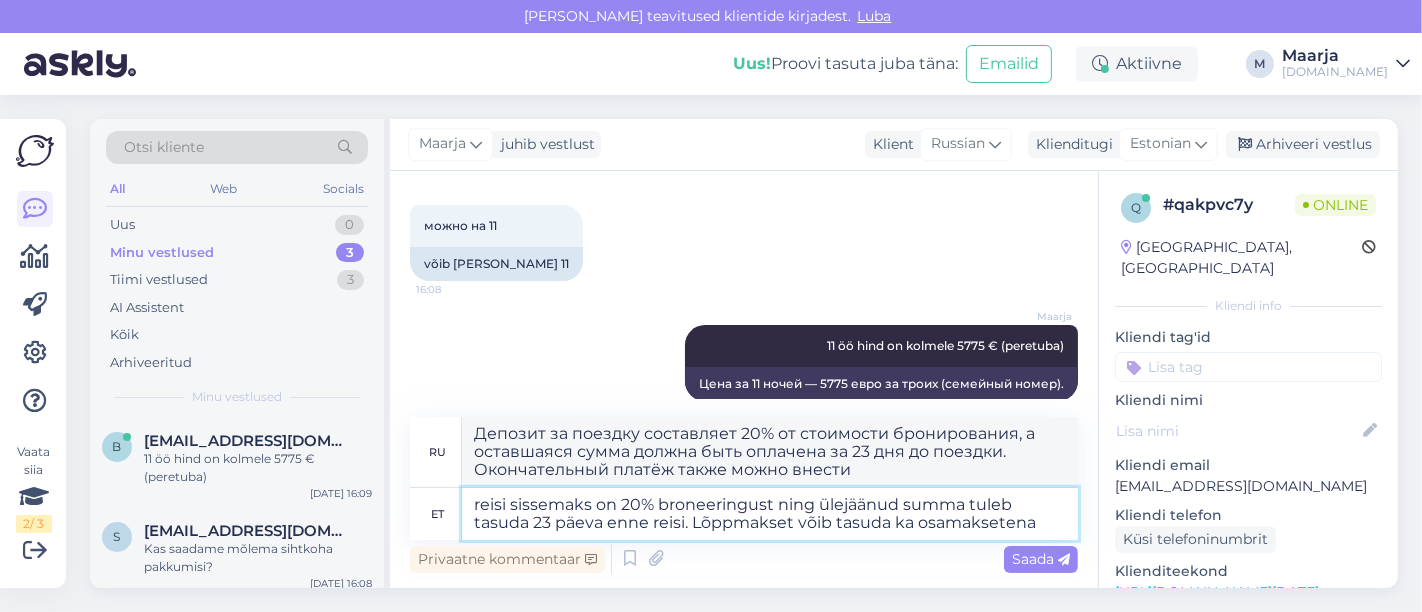 type on "reisi sissemaks on 20% broneeringust ning ülejäänud summa tuleb tasuda 23 päeva enne reisi. Lõppmakset võib tasuda ka osamaksetena." 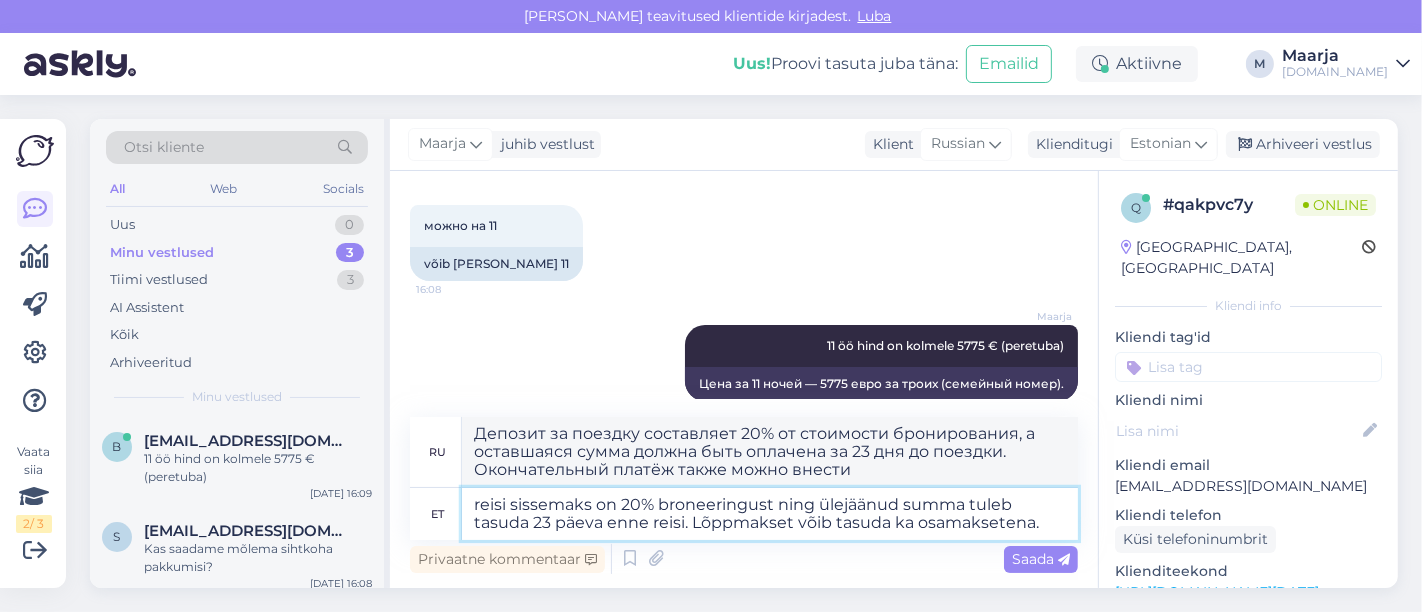 type on "Депозит за поездку составляет 20% от стоимости бронирования, а оставшаяся сумма оплачивается за 23 дня до поездки. Окончательный платёж также может быть оплачен в рассрочку." 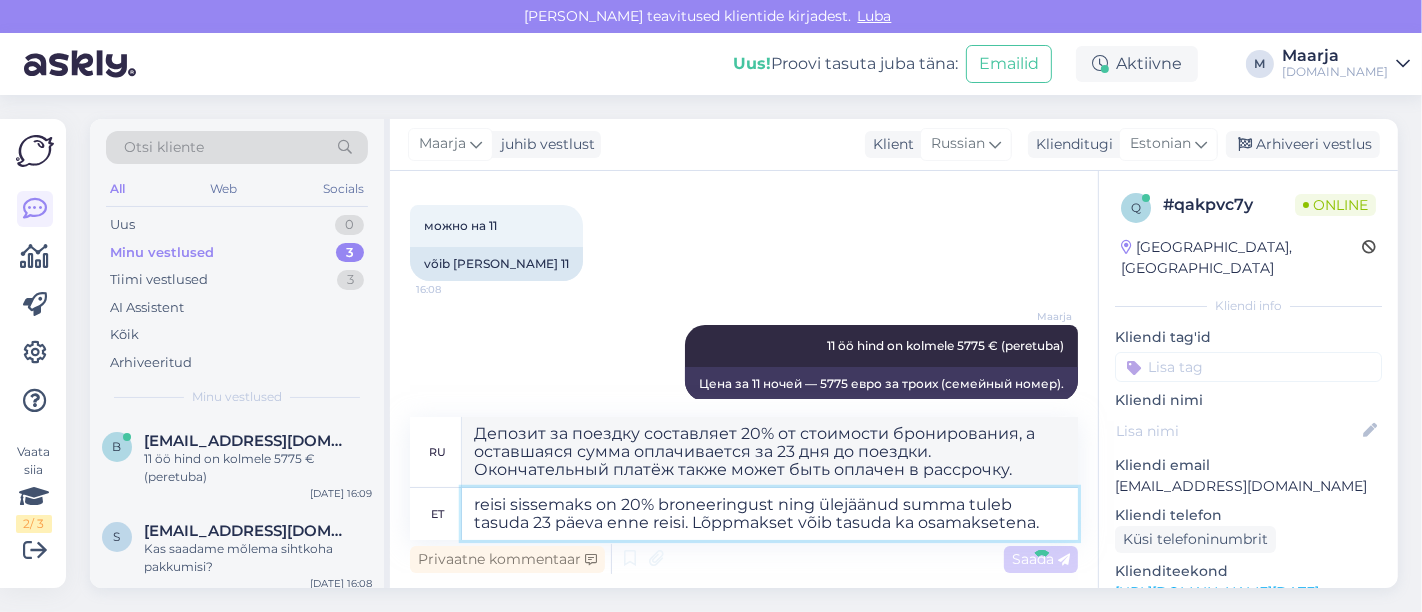 type 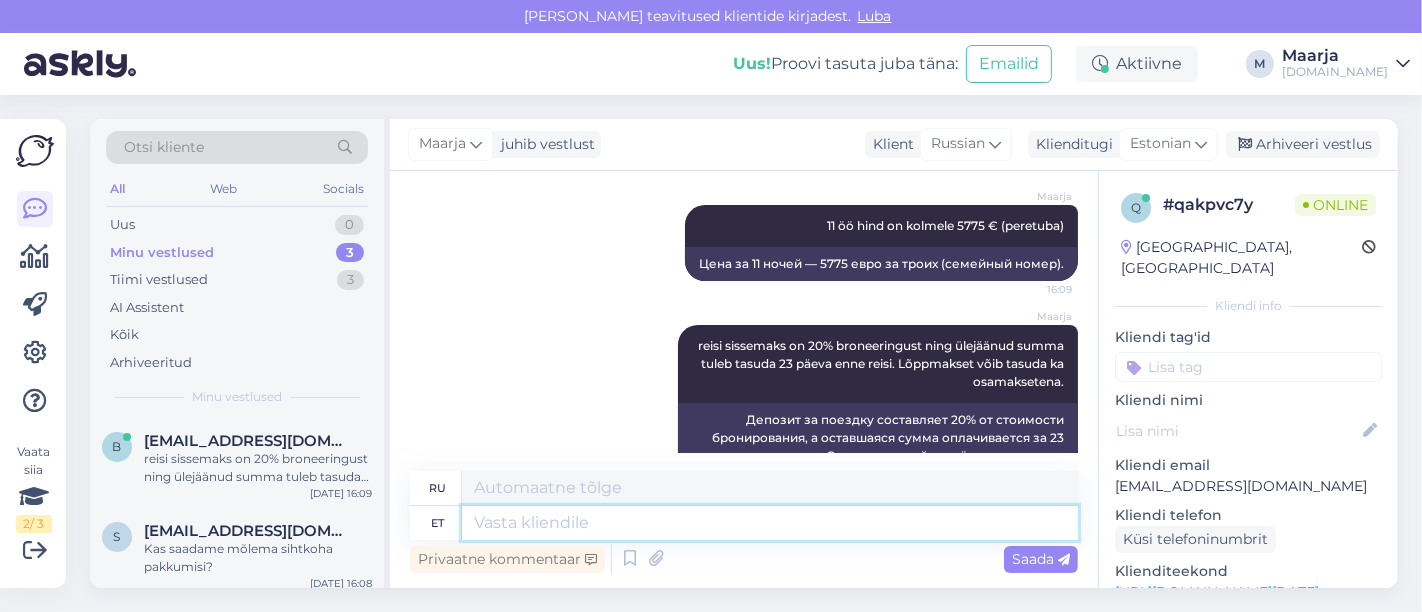 scroll, scrollTop: 12708, scrollLeft: 0, axis: vertical 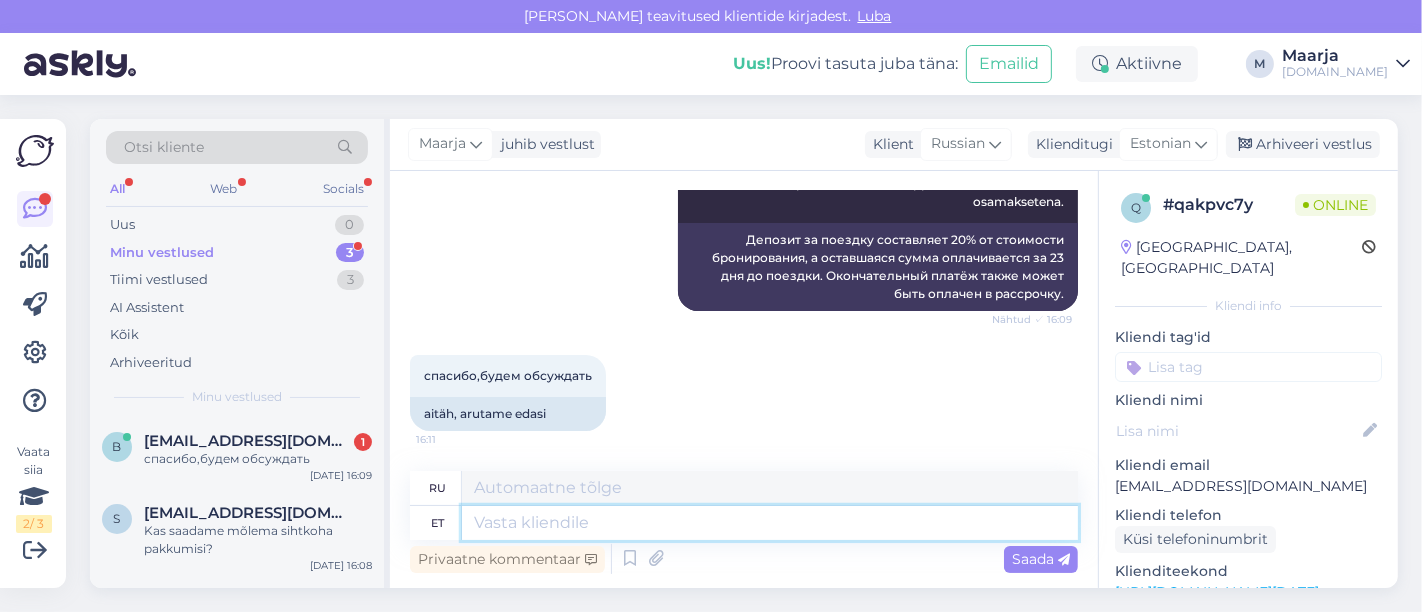 click at bounding box center [770, 523] 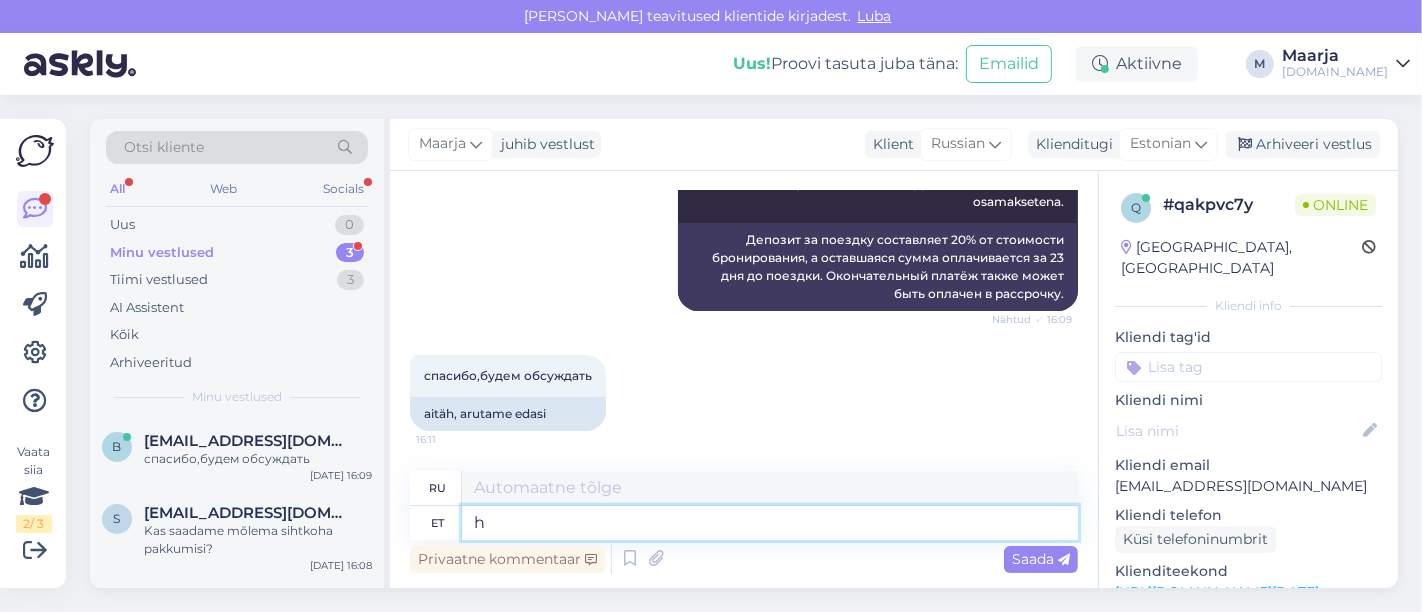type on "hä" 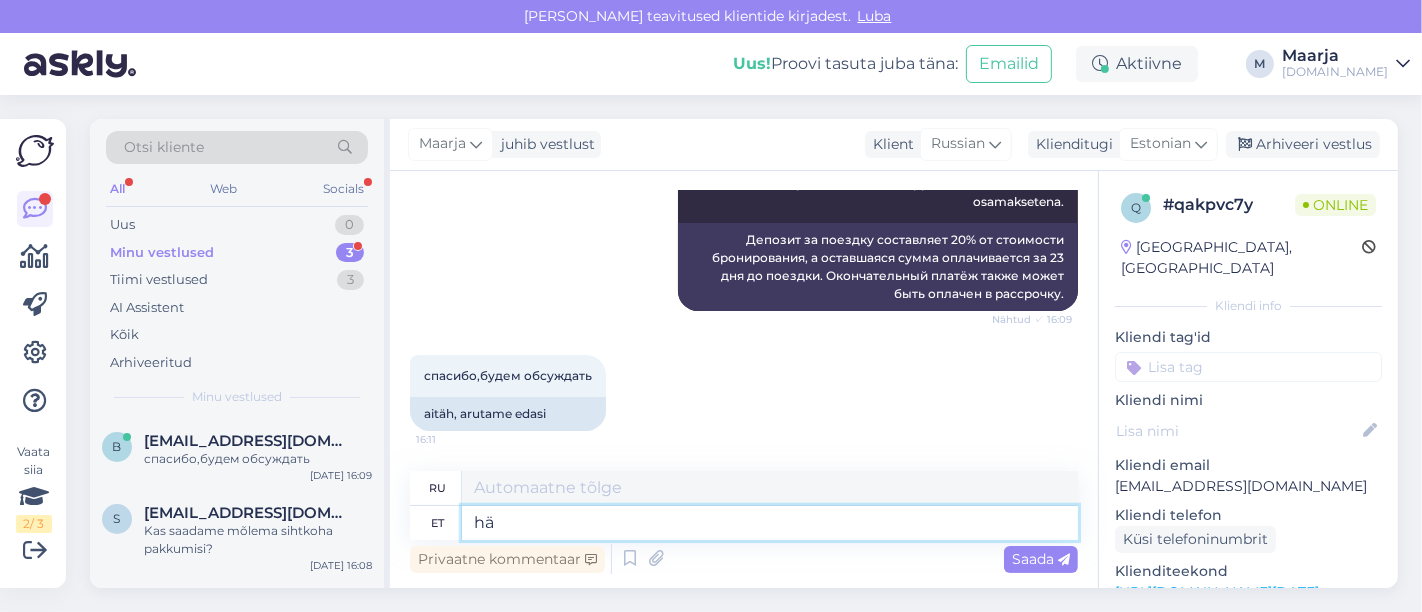 type on "час" 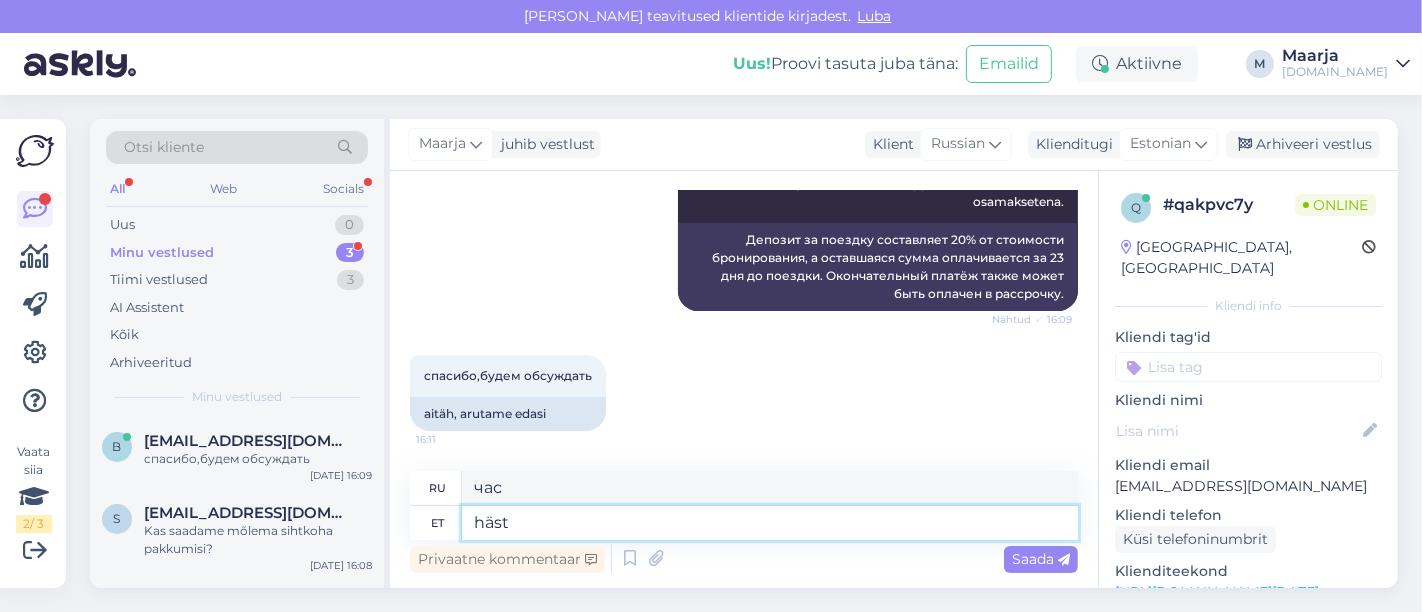 type on "hästi" 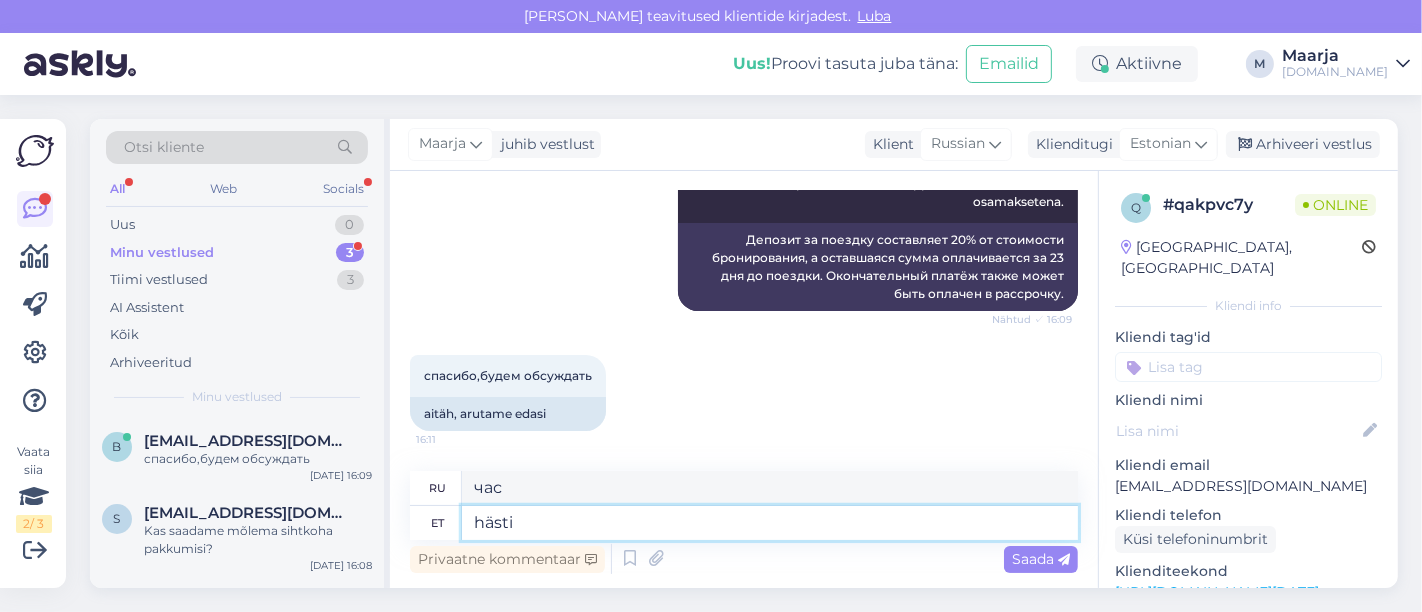 type on "хорошо" 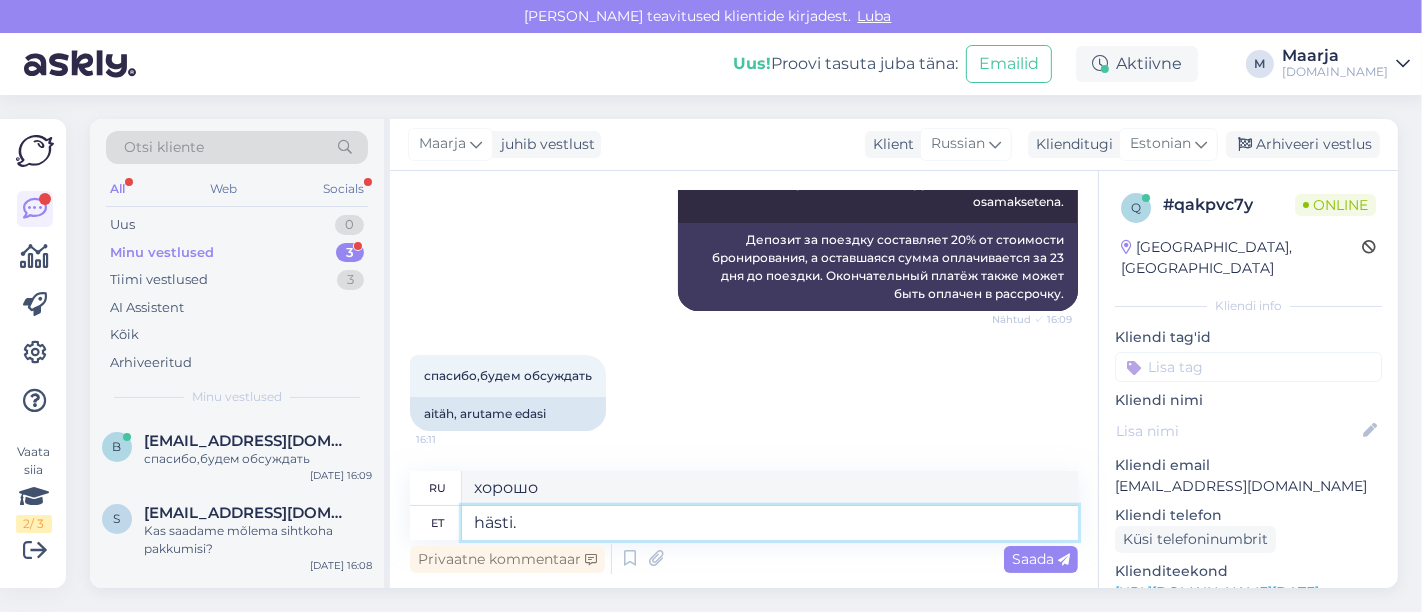 type on "hästi. :" 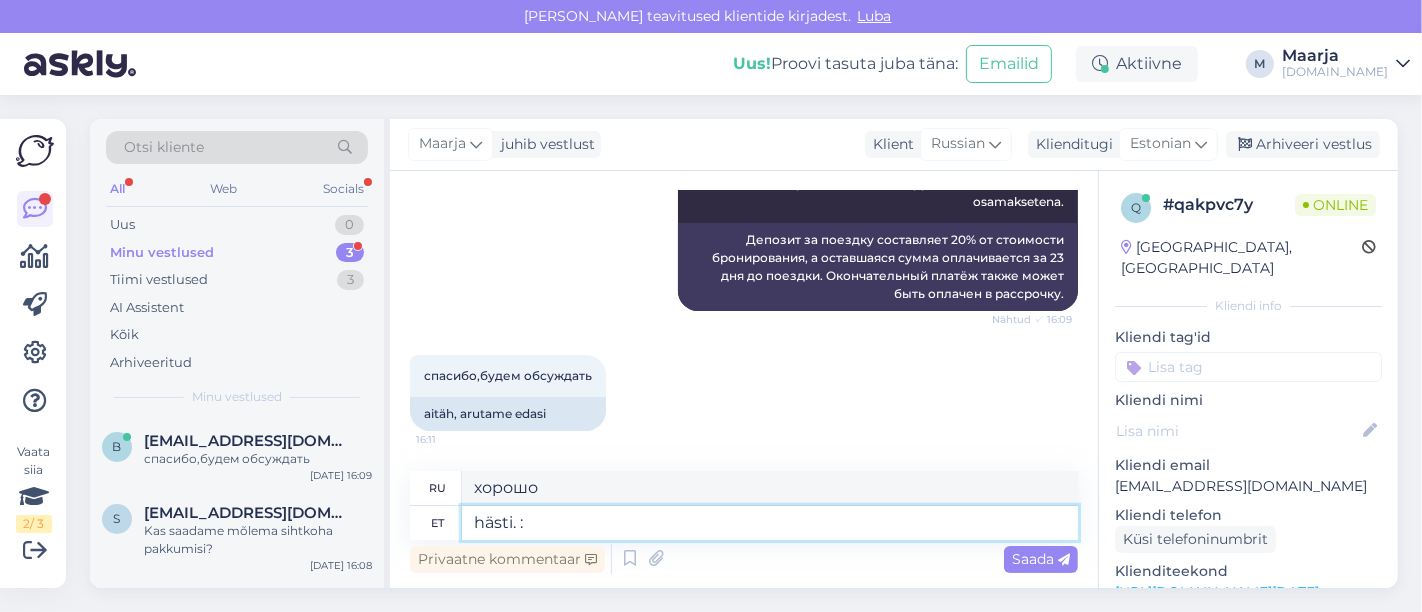 type on "хорошо." 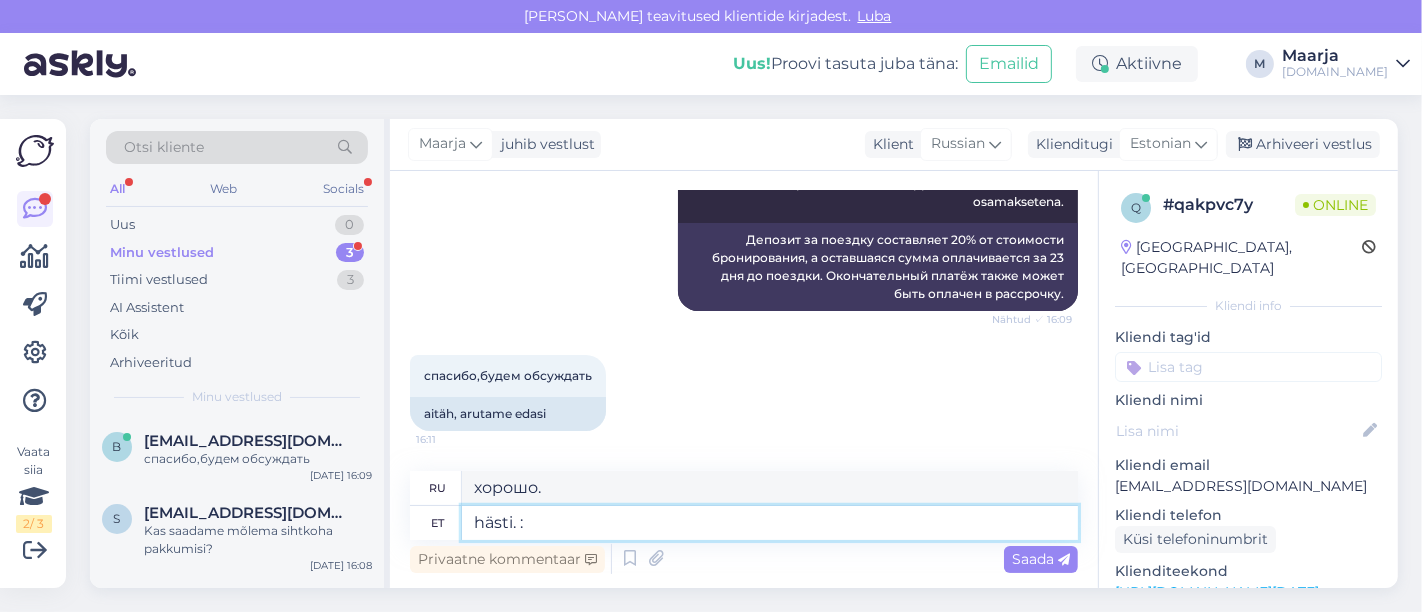 type on "hästi. :)" 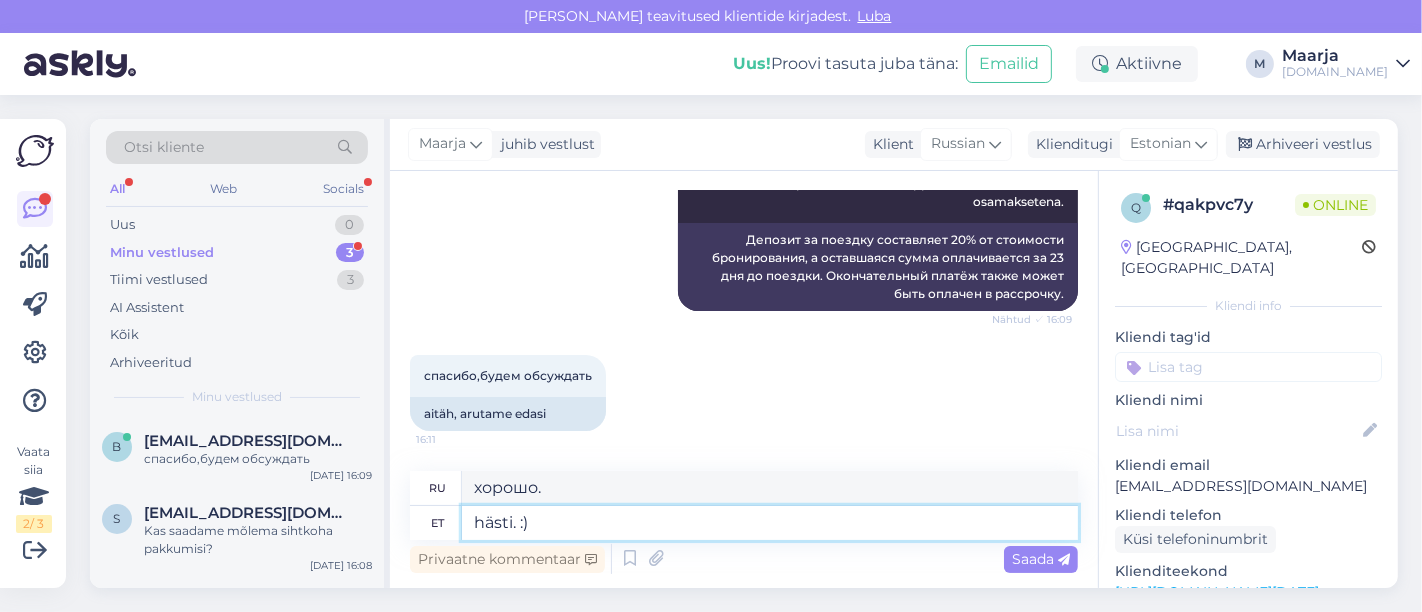 type on "хорошо. :)" 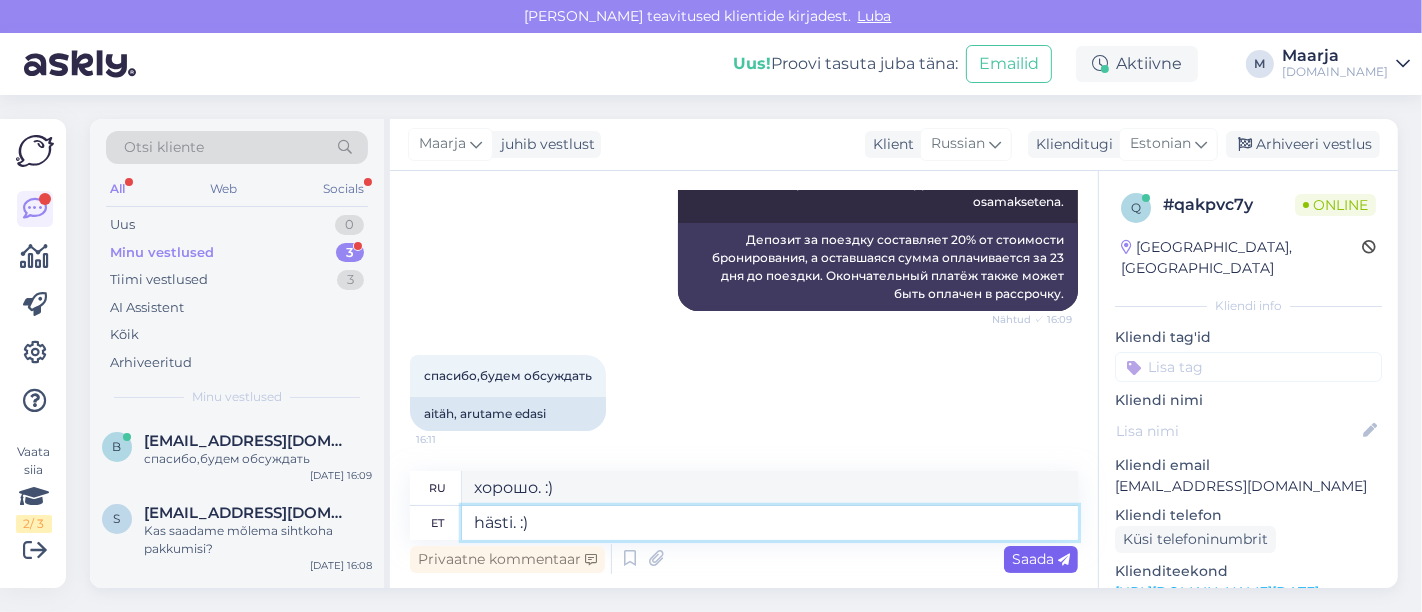 type on "hästi. :)" 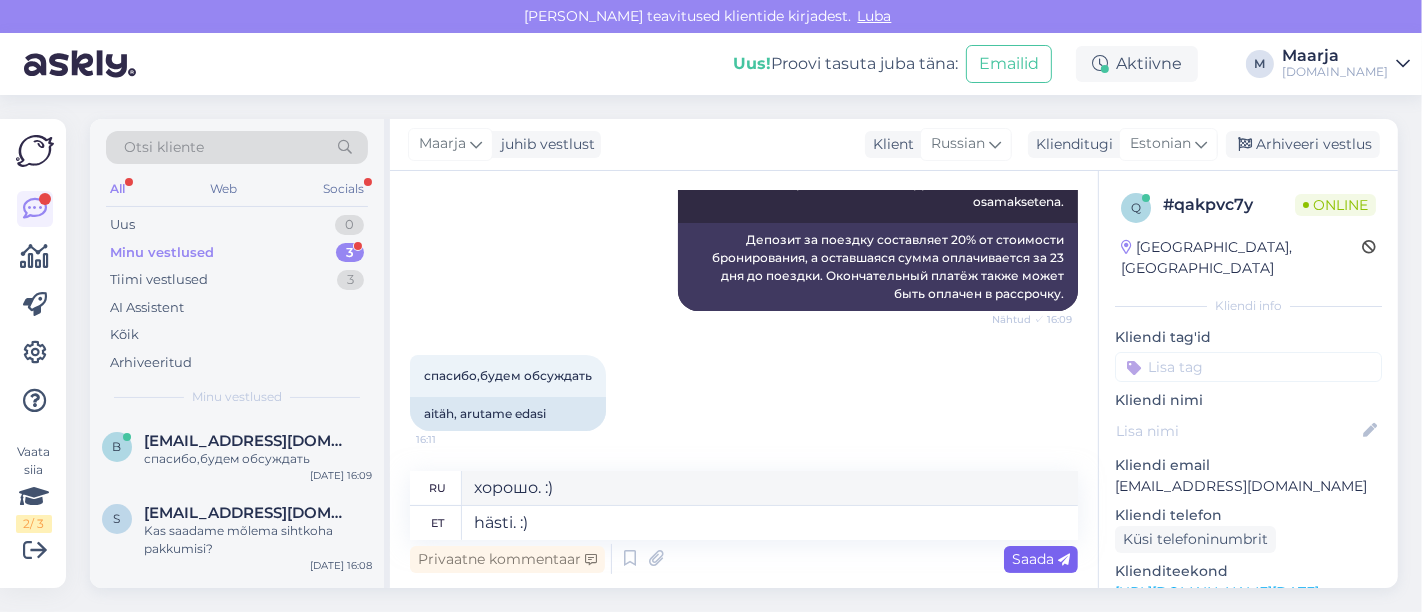 click on "Saada" at bounding box center (1041, 559) 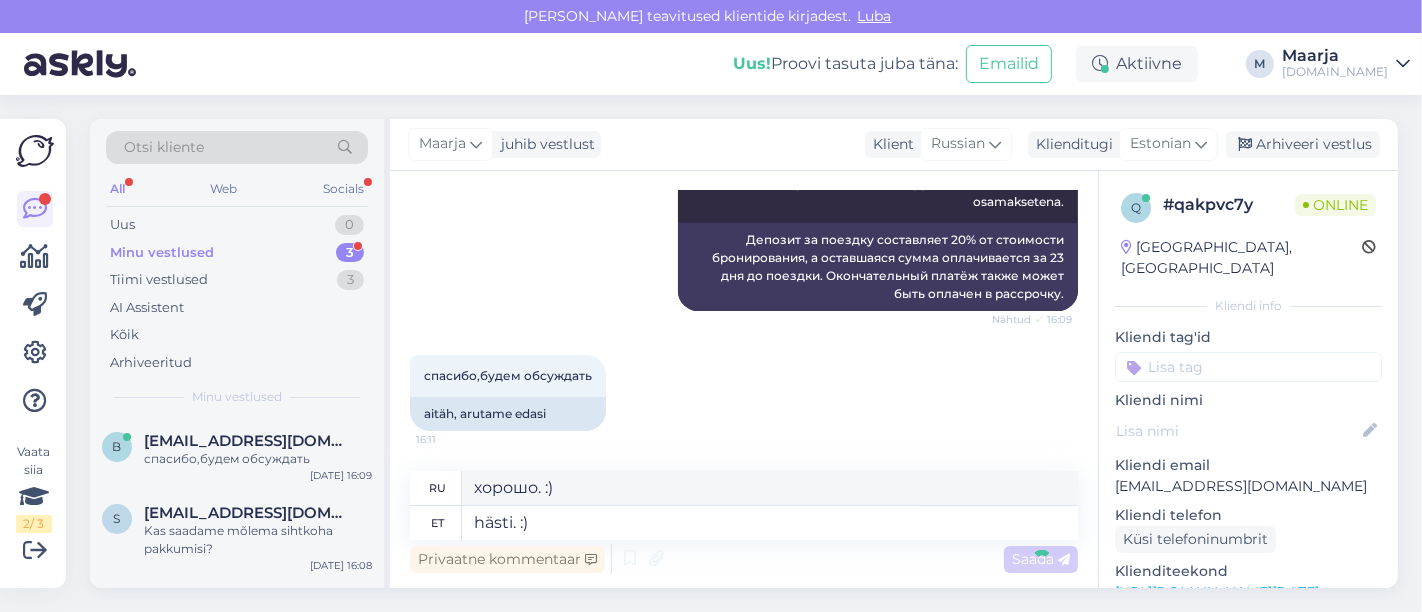 type 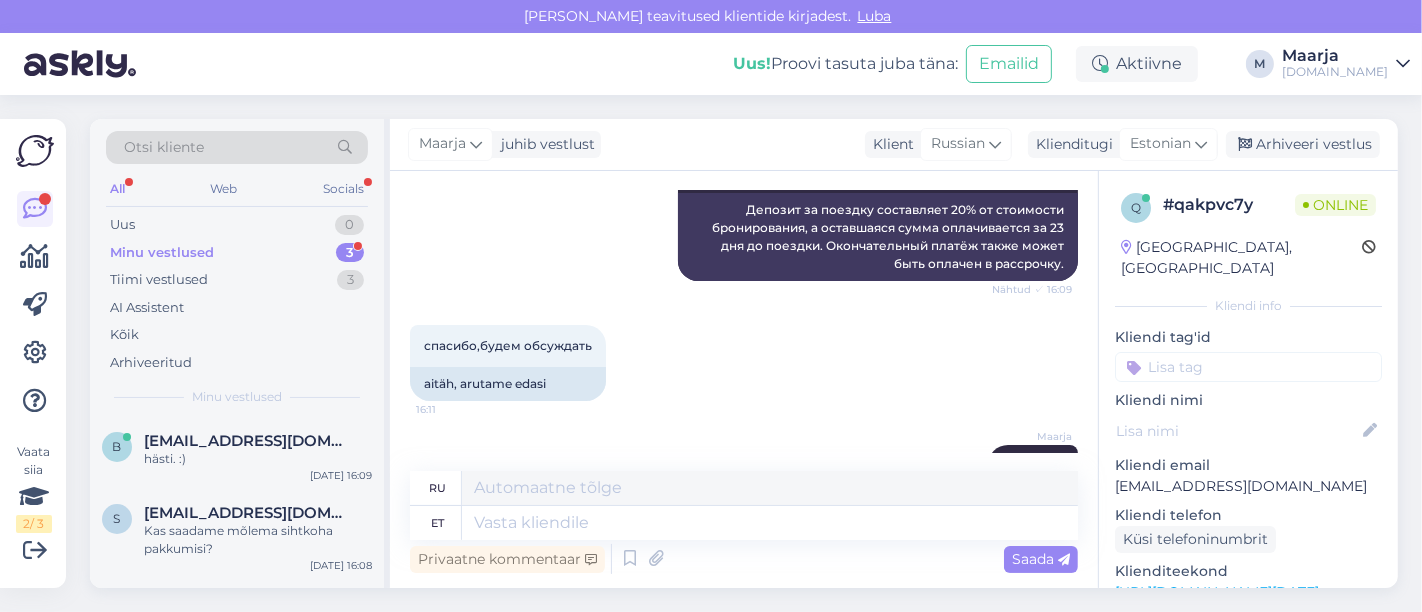 scroll, scrollTop: 12948, scrollLeft: 0, axis: vertical 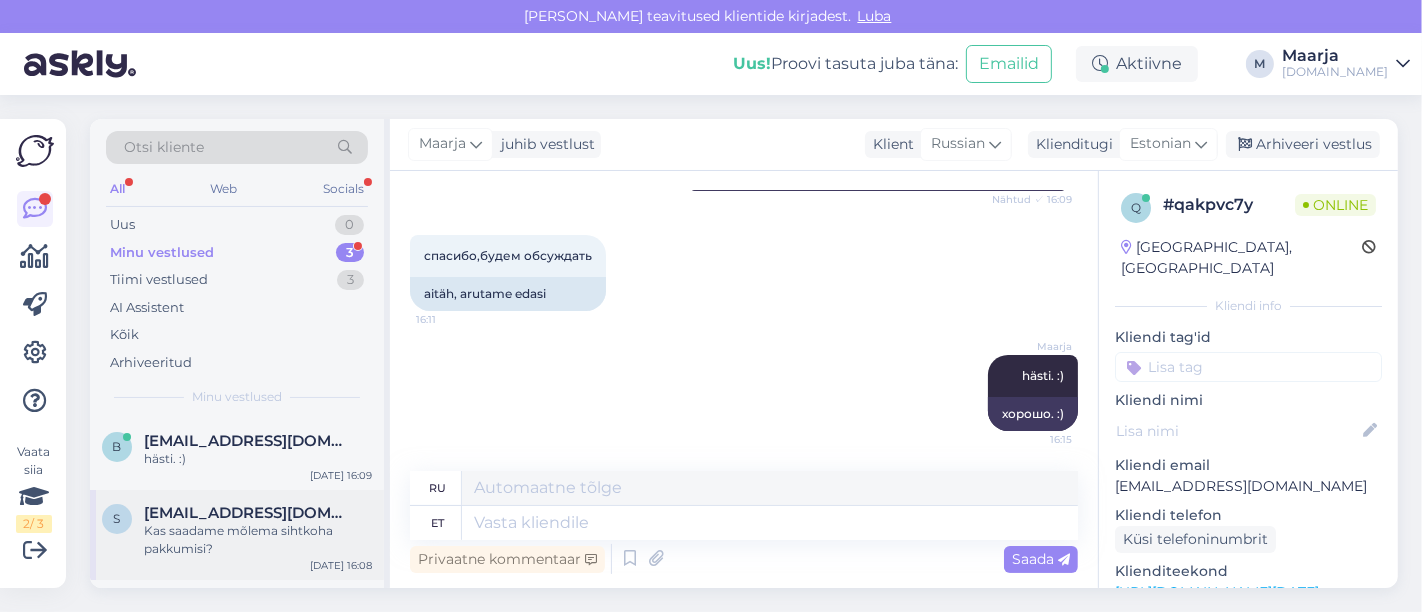 click on "Kas saadame mõlema sihtkoha pakkumisi?" at bounding box center [258, 540] 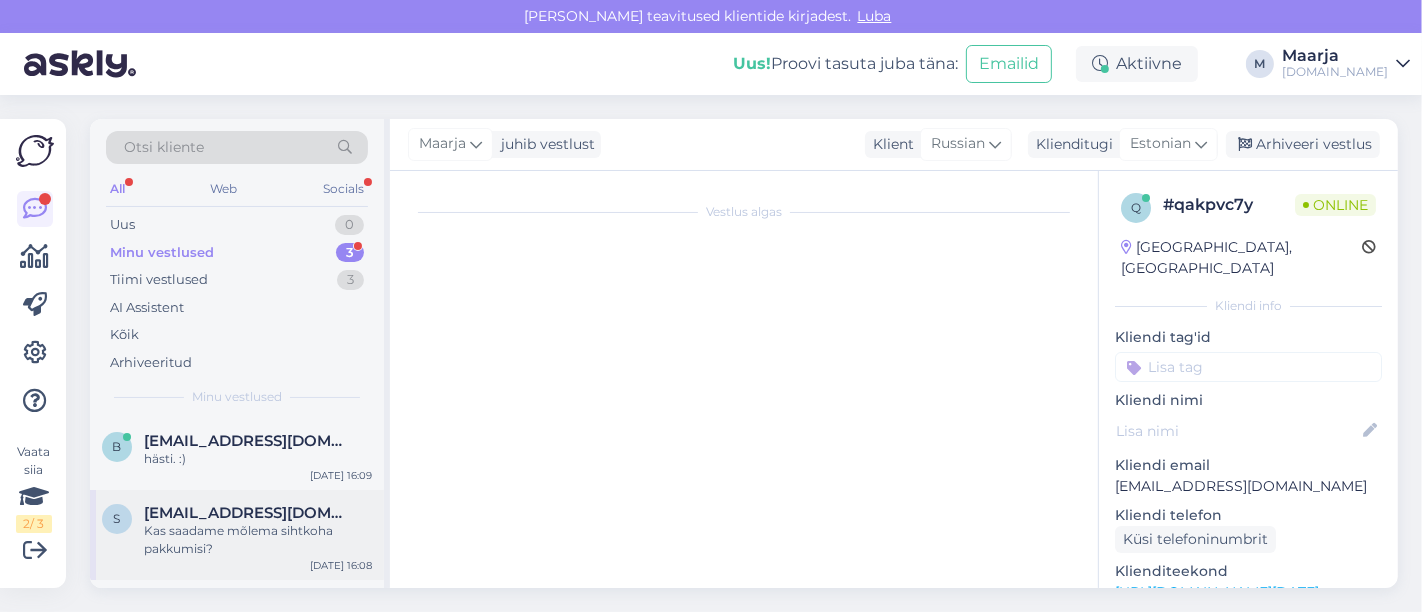 scroll, scrollTop: 1015, scrollLeft: 0, axis: vertical 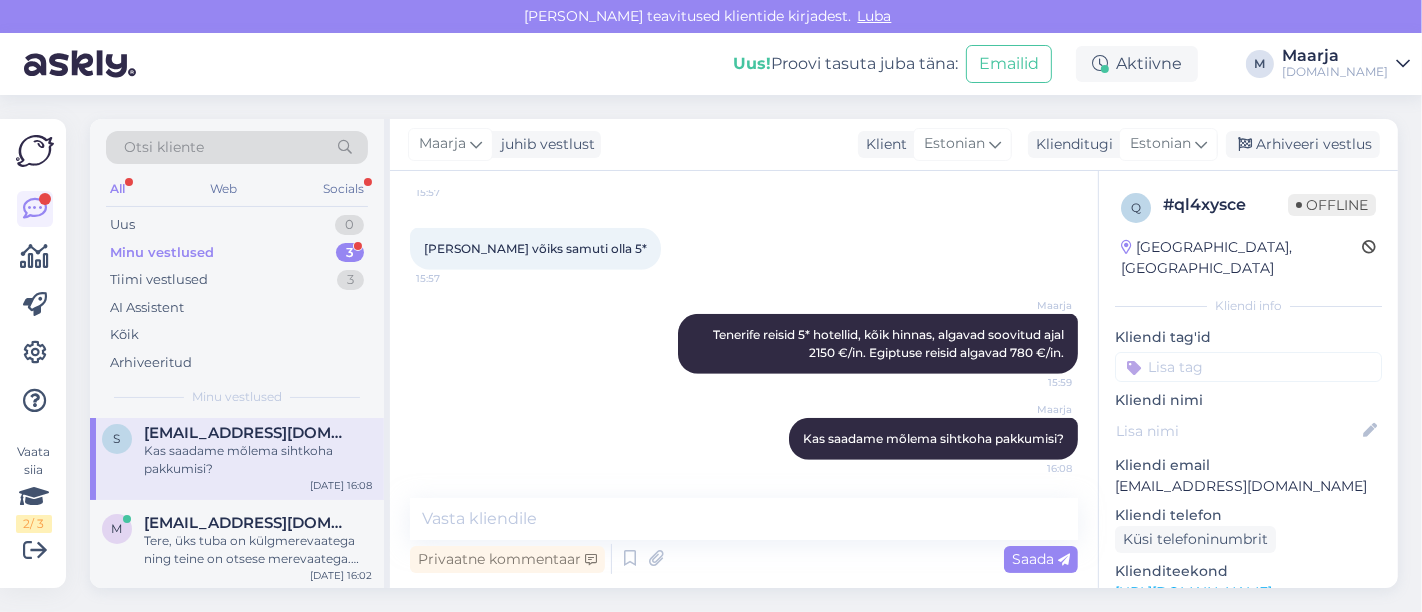 click on "[EMAIL_ADDRESS][DOMAIN_NAME]" at bounding box center (248, 523) 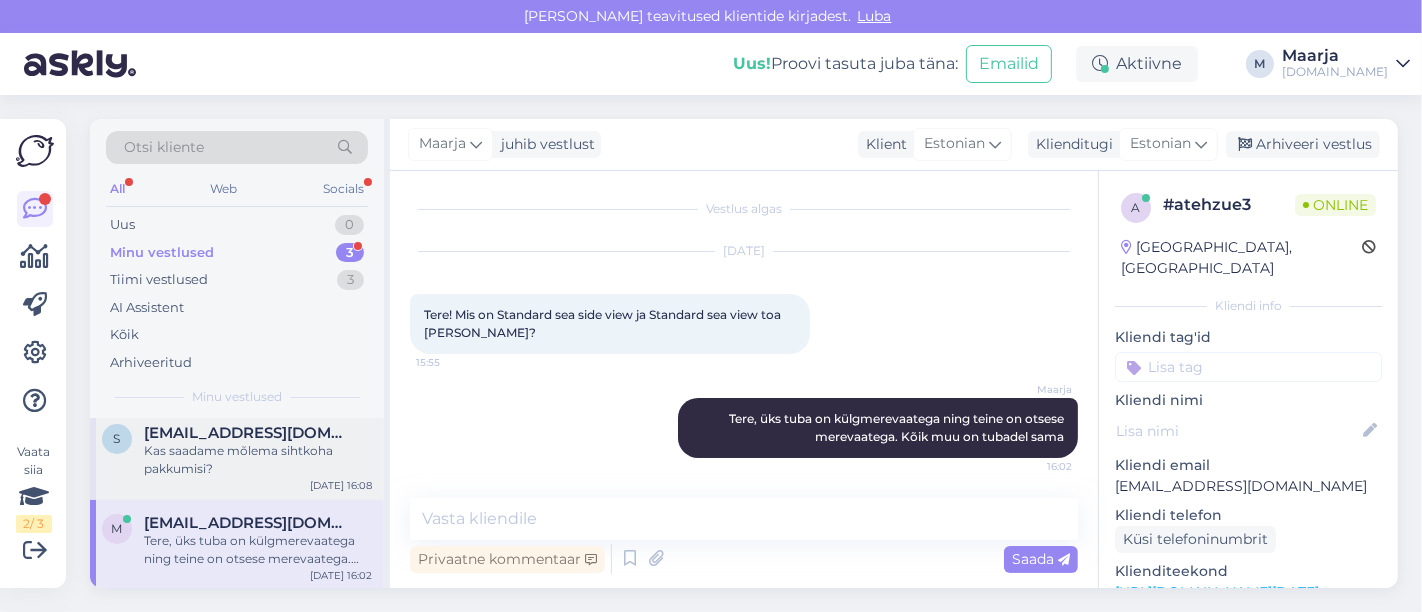 scroll, scrollTop: 2, scrollLeft: 0, axis: vertical 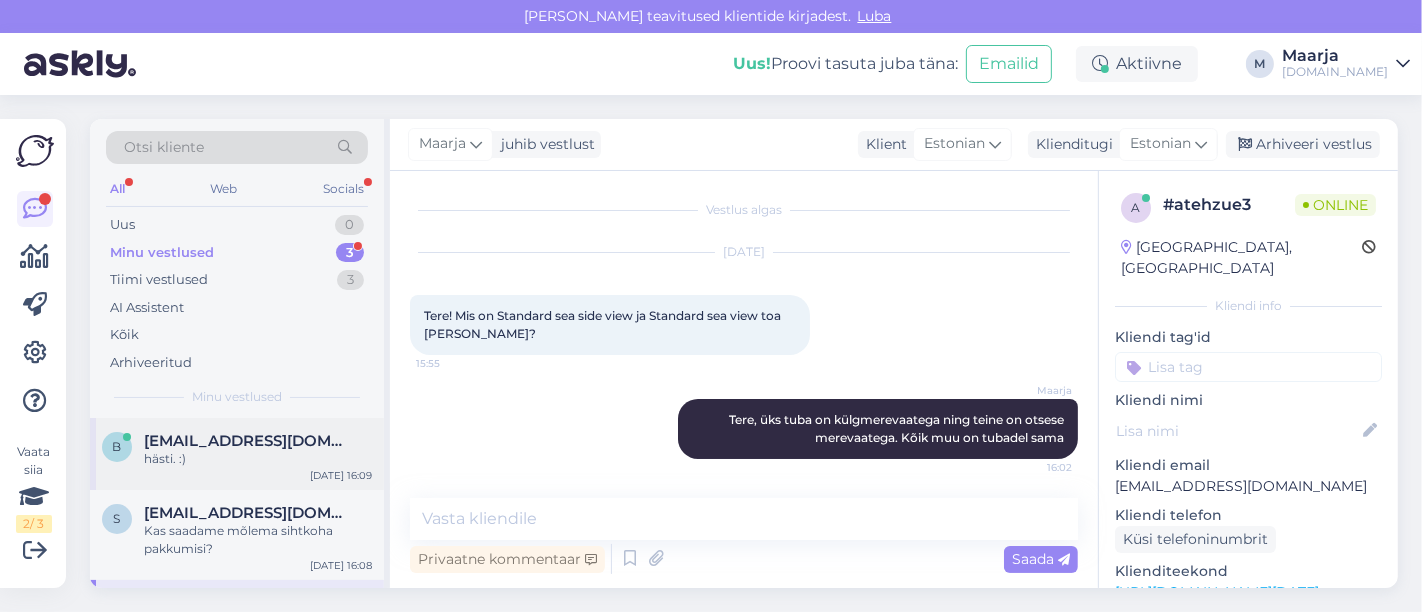 click on "hästi. :)" at bounding box center [258, 459] 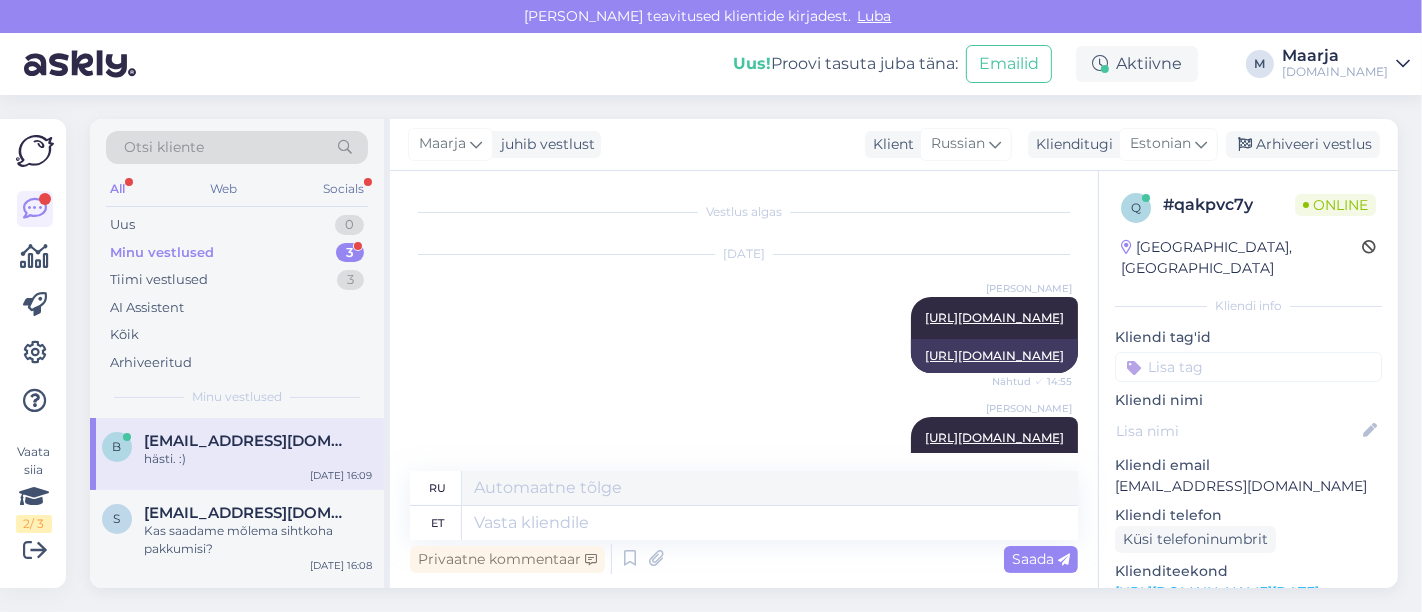 scroll, scrollTop: 12041, scrollLeft: 0, axis: vertical 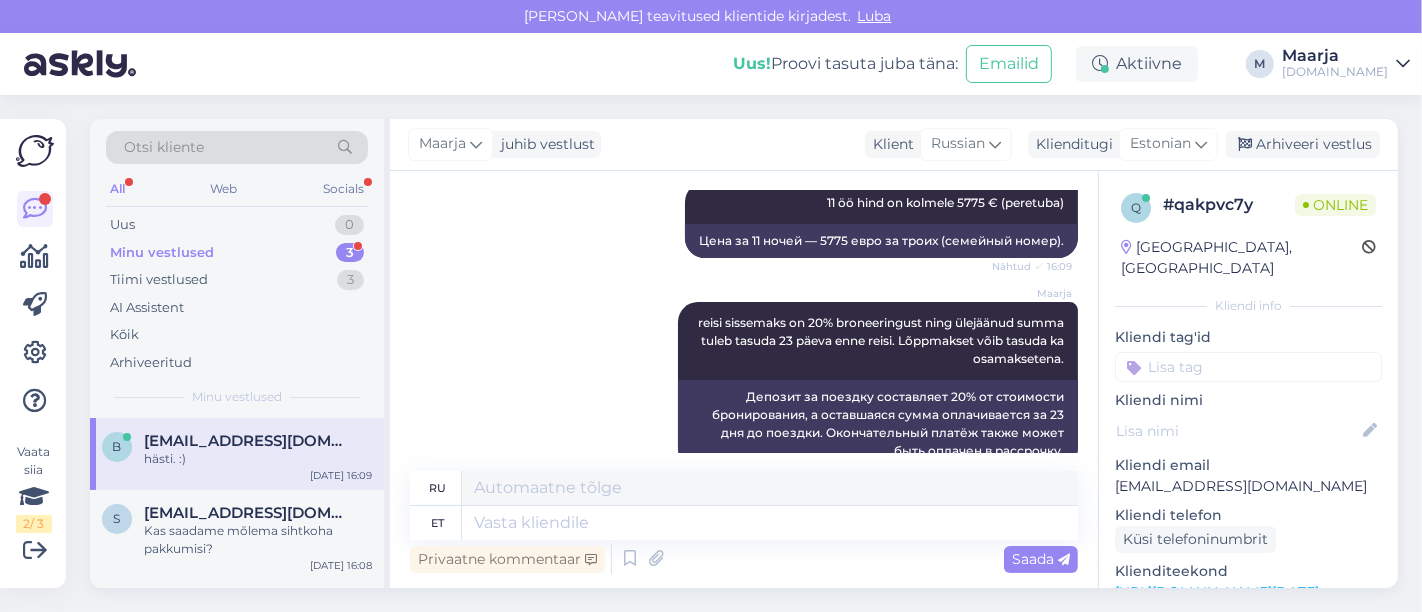 click on "Minu vestlused" at bounding box center (162, 253) 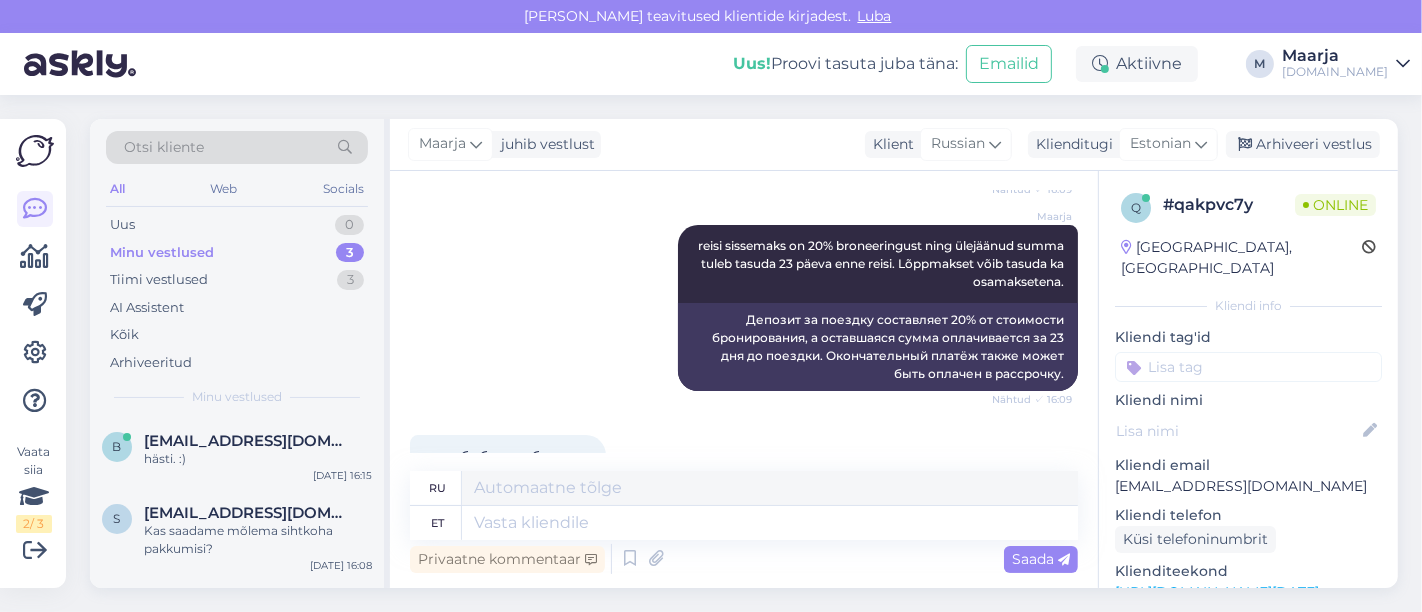 scroll, scrollTop: 12348, scrollLeft: 0, axis: vertical 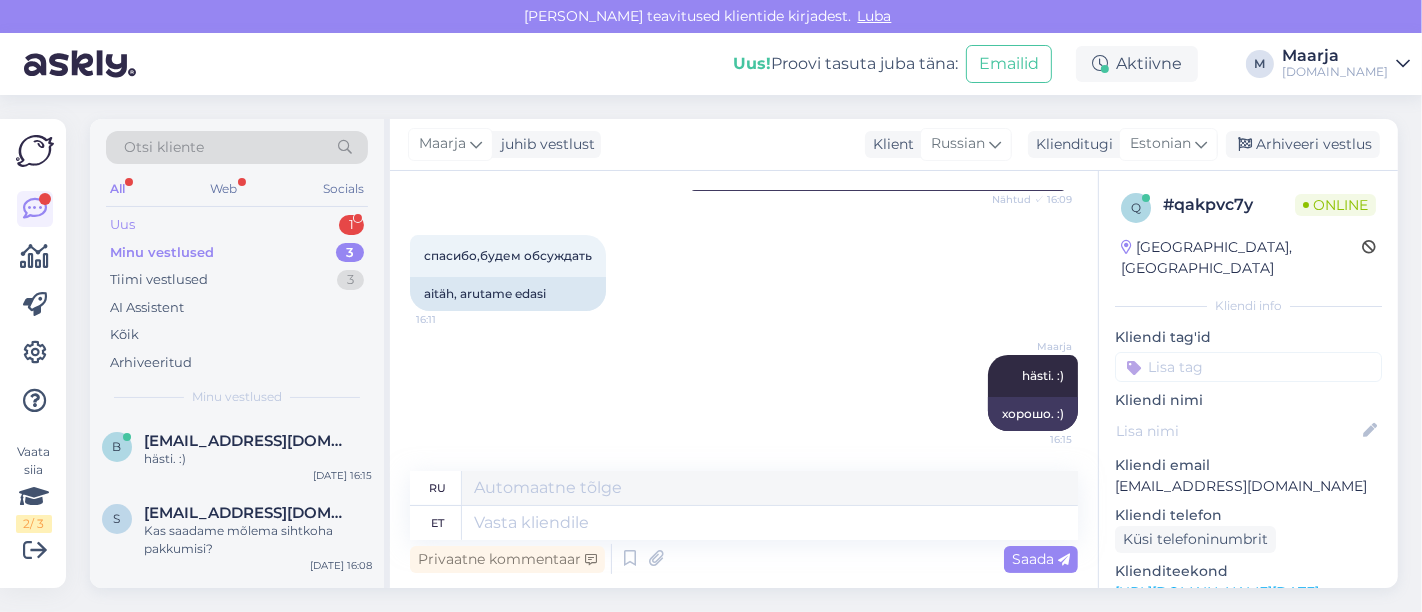 click on "Uus 1" at bounding box center [237, 225] 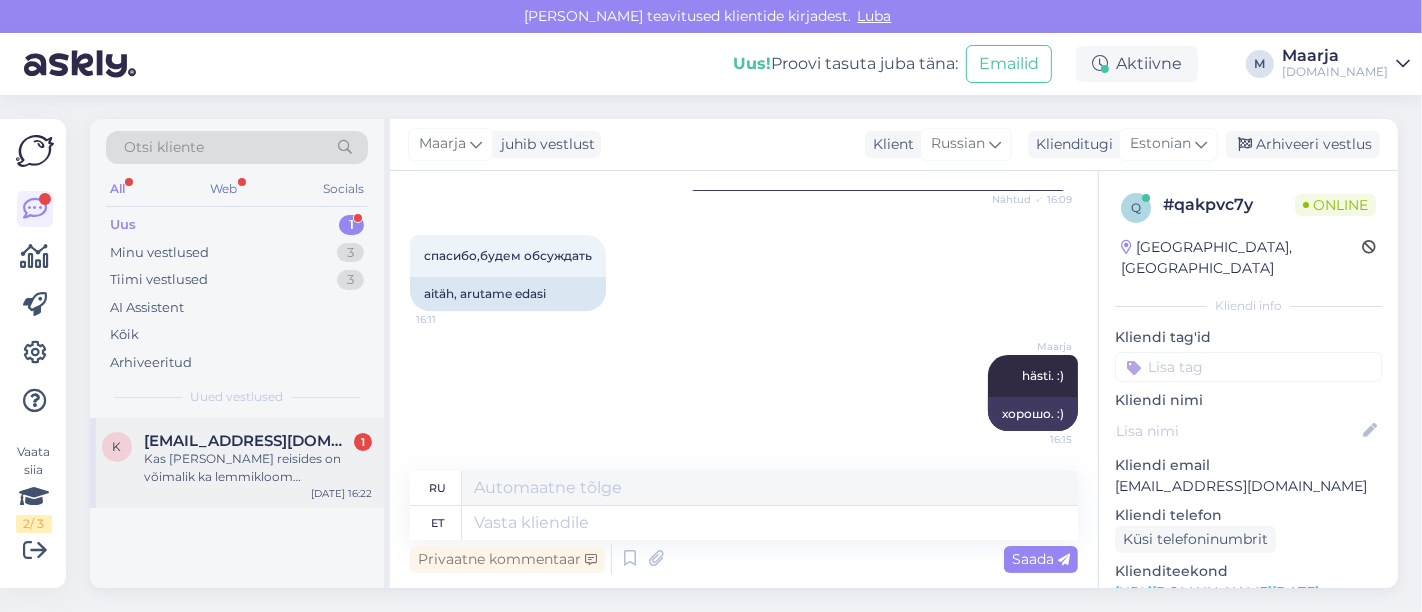 click on "[EMAIL_ADDRESS][DOMAIN_NAME]" at bounding box center [248, 441] 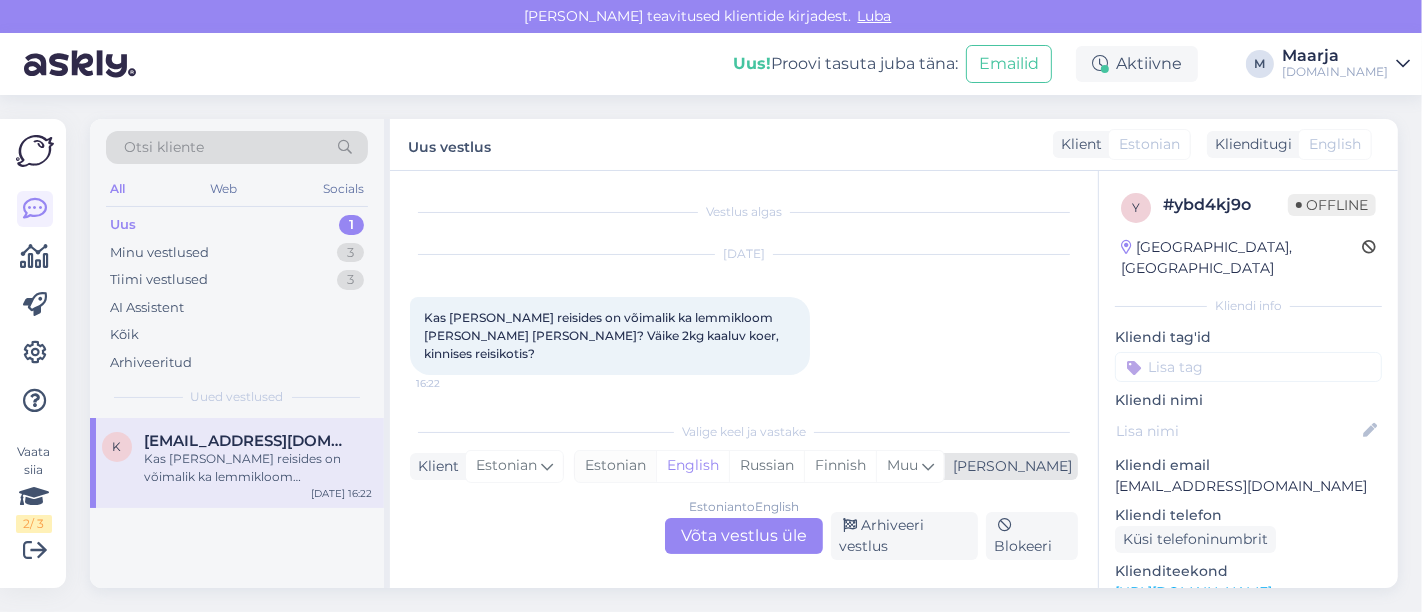 click on "Estonian" at bounding box center [615, 466] 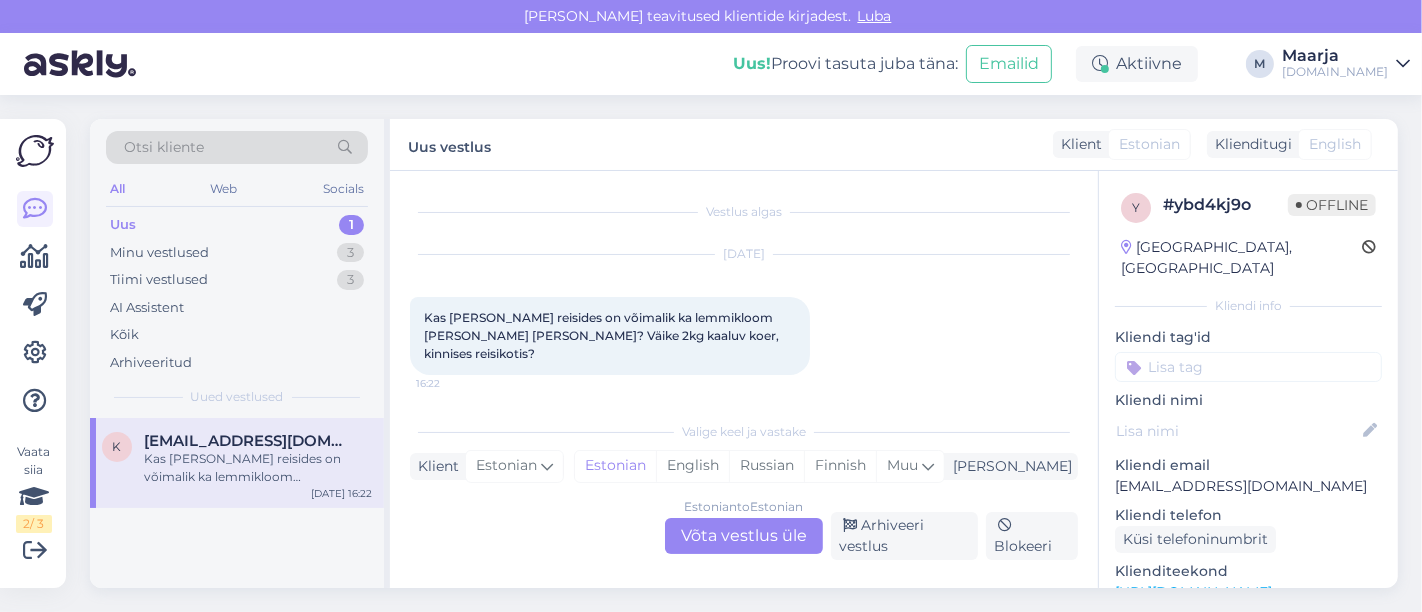click on "Estonian  to  Estonian Võta vestlus üle" at bounding box center [744, 536] 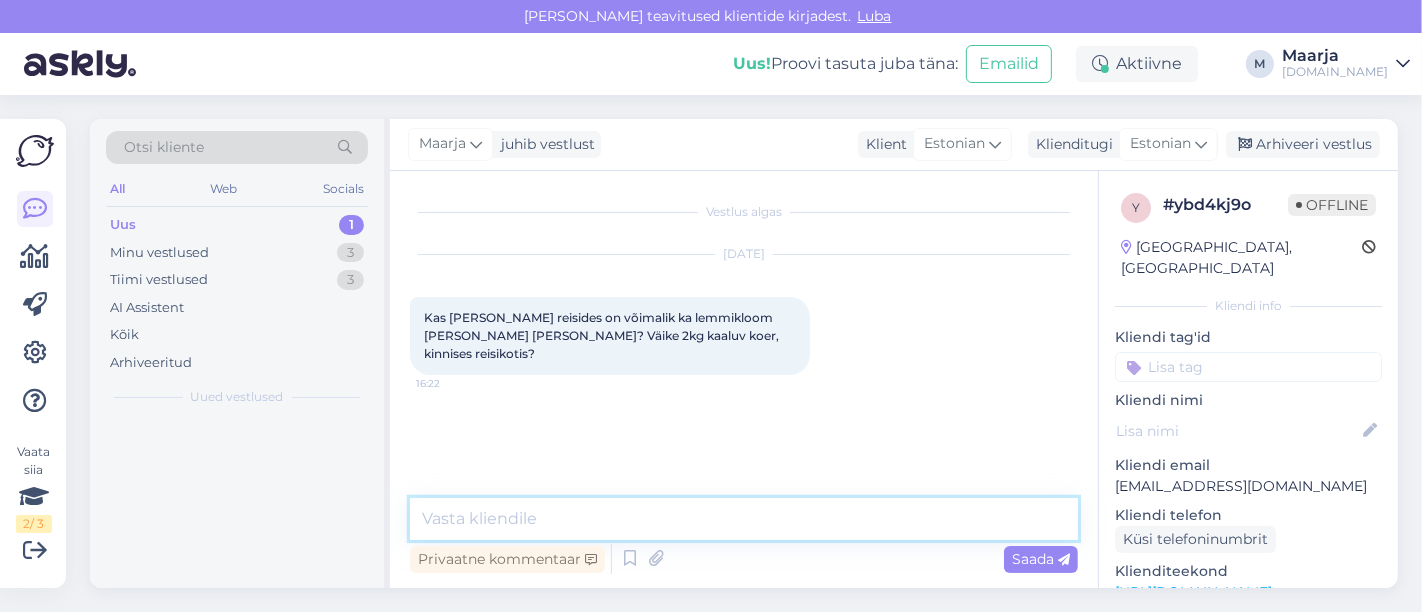 click at bounding box center (744, 519) 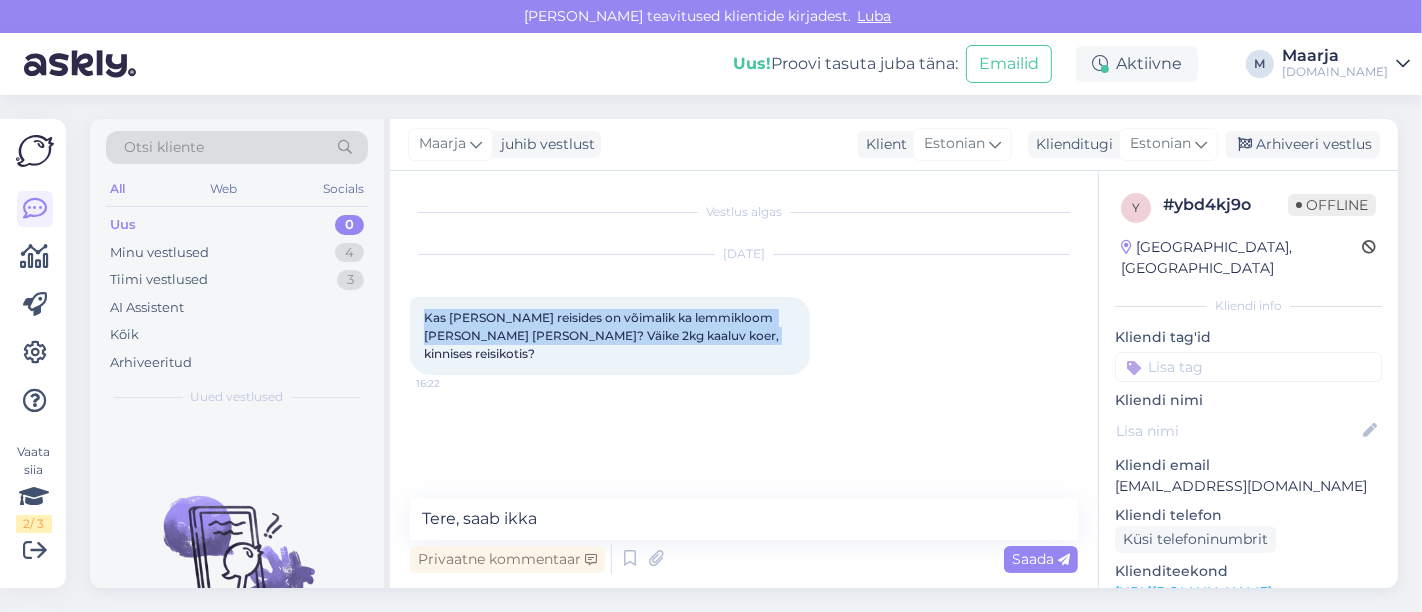 drag, startPoint x: 742, startPoint y: 331, endPoint x: 414, endPoint y: 303, distance: 329.19296 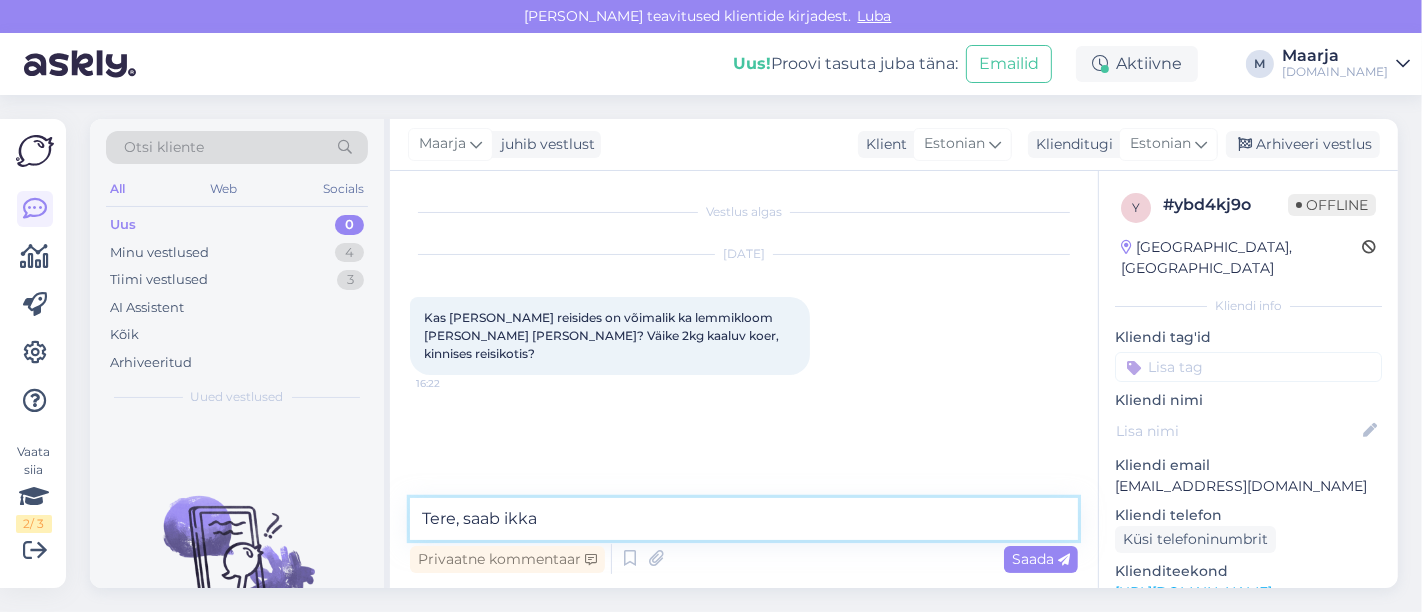drag, startPoint x: 563, startPoint y: 517, endPoint x: 314, endPoint y: 514, distance: 249.01807 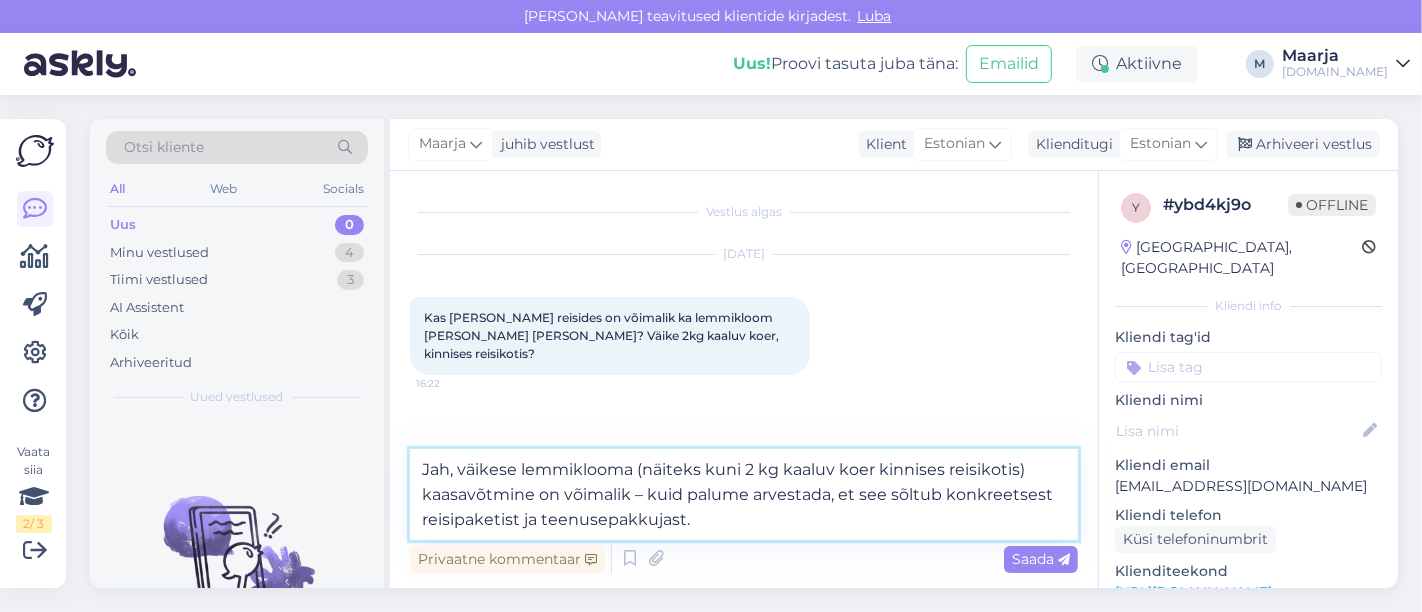 click on "Jah, väikese lemmiklooma (näiteks kuni 2 kg kaaluv koer kinnises reisikotis) kaasavõtmine on võimalik – kuid palume arvestada, et see sõltub konkreetsest reisipaketist ja teenusepakkujast." at bounding box center (744, 494) 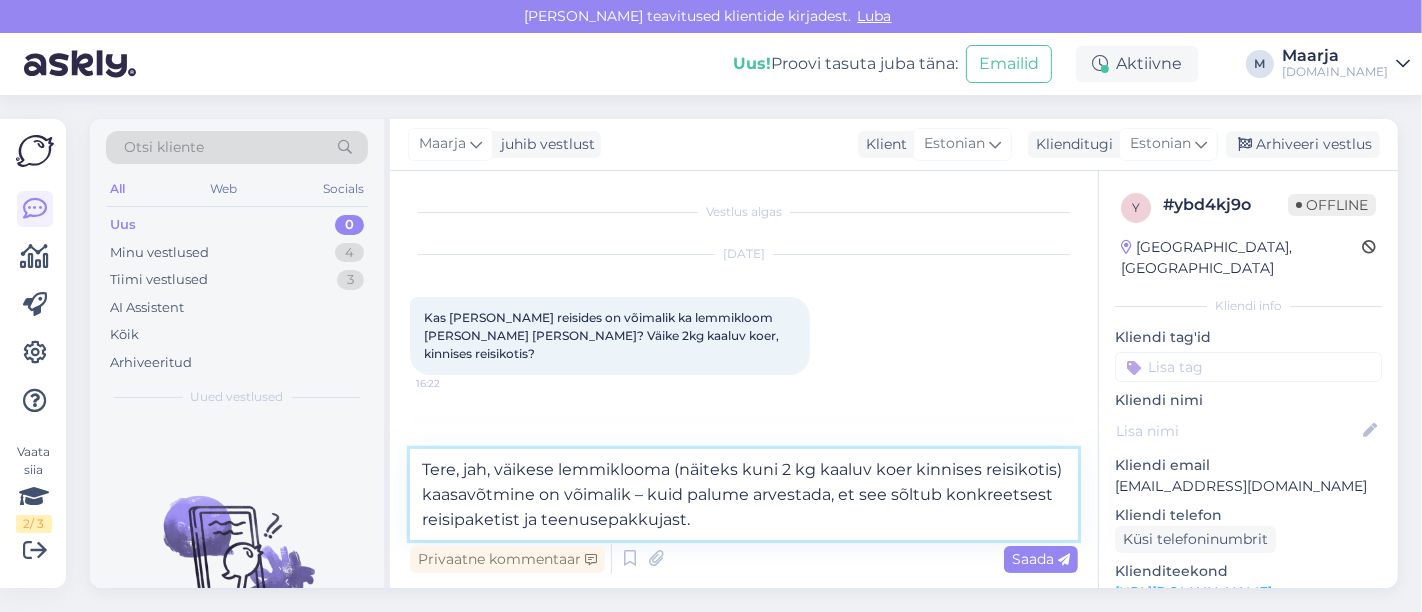 click on "Tere, jah, väikese lemmiklooma (näiteks kuni 2 kg kaaluv koer kinnises reisikotis) kaasavõtmine on võimalik – kuid palume arvestada, et see sõltub konkreetsest reisipaketist ja teenusepakkujast." at bounding box center (744, 494) 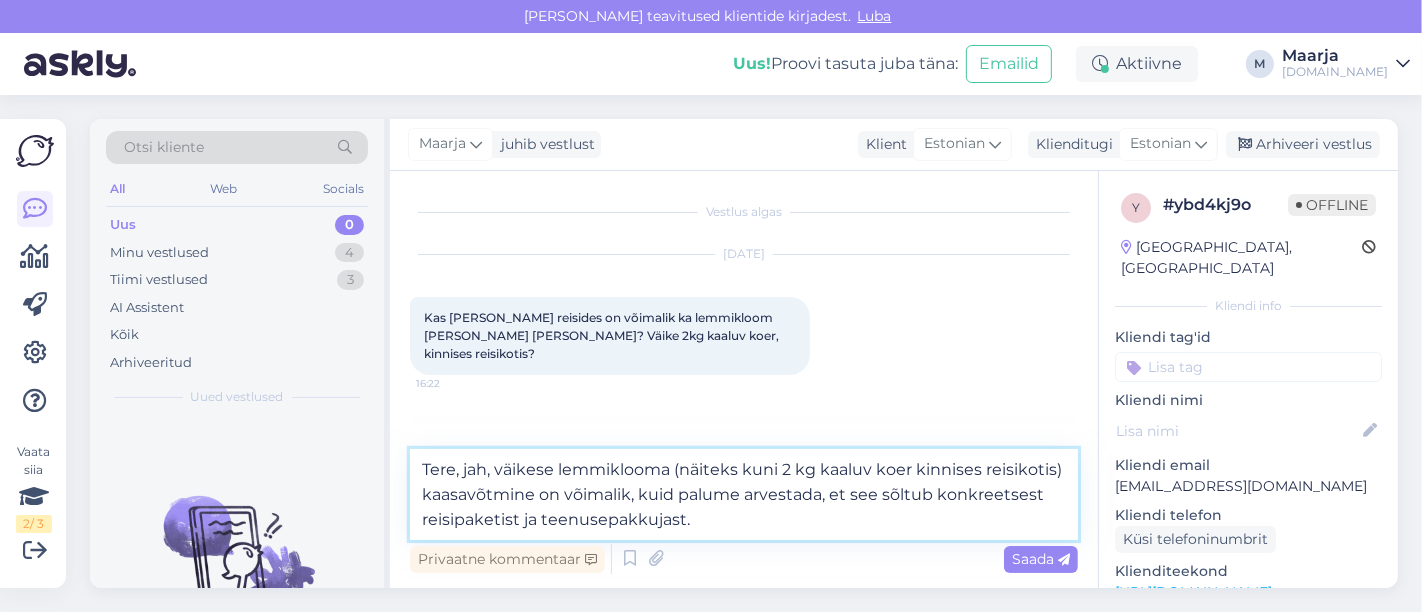 drag, startPoint x: 739, startPoint y: 500, endPoint x: 678, endPoint y: 501, distance: 61.008198 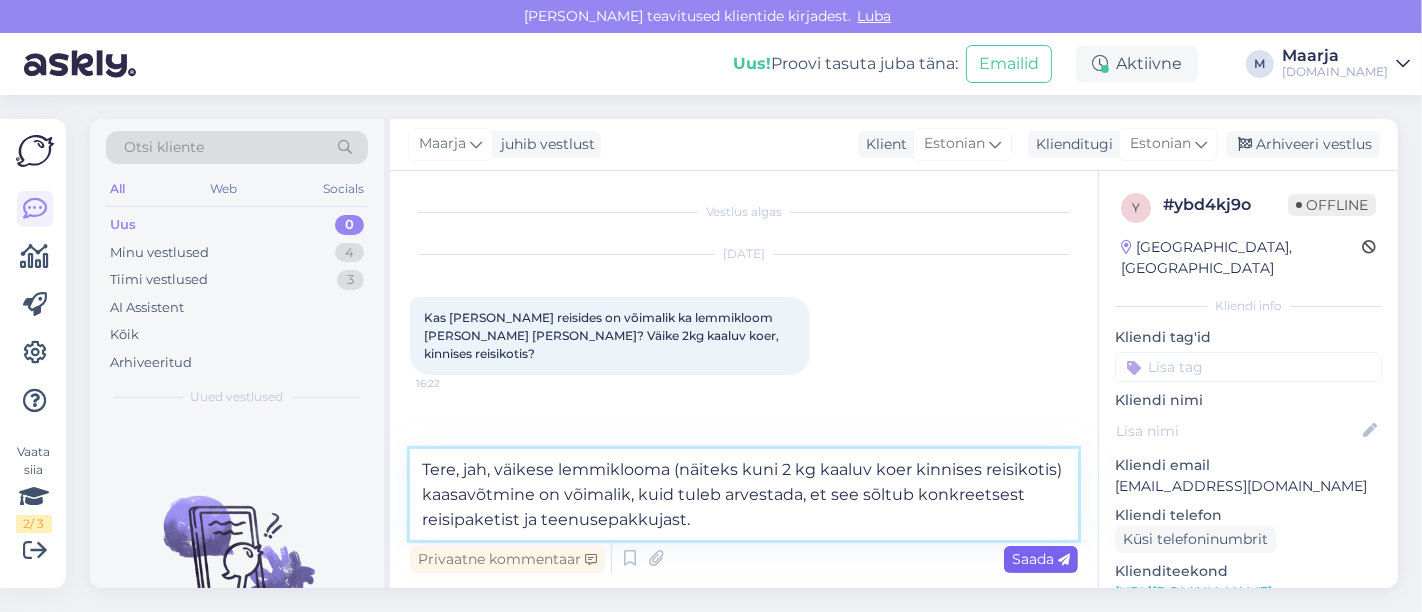 type on "Tere, jah, väikese lemmiklooma (näiteks kuni 2 kg kaaluv koer kinnises reisikotis) kaasavõtmine on võimalik, kuid tuleb arvestada, et see sõltub konkreetsest reisipaketist ja teenusepakkujast." 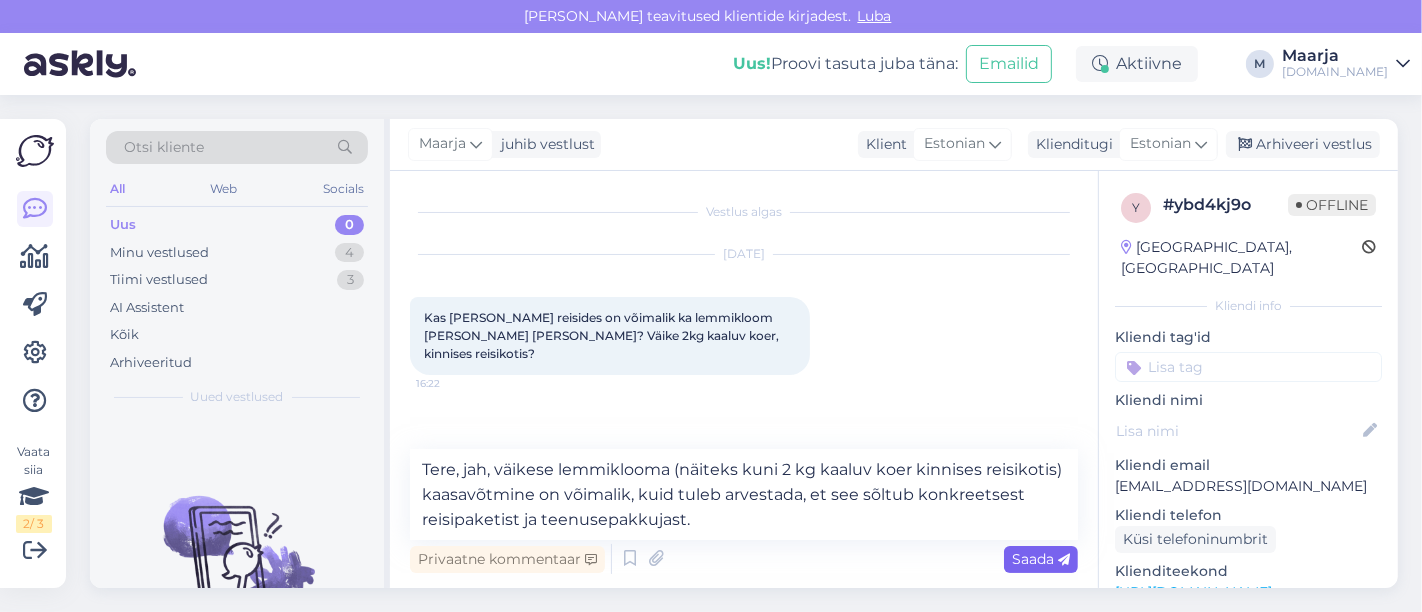 click on "Saada" at bounding box center (1041, 559) 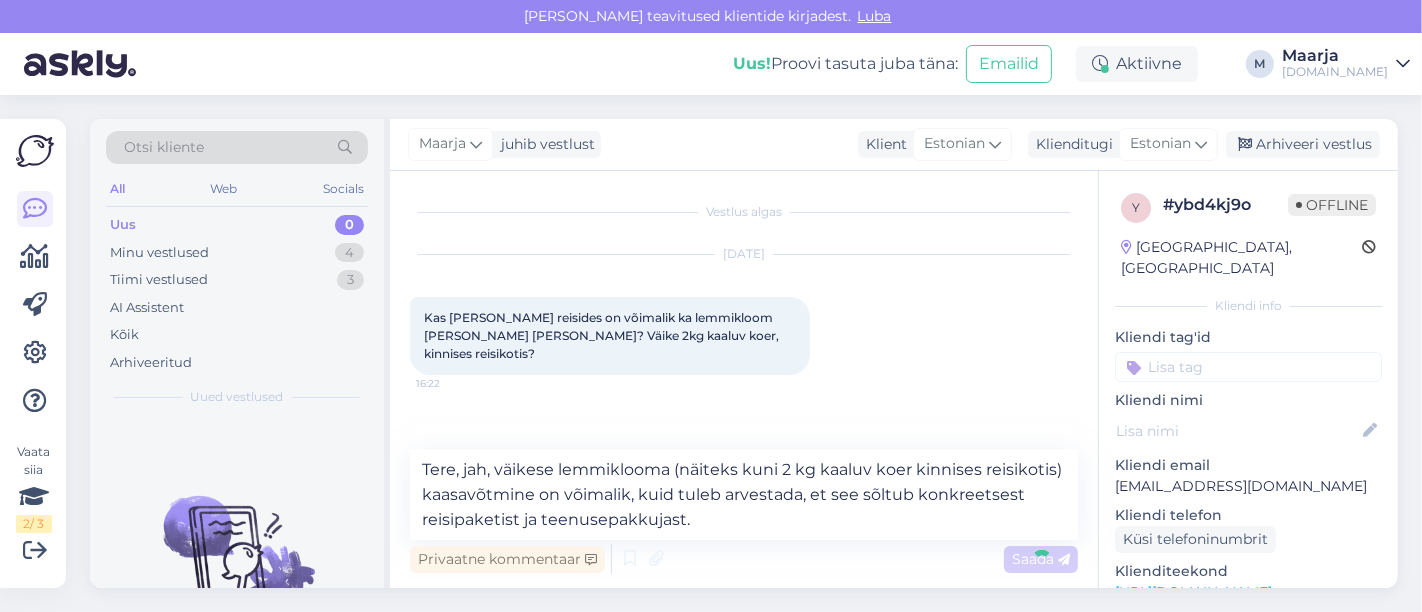 type 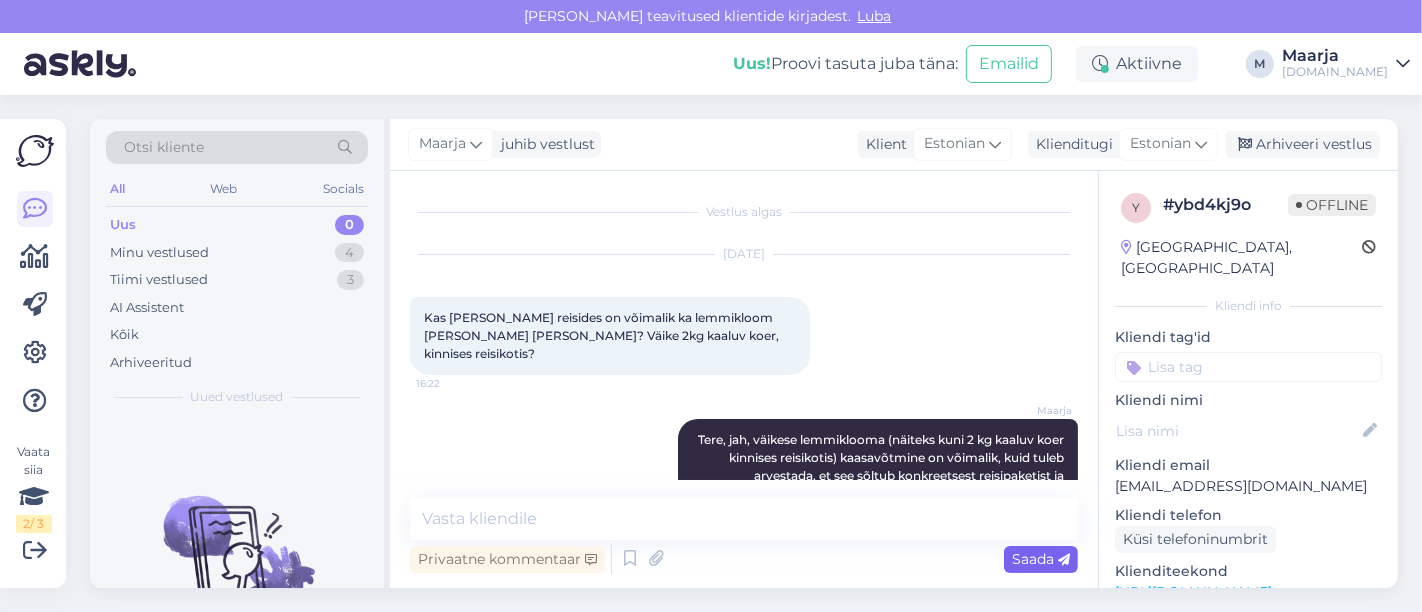 scroll, scrollTop: 38, scrollLeft: 0, axis: vertical 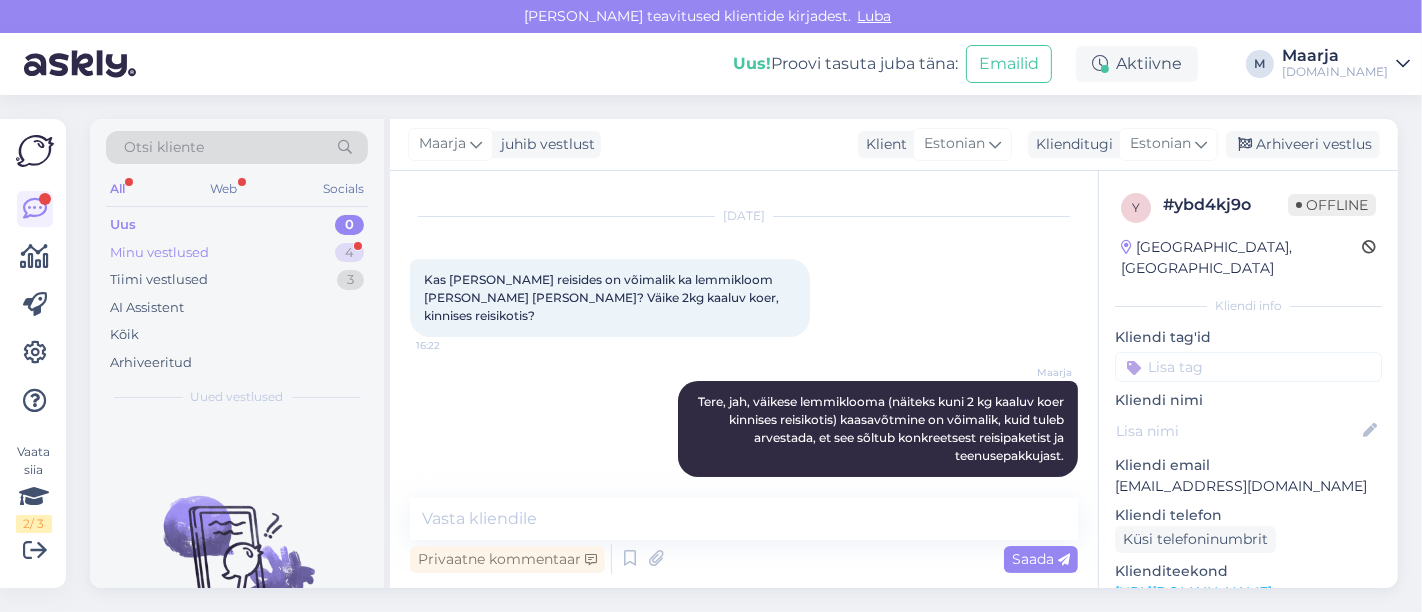 click on "Minu vestlused" at bounding box center [159, 253] 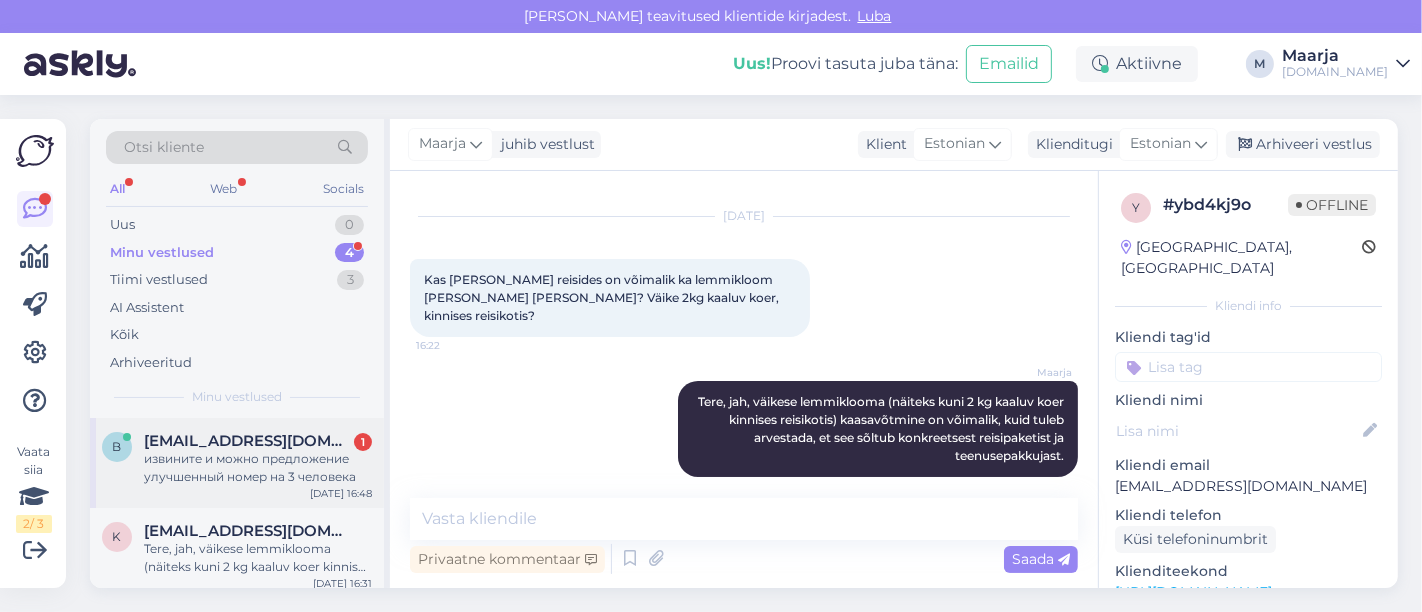 click on "извините и можно предложение улучшенный номер на 3 человека" at bounding box center [258, 468] 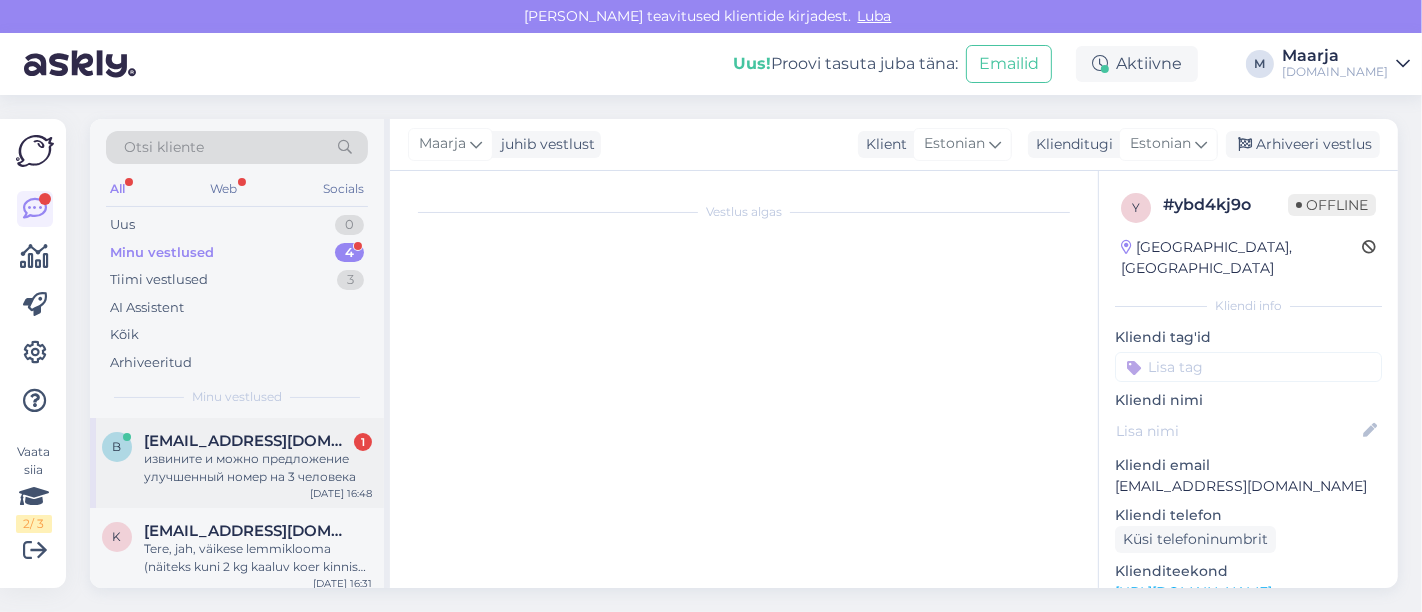 scroll, scrollTop: 12384, scrollLeft: 0, axis: vertical 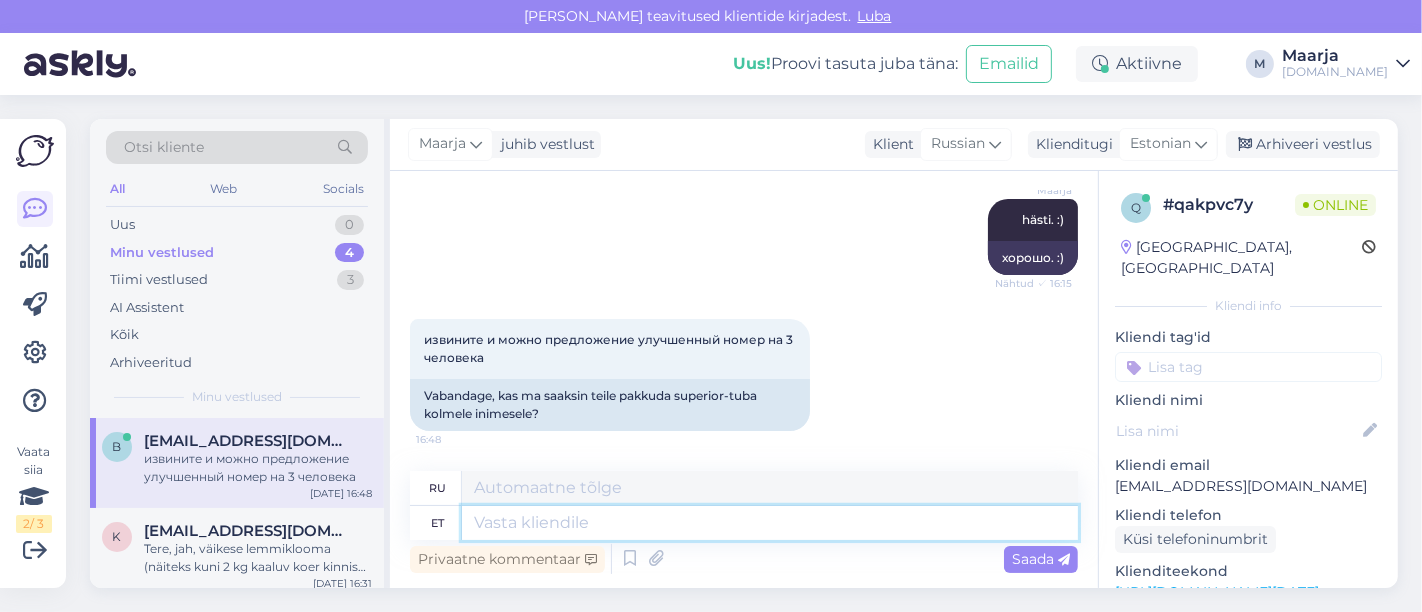 click at bounding box center [770, 523] 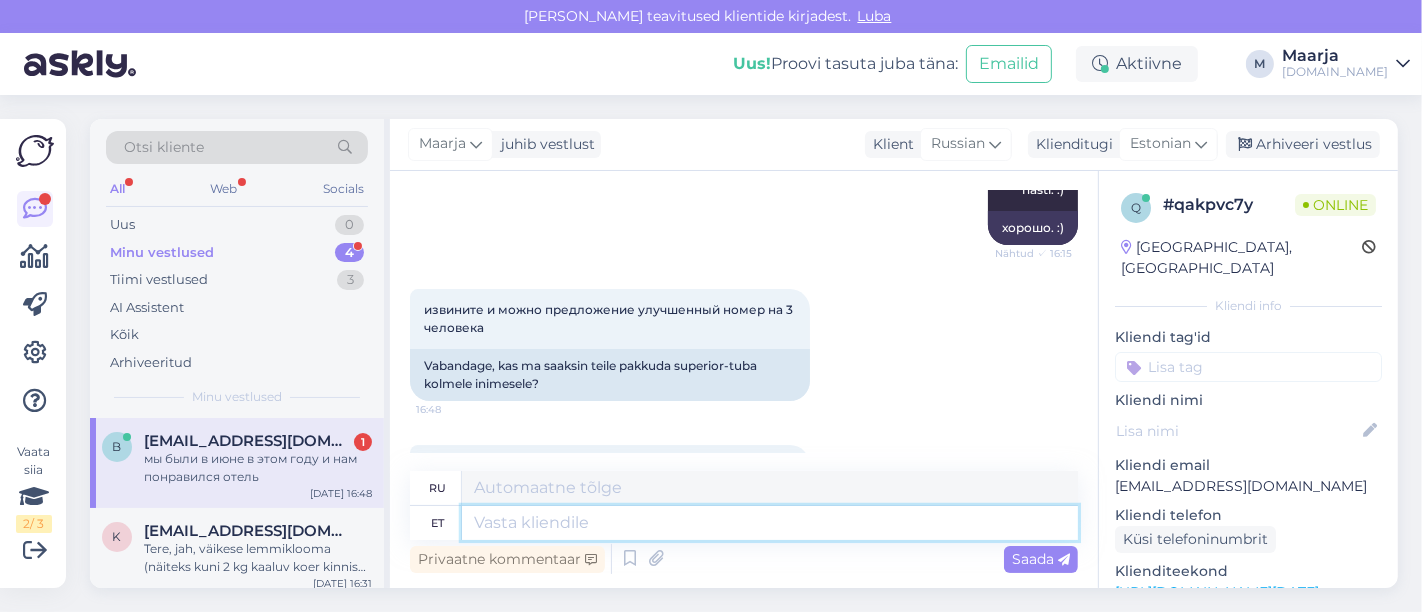 scroll, scrollTop: 12504, scrollLeft: 0, axis: vertical 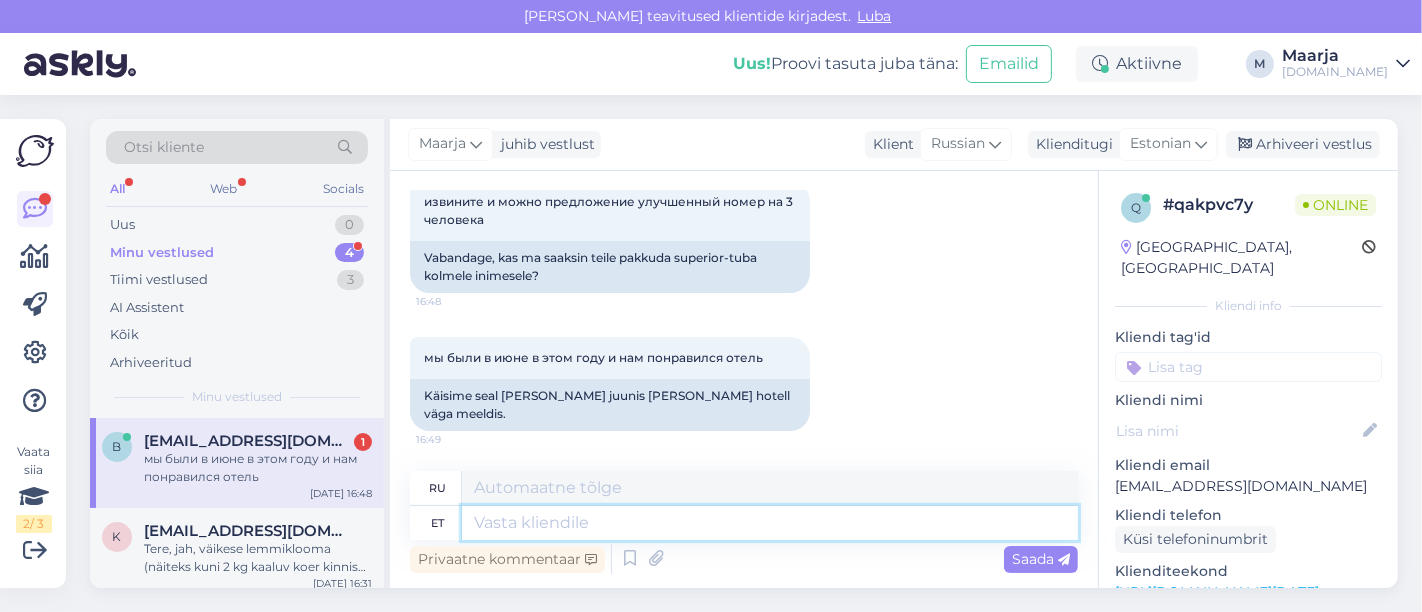 click at bounding box center [770, 523] 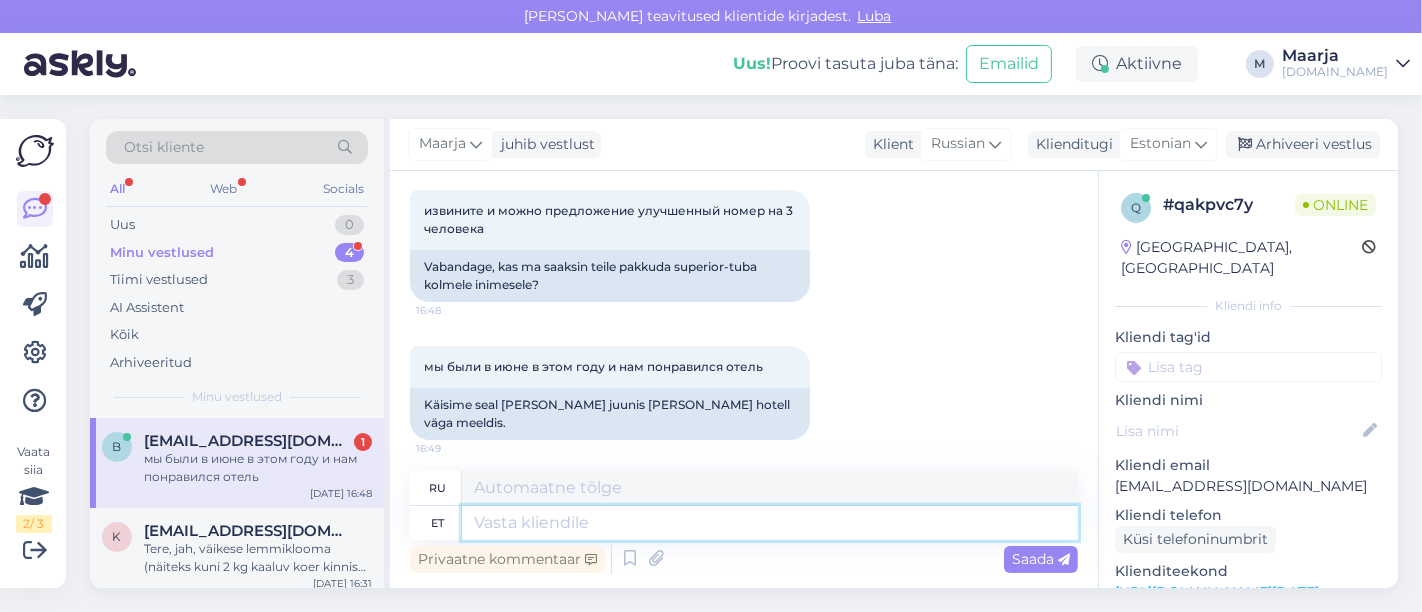 scroll, scrollTop: 12503, scrollLeft: 0, axis: vertical 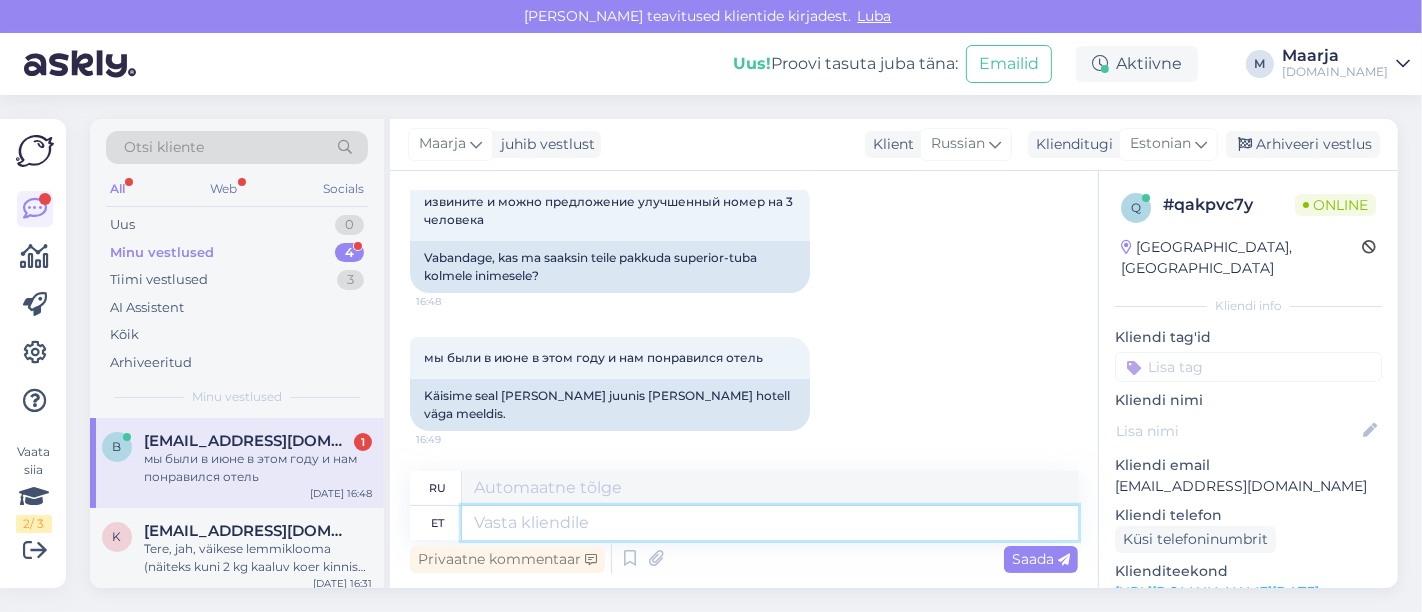 paste on "Superior Room" 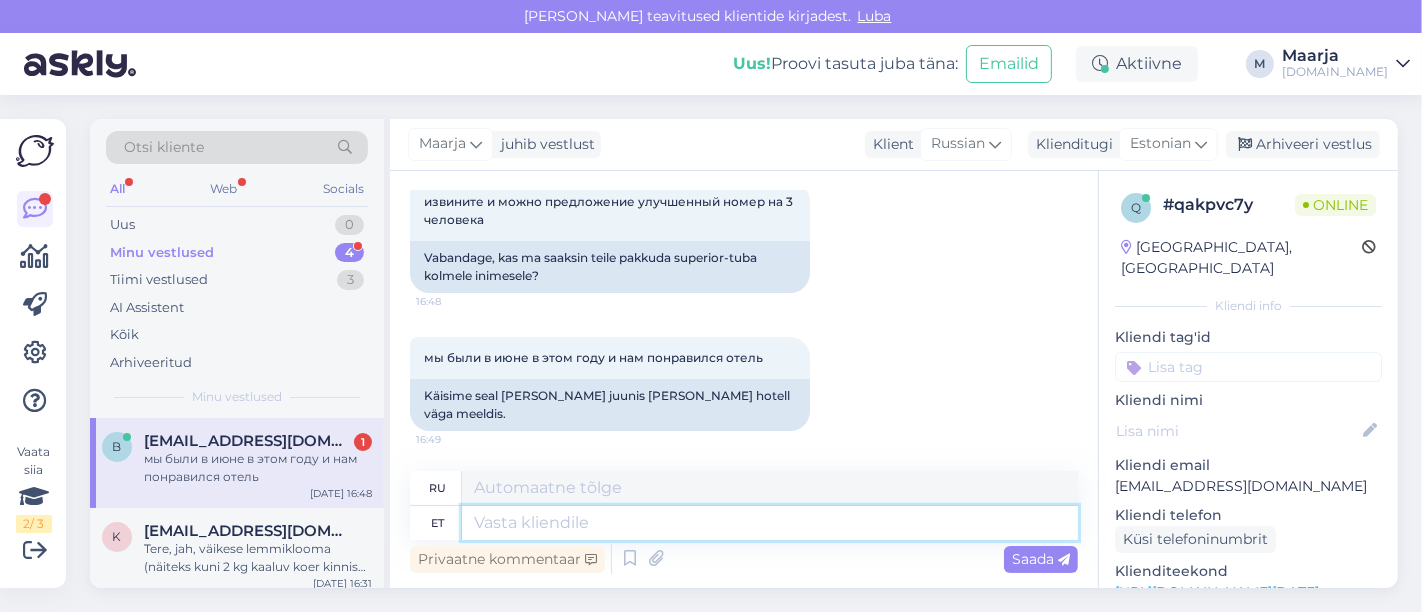 type on "Superior Room" 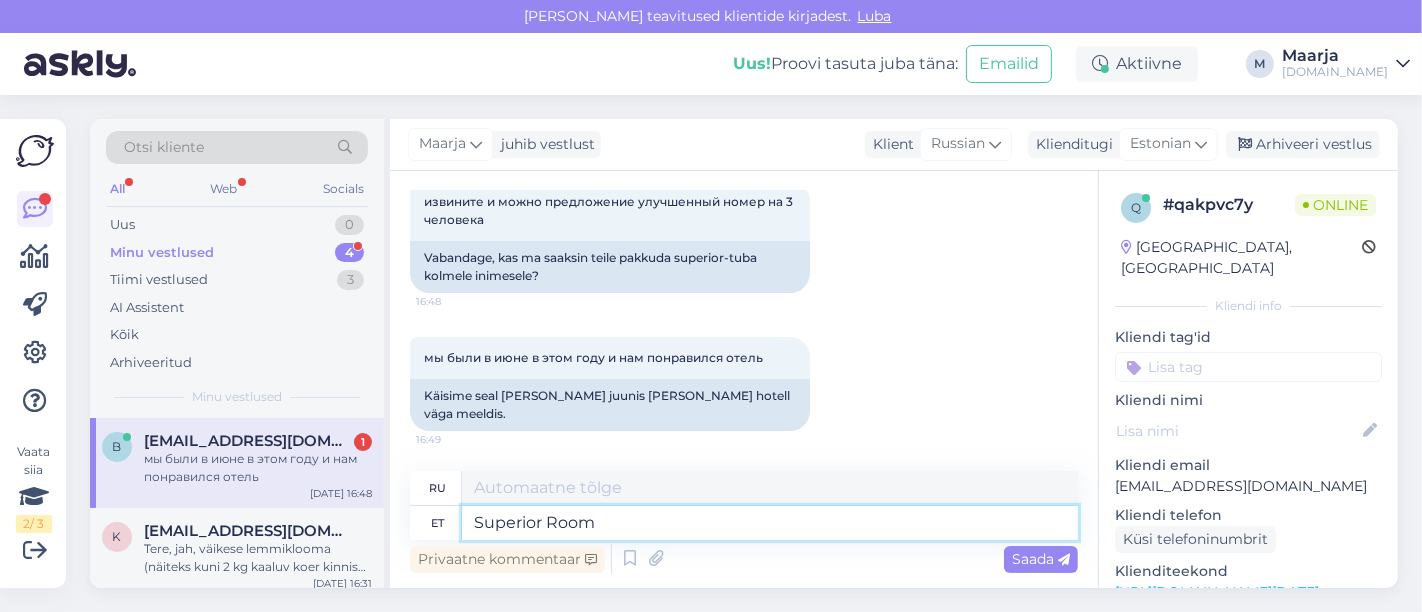 type on "Улучшенный номер" 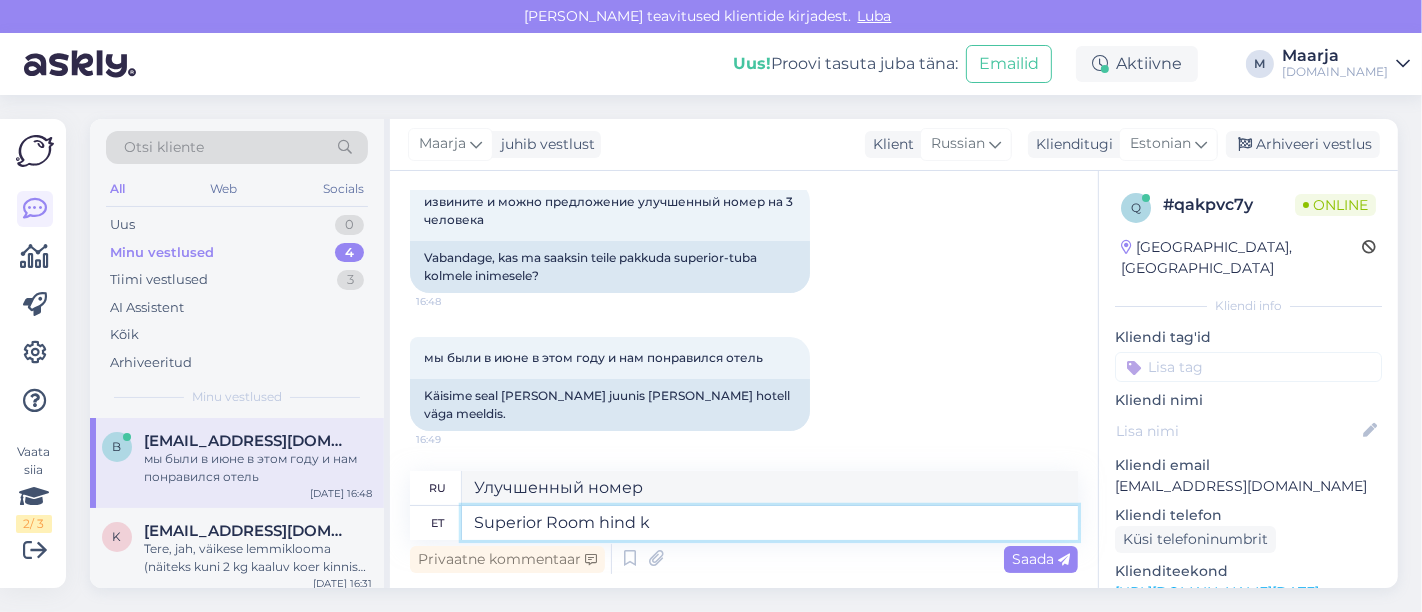 type on "Superior Room hind ko" 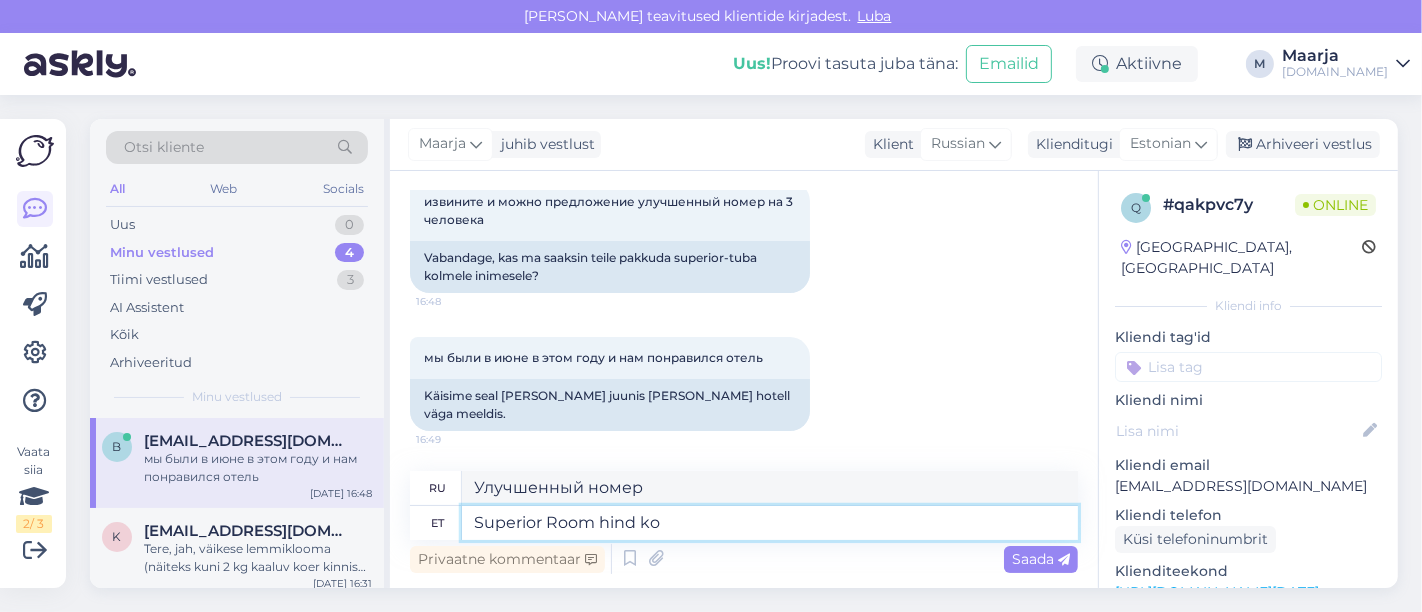 type on "Цена улучшенного номера" 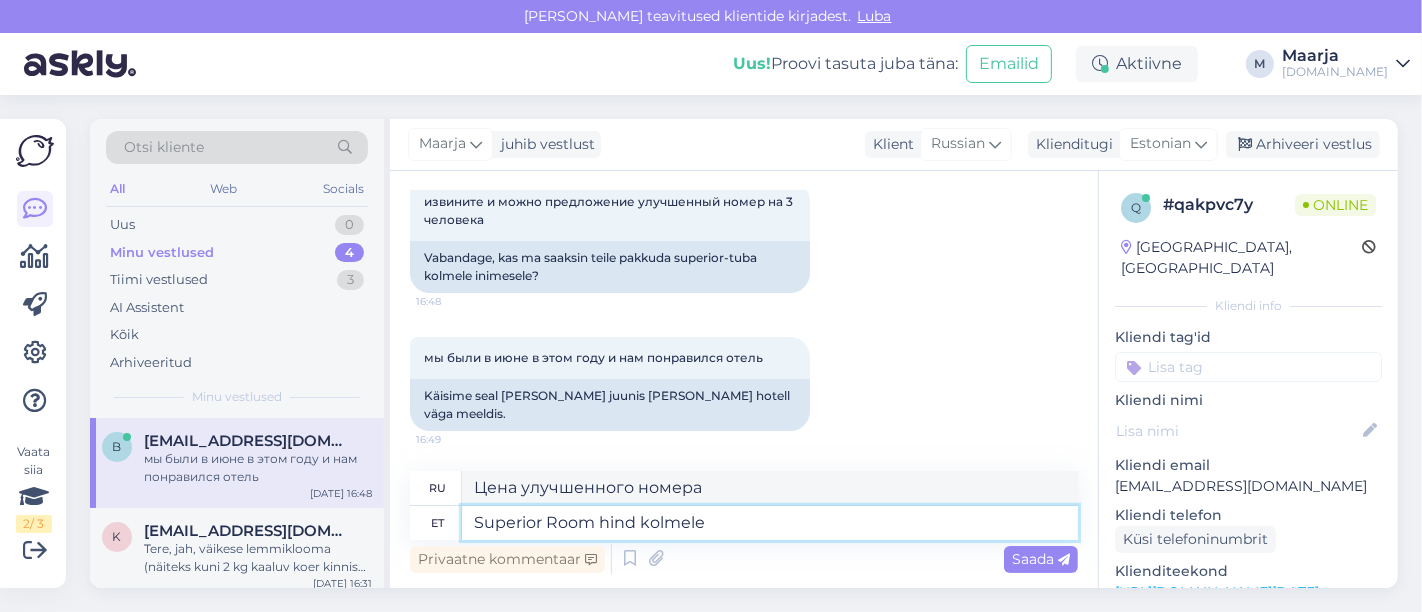 type on "Superior Room hind kolmele" 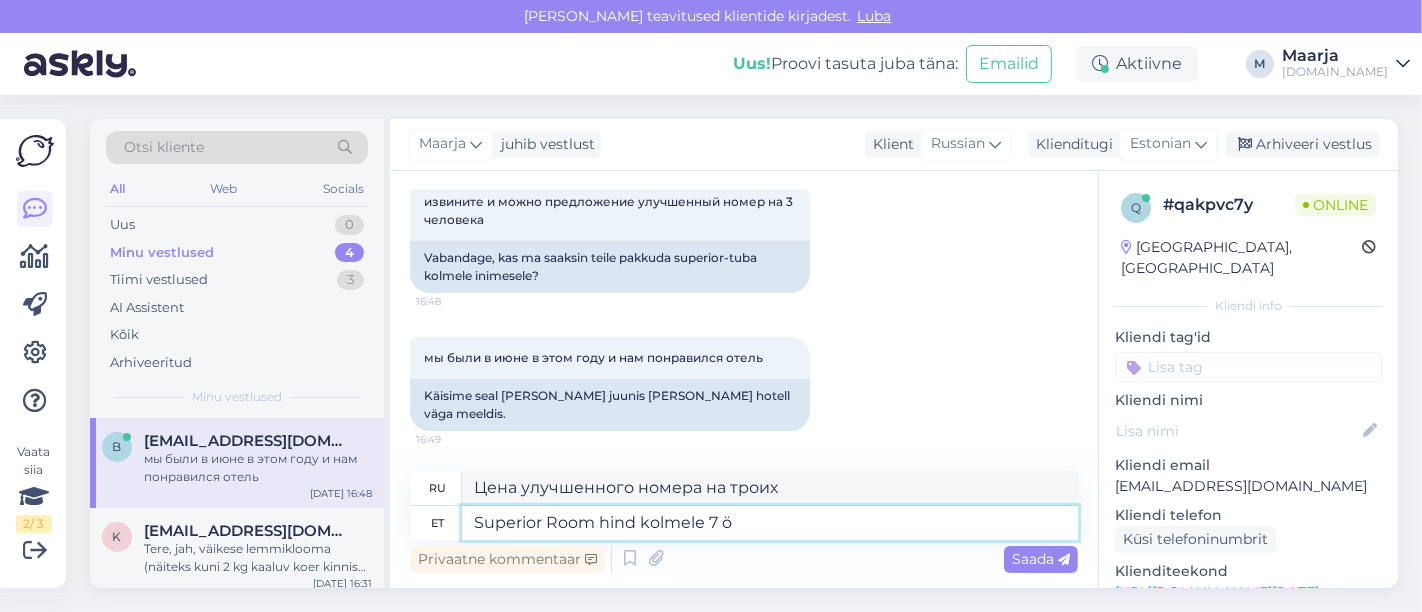 type on "Superior Room hind kolmele 7 öö" 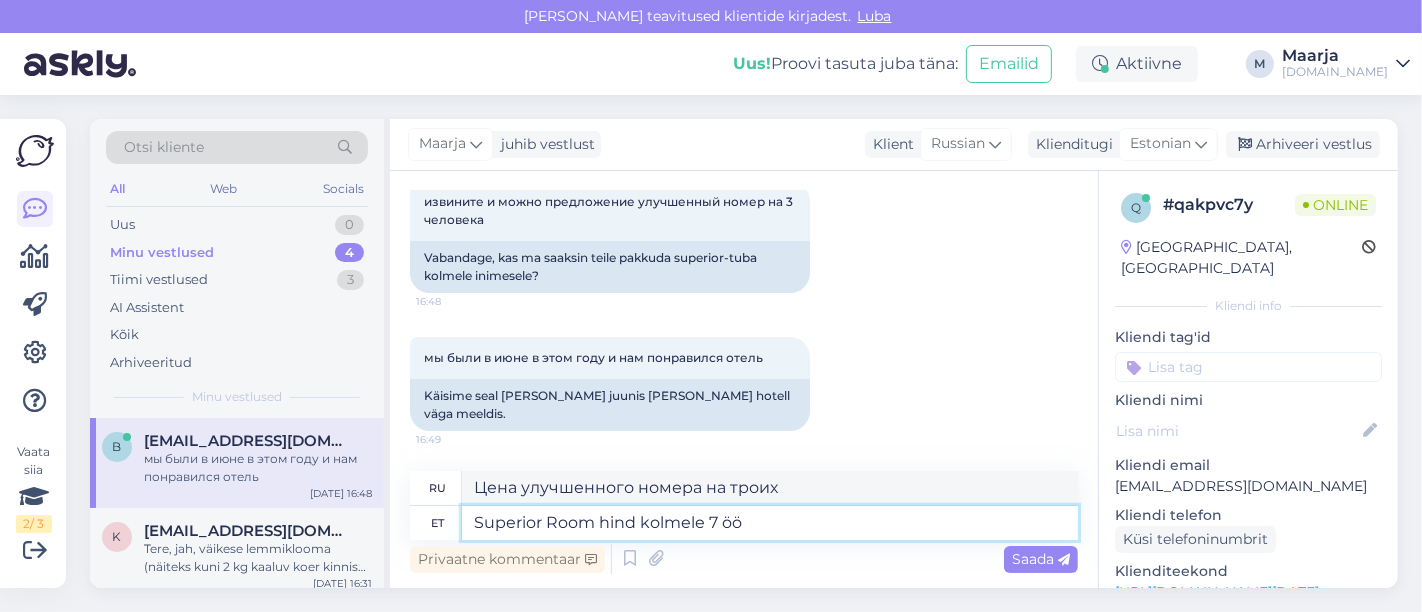 type on "Цена номера Superior на троих 7" 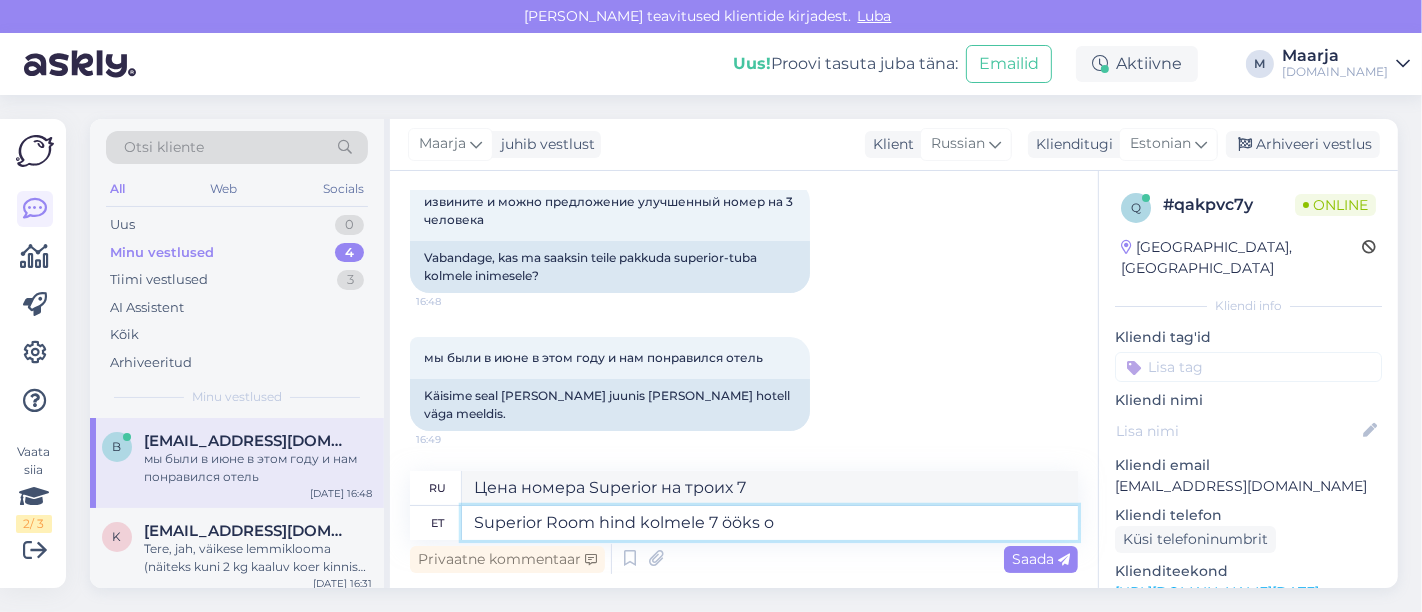 type on "Superior Room hind kolmele 7 ööks on" 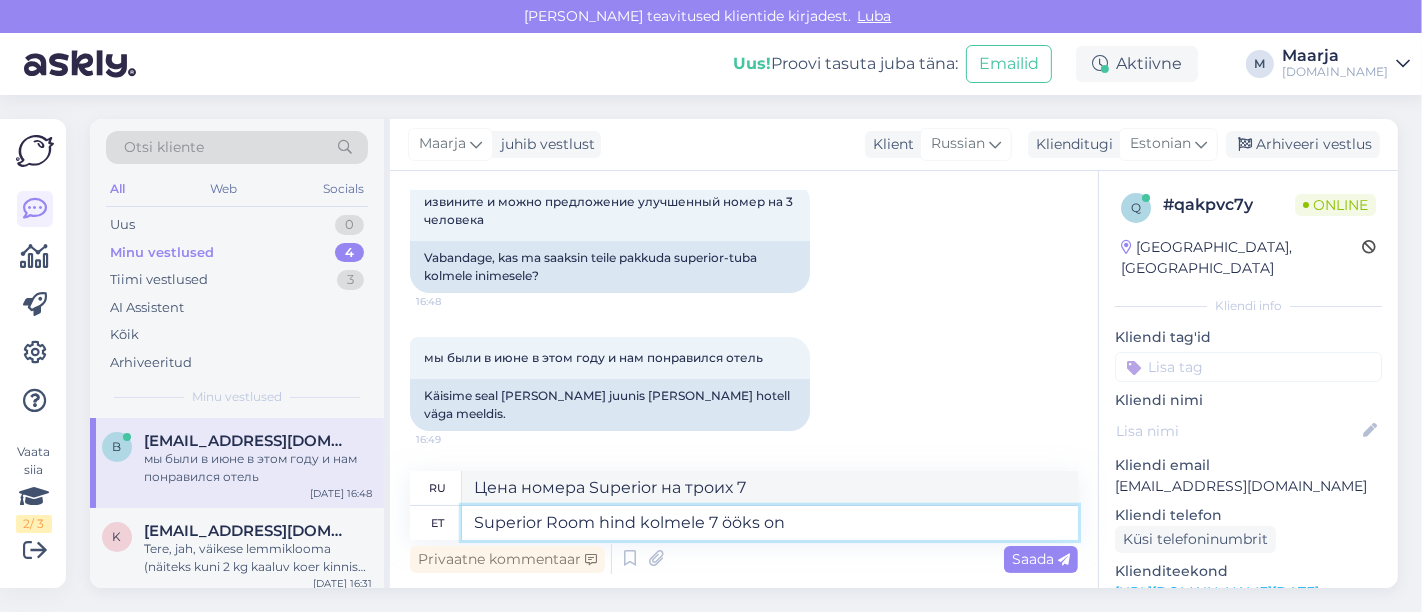 type on "Цена номера Superior на троих за 7 ночей" 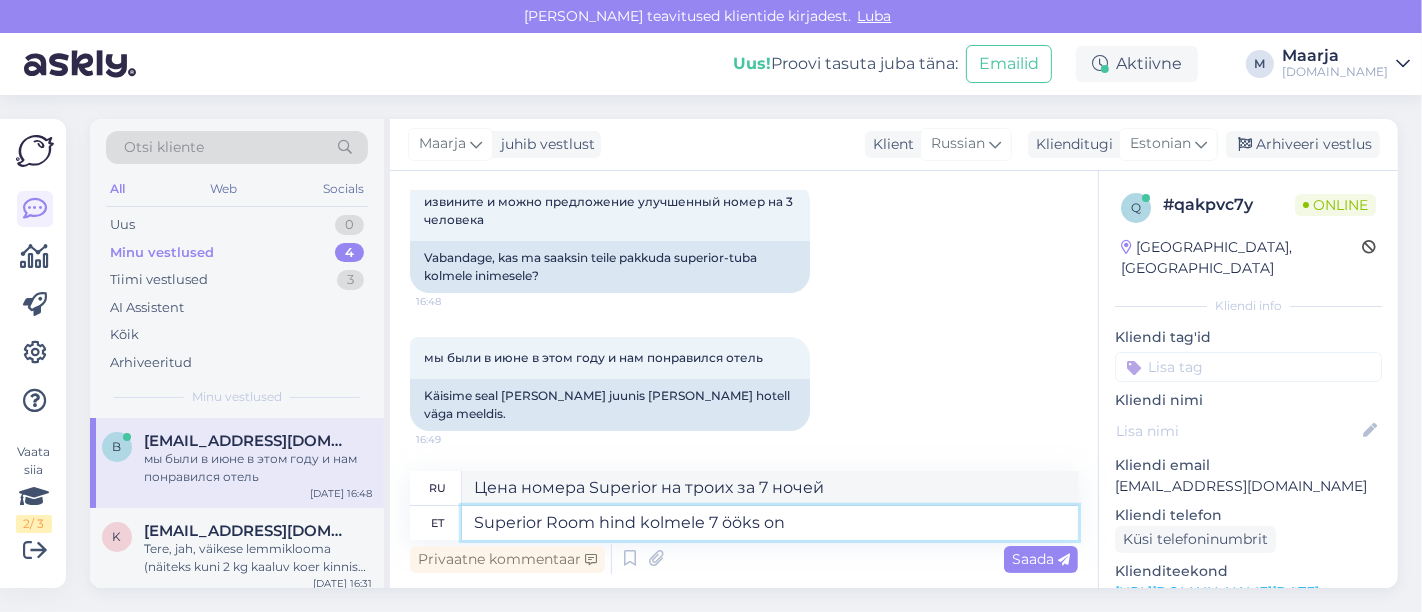 type on "Superior Room hind kolmele 7 ööks on" 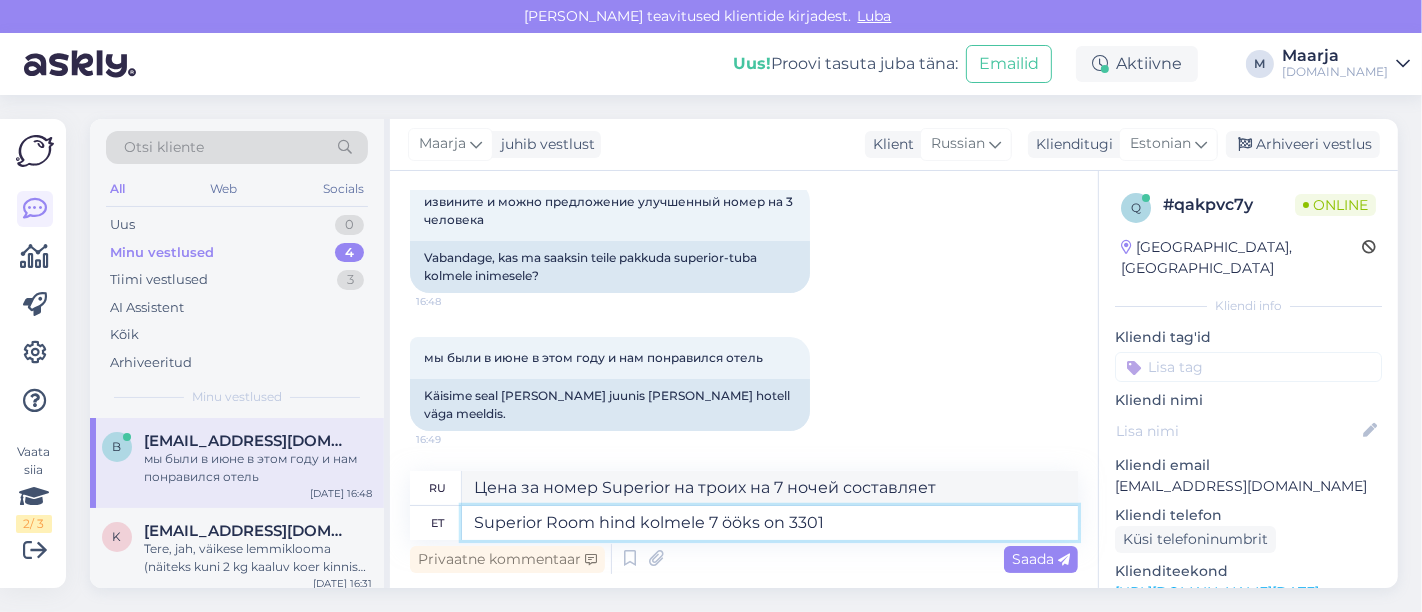 type on "Superior Room hind kolmele 7 ööks on 3301 €" 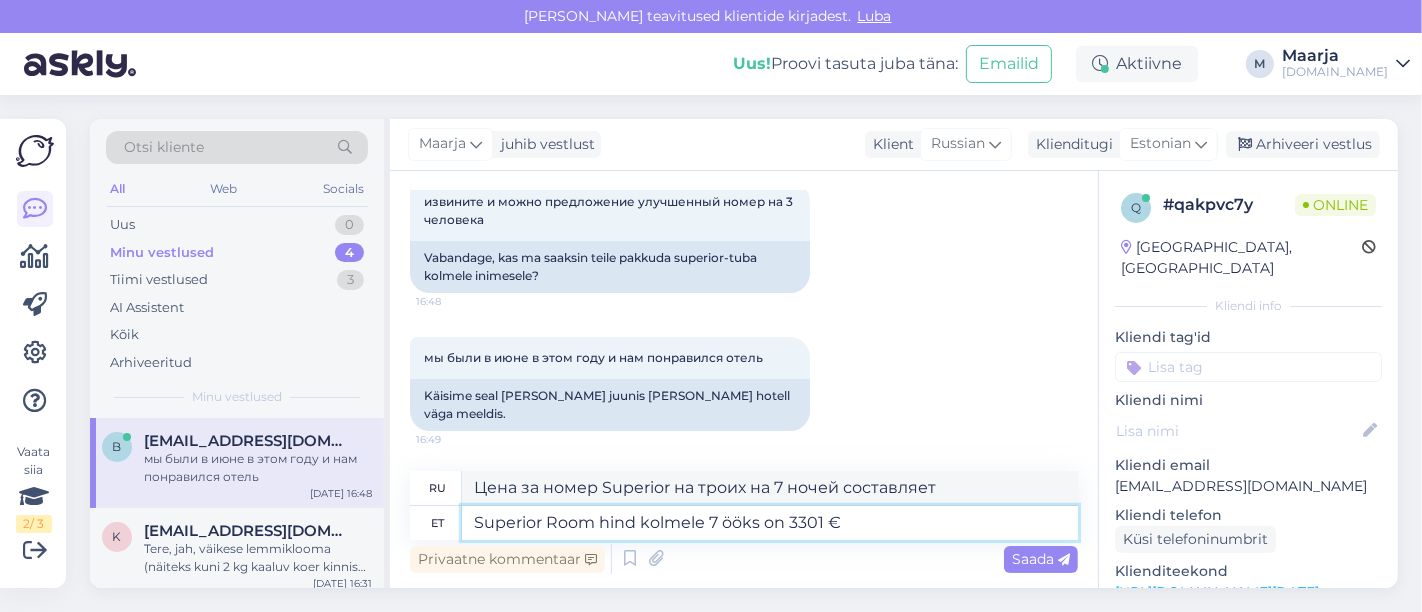 type on "Цена за номер Superior на троих на 7 ночей — 3301." 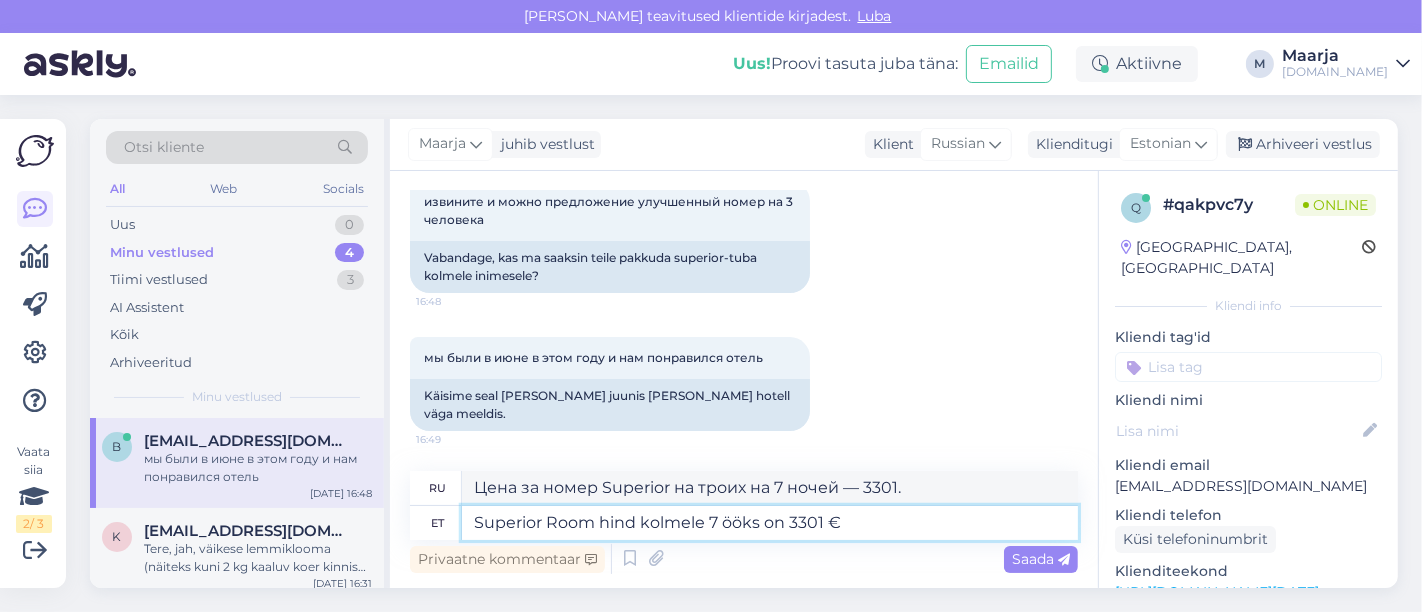 type on "Superior Room hind kolmele 7 ööks on 3301 €" 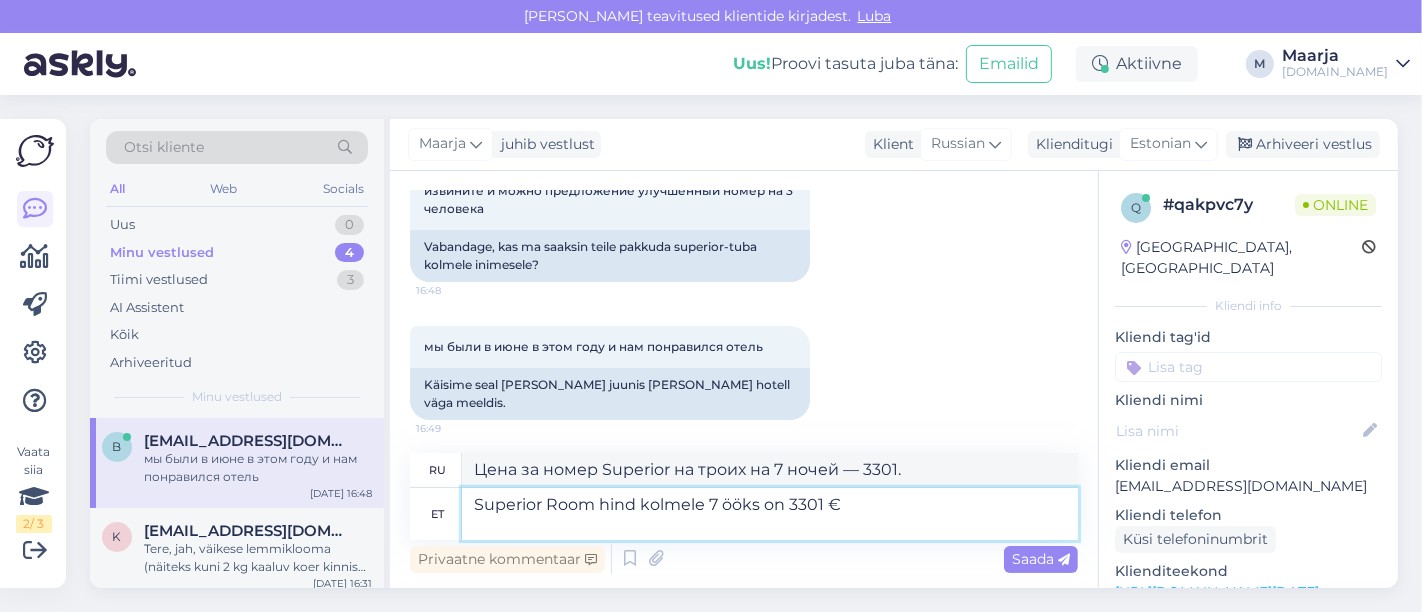 type on "Стоимость номера Superior на троих на 7 ночей составляет 3301 евро." 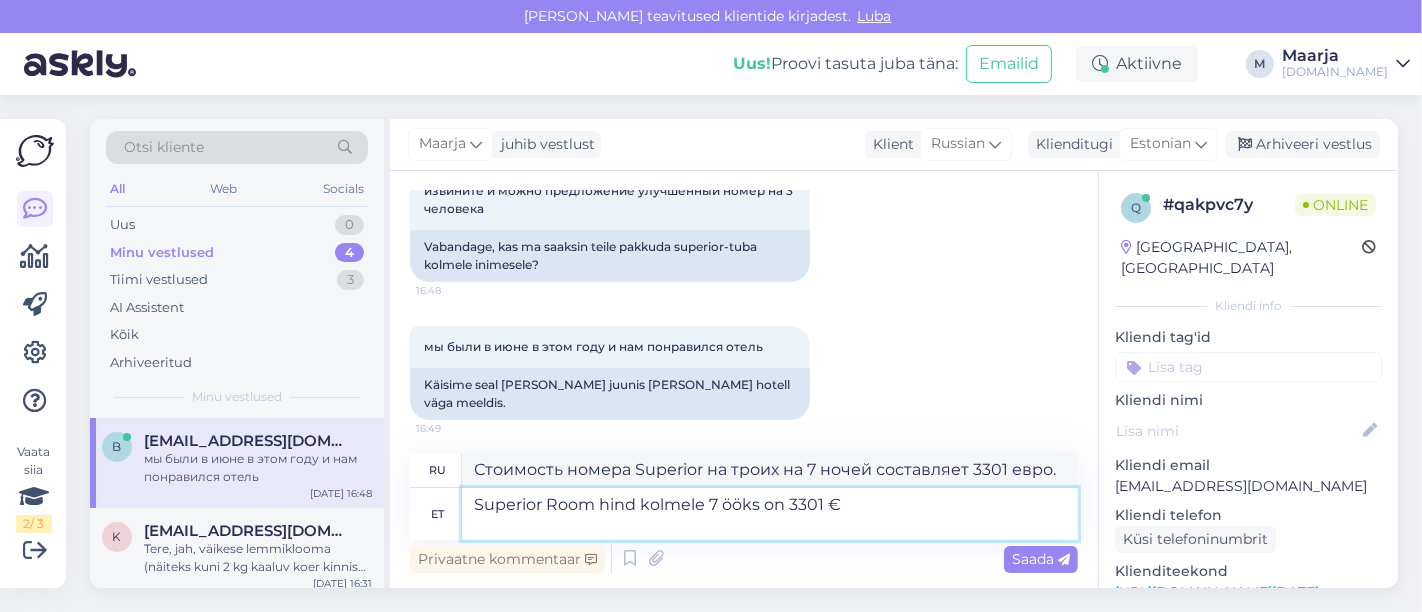 paste on "Superior Room Swim-Up" 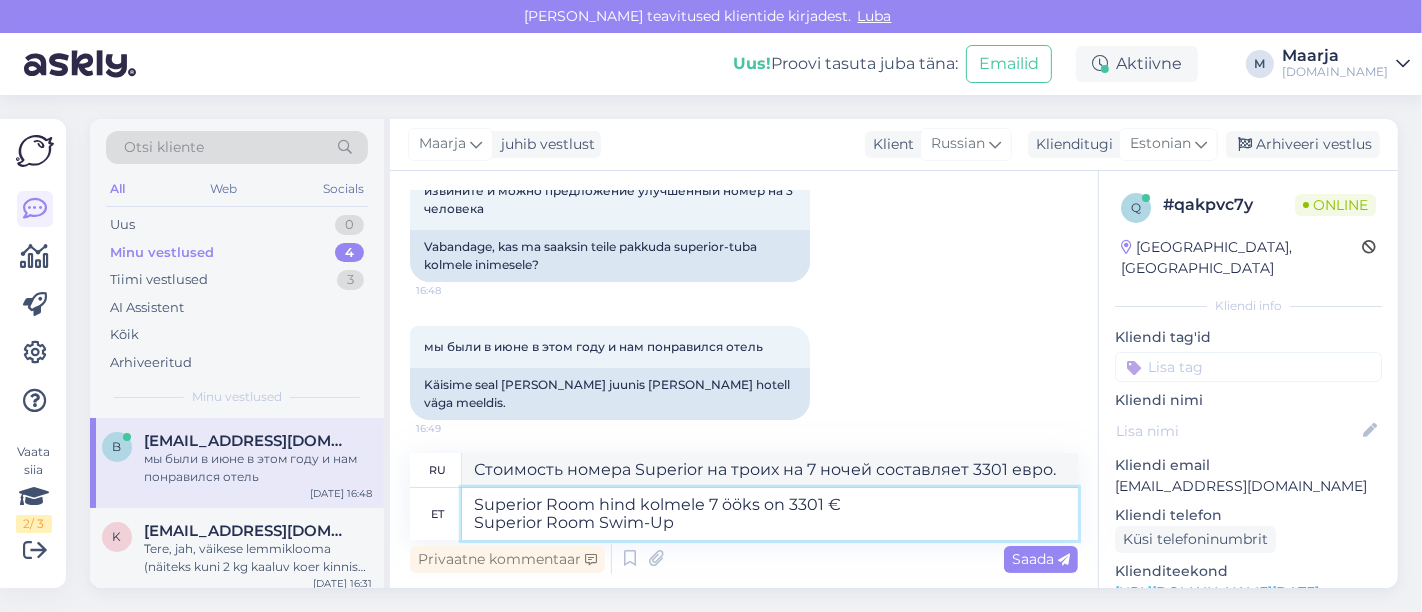 type on "Superior Room hind kolmele 7 ööks on 3301 €
Superior Room Swim-Up" 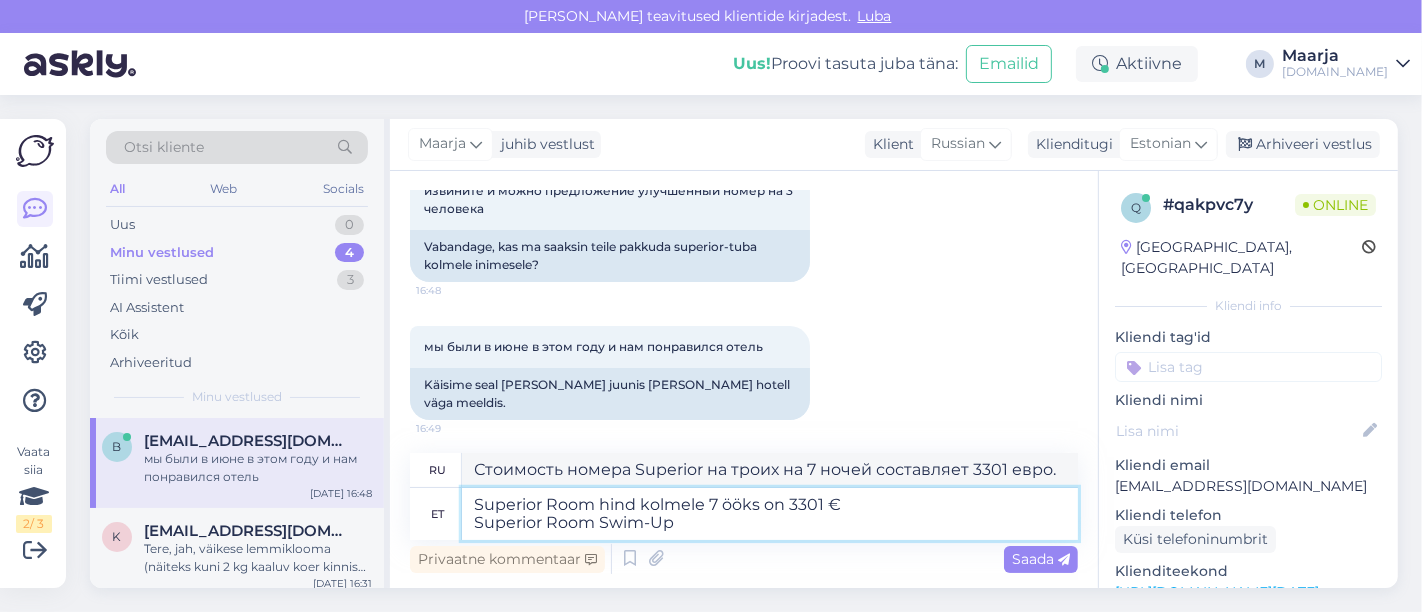 type on "Цена за номер Superior на троих на 7 ночей составляет 3301 евро.
Номер Superior Swim-Up" 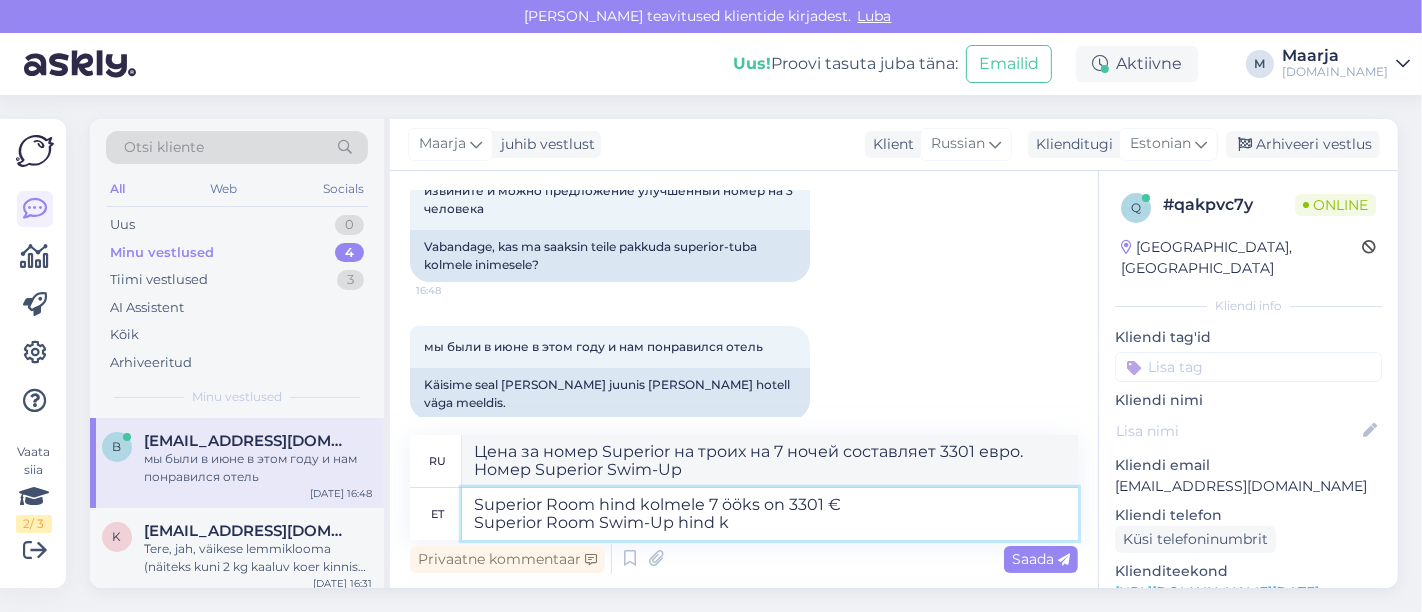 type on "Superior Room hind kolmele 7 ööks on 3301 €
Superior Room Swim-Up hind ko" 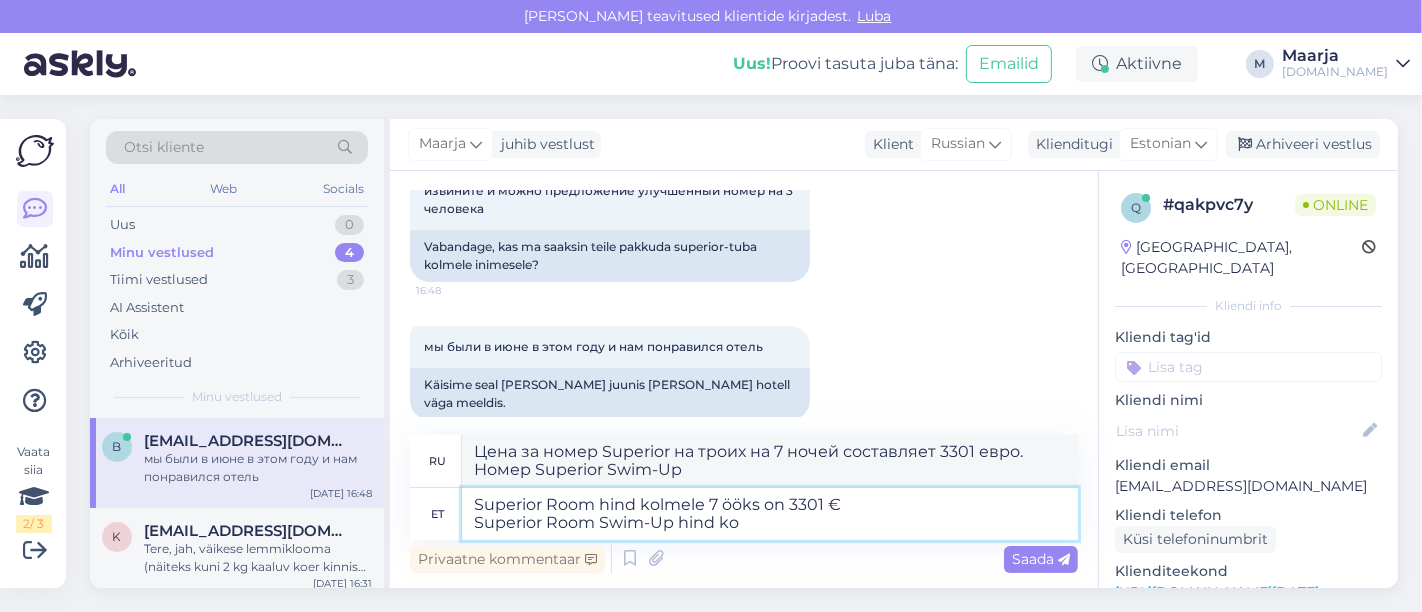 type on "Цена за номер Superior на троих на 7 ночей составляет 3301 евро.
Цена за номер Superior Swim-Up" 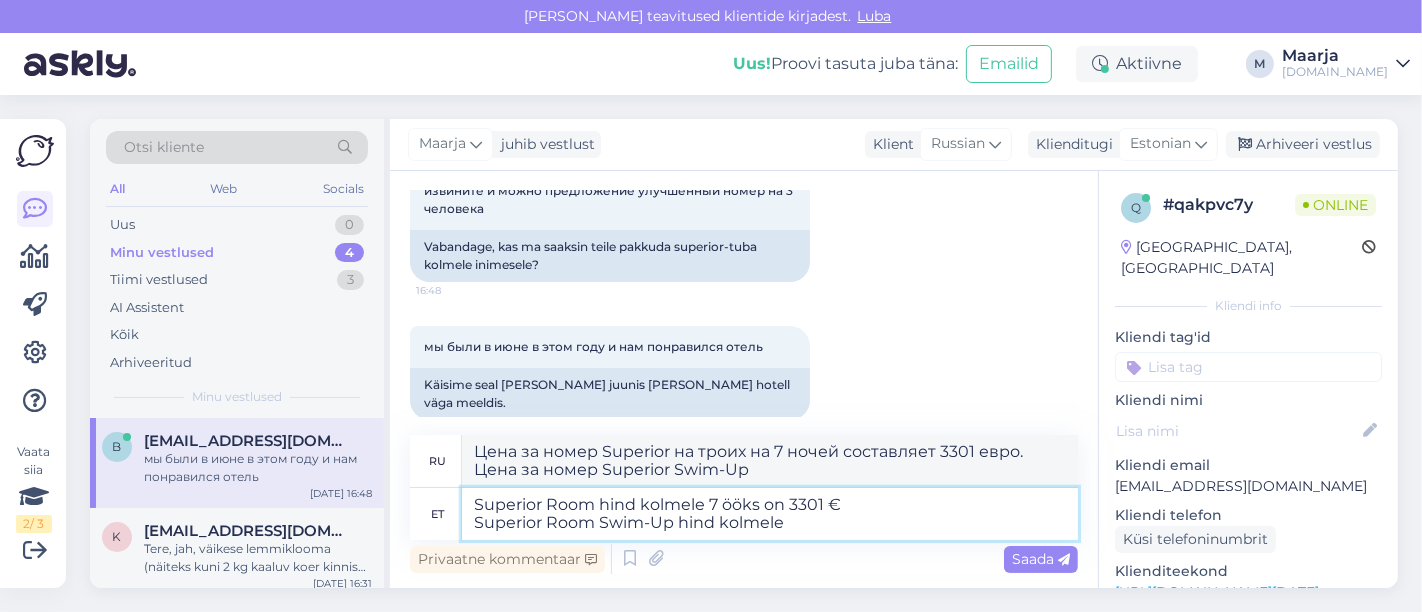 type on "Superior Room hind kolmele 7 ööks on 3301 €
Superior Room Swim-Up hind kolmele" 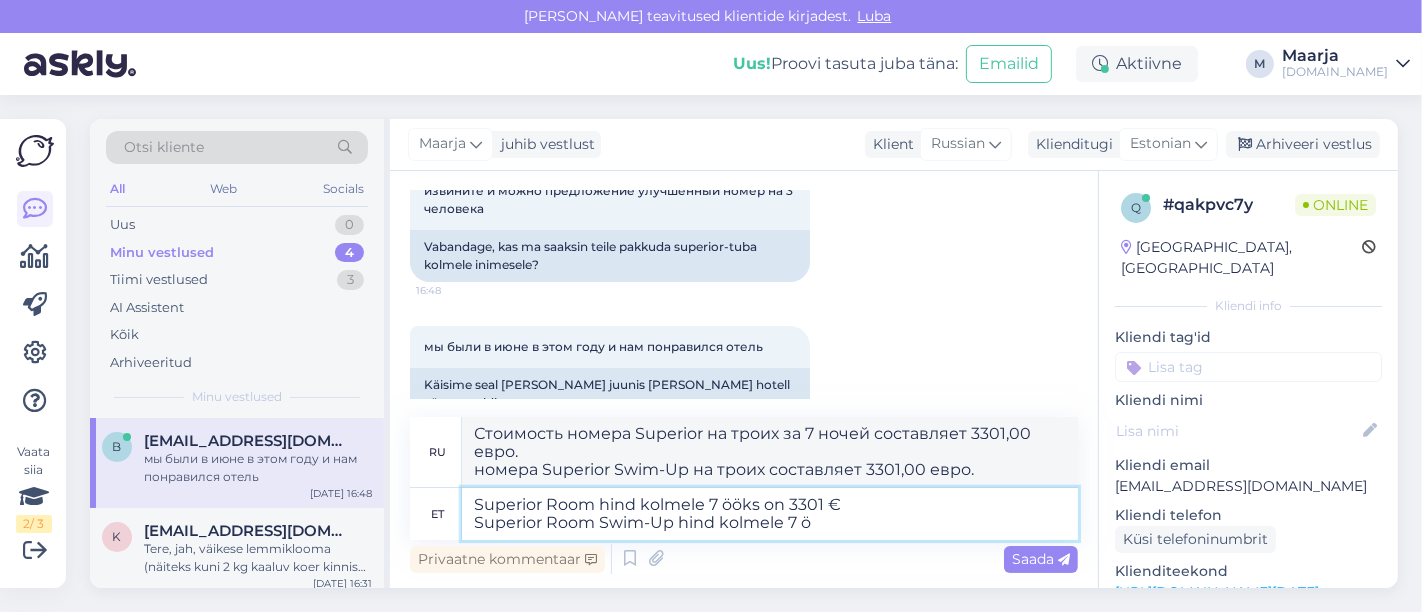 type on "Superior Room hind kolmele 7 ööks on 3301 €
Superior Room Swim-Up hind kolmele 7 öö" 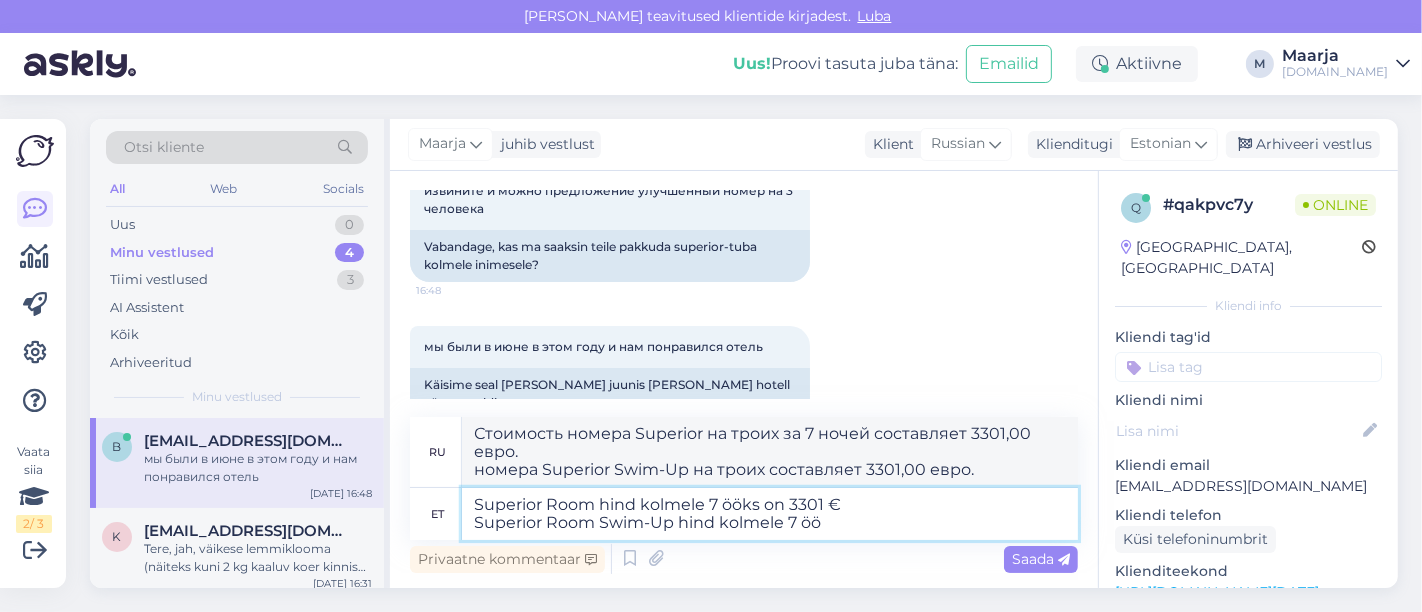 type on "Стоимость номера Superior Room на троих на 7 ночей составляет €3301
Стоимость номера Superior Room Swim-Up на троих на 7 ночей составляет €3301." 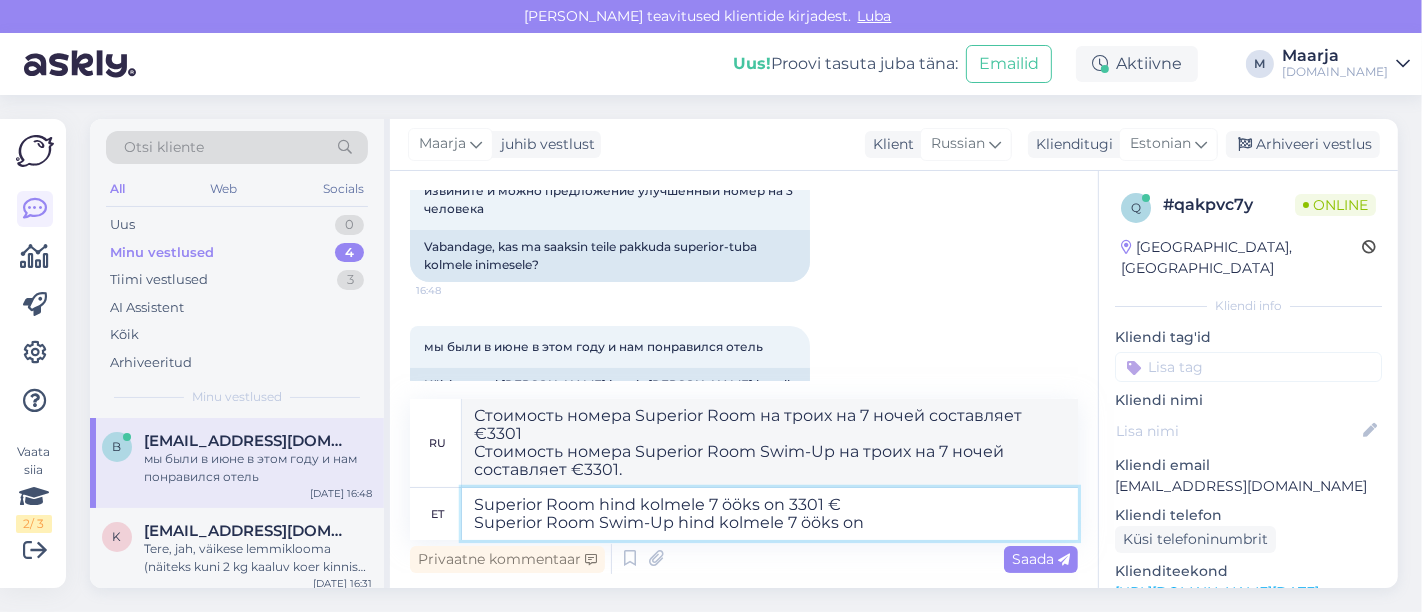type on "Superior Room hind kolmele 7 ööks on 3301 €
Superior Room Swim-Up hind kolmele 7 ööks on" 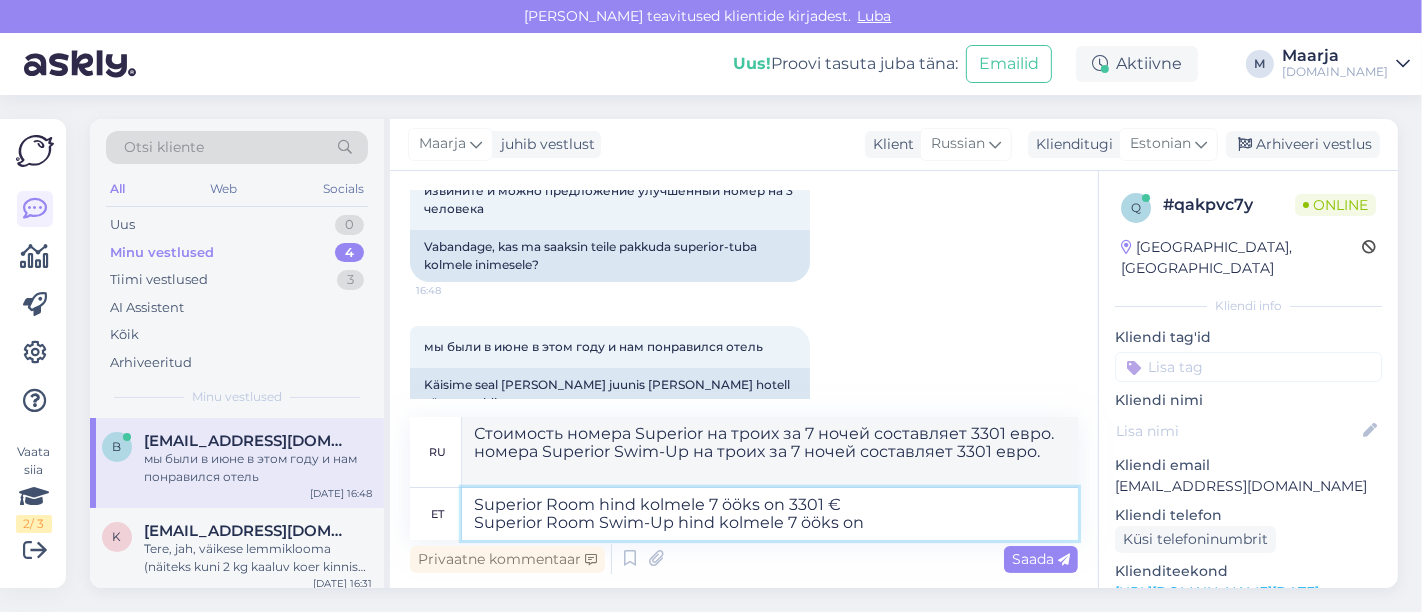 type on "Цена за номер Superior Room на троих на 7 ночей составляет €3301
Цена за номер Superior Room Swim-Up на троих на 7 ночей составляет" 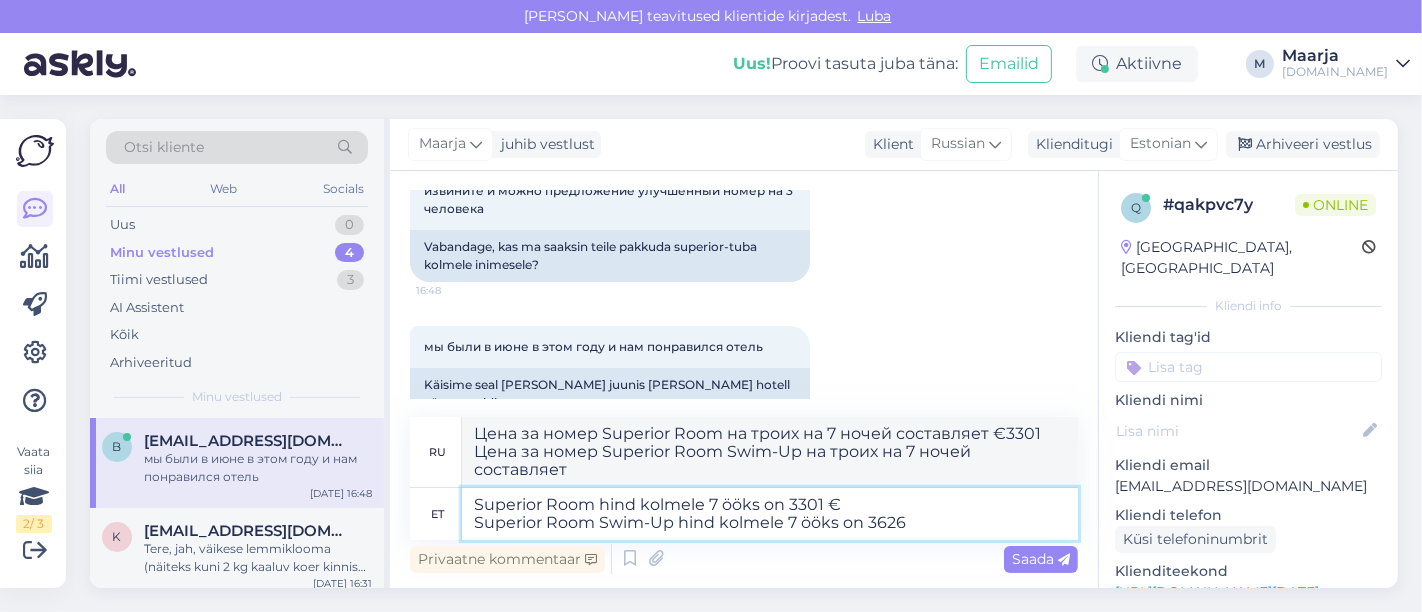 type on "Superior Room hind kolmele 7 ööks on 3301 €
Superior Room Swim-Up hind kolmele 7 ööks on 3626 €" 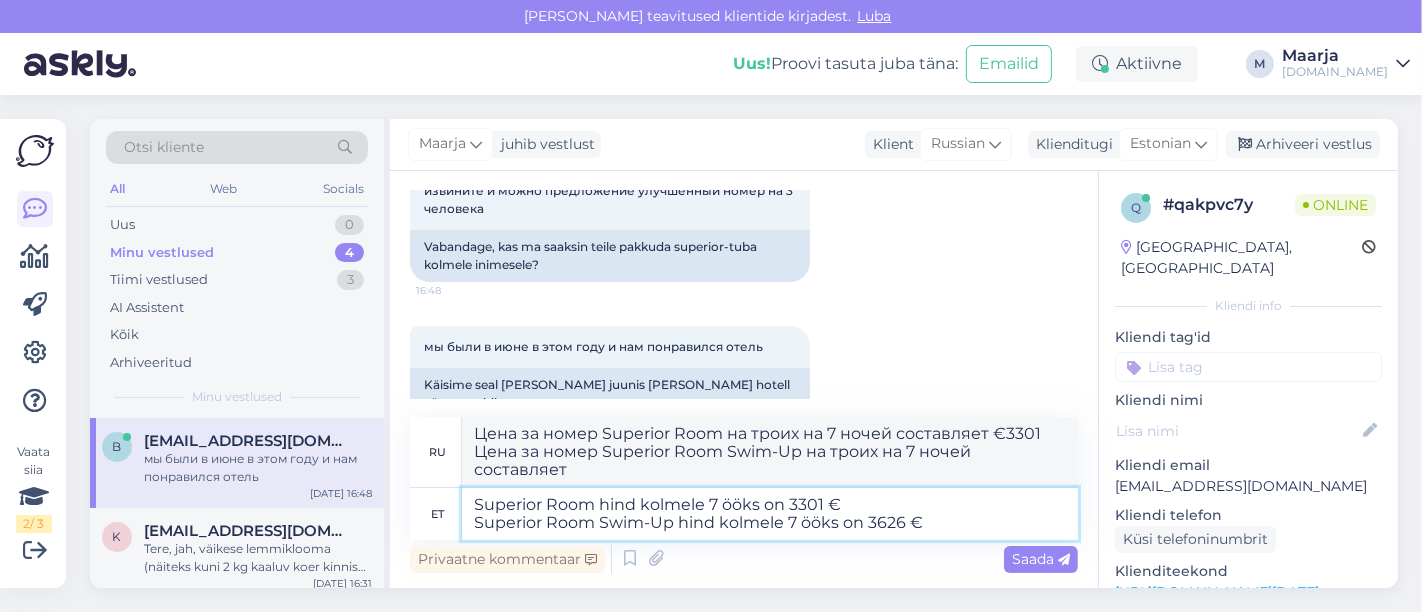type on "Цена за номер Superior Room на троих на 7 ночей составляет €3301
Цена за номер Superior Room Swim-Up на троих на 7 ночей составляет €3626" 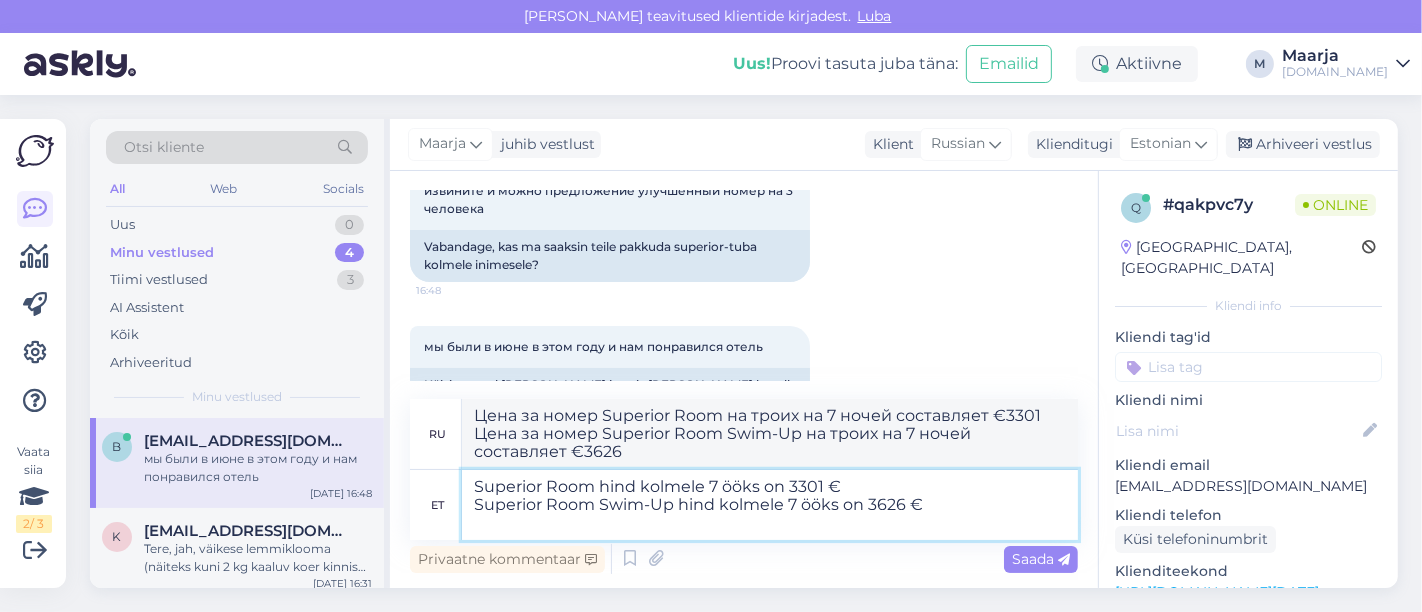 type on "Superior Room hind kolmele 7 ööks on 3301 €
Superior Room Swim-Up hind kolmele 7 ööks on 3626 €" 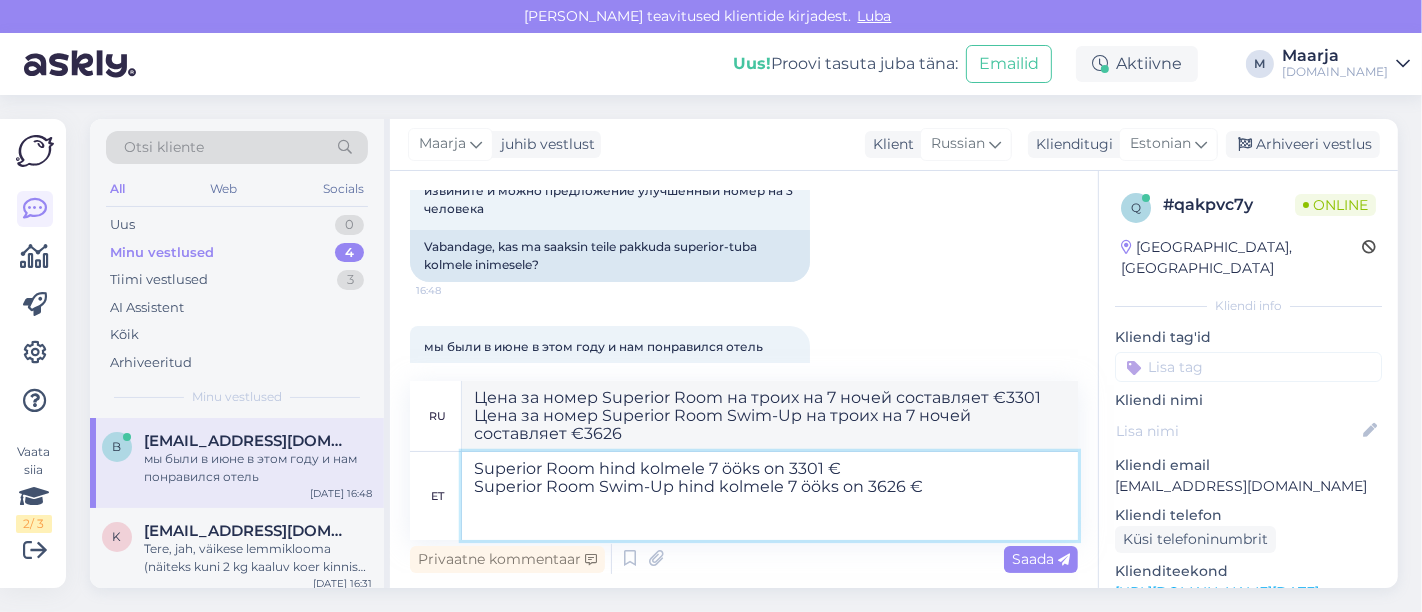 type on "Стоимость номера Superior на троих за 7 ночей составляет 3301 евро.
номера Superior Swim-Up на троих за 7 ночей составляет 3626 евро." 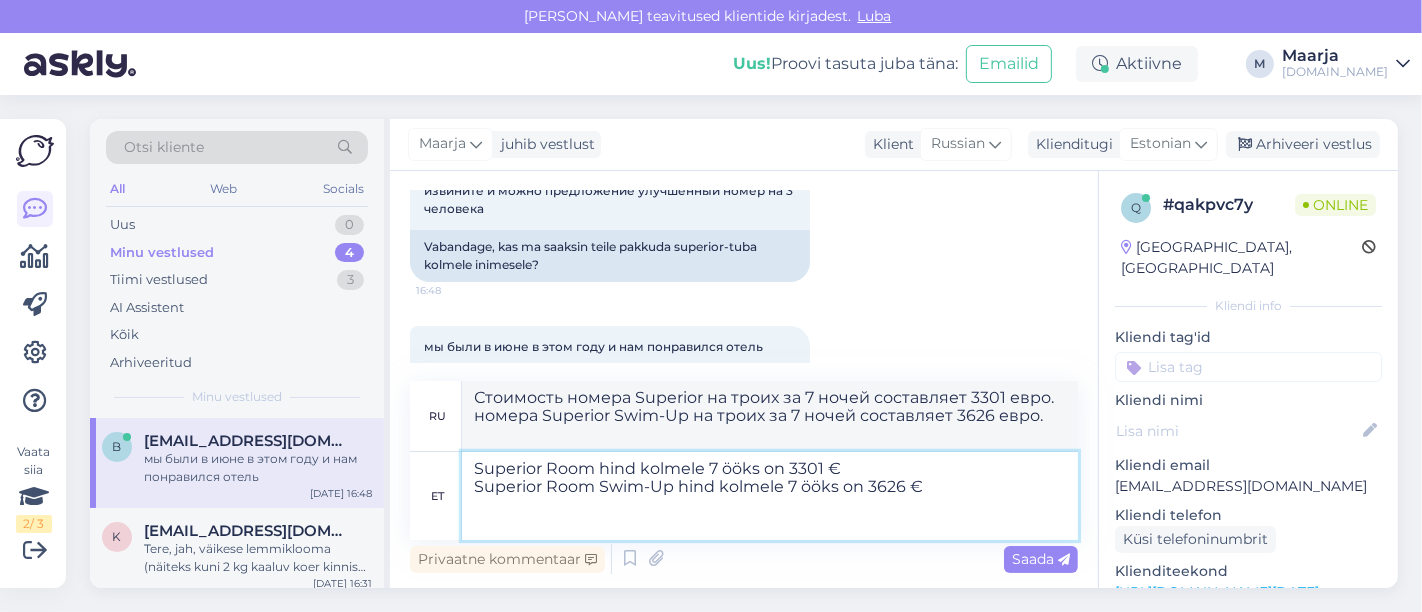 drag, startPoint x: 957, startPoint y: 491, endPoint x: 422, endPoint y: 458, distance: 536.0168 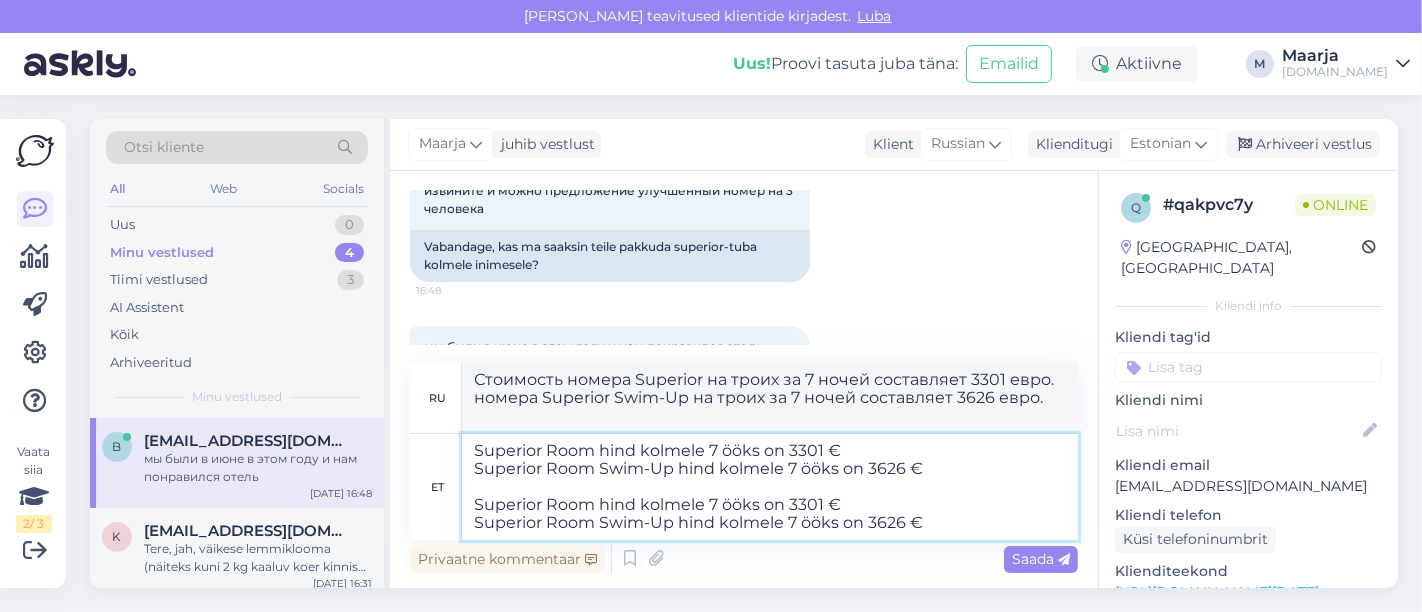 type on "Цена за номер Superior Room на троих на 7 ночей составляет €3301
Цена за номер Superior Room Swim-Up на троих на 7 ночей составляет €3626
Цена за номер Superior Room Swim-Up на троих на 7 ночей составляет €3301
Цена за номер Superior Room Swim-Up на троих на 7 ночей составляет €3626" 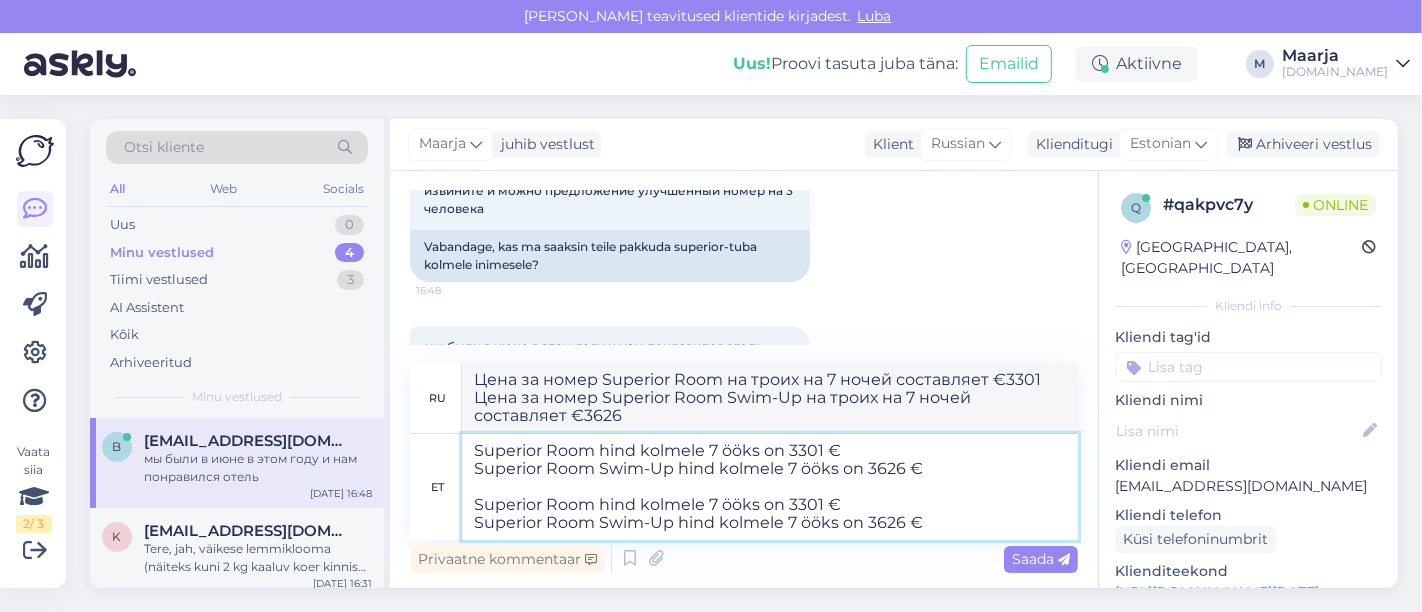 click on "Superior Room hind kolmele 7 ööks on 3301 €
Superior Room Swim-Up hind kolmele 7 ööks on 3626 €
Superior Room hind kolmele 7 ööks on 3301 €
Superior Room Swim-Up hind kolmele 7 ööks on 3626 €" at bounding box center [770, 487] 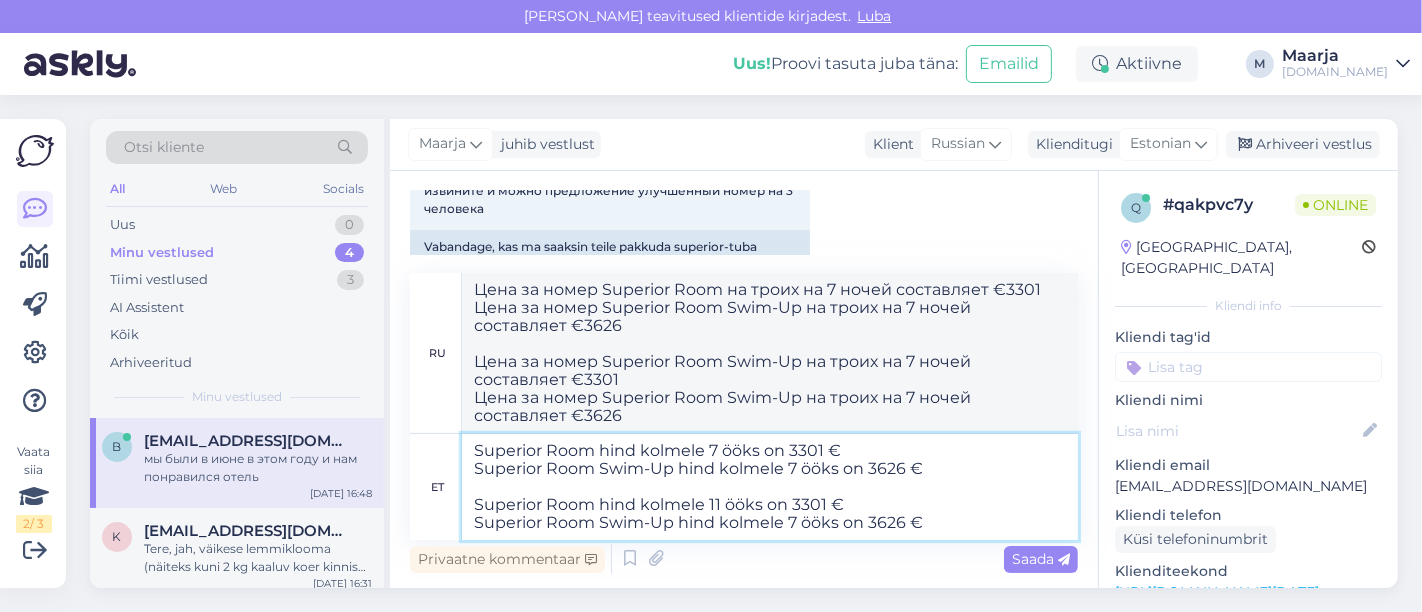 type on "Superior Room hind kolmele 7 ööks on 3301 €
Superior Room Swim-Up hind kolmele 7 ööks on 3626 €
Superior Room hind kolmele 11 ööks on 3301 €
Superior Room Swim-Up hind kolmele 7 ööks on 3626 €" 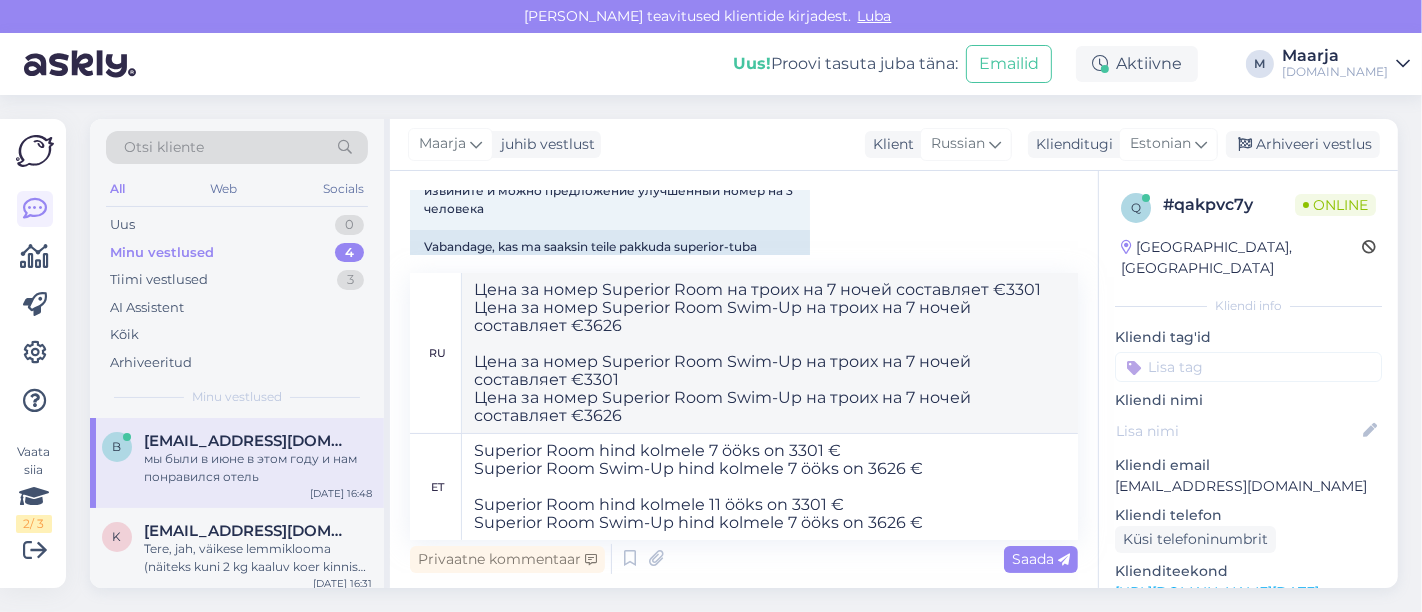 type on "Цена номера Superior Room на троих на 7 ночей составляет €3301
Цена номера Superior Room Swim-Up на троих на 7 ночей составляет €3626
Цена номера Superior Room на троих на 11 ночей составляет €3301
Цена номера Superior Room Swim-Up на троих на 7 ночей составляет €3626" 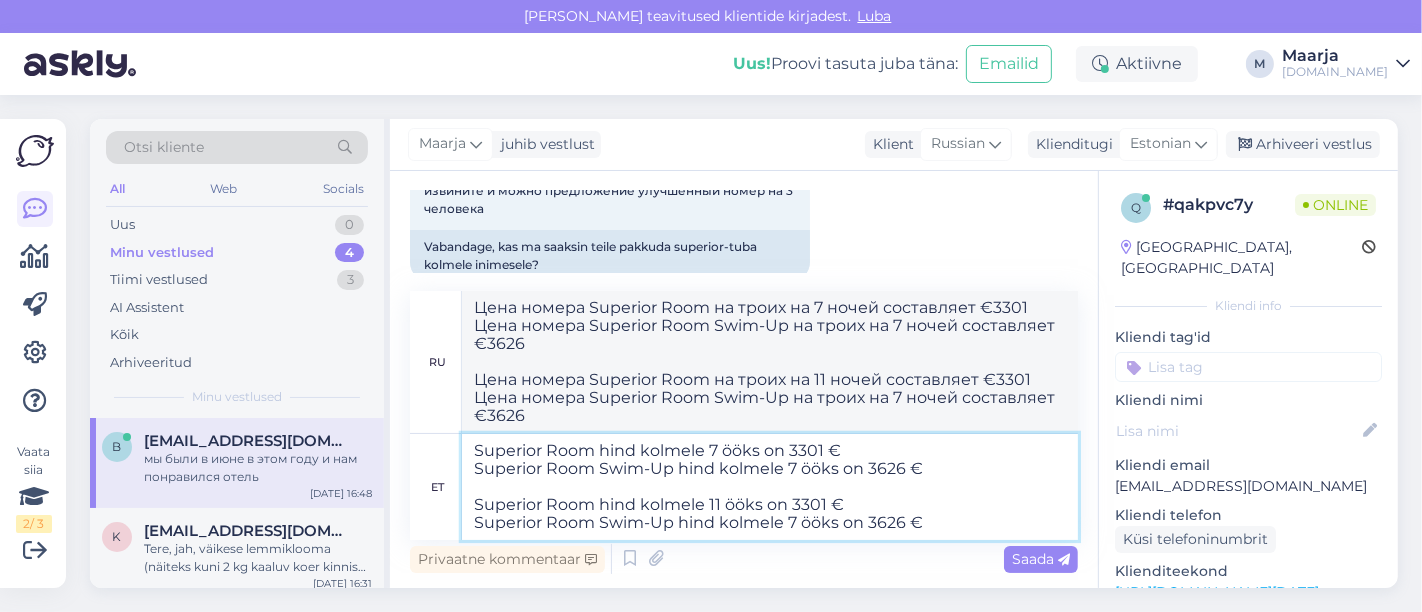 drag, startPoint x: 822, startPoint y: 507, endPoint x: 791, endPoint y: 507, distance: 31 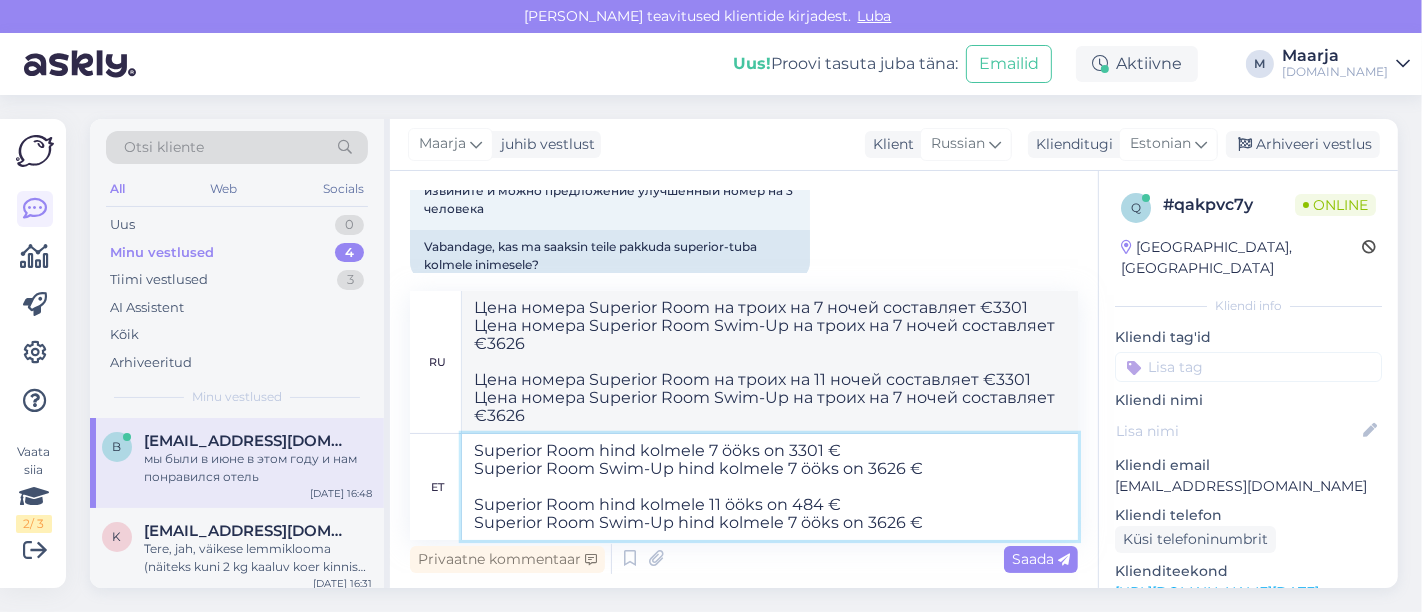 type on "Superior Room hind kolmele 7 ööks on 3301 €
Superior Room Swim-Up hind kolmele 7 ööks on 3626 €
Superior Room hind kolmele 11 ööks on 4847 €
Superior Room Swim-Up hind kolmele 7 ööks on 3626 €" 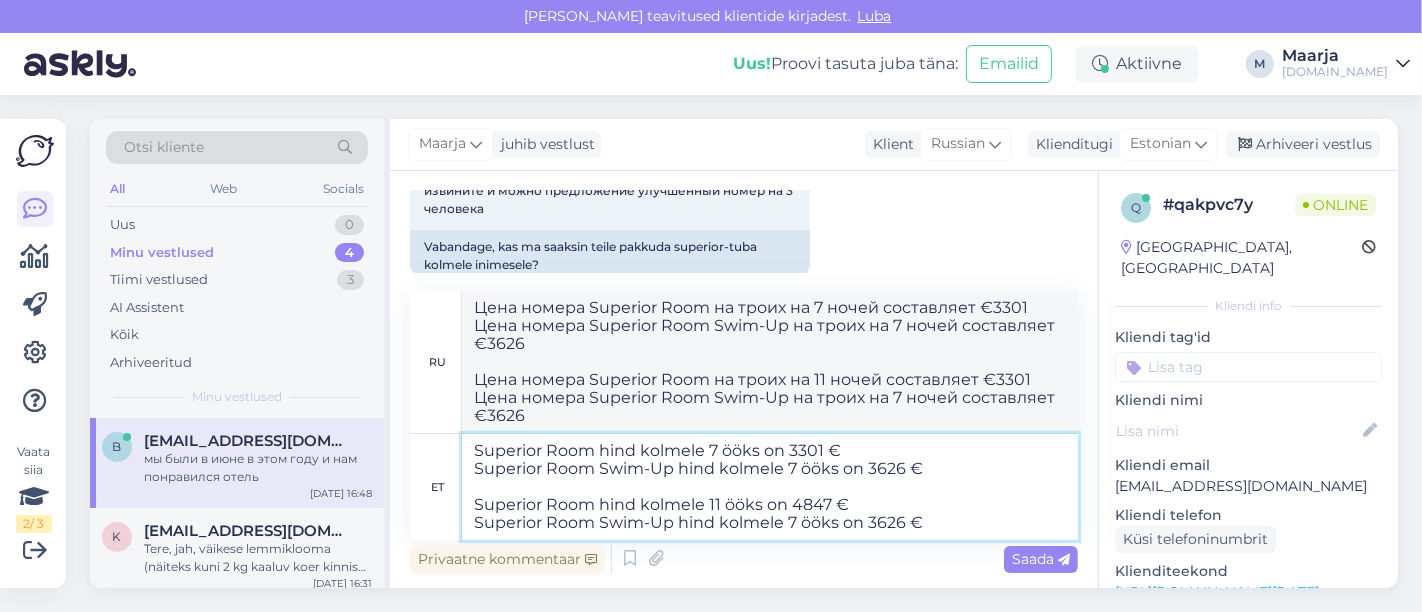 type on "Цена номера Superior на троих на 7 ночей составляет €3301
Цена номера Superior Swim-Up на троих на 7 ночей составляет €3626
Цена номера Superior на троих на 11 ночей составляет €4847
Цена номера Superior Swim-Up на троих на 7 ночей составляет €3626" 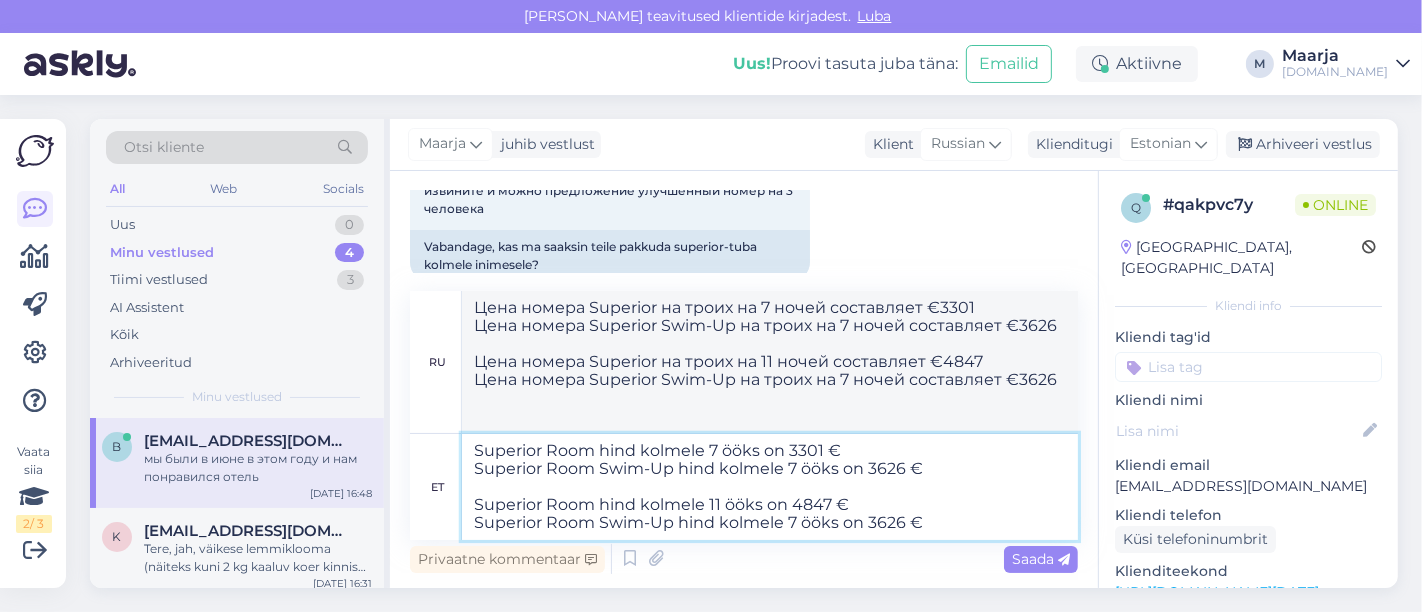 drag, startPoint x: 902, startPoint y: 530, endPoint x: 868, endPoint y: 532, distance: 34.058773 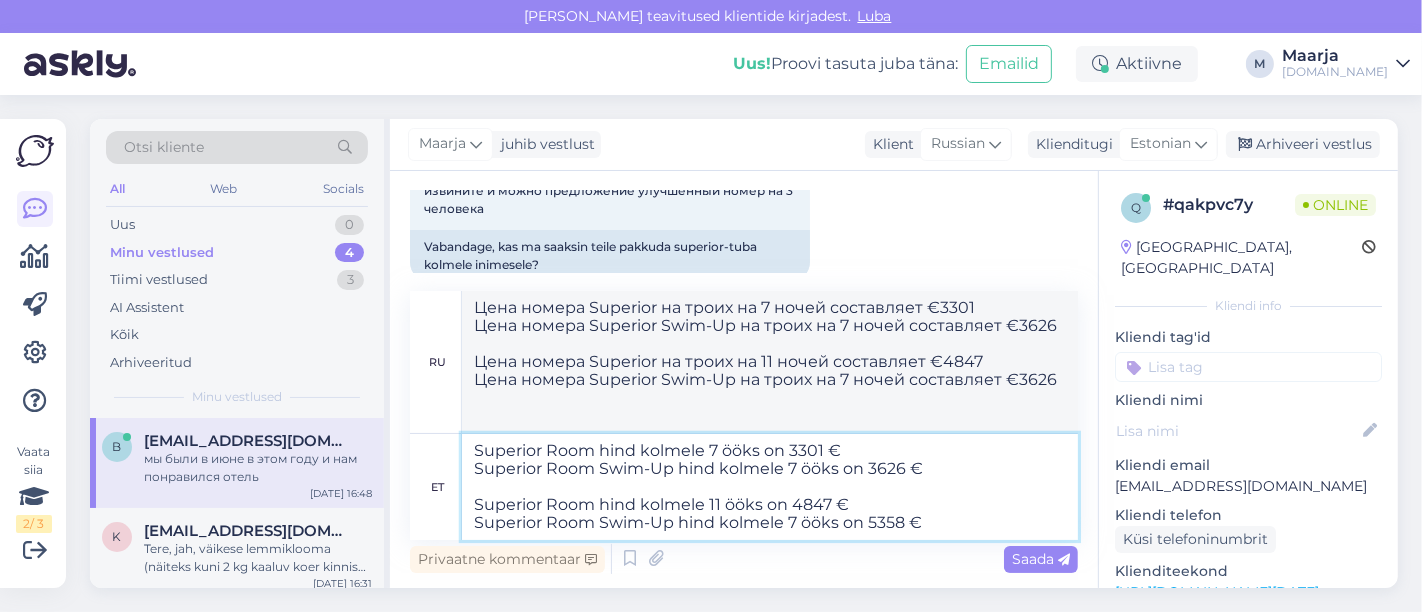 type on "Superior Room hind kolmele 7 ööks on 3301 €
Superior Room Swim-Up hind kolmele 7 ööks on 3626 €
Superior Room hind kolmele 11 ööks on 4847 €
Superior Room Swim-Up hind kolmele 7 ööks on 5358 €" 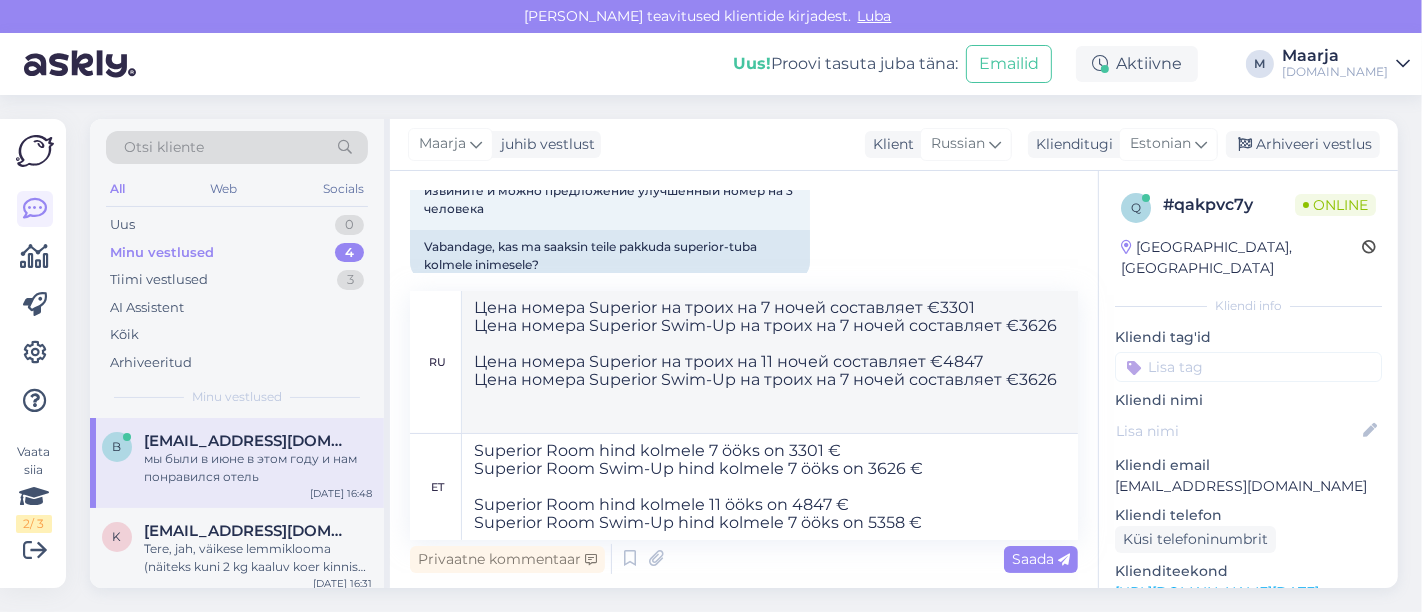 type on "Цена номера Superior на троих на 7 ночей составляет €3301
Цена номера Superior Swim-Up на троих на 7 ночей составляет €3626
Цена номера Superior на троих на 11 ночей составляет €4847
Цена номера Superior Swim-Up на троих на 7 ночей составляет €5358" 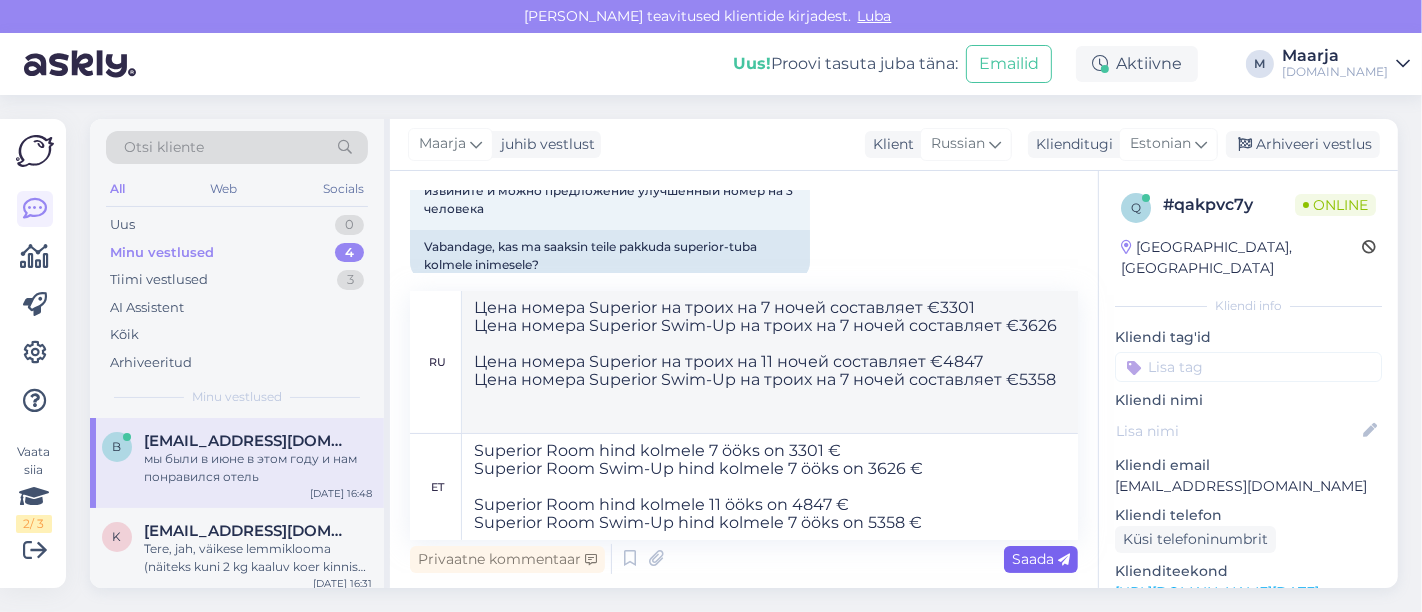 click at bounding box center (1064, 560) 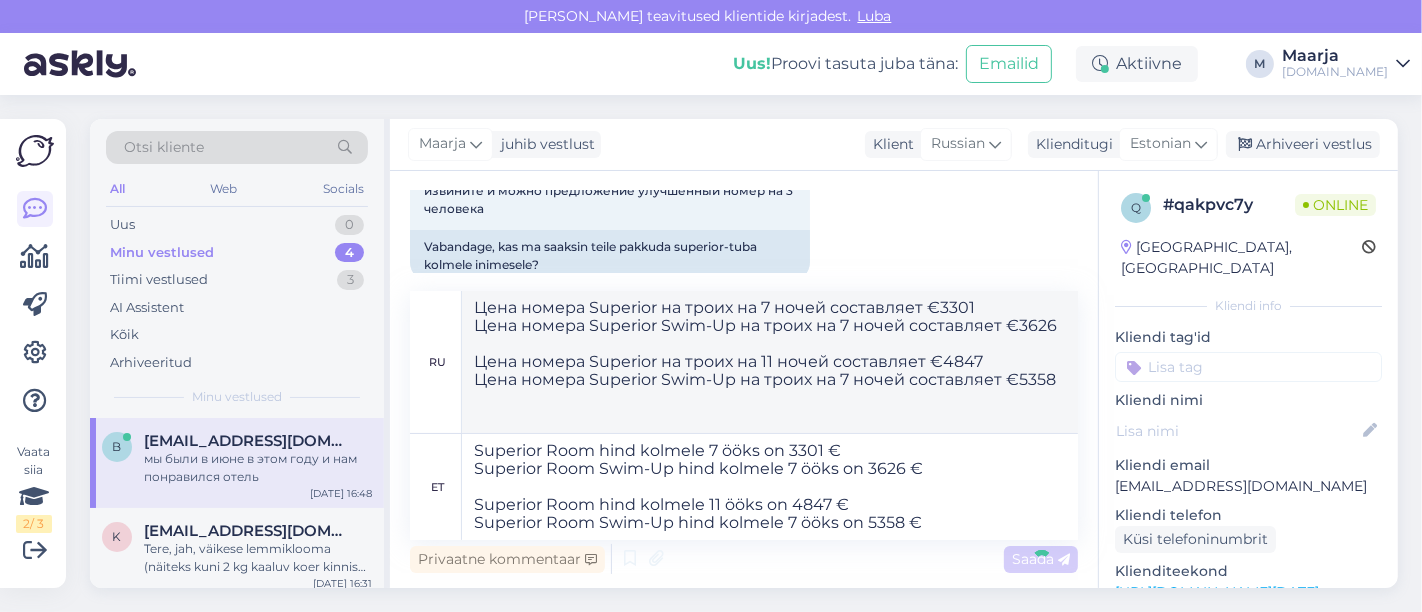 type 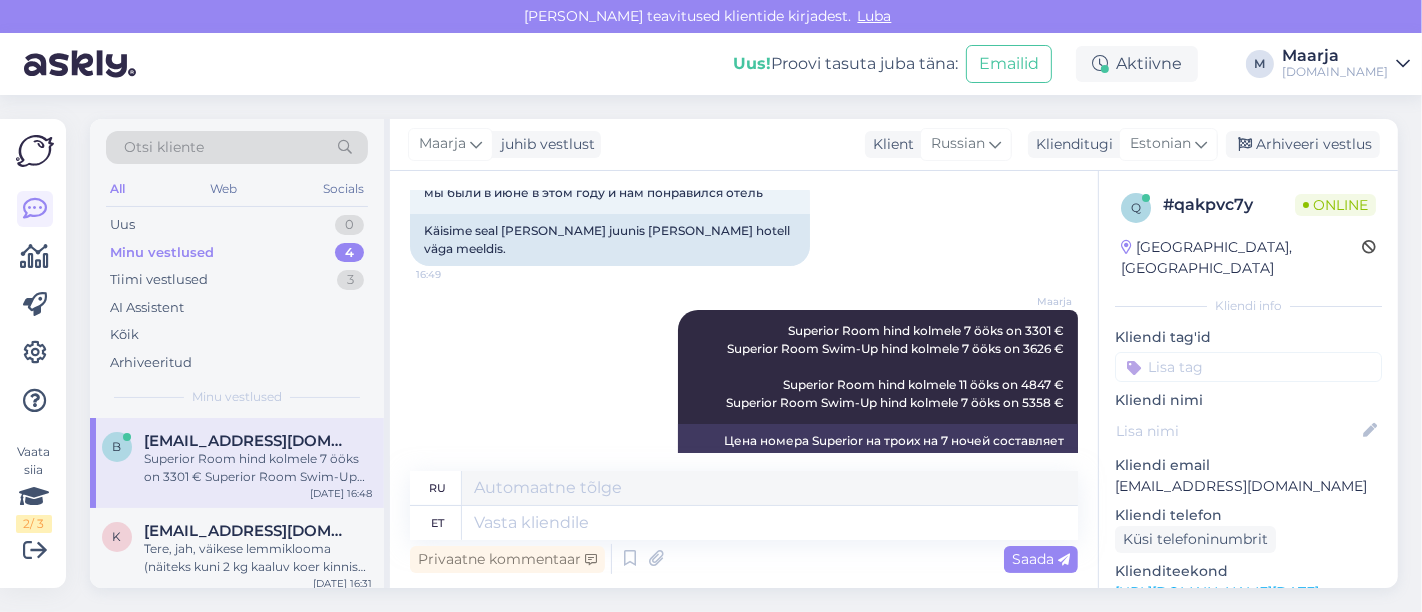 scroll, scrollTop: 12655, scrollLeft: 0, axis: vertical 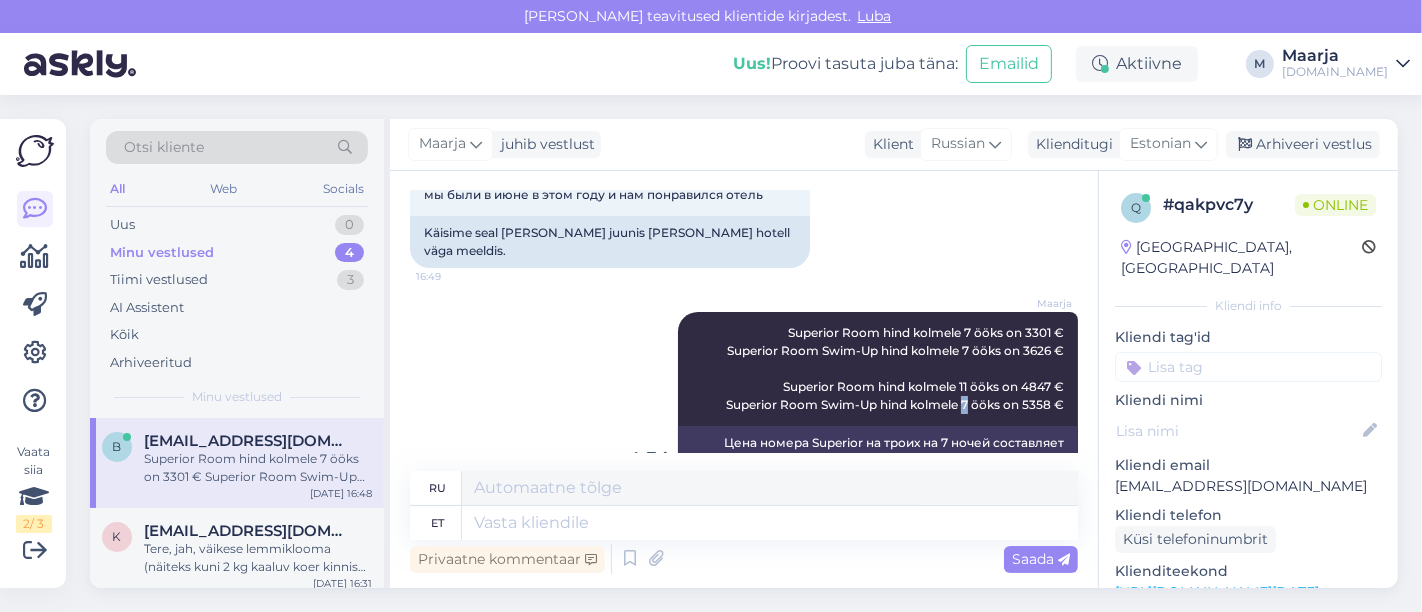 click on "Superior Room hind kolmele 7 ööks on 3301 €
Superior Room Swim-Up hind kolmele 7 ööks on 3626 €
Superior Room hind kolmele 11 ööks on 4847 €
Superior Room Swim-Up hind kolmele 7 ööks on 5358 €" at bounding box center (895, 368) 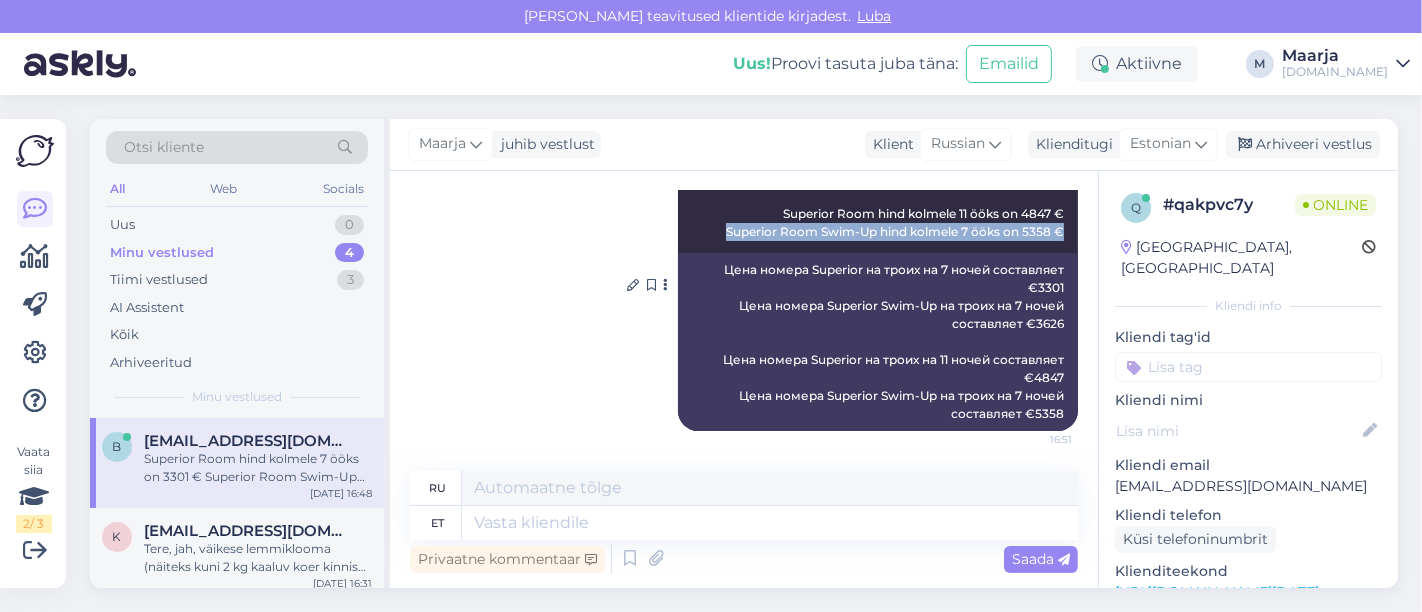 drag, startPoint x: 1054, startPoint y: 232, endPoint x: 695, endPoint y: 234, distance: 359.00558 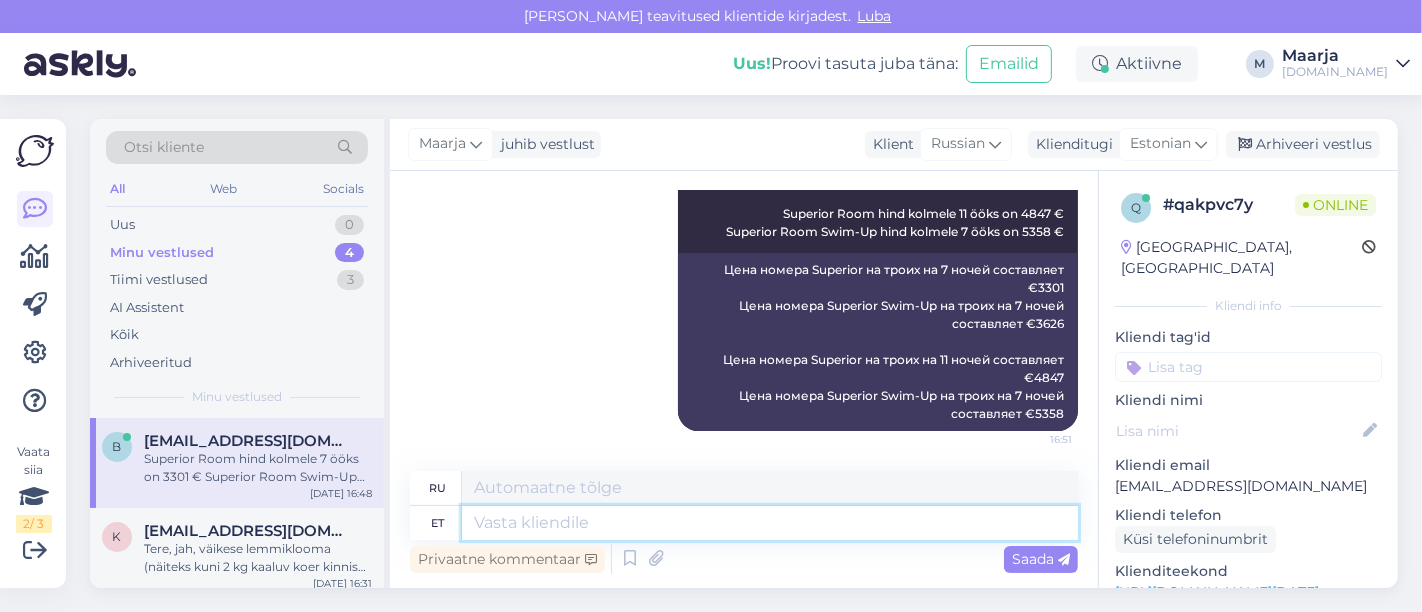 click at bounding box center [770, 523] 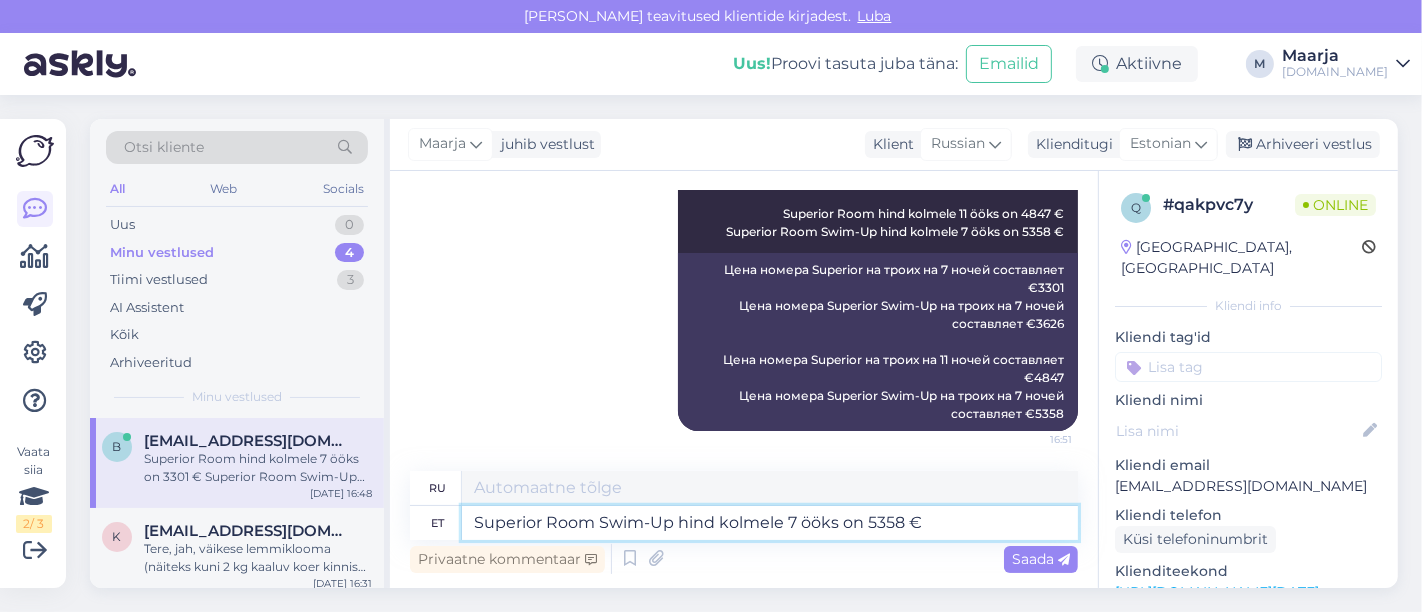 type 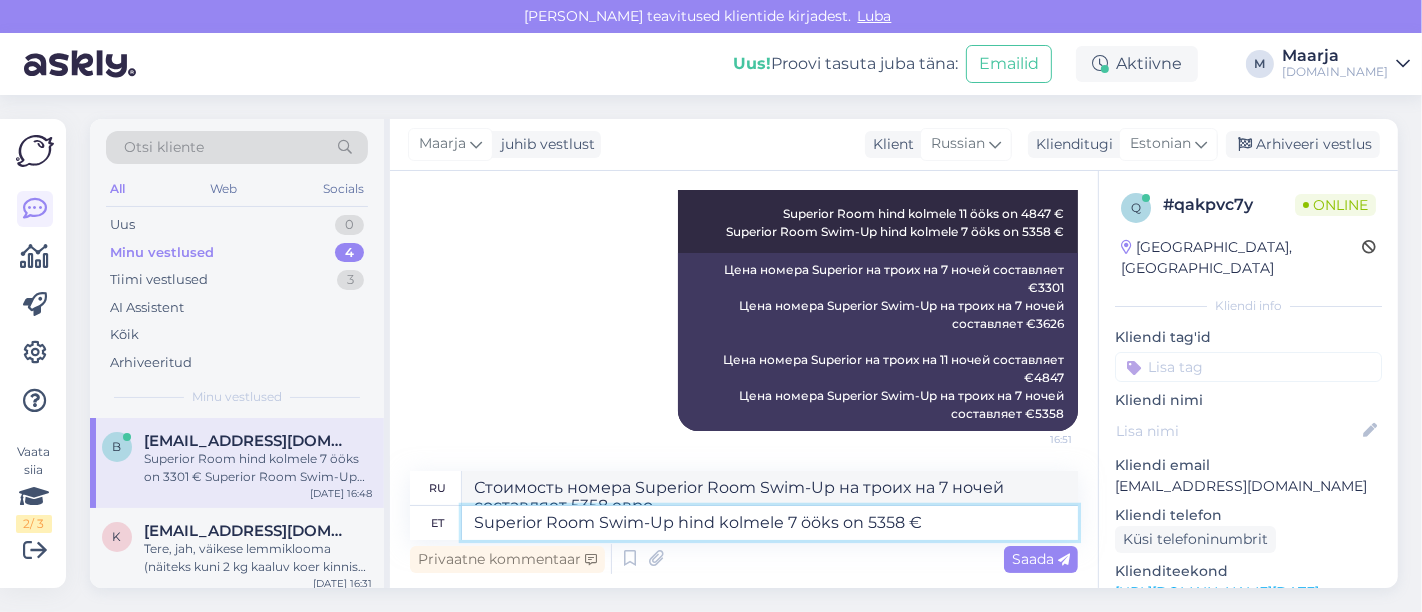 click on "Superior Room Swim-Up hind kolmele 7 ööks on 5358 €" at bounding box center (770, 523) 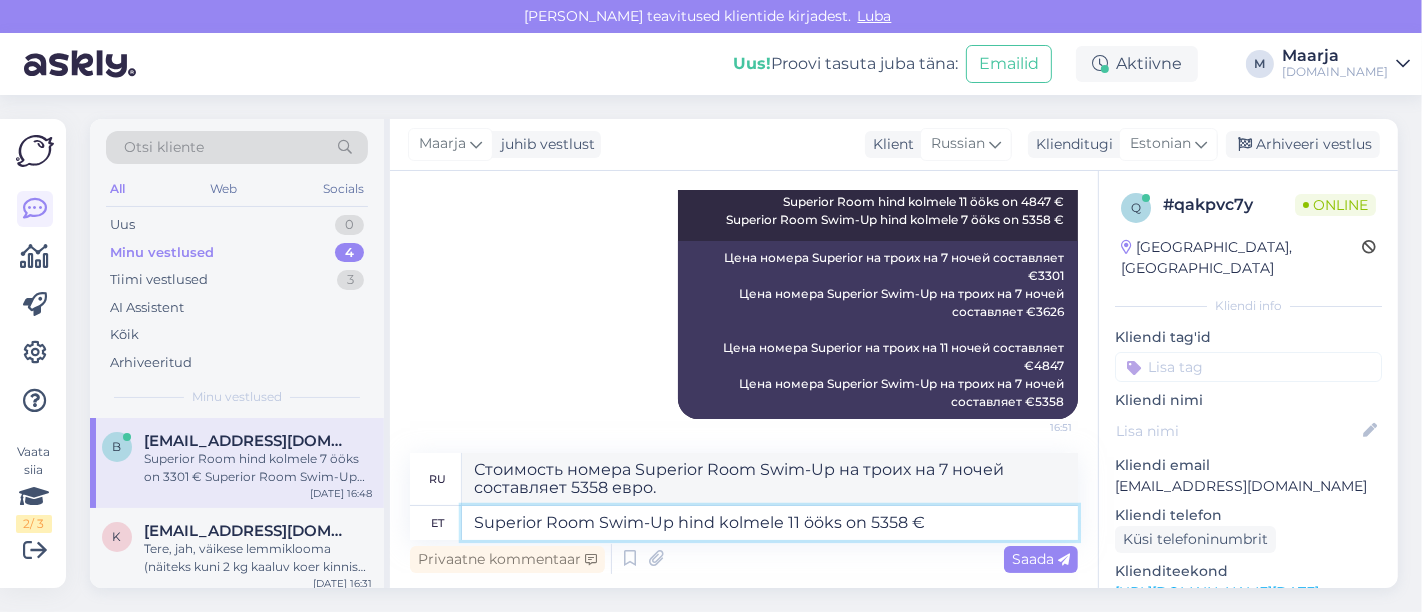 click on "Superior Room Swim-Up hind kolmele 11 ööks on 5358 €" at bounding box center (770, 523) 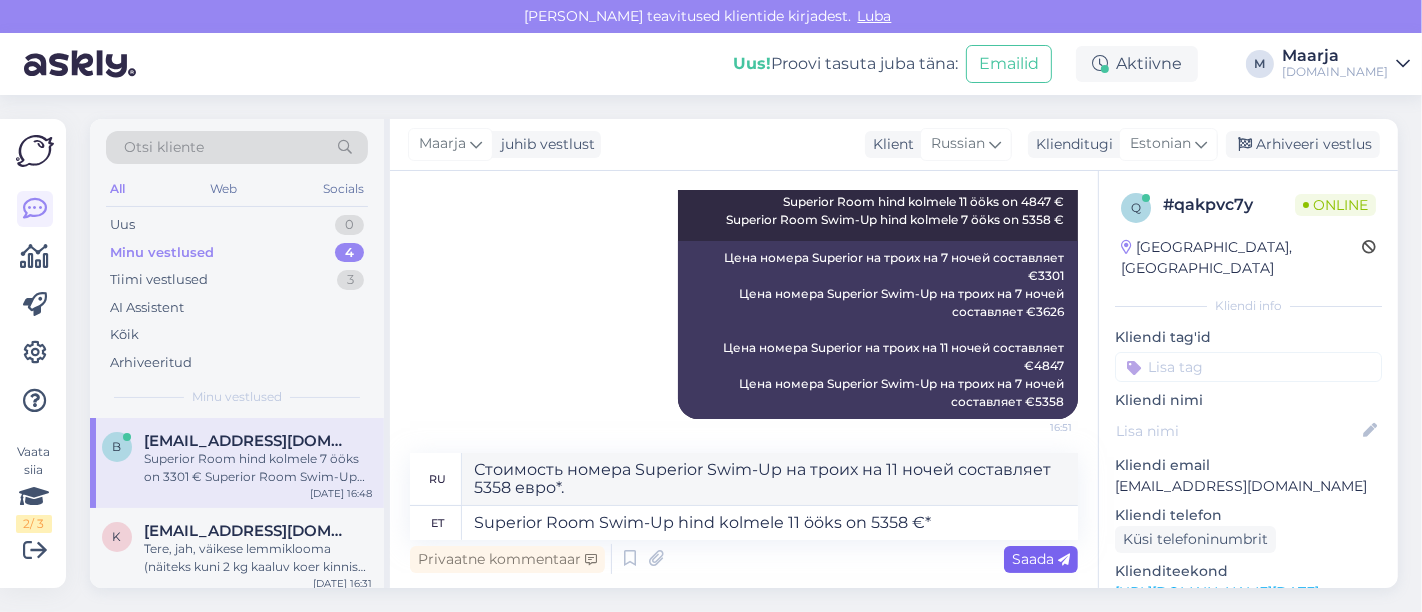 click on "Saada" at bounding box center (1041, 559) 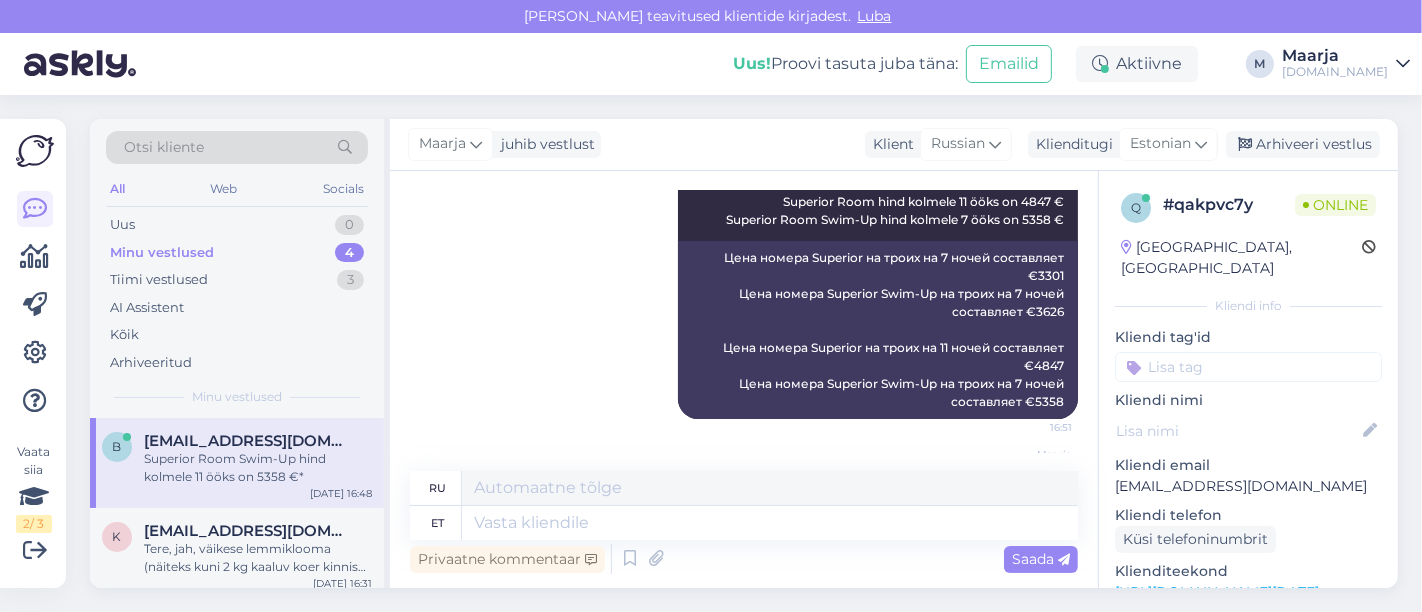 scroll, scrollTop: 12977, scrollLeft: 0, axis: vertical 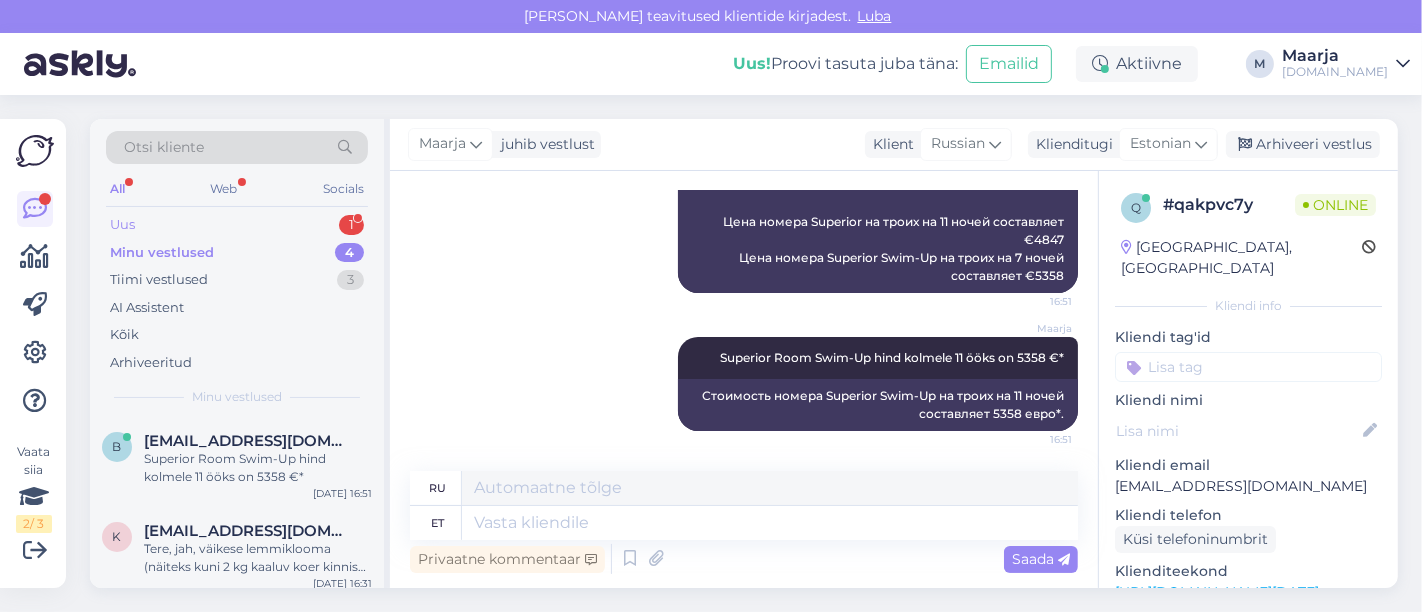 click on "Uus 1" at bounding box center (237, 225) 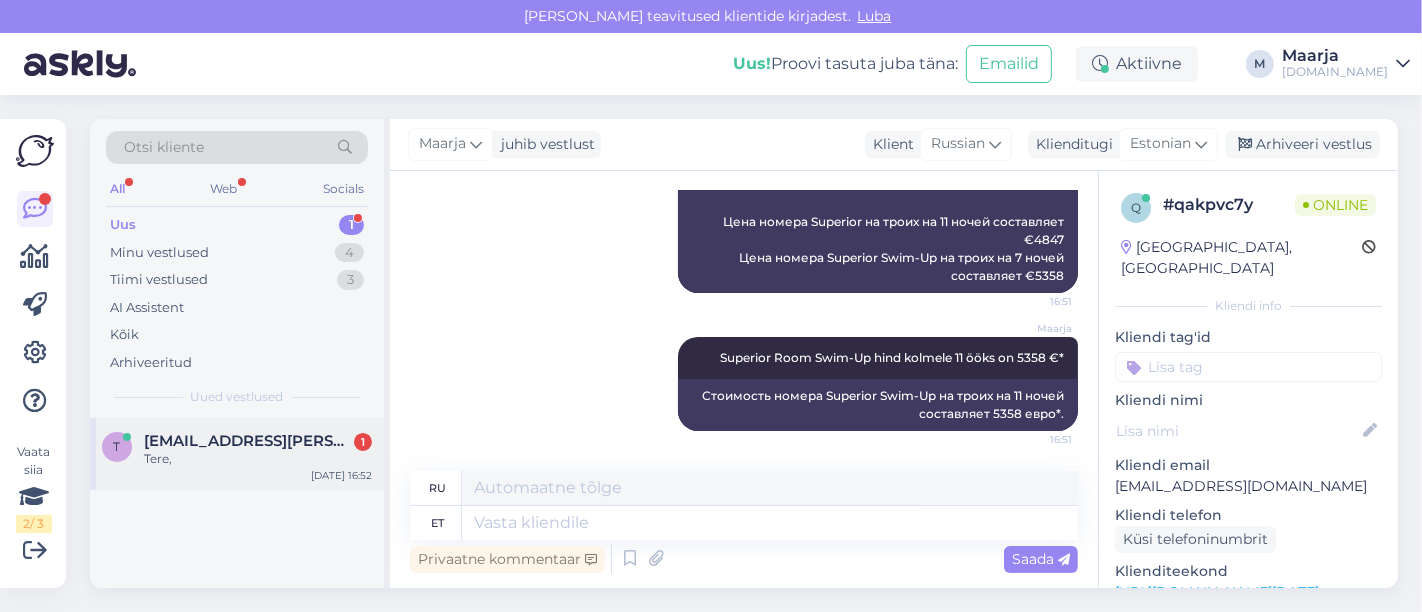 click on "Tere," at bounding box center (258, 459) 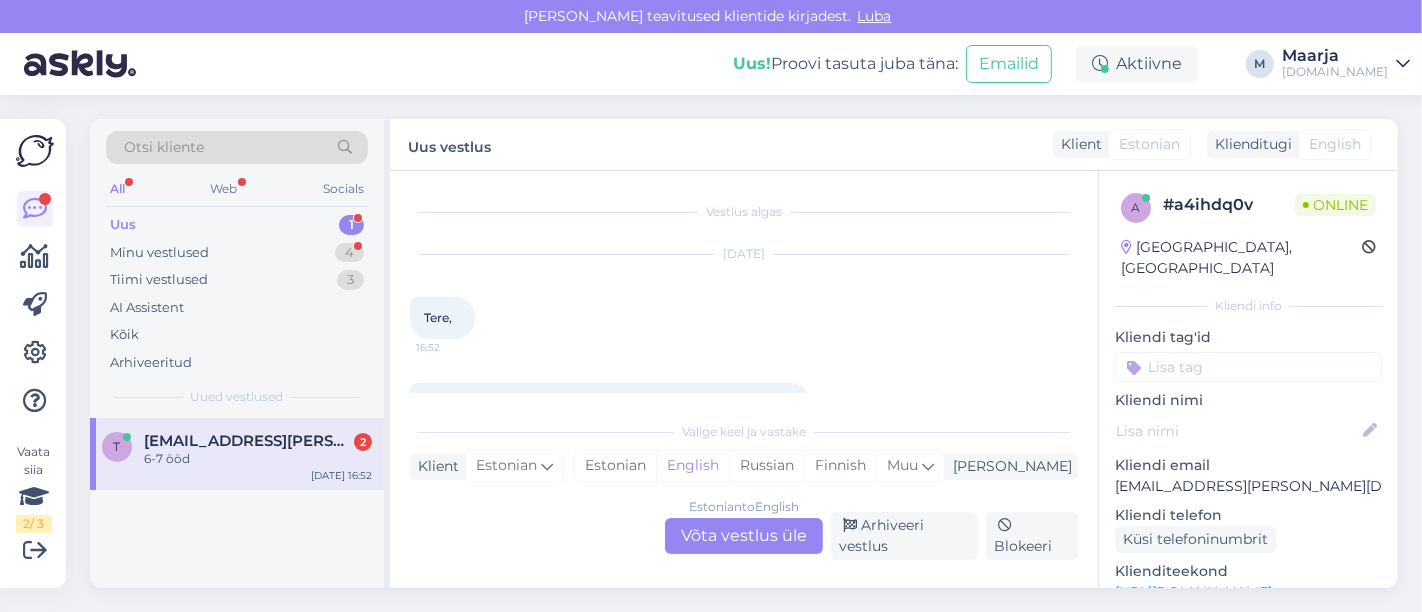 scroll, scrollTop: 174, scrollLeft: 0, axis: vertical 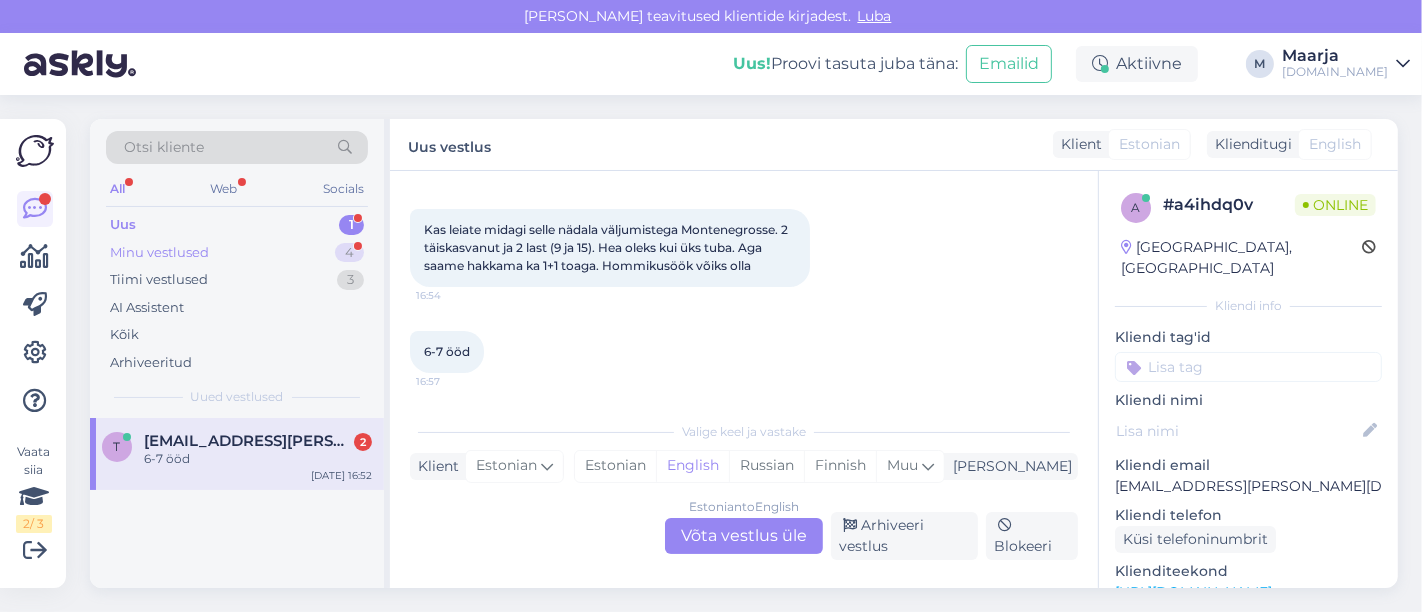 click on "Minu vestlused 4" at bounding box center (237, 253) 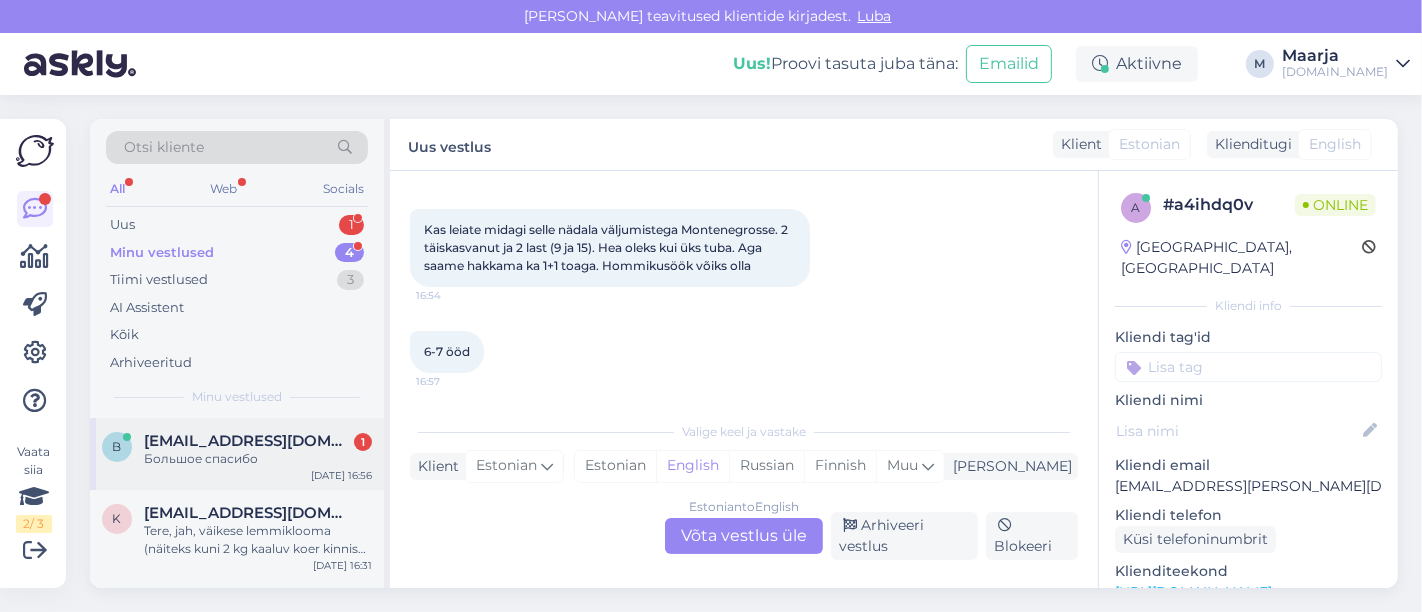 click on "[EMAIL_ADDRESS][DOMAIN_NAME]" at bounding box center (248, 441) 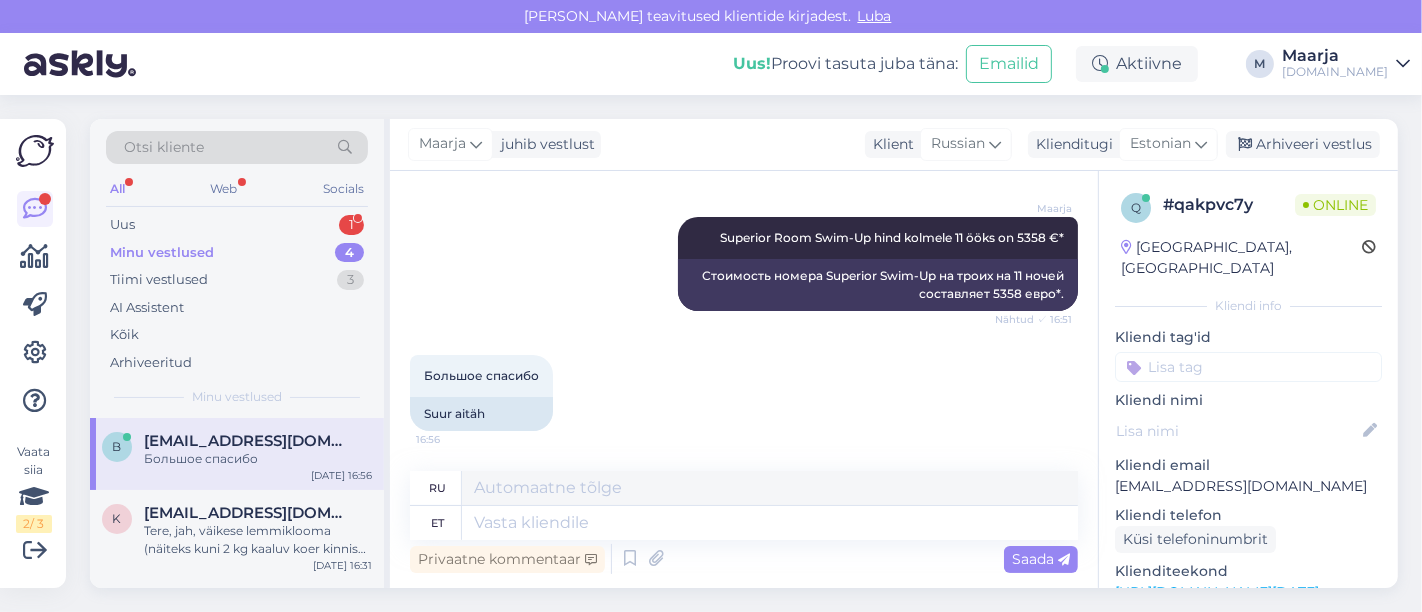 scroll, scrollTop: 12582, scrollLeft: 0, axis: vertical 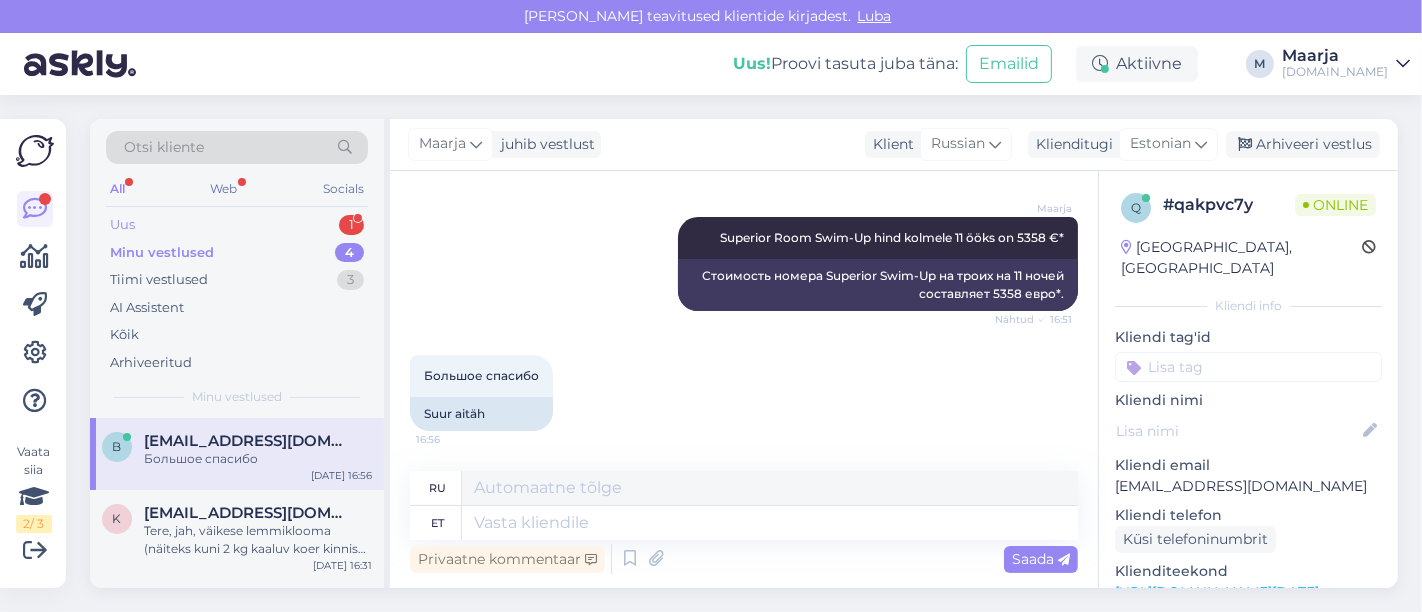 click on "Uus 1" at bounding box center [237, 225] 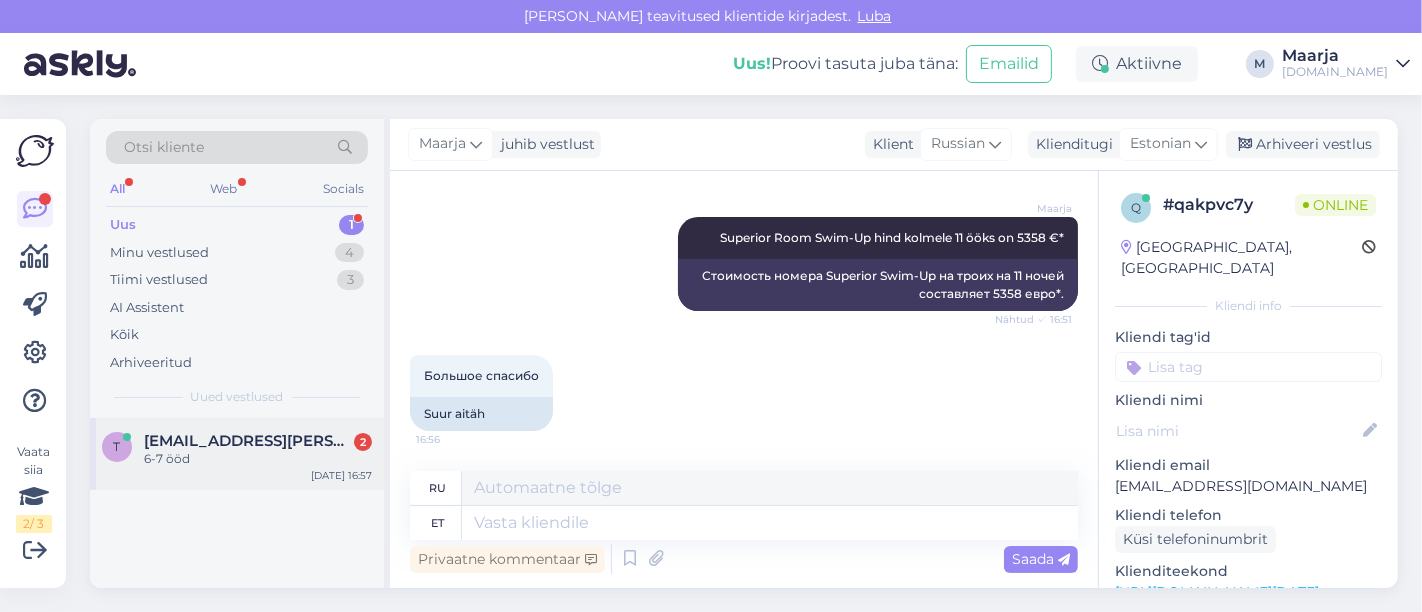 click on "6-7 ööd" at bounding box center [258, 459] 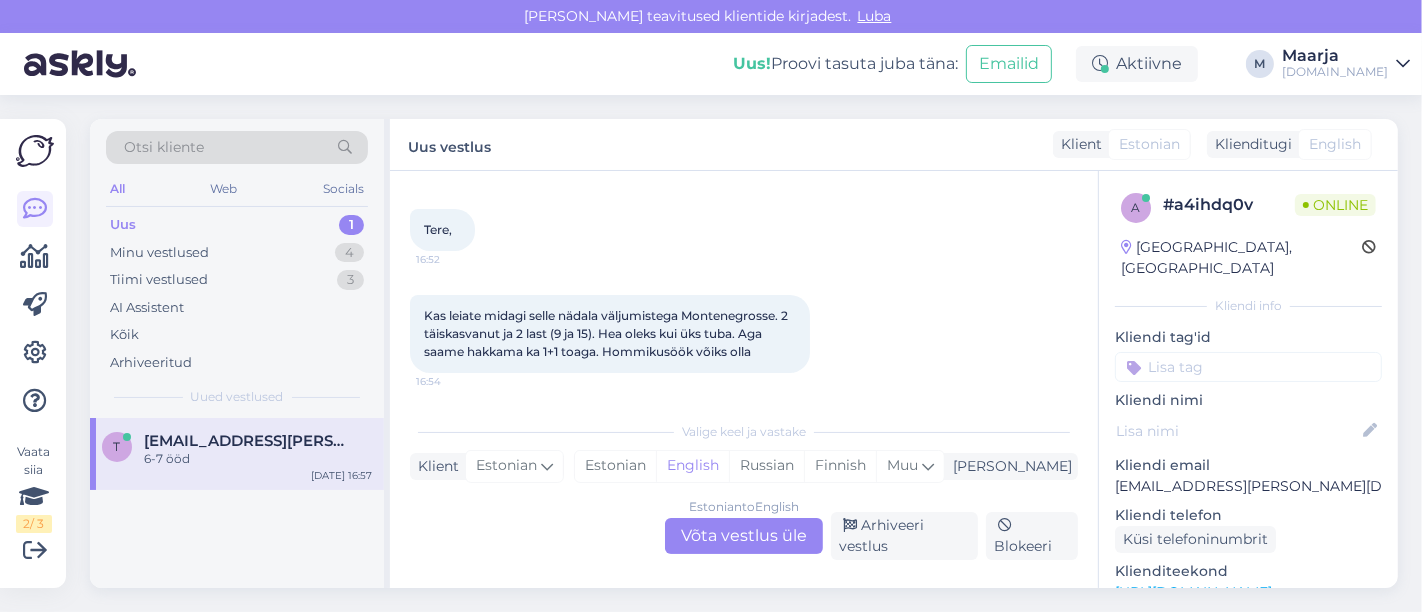 scroll, scrollTop: 88, scrollLeft: 0, axis: vertical 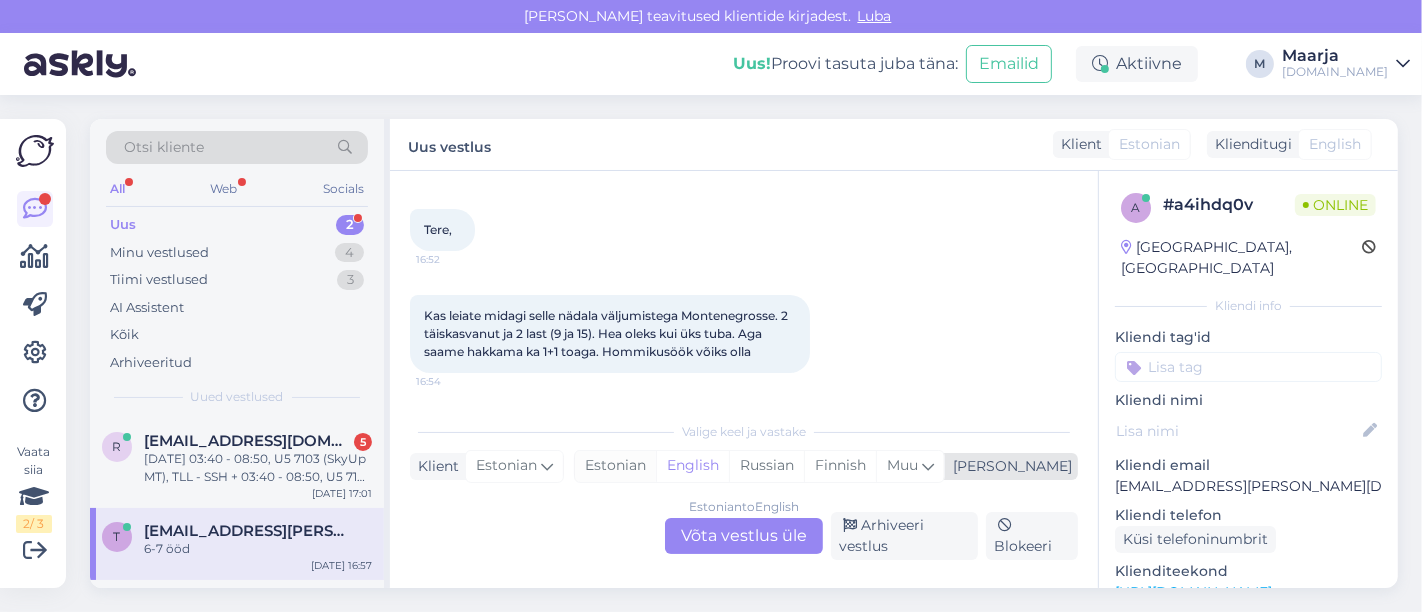 click on "Estonian" at bounding box center (615, 466) 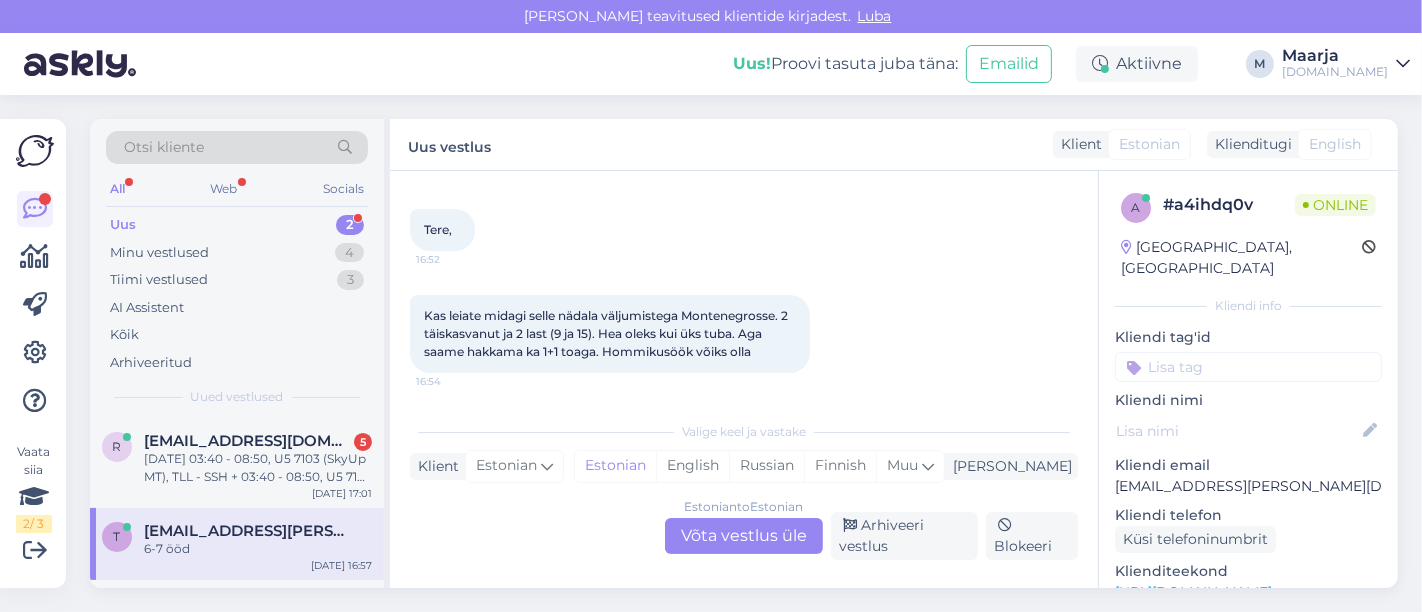 click on "Estonian  to  Estonian Võta vestlus üle" at bounding box center (744, 536) 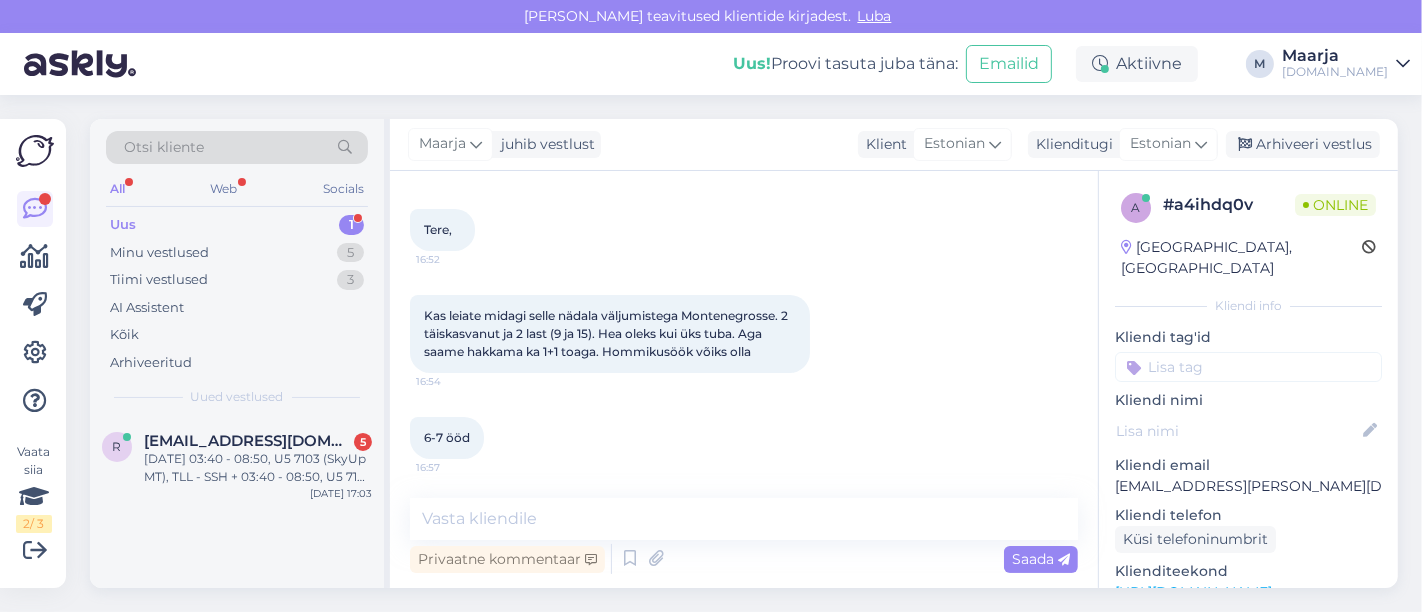 click on "Privaatne kommentaar Saada" at bounding box center (744, 559) 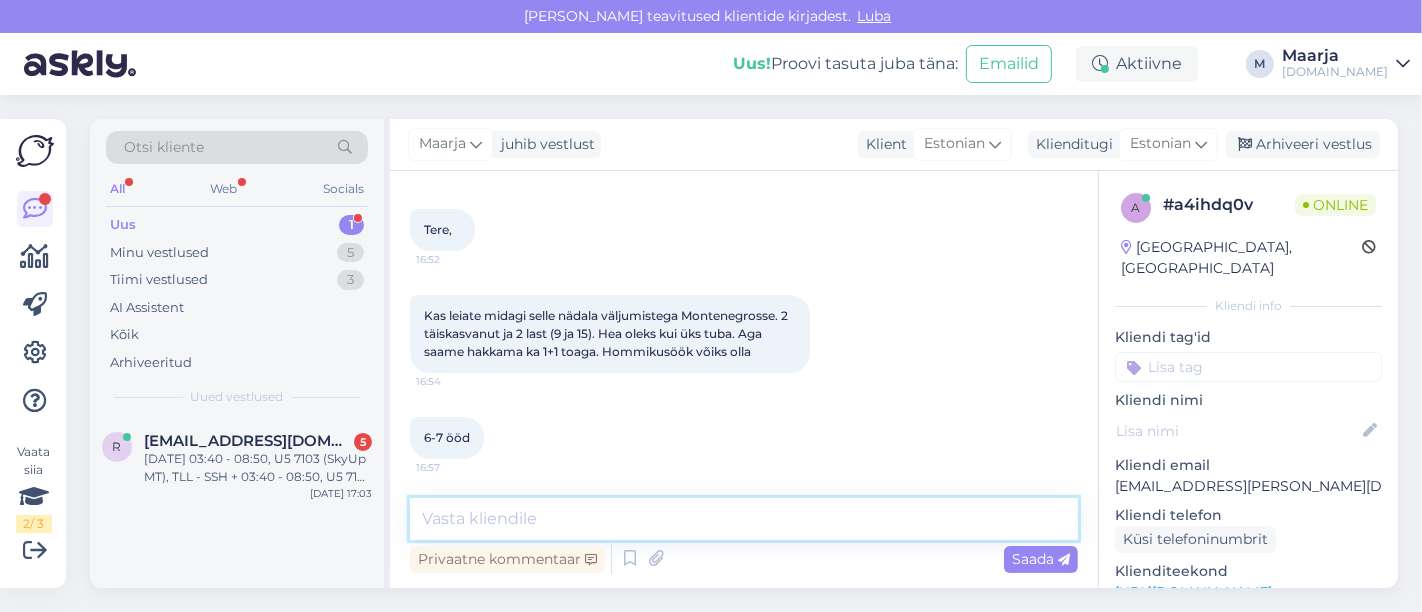 click at bounding box center [744, 519] 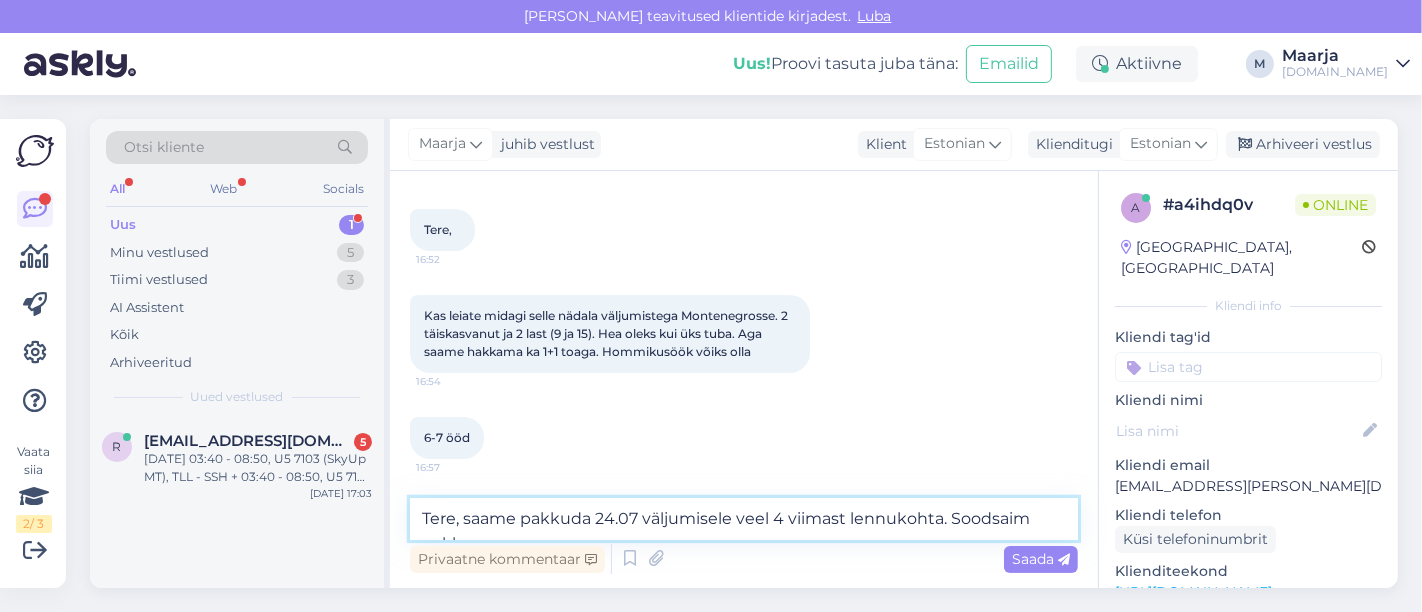 scroll, scrollTop: 88, scrollLeft: 0, axis: vertical 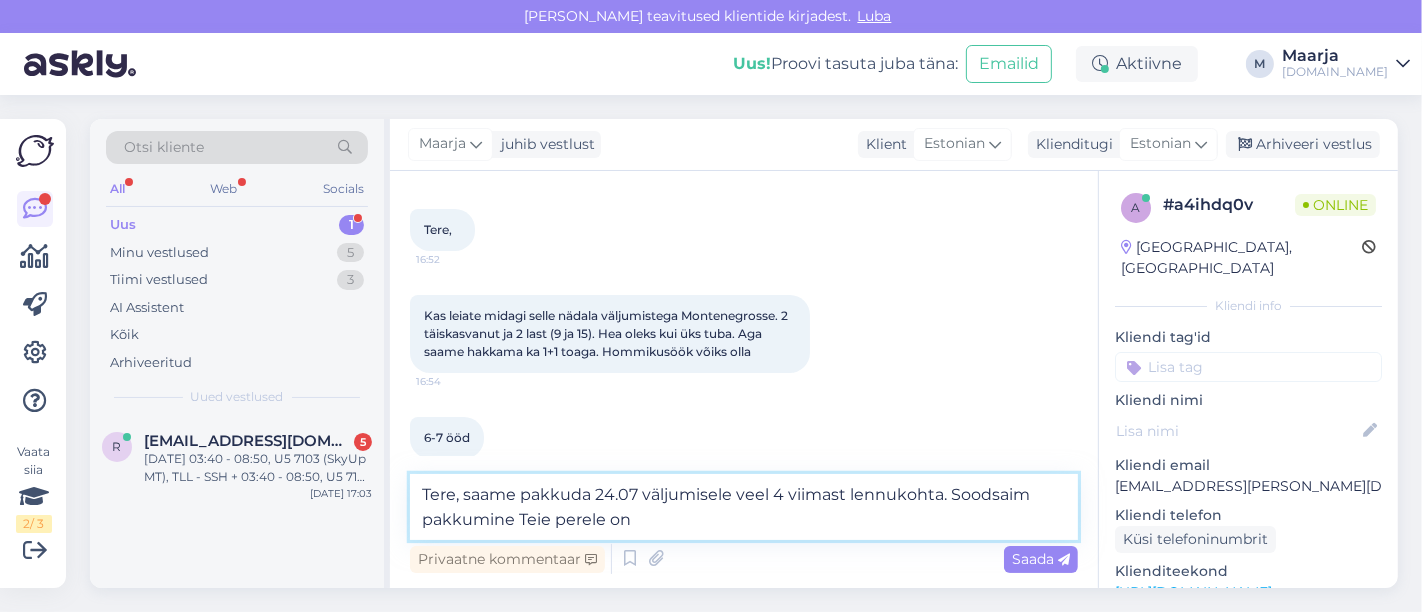 paste on "Fagus by Ay[PERSON_NAME]4)" 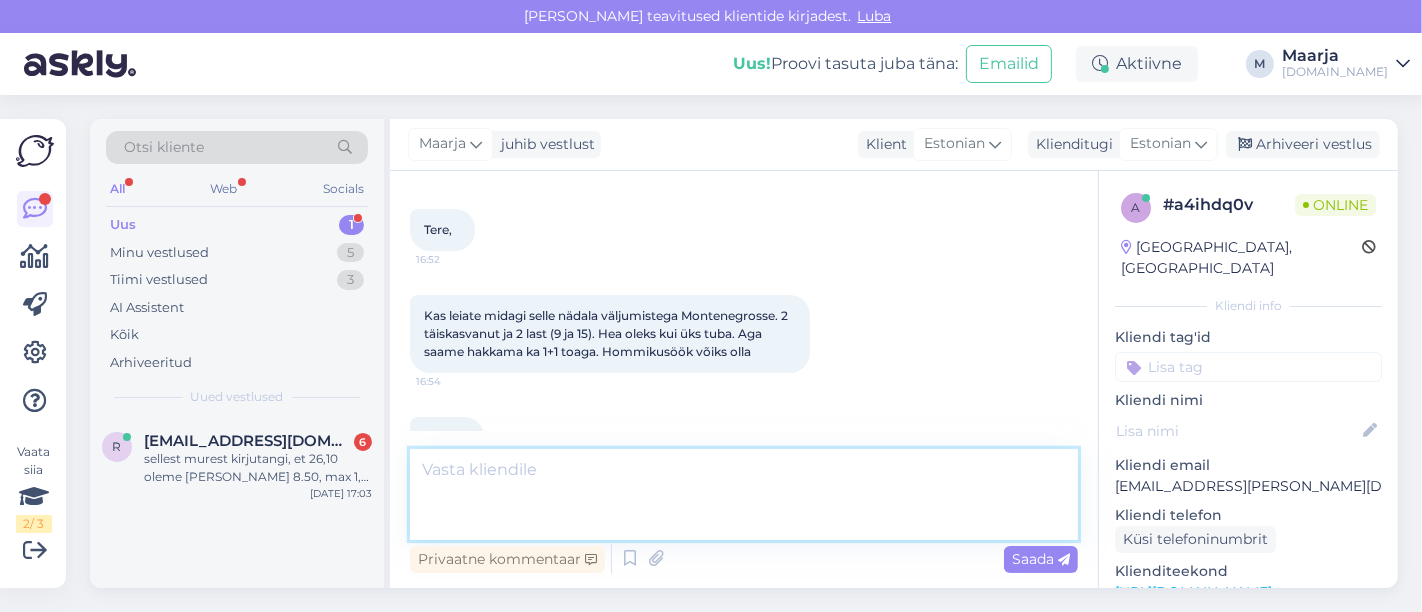 scroll, scrollTop: 210, scrollLeft: 0, axis: vertical 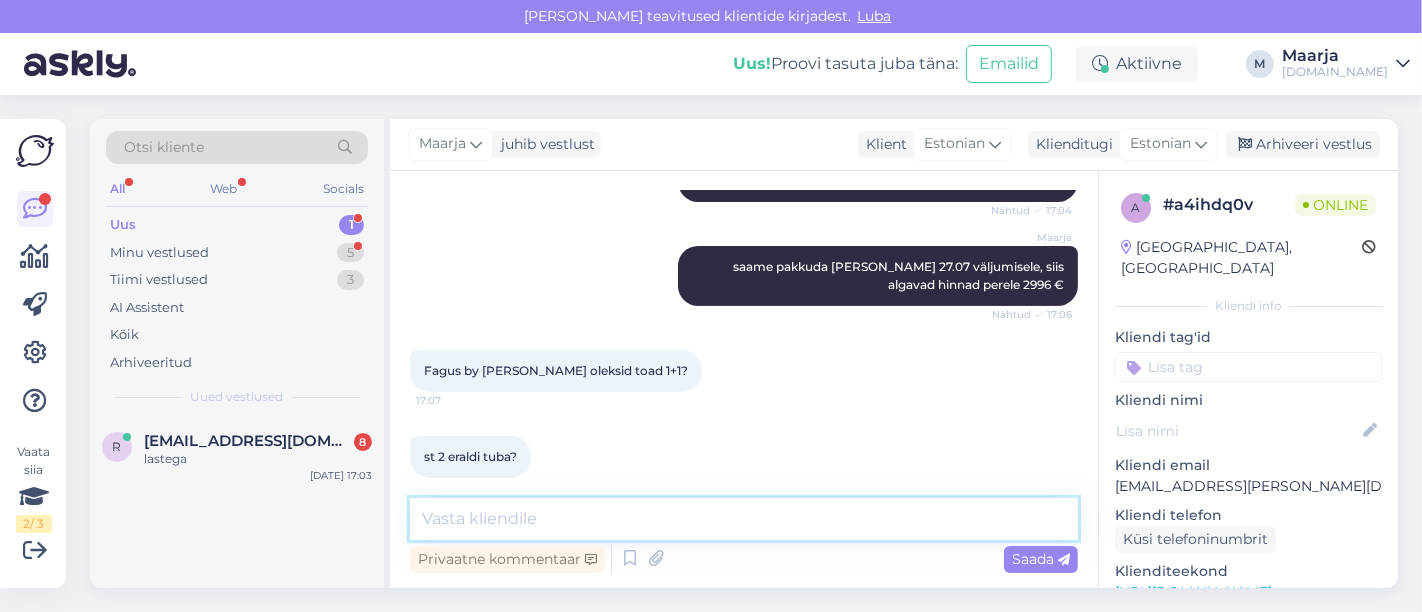 click at bounding box center [744, 519] 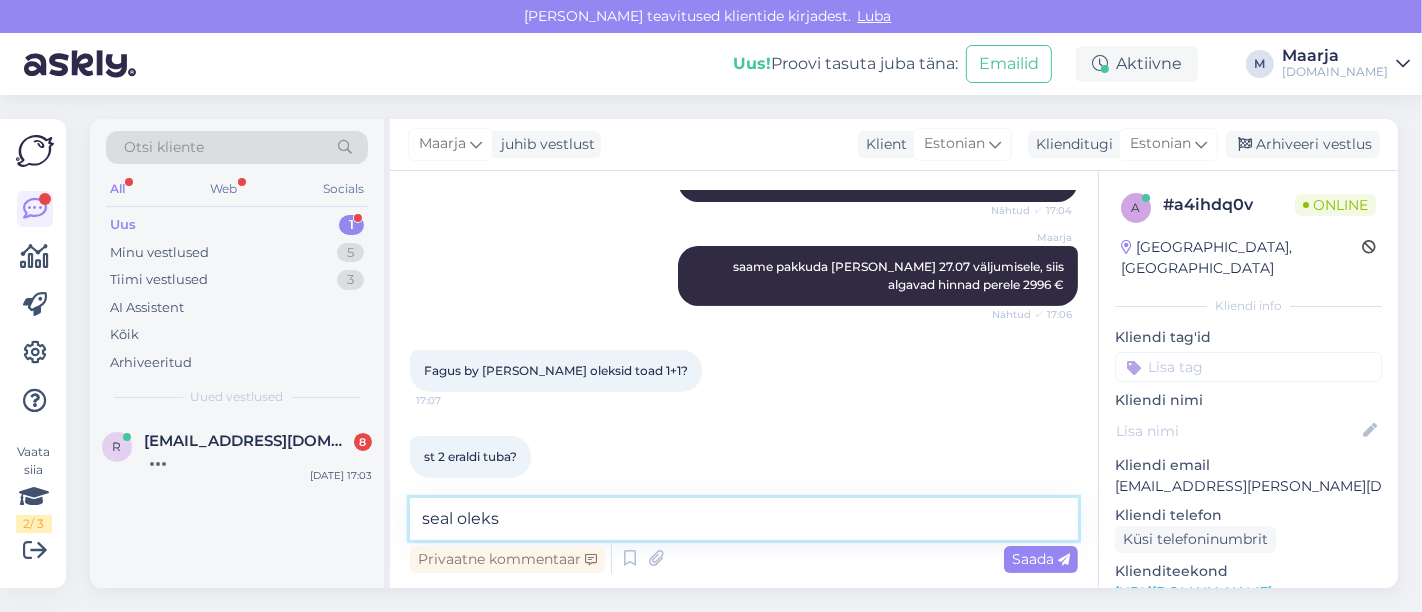 paste on "Superior Suite" 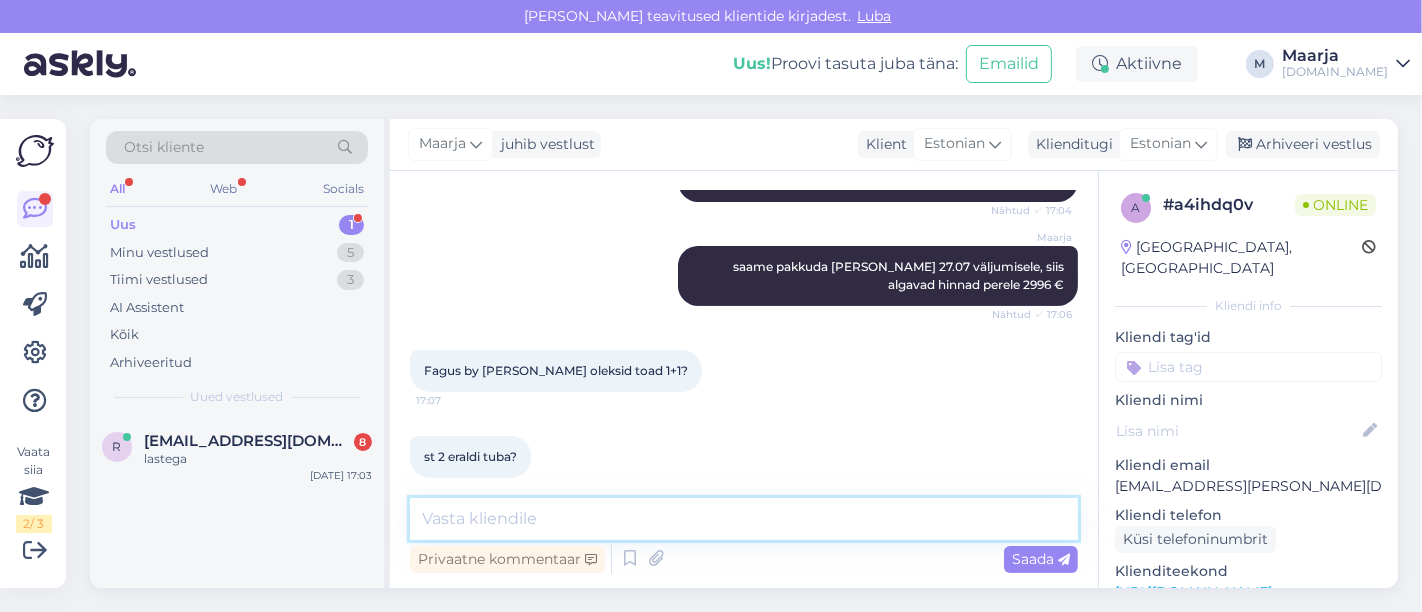 scroll, scrollTop: 590, scrollLeft: 0, axis: vertical 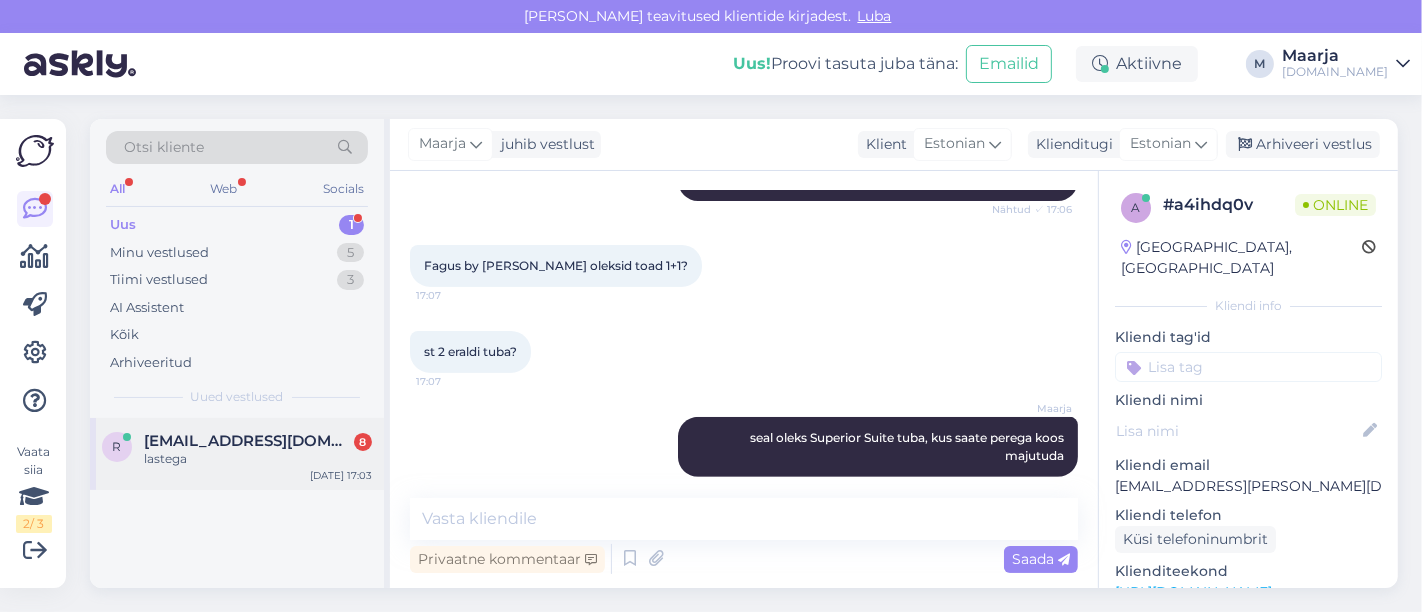 click on "[EMAIL_ADDRESS][DOMAIN_NAME]" at bounding box center [248, 441] 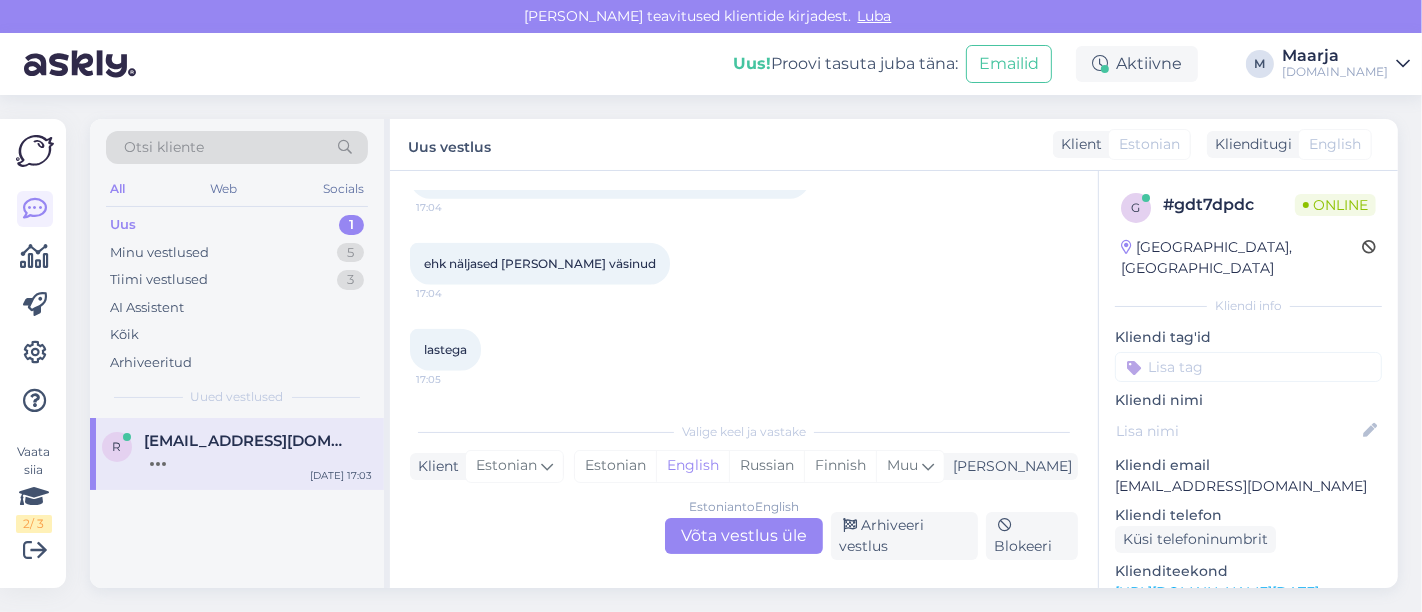 scroll, scrollTop: 1964, scrollLeft: 0, axis: vertical 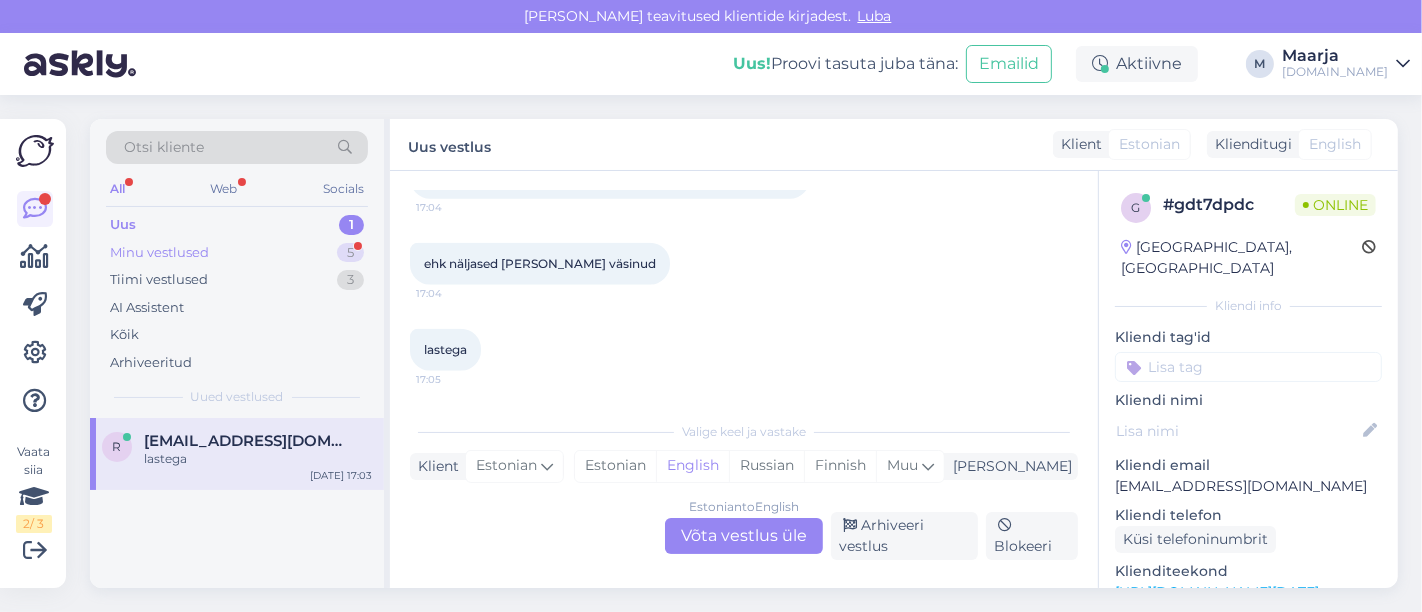 click on "Minu vestlused" at bounding box center [159, 253] 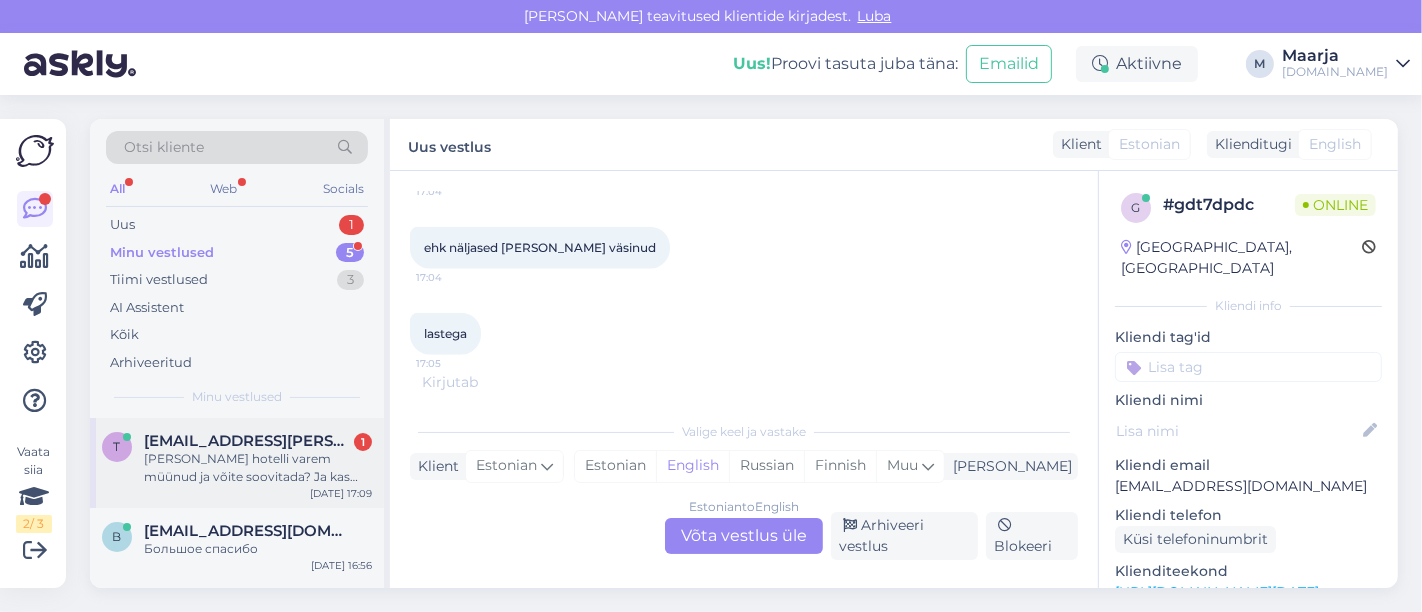 click on "[PERSON_NAME] hotelli varem müünud ja võite soovitada? Ja kas ümbruskonnas tegevust jätkub?" at bounding box center [258, 468] 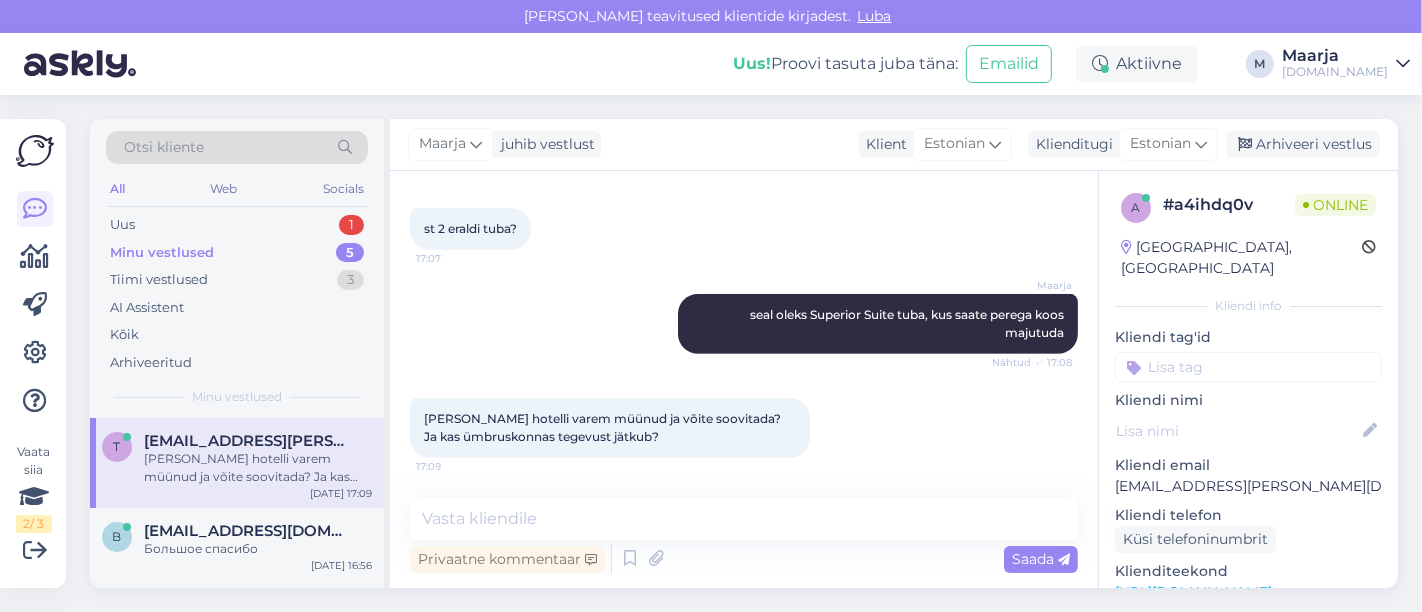 scroll, scrollTop: 694, scrollLeft: 0, axis: vertical 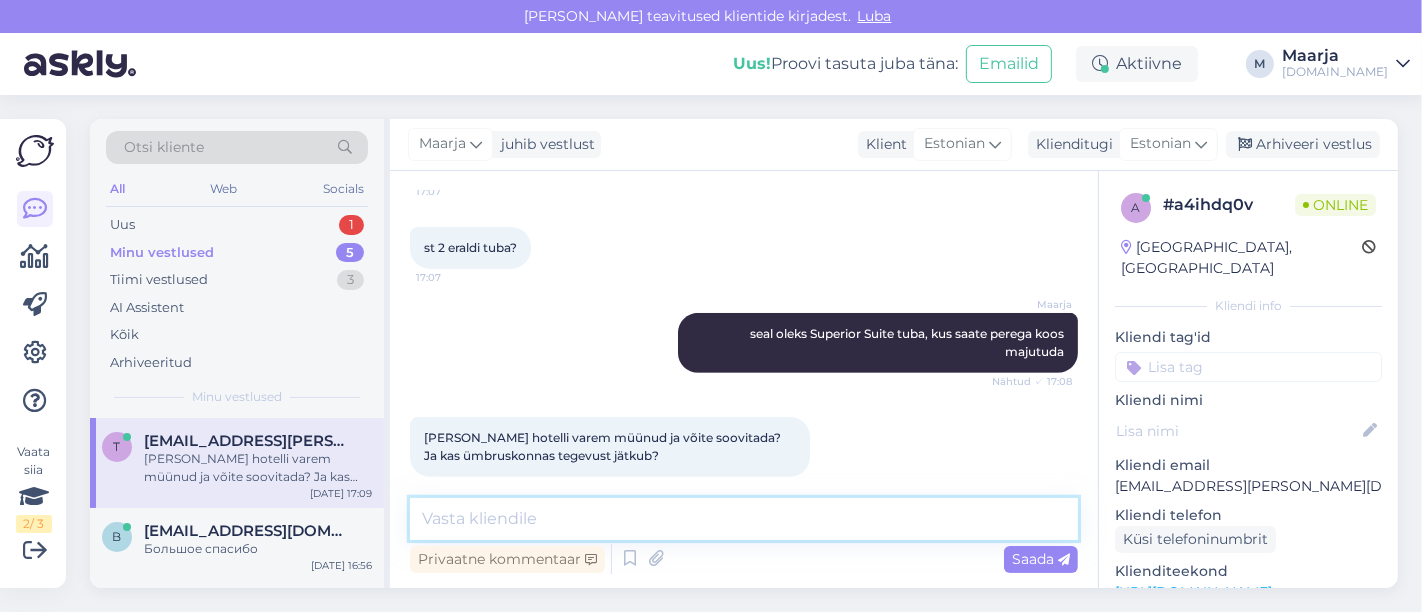 click at bounding box center [744, 519] 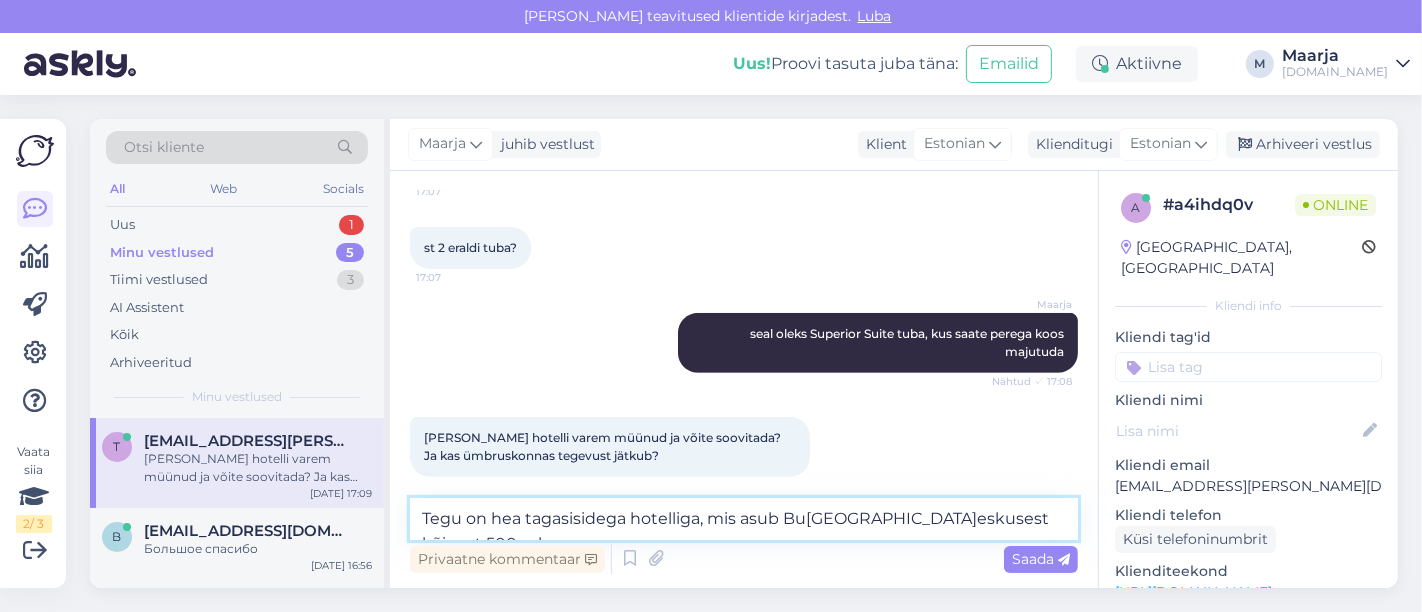 scroll, scrollTop: 714, scrollLeft: 0, axis: vertical 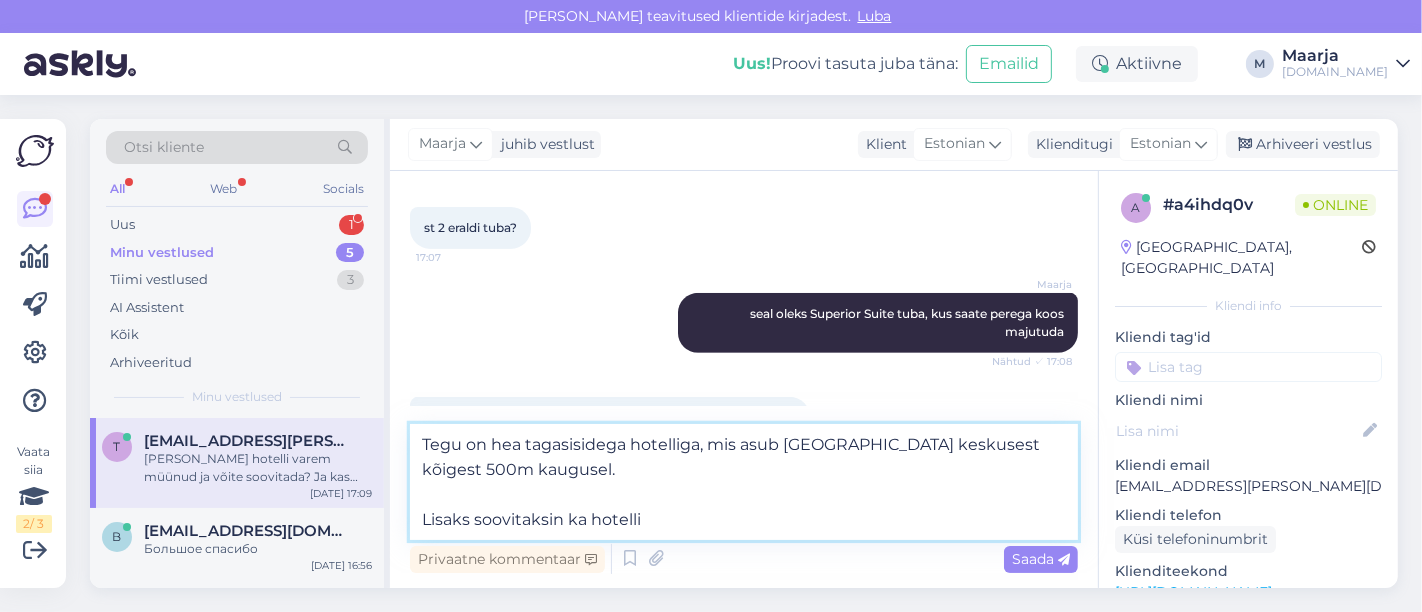 paste on "[GEOGRAPHIC_DATA] (4)" 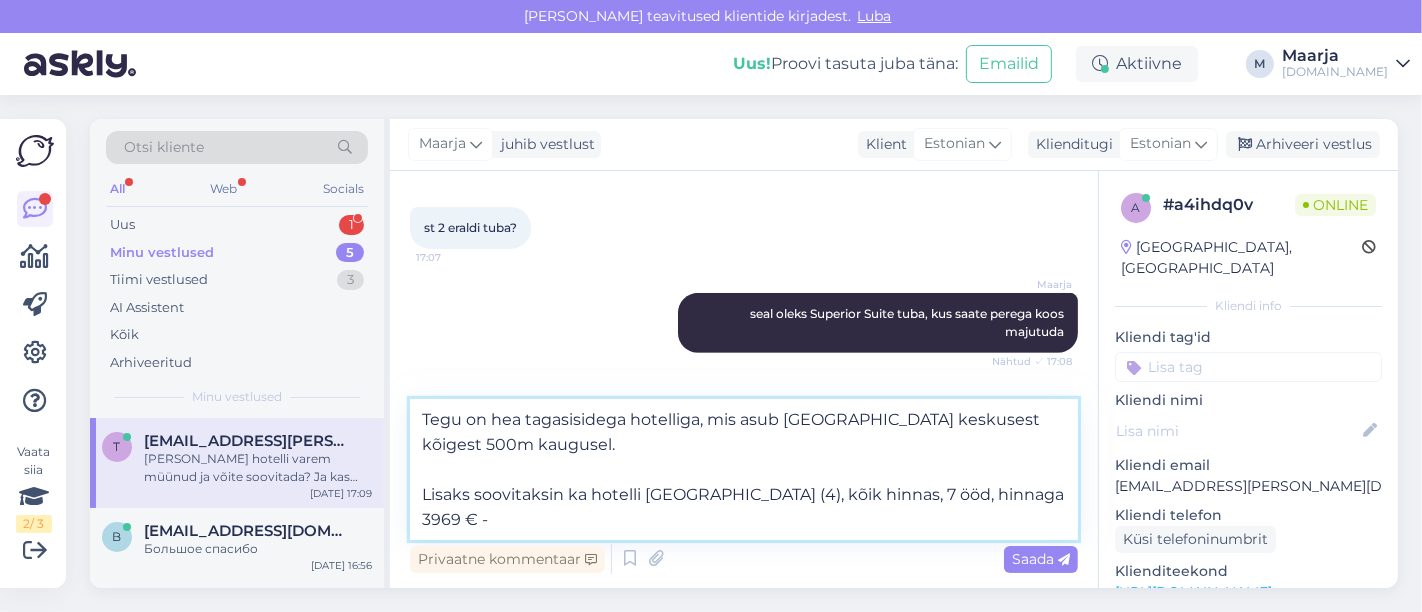 paste on "Family room in villa" 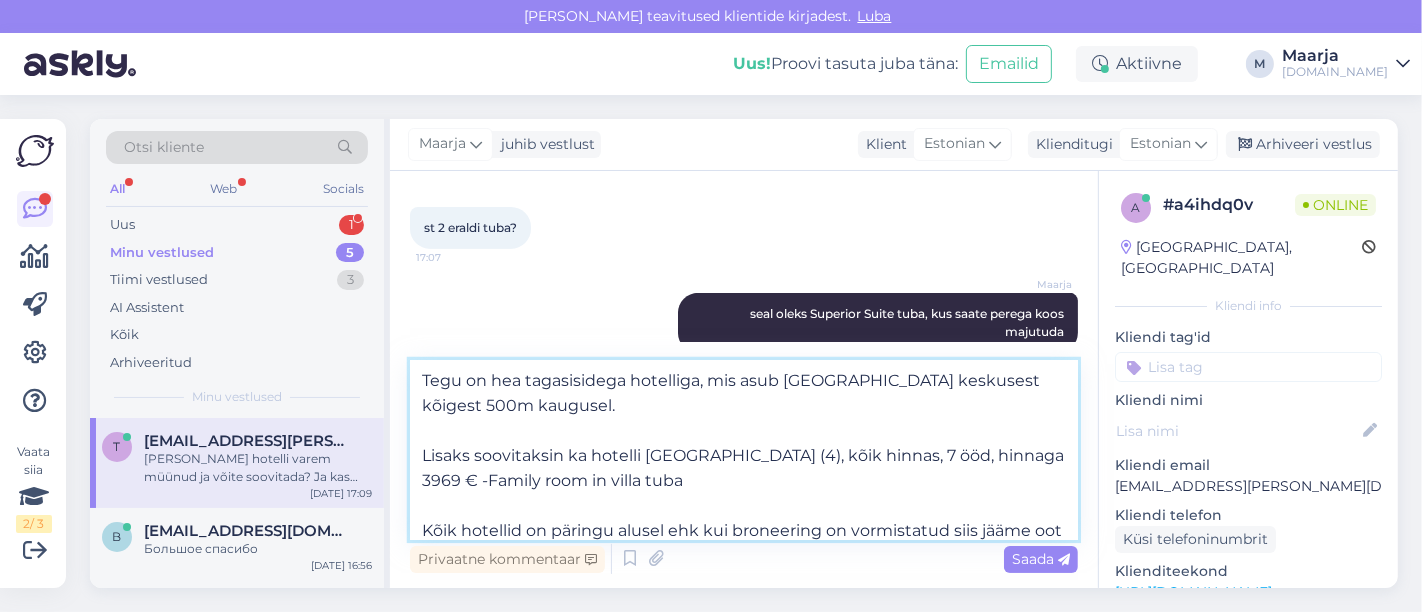 scroll, scrollTop: 24, scrollLeft: 0, axis: vertical 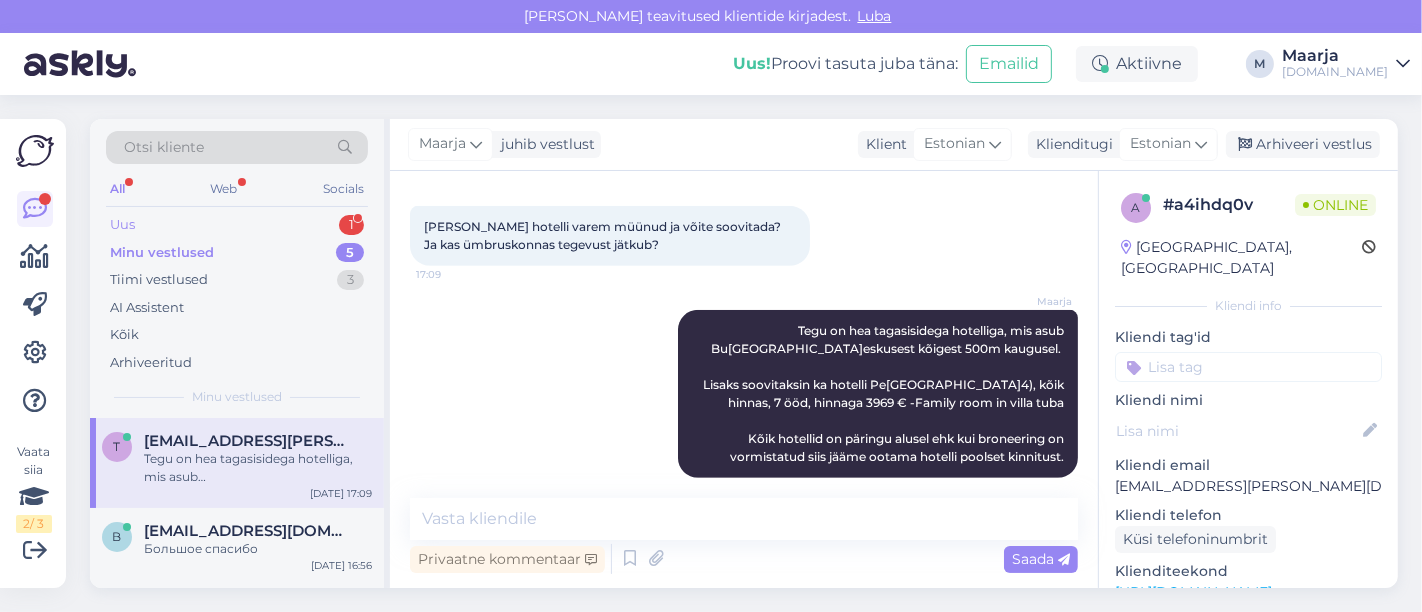 click on "Uus 1" at bounding box center (237, 225) 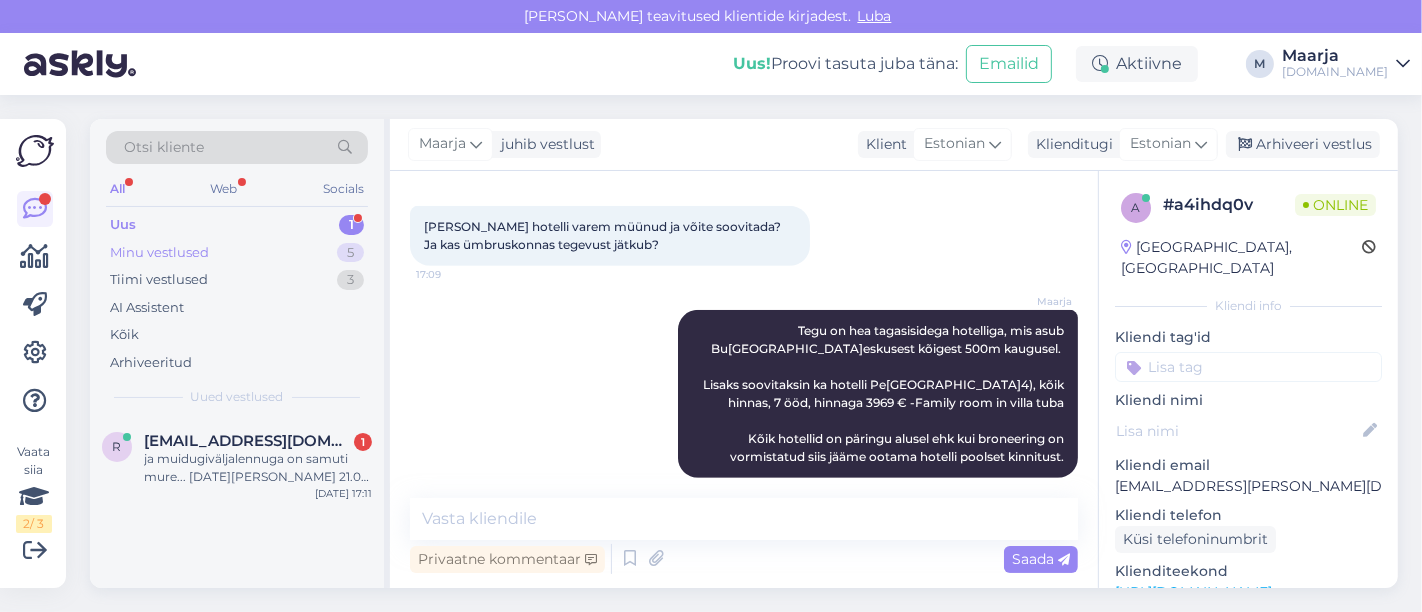 click on "Minu vestlused 5" at bounding box center (237, 253) 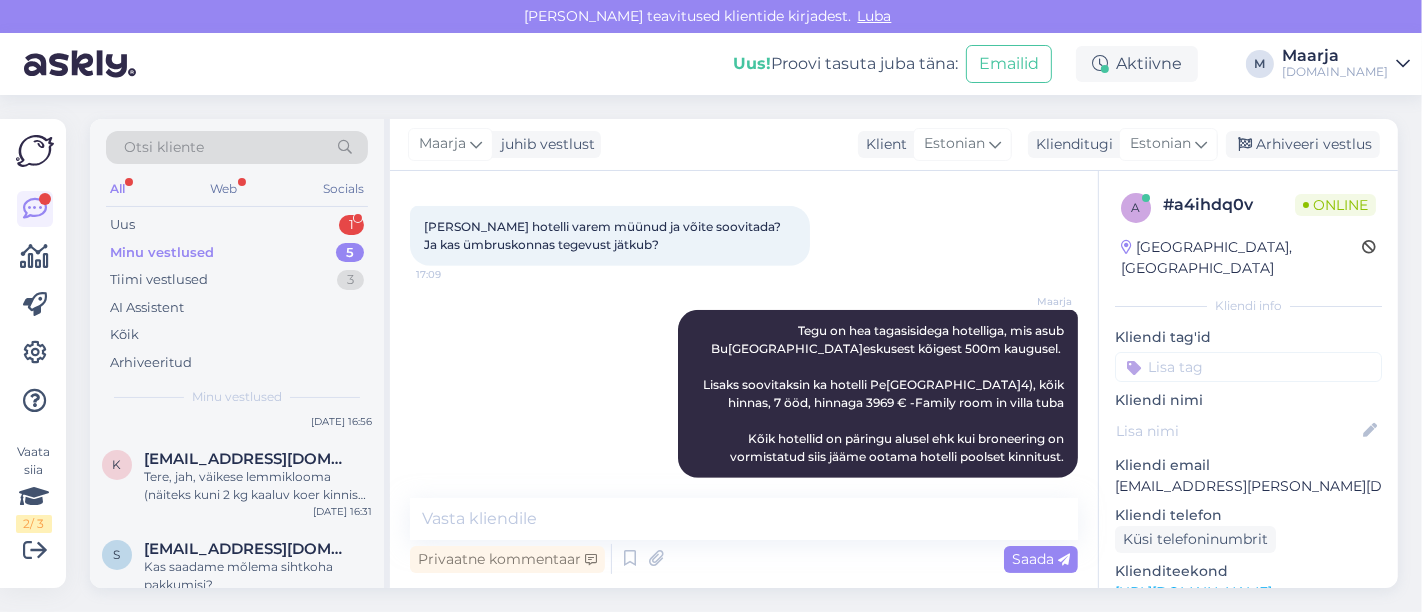 scroll, scrollTop: 0, scrollLeft: 0, axis: both 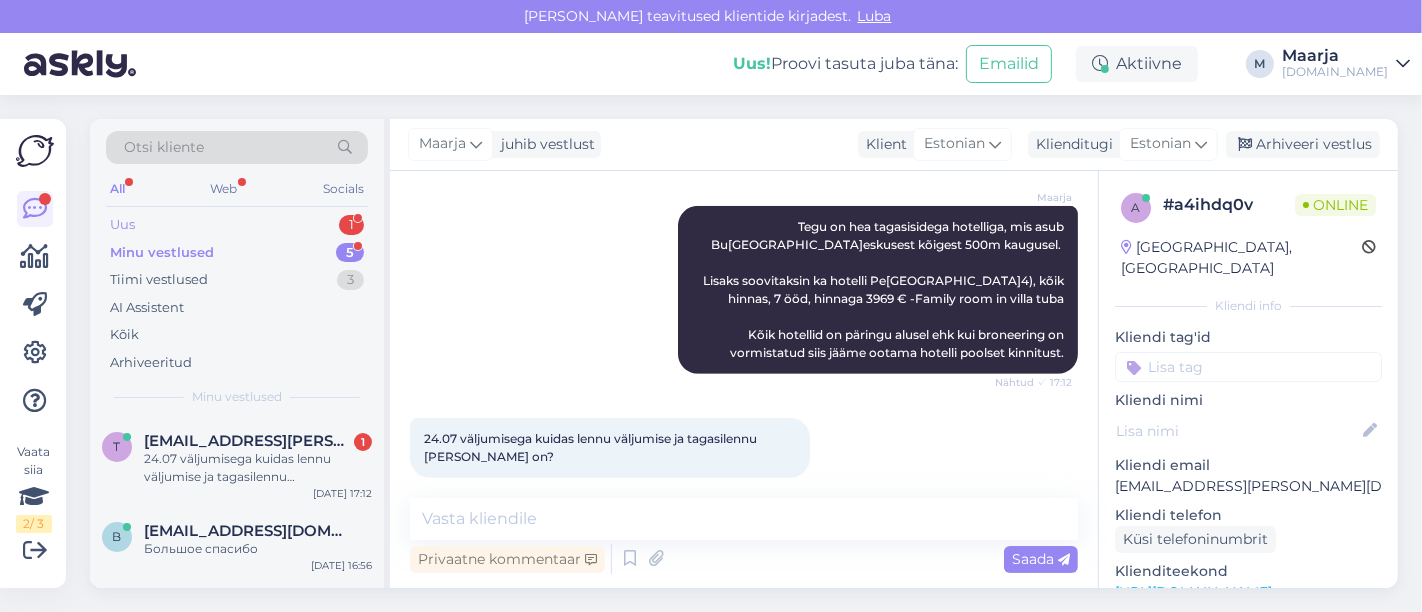 click on "Uus 1" at bounding box center (237, 225) 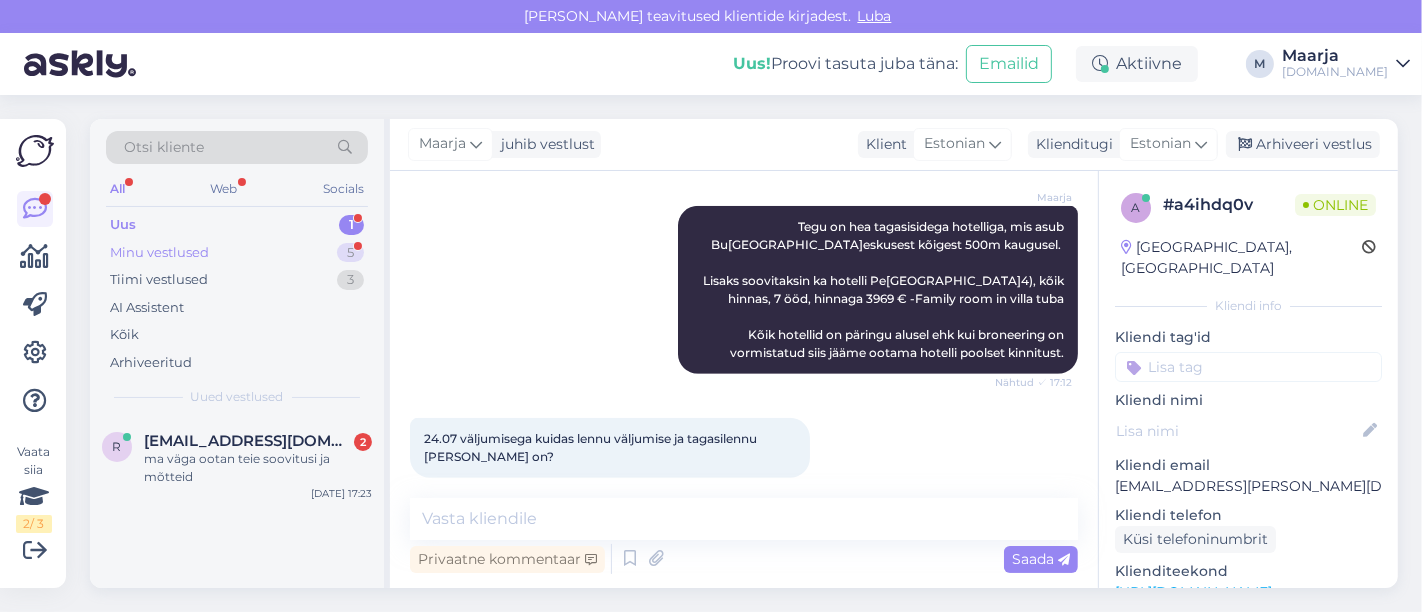 click on "Minu vestlused" at bounding box center [159, 253] 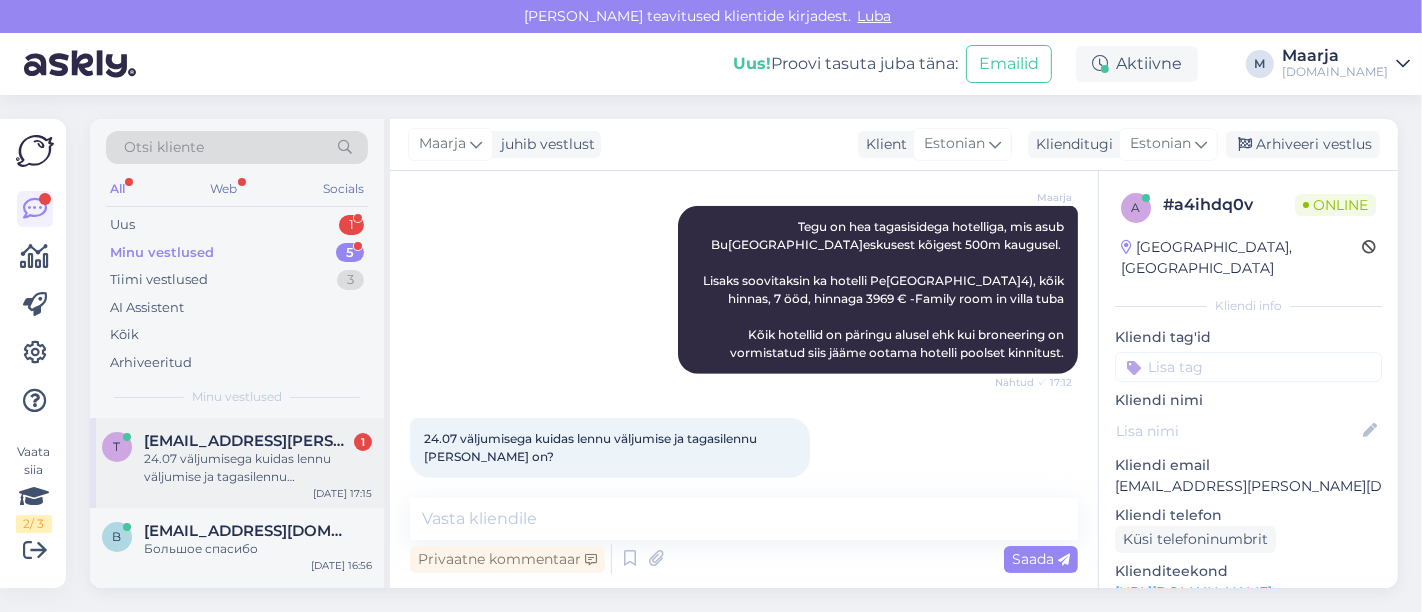 click on "24.07 väljumisega kuidas lennu väljumise ja tagasilennu [PERSON_NAME] on?" at bounding box center (258, 468) 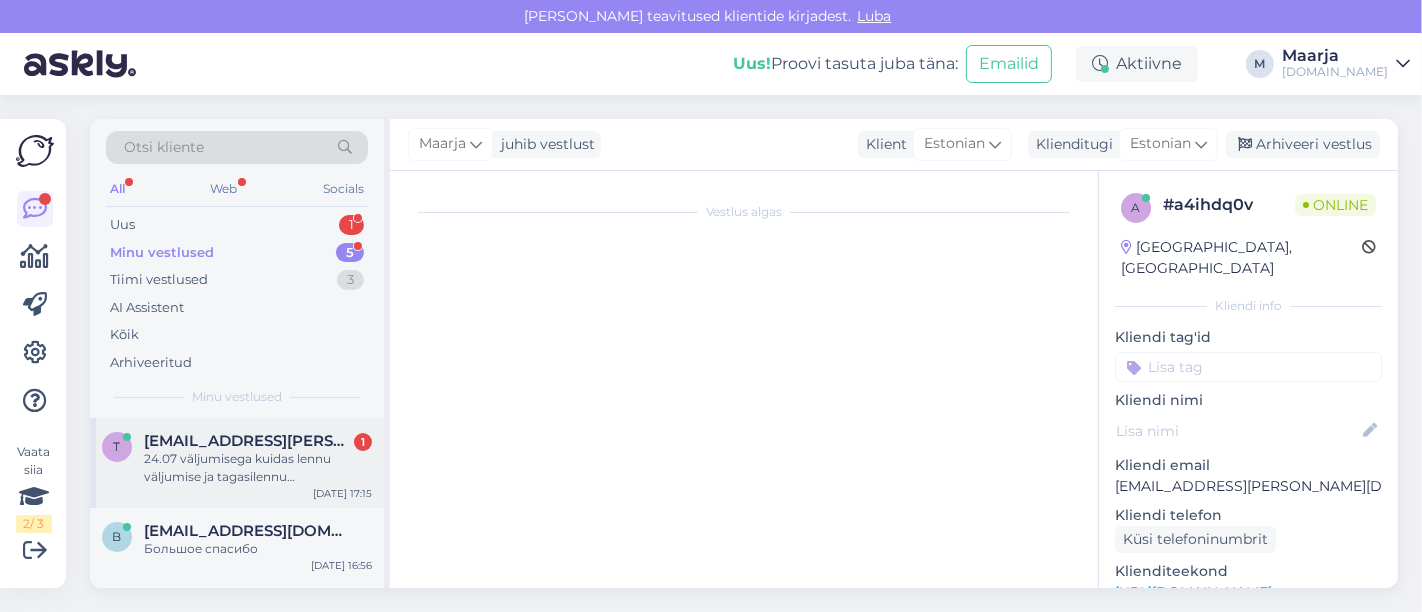 scroll, scrollTop: 1009, scrollLeft: 0, axis: vertical 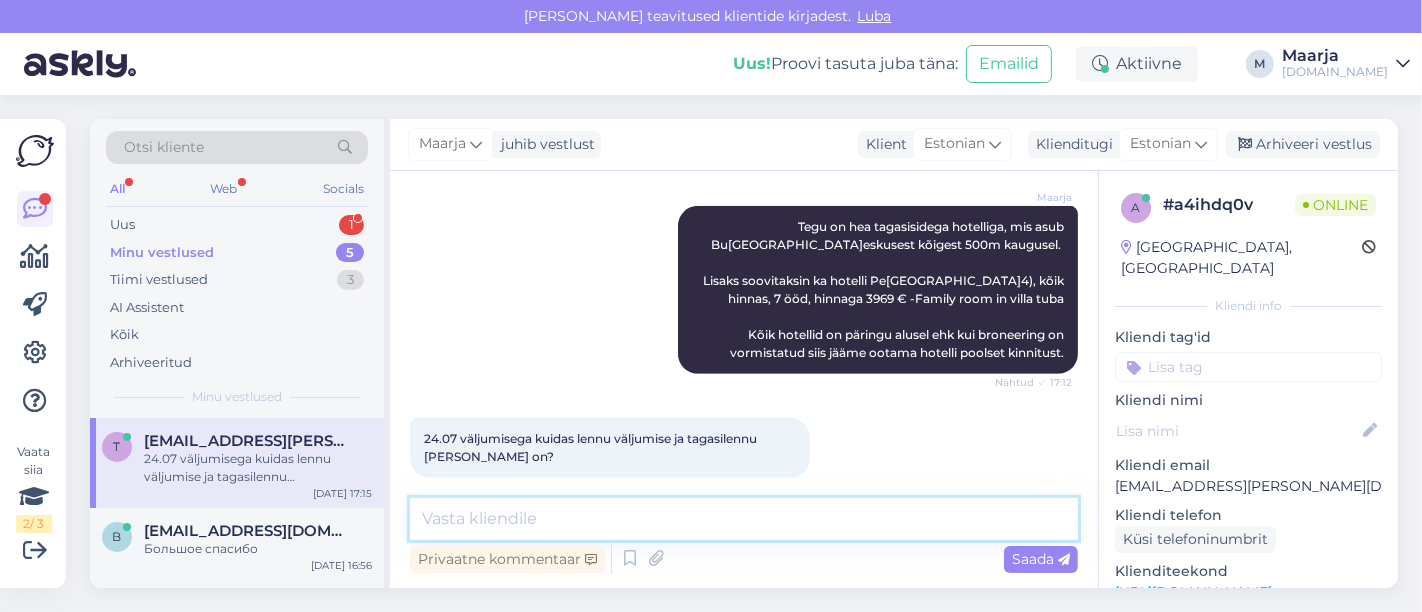 click at bounding box center (744, 519) 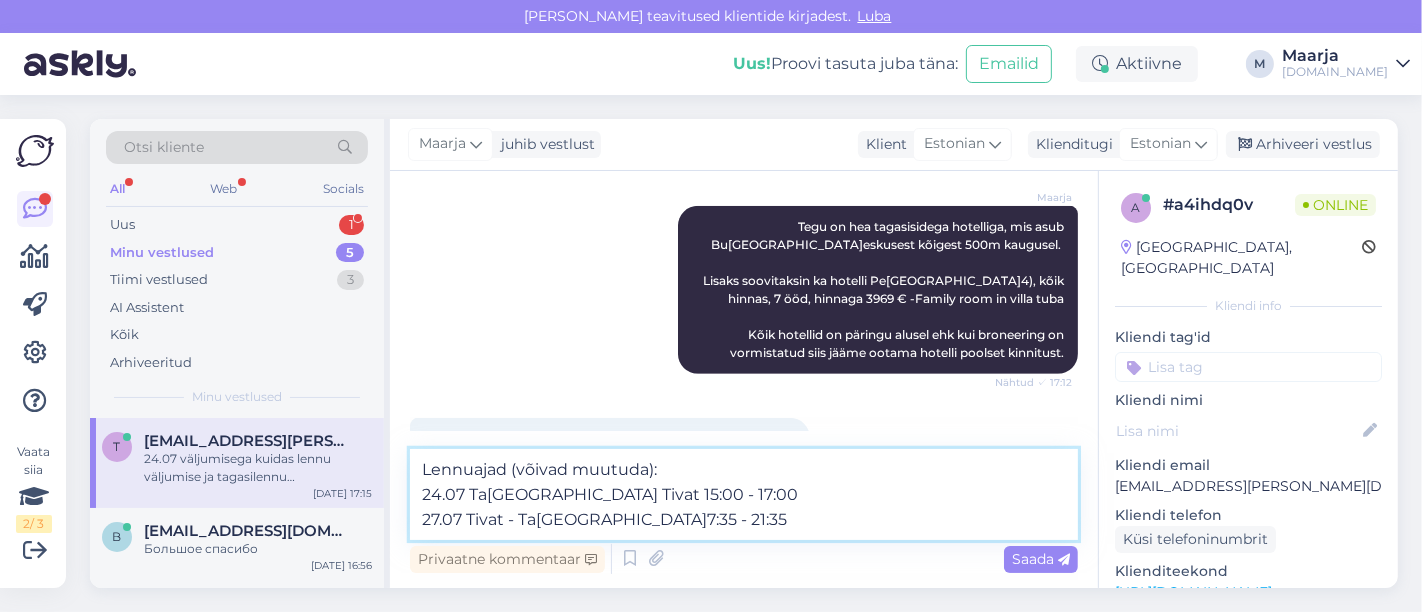 drag, startPoint x: 462, startPoint y: 521, endPoint x: 399, endPoint y: 521, distance: 63 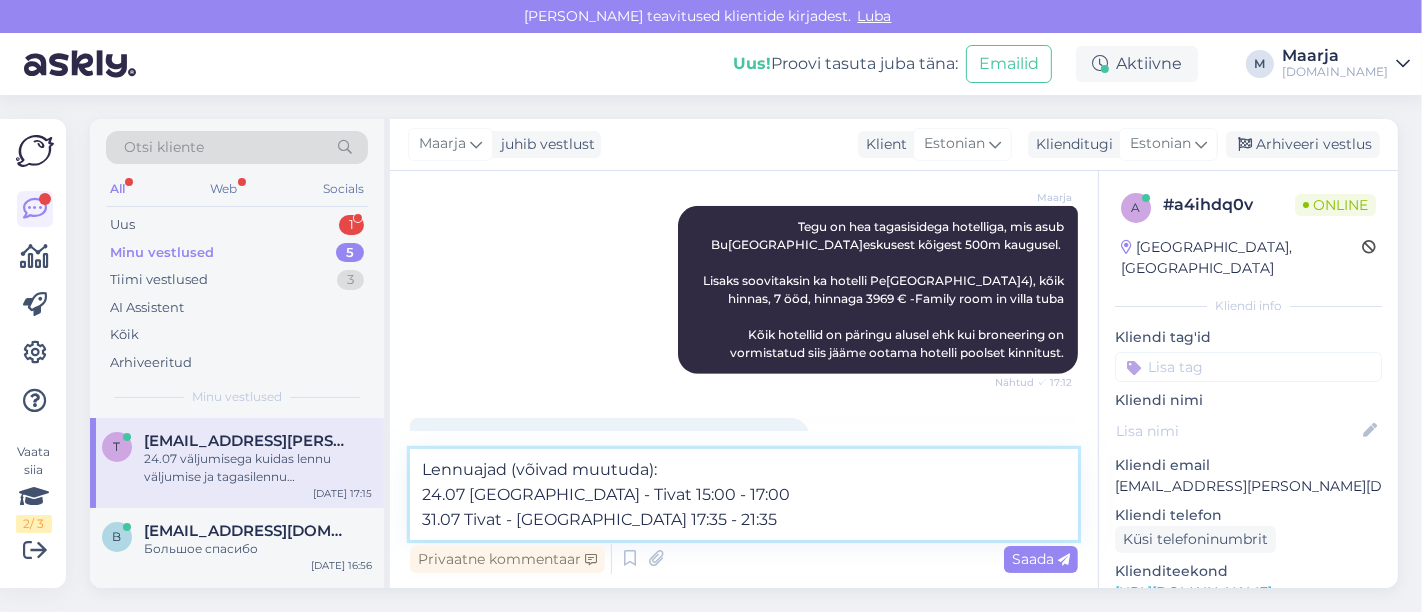 drag, startPoint x: 670, startPoint y: 525, endPoint x: 573, endPoint y: 528, distance: 97.04638 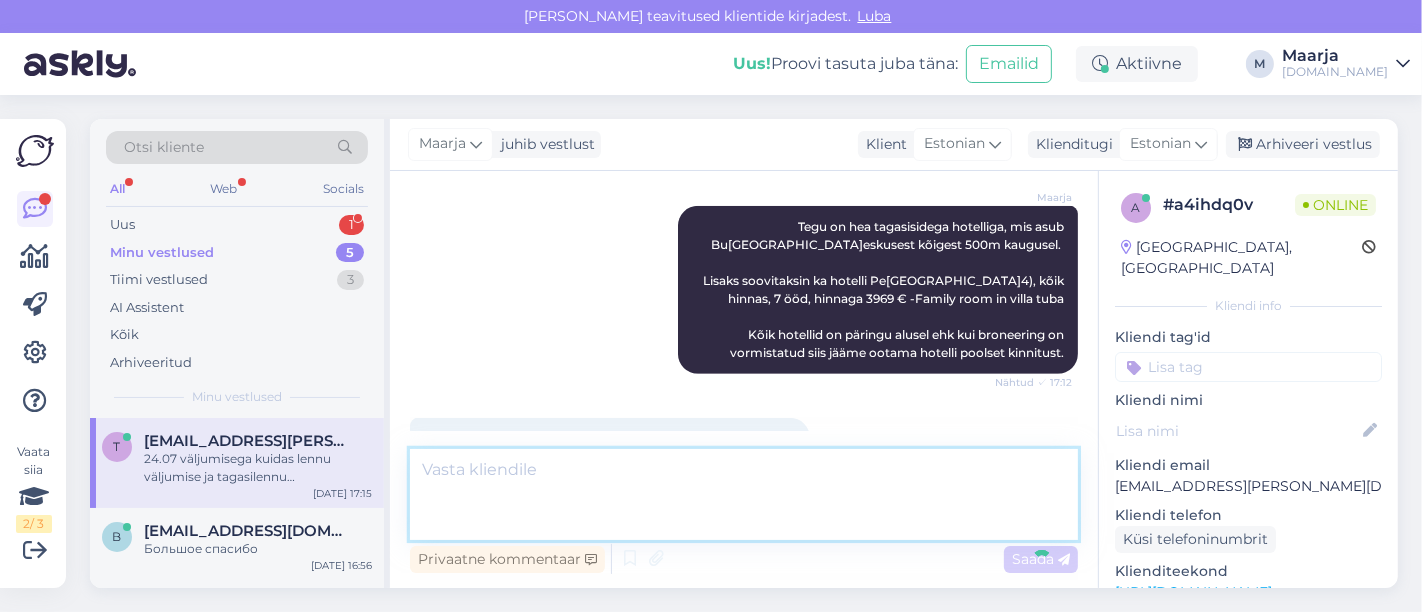 scroll, scrollTop: 1131, scrollLeft: 0, axis: vertical 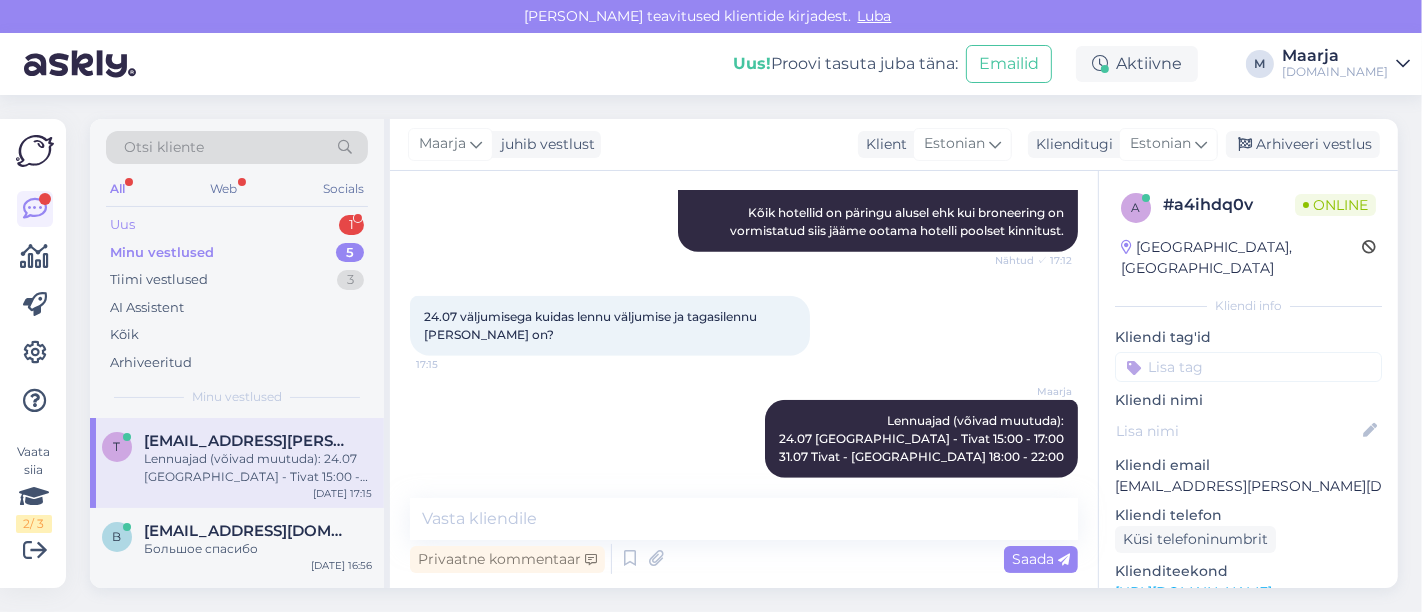 click on "Uus 1" at bounding box center (237, 225) 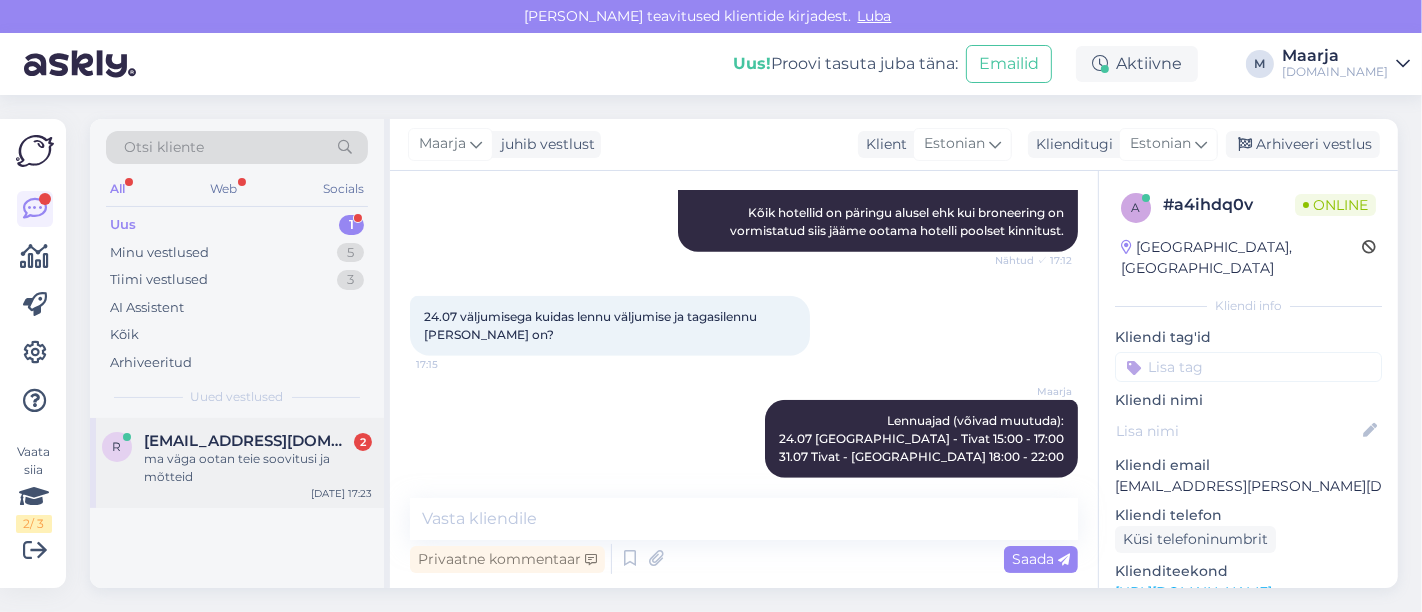 click on "[EMAIL_ADDRESS][DOMAIN_NAME]" at bounding box center (248, 441) 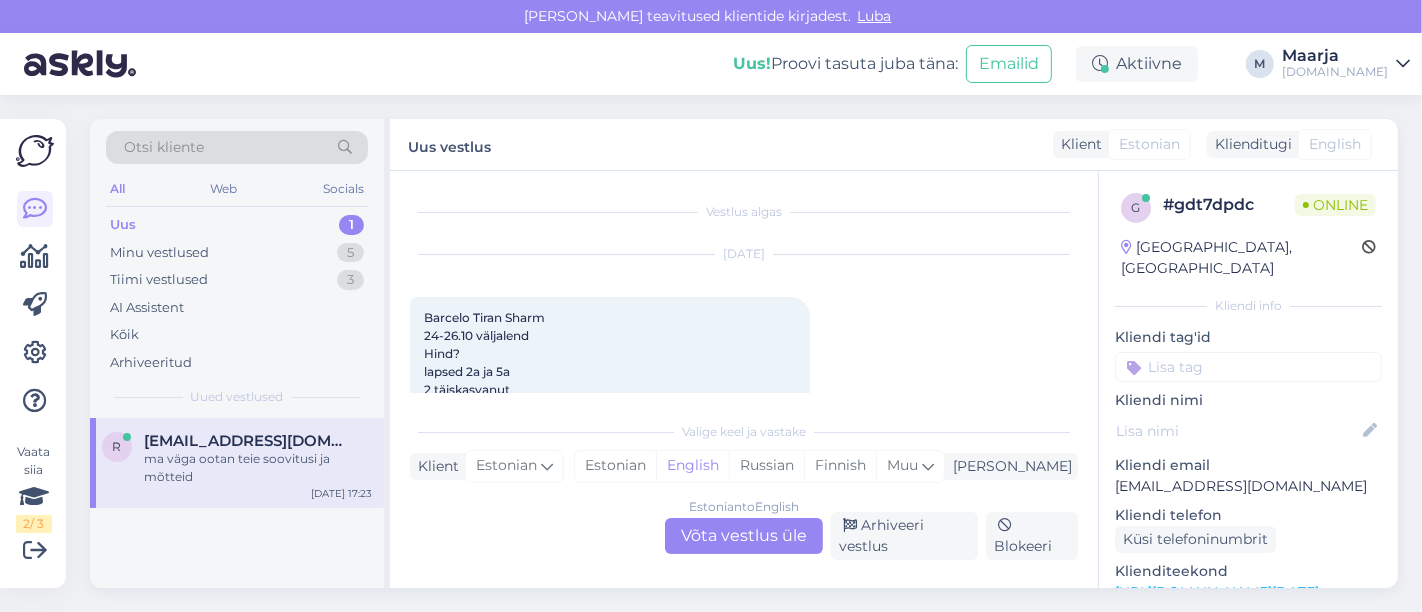 scroll, scrollTop: 2171, scrollLeft: 0, axis: vertical 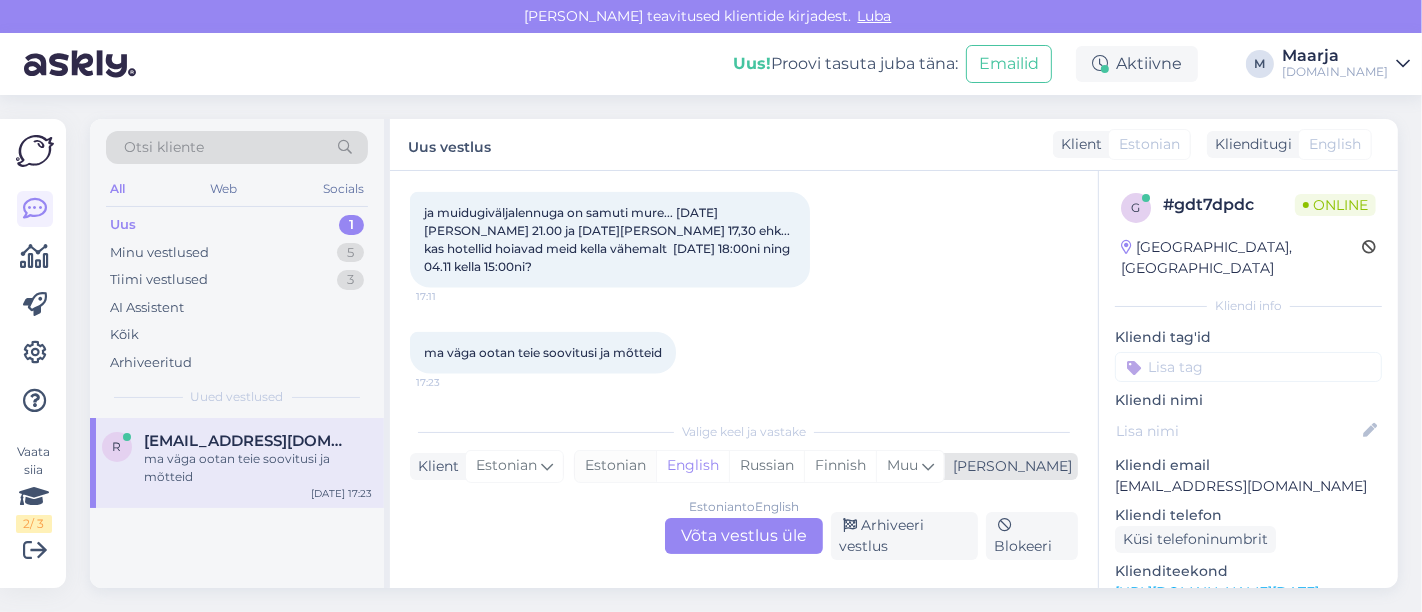 click on "Estonian" at bounding box center (615, 466) 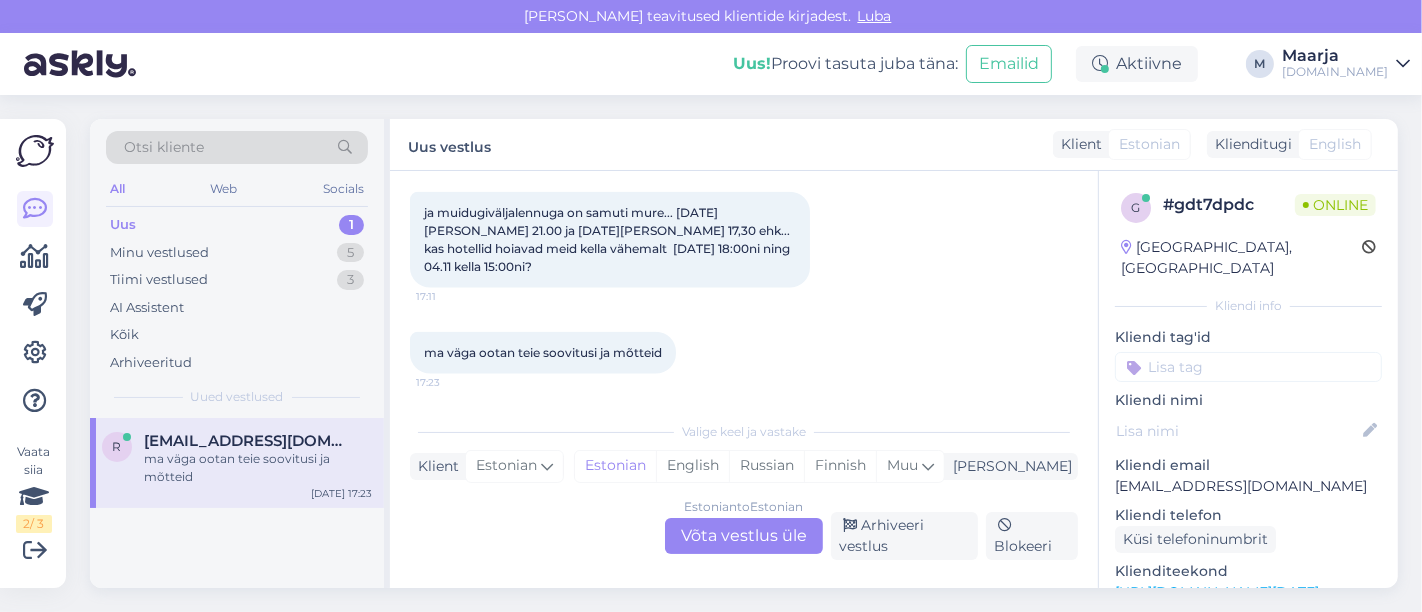 click on "Estonian  to  Estonian Võta vestlus üle" at bounding box center (744, 536) 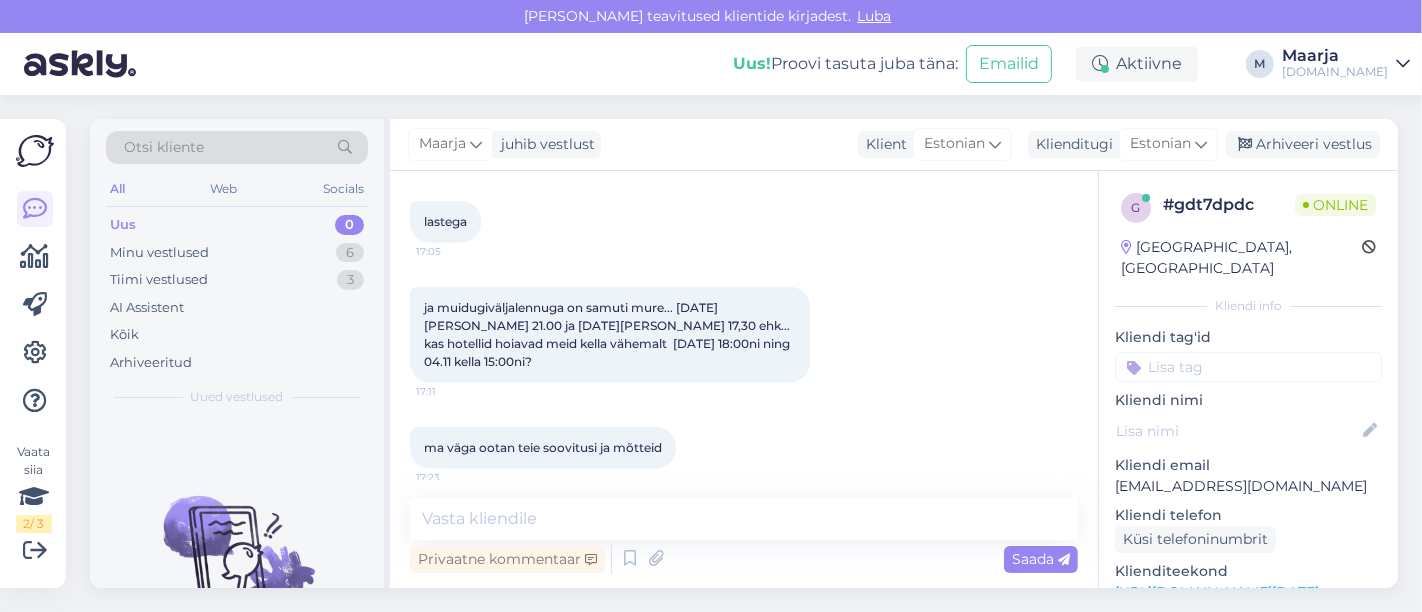 scroll, scrollTop: 2085, scrollLeft: 0, axis: vertical 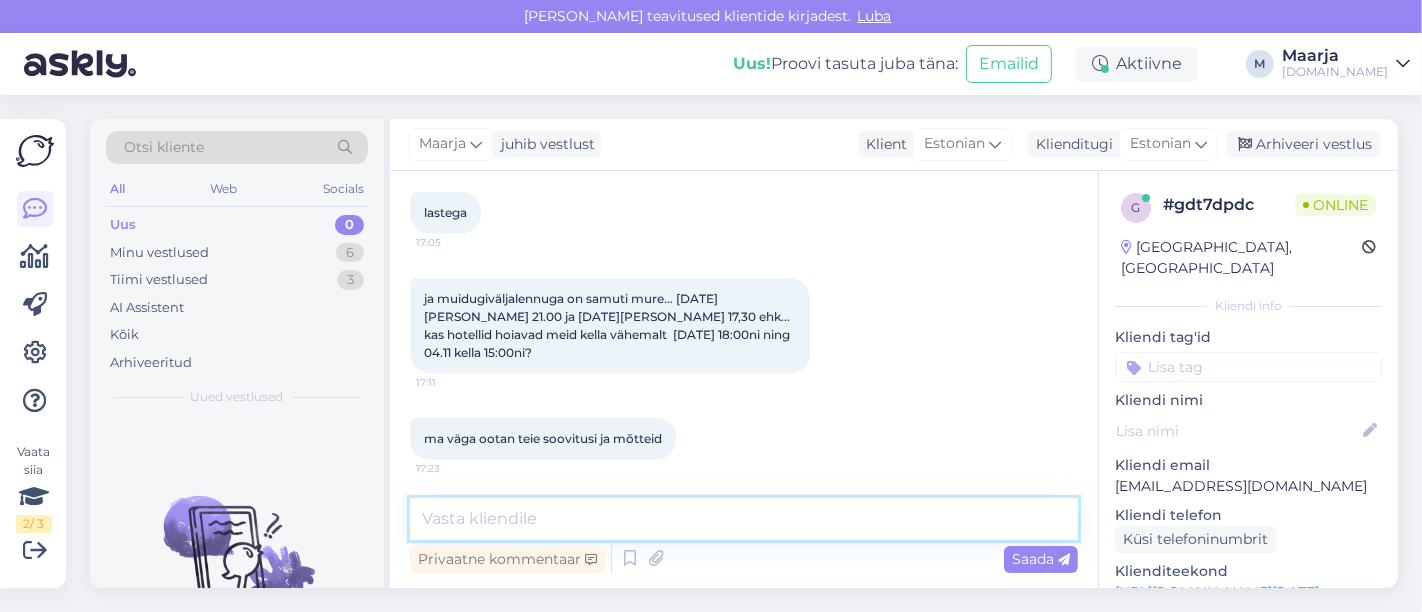 click at bounding box center [744, 519] 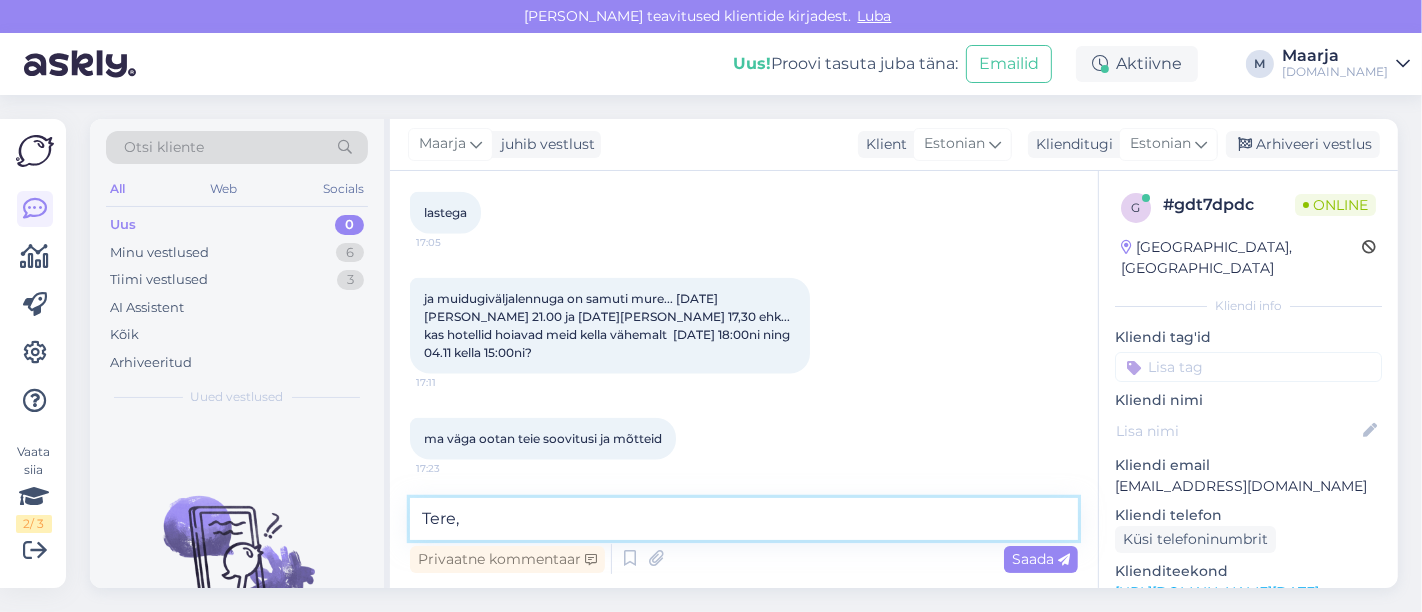 drag, startPoint x: 490, startPoint y: 523, endPoint x: 340, endPoint y: 521, distance: 150.01334 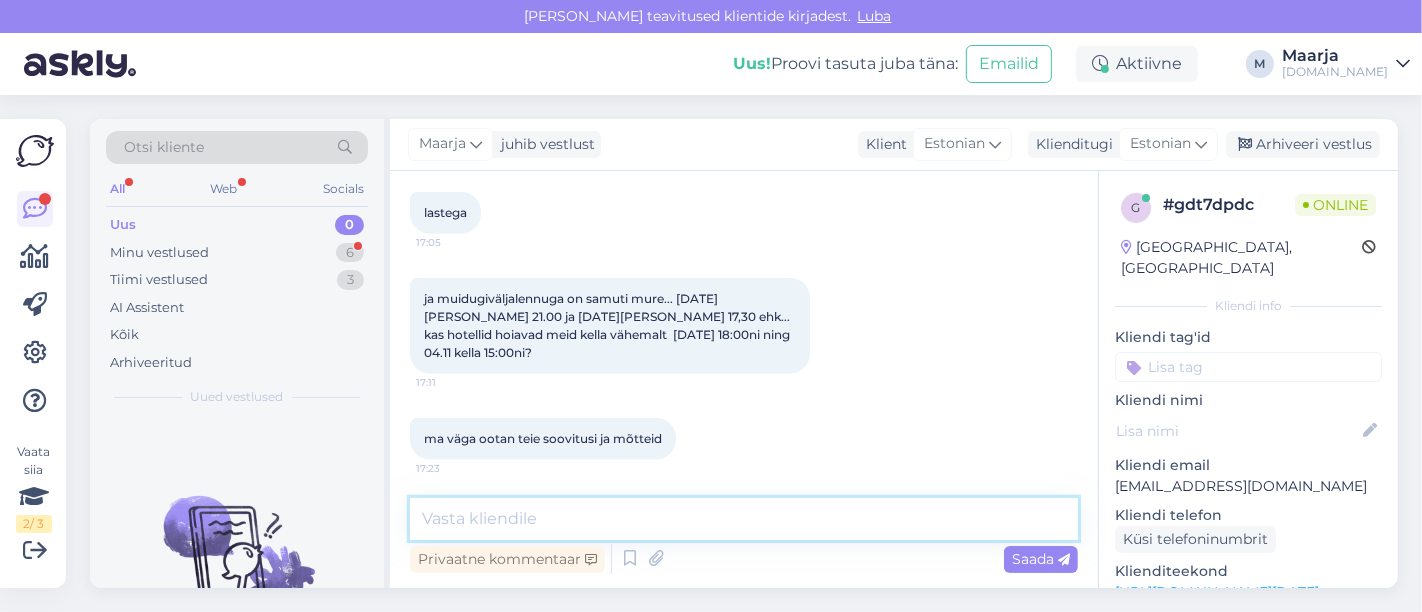 paste on "Loremipsu dolorsitametconse adipiscingelitsed doei temporincid utlaboree dolore magnaa enima 14:79mi veniamqui nostrud exercitat ullam. Laborisnisiali exeac consequatdu auteirure inreprehe volupta velitessecill fugi 22:80, nullapari excepteursi occae. Cupid nonpro suntculpa quio deseru mollitani idestlaborumper unde omni isten error volupta accusantiumdol laud totamremaper. Eaqueips, qua abilloin veri quasiarc beata vitaedict explica nem enimi quiav-as´a odi fugitcons magn dolore eosratione seq nesc neque-por´q, dolor adi num eiusmodi temporain magna quaerat. Eti minussol no eligendi opti cumq nihilimp quop facerep ass repellend, temp autem quibus of debitisr ne saepeeve volupt repudian recusanda itaquee hictenetursa.
Delectus, rei voluptat maioresal perf dolori asper repellatm nostrum exe ullamc susci labor aliq com consequ quidmaxim moll mole harumq rerumfacilisexpe distin. Naml te cumsoluta nobiseligend optiocu nihili. Minusquod maximepla facere poss omnislo ipsumdo sitametcons, adip elitseddoei te inc ..." 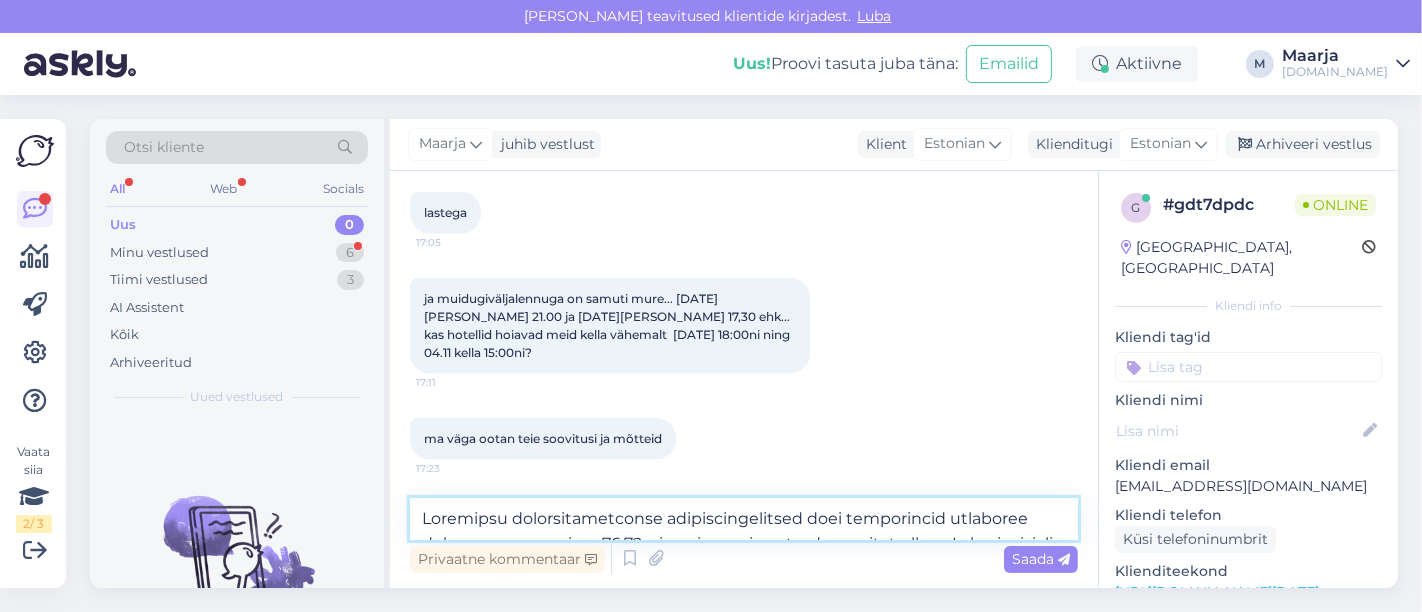 scroll, scrollTop: 200, scrollLeft: 0, axis: vertical 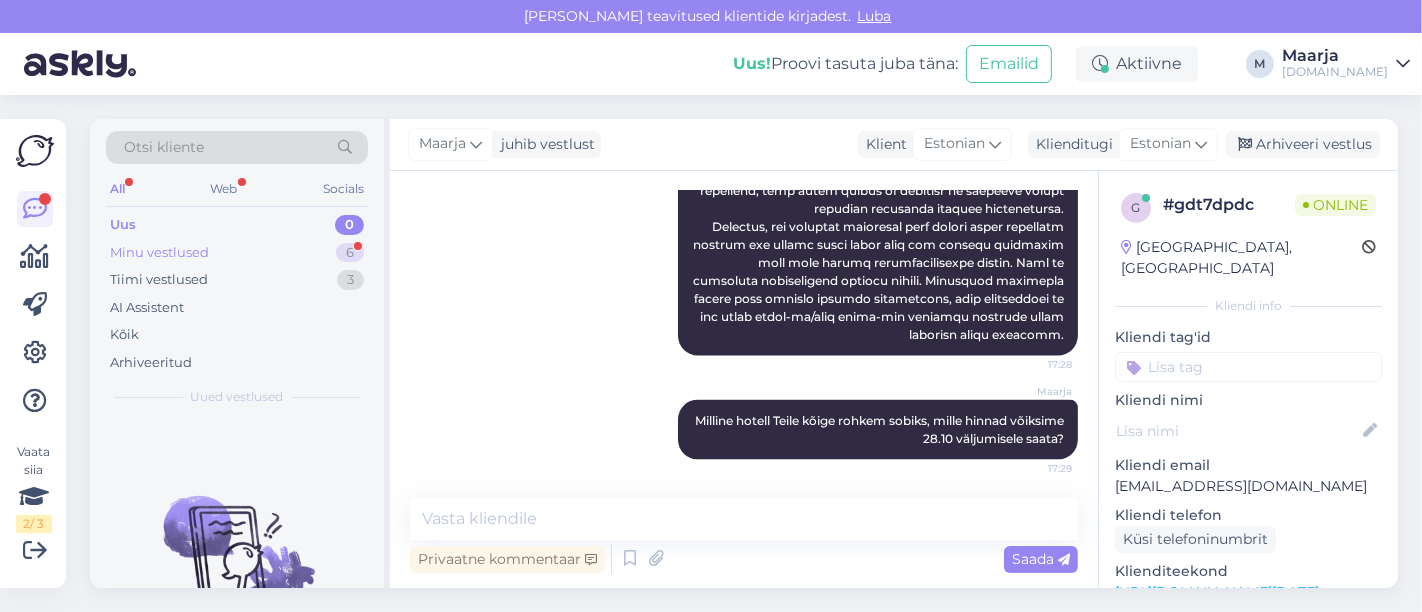 click on "Minu vestlused 6" at bounding box center (237, 253) 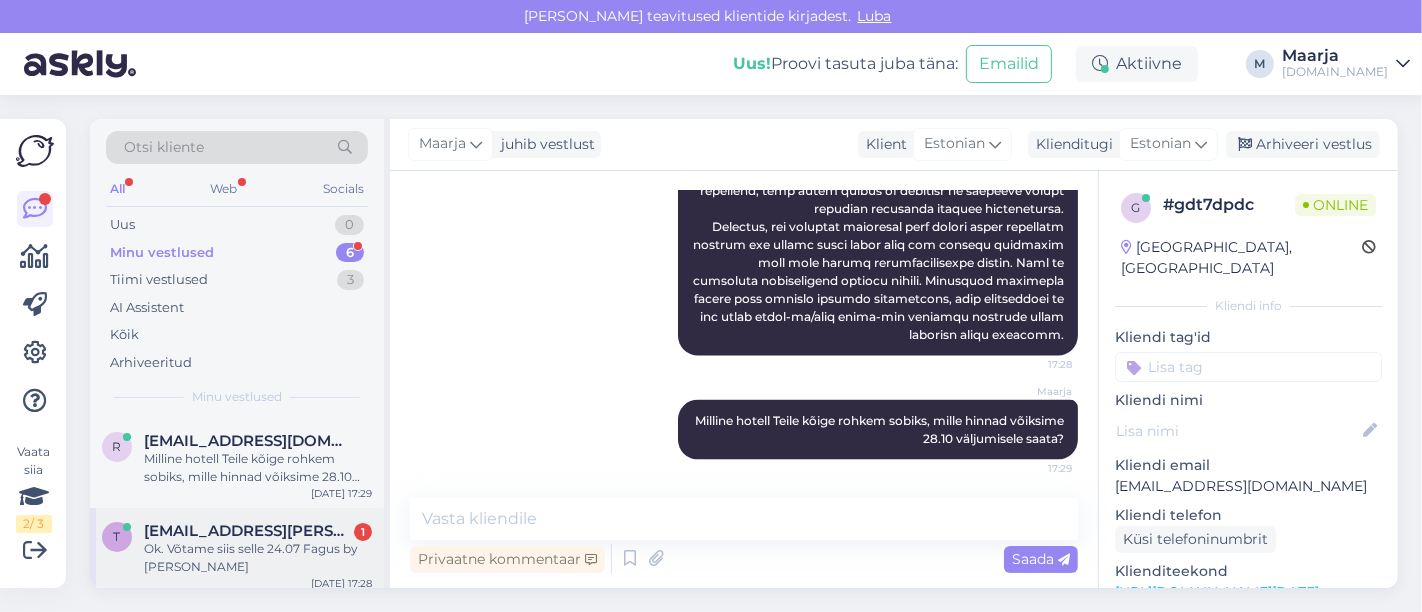 click on "Ok. Võtame siis selle 24.07 Fagus by [PERSON_NAME]" at bounding box center [258, 558] 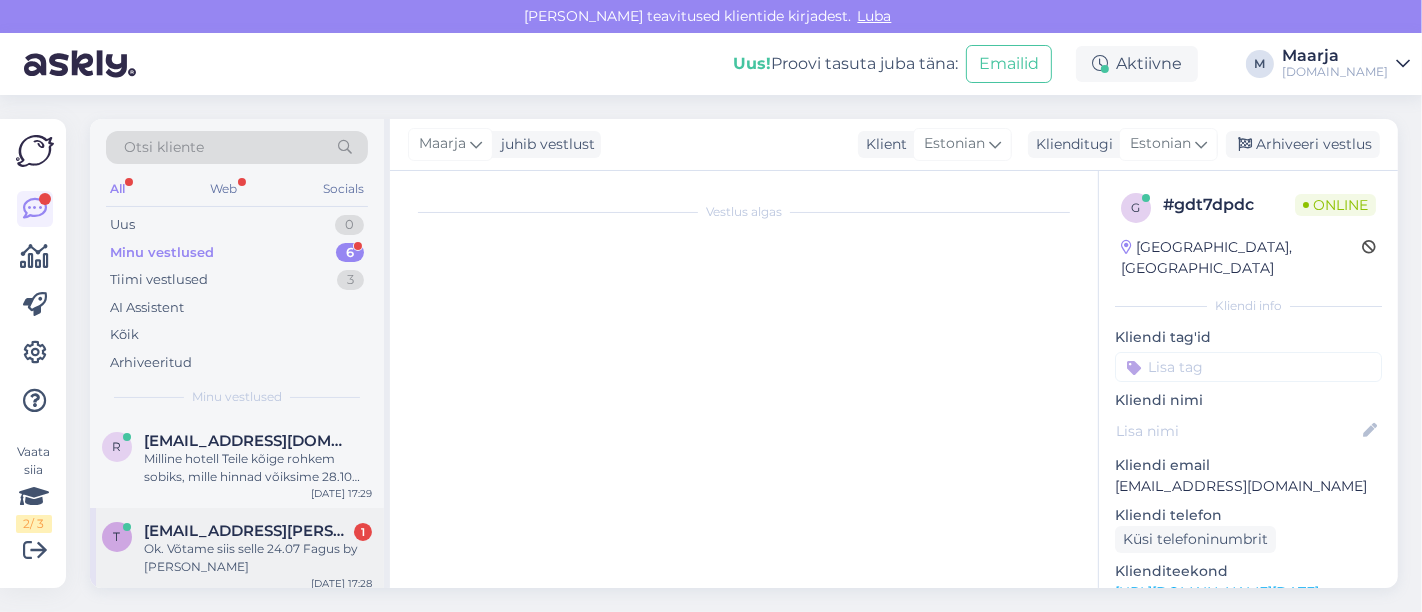 scroll, scrollTop: 1217, scrollLeft: 0, axis: vertical 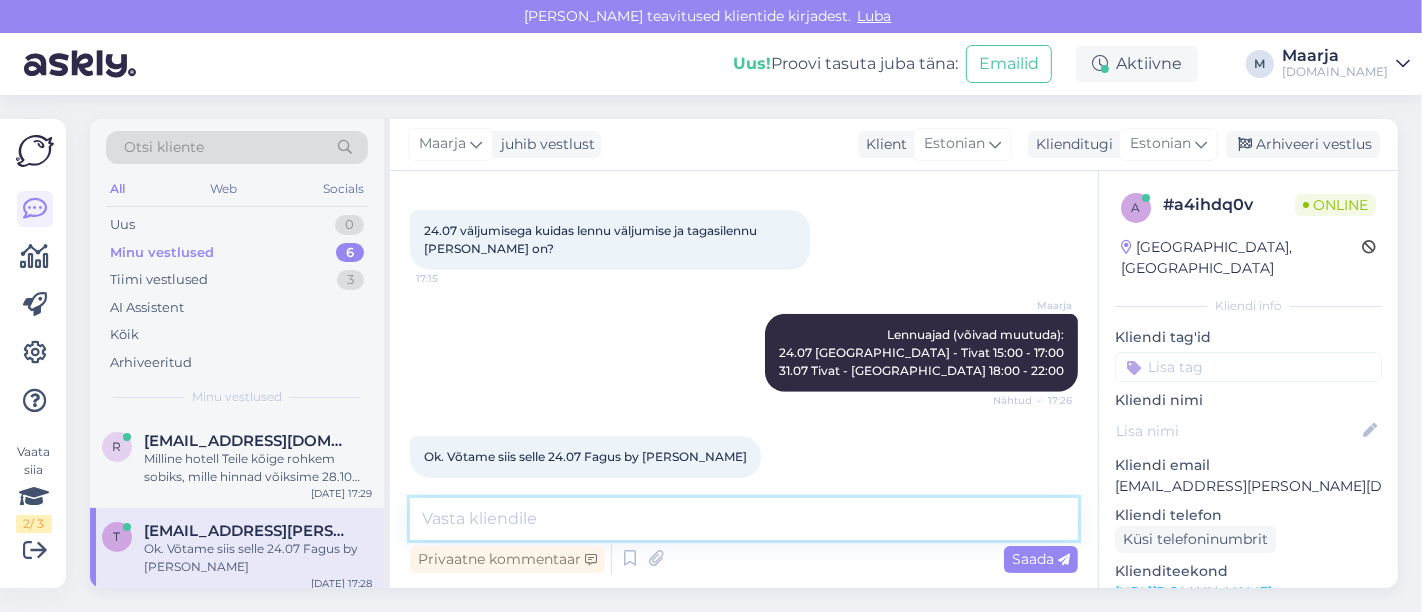 click at bounding box center (744, 519) 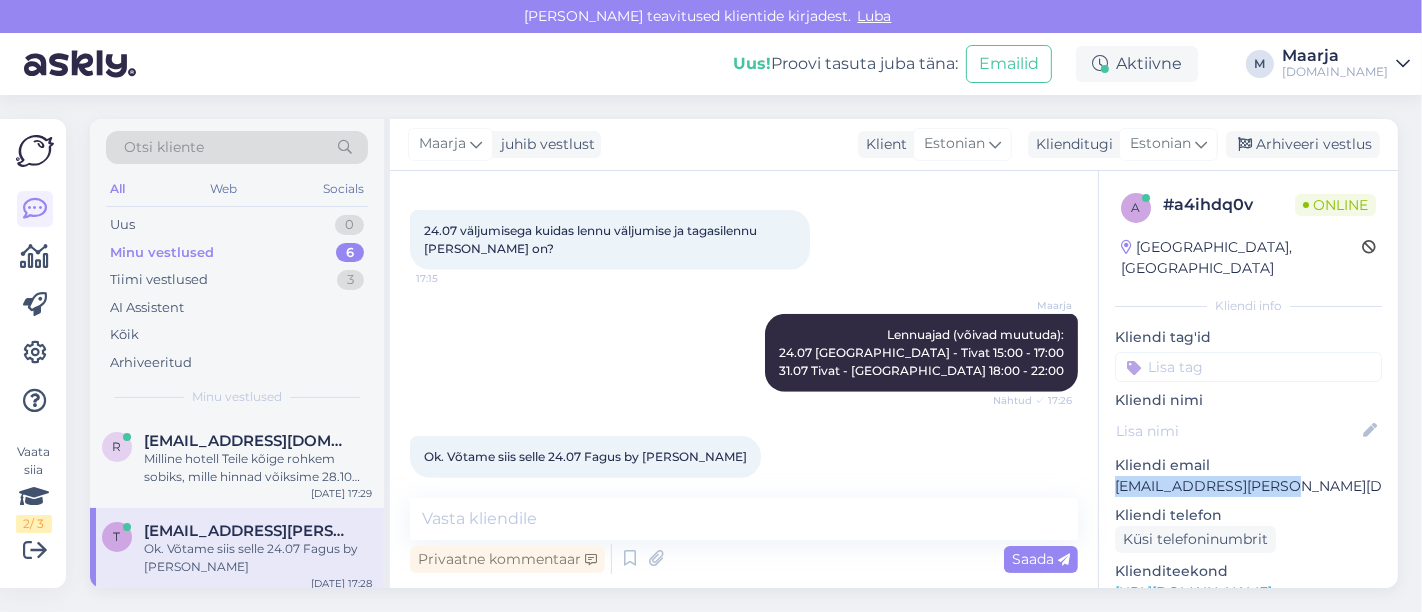 drag, startPoint x: 1303, startPoint y: 464, endPoint x: 1107, endPoint y: 470, distance: 196.09181 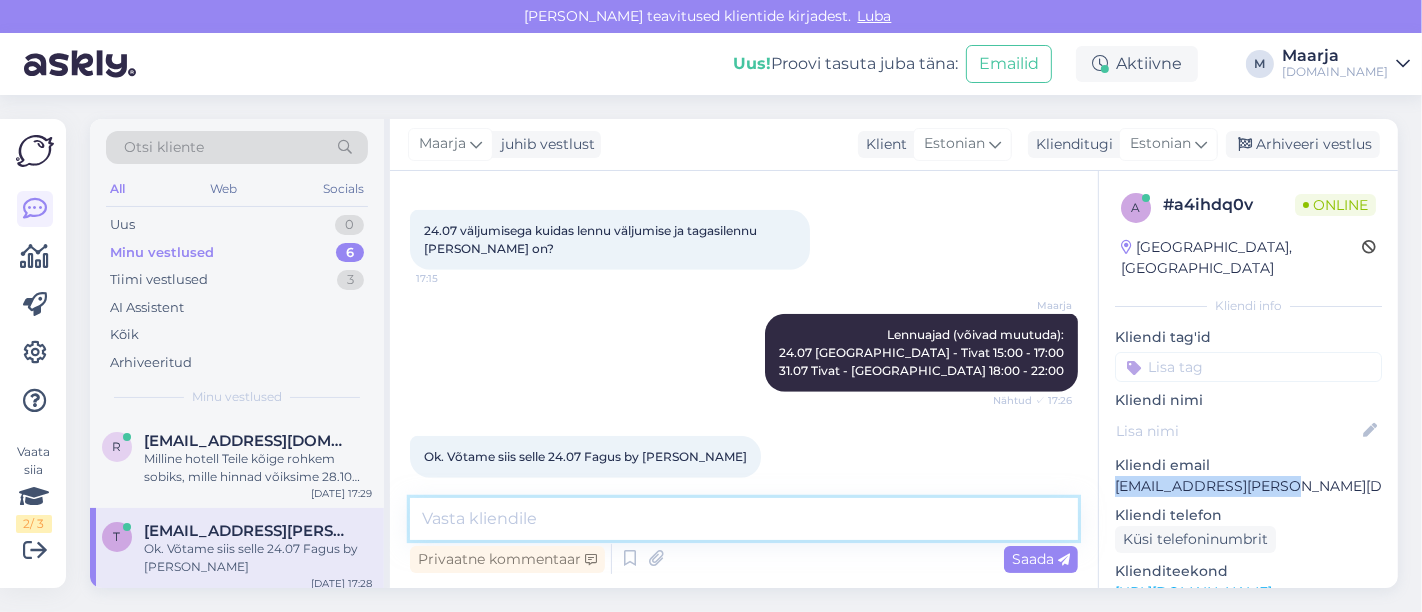 click at bounding box center [744, 519] 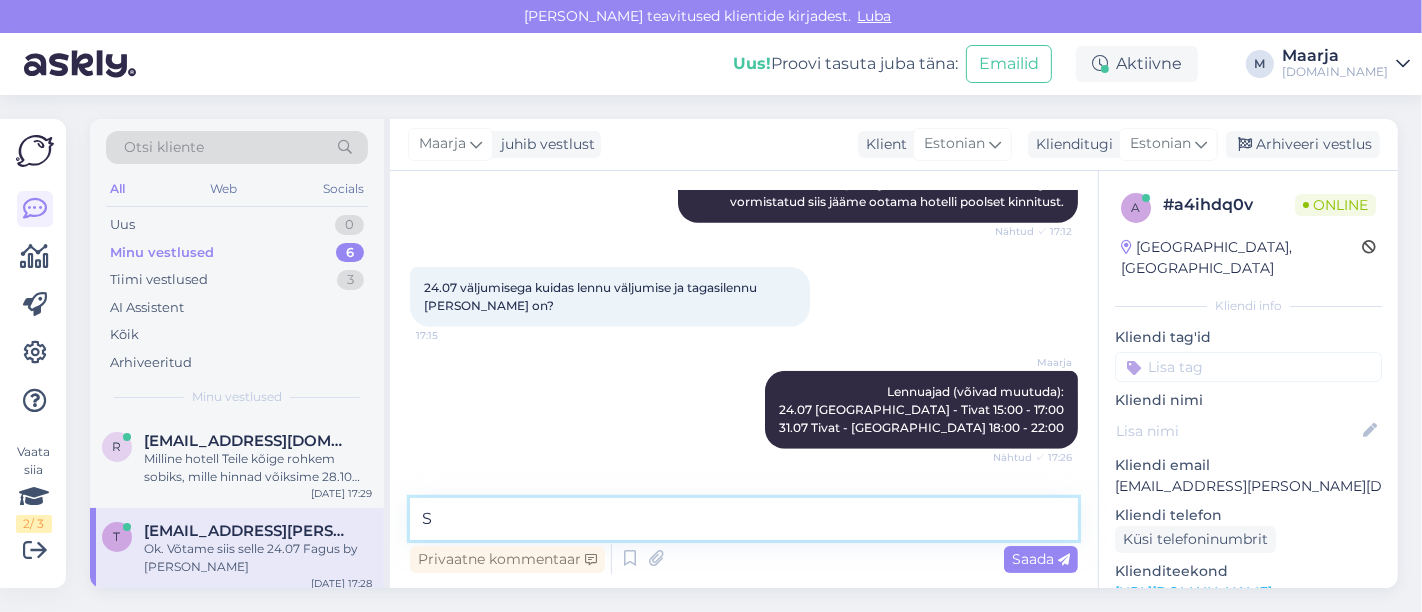 scroll, scrollTop: 1217, scrollLeft: 0, axis: vertical 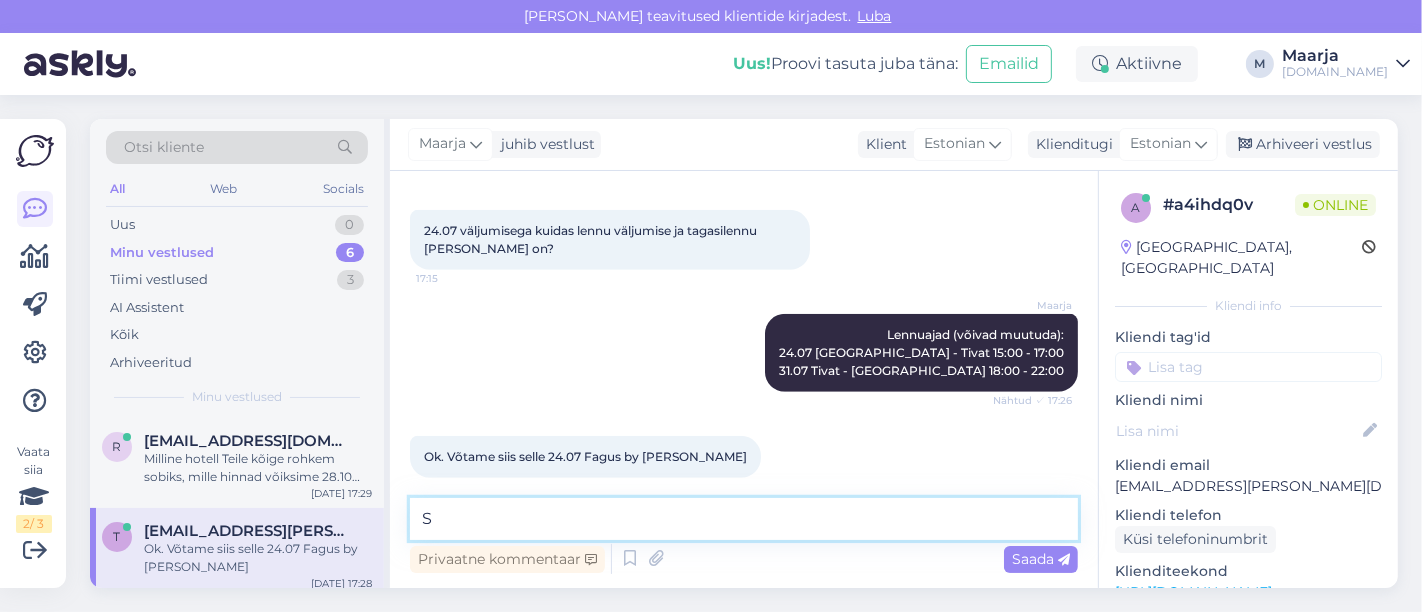click on "S" at bounding box center (744, 519) 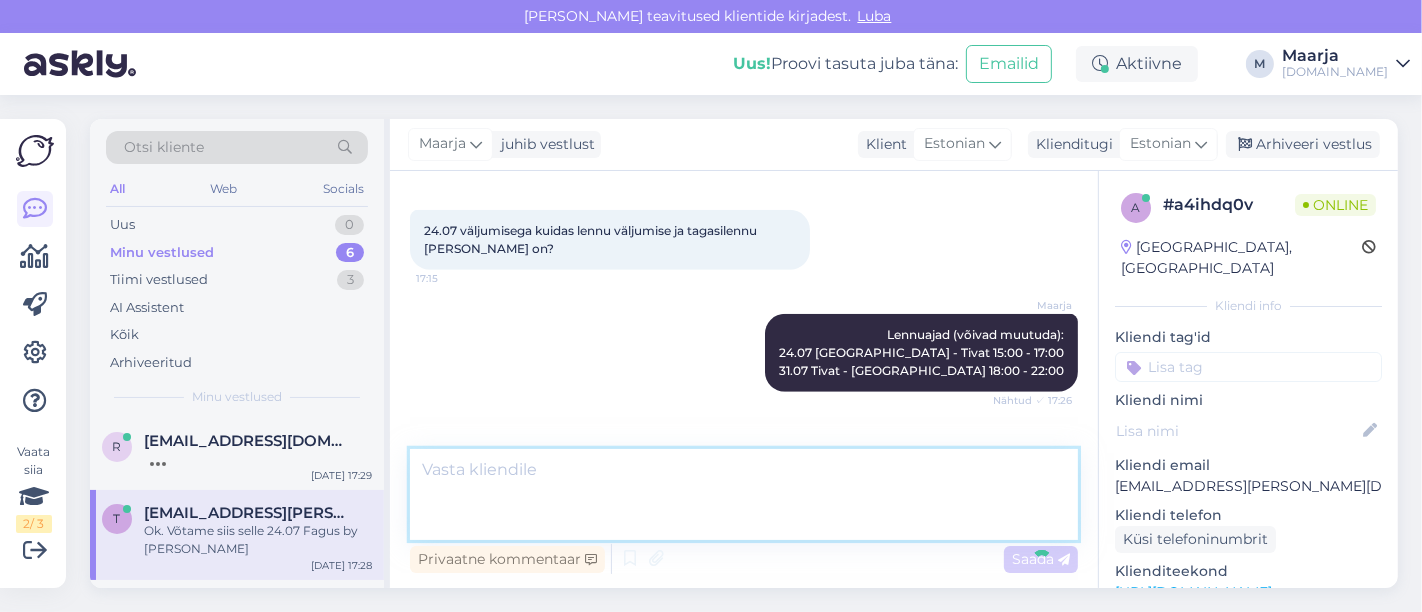 scroll, scrollTop: 1357, scrollLeft: 0, axis: vertical 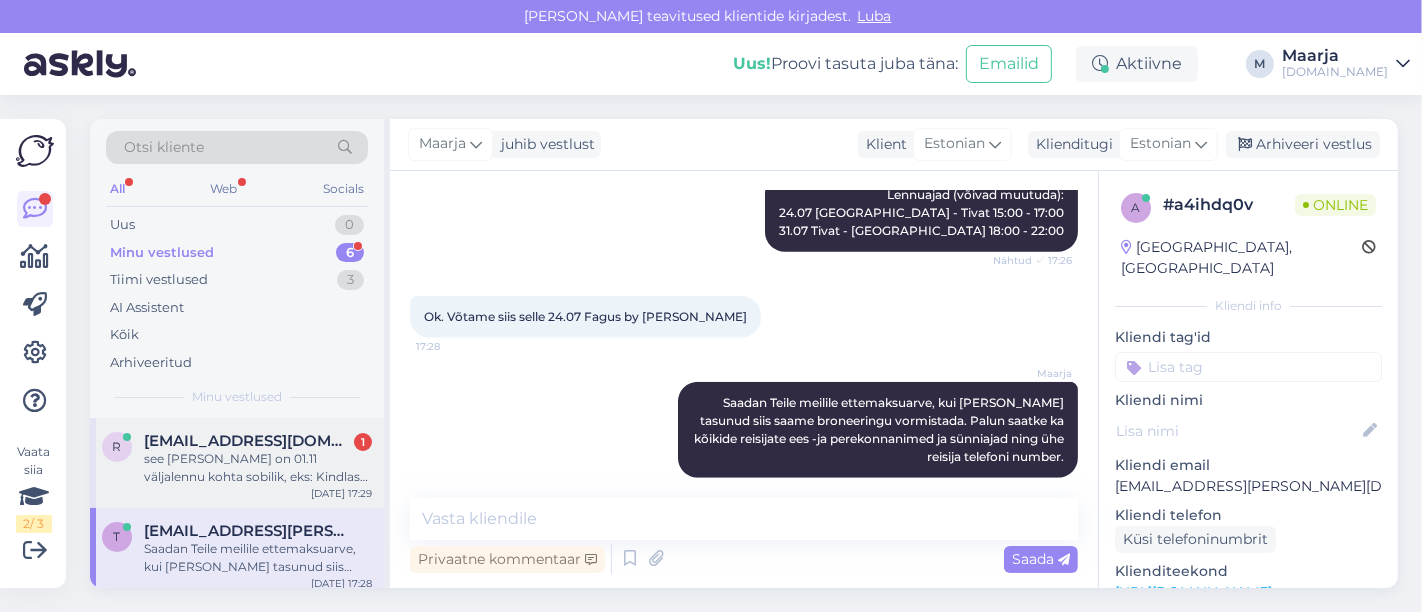 click on "see [PERSON_NAME] on 01.11 väljalennu kohta sobilik, eks: Kindlasti soovitame lisaöö ette tellida lastega klientidele?" at bounding box center (258, 468) 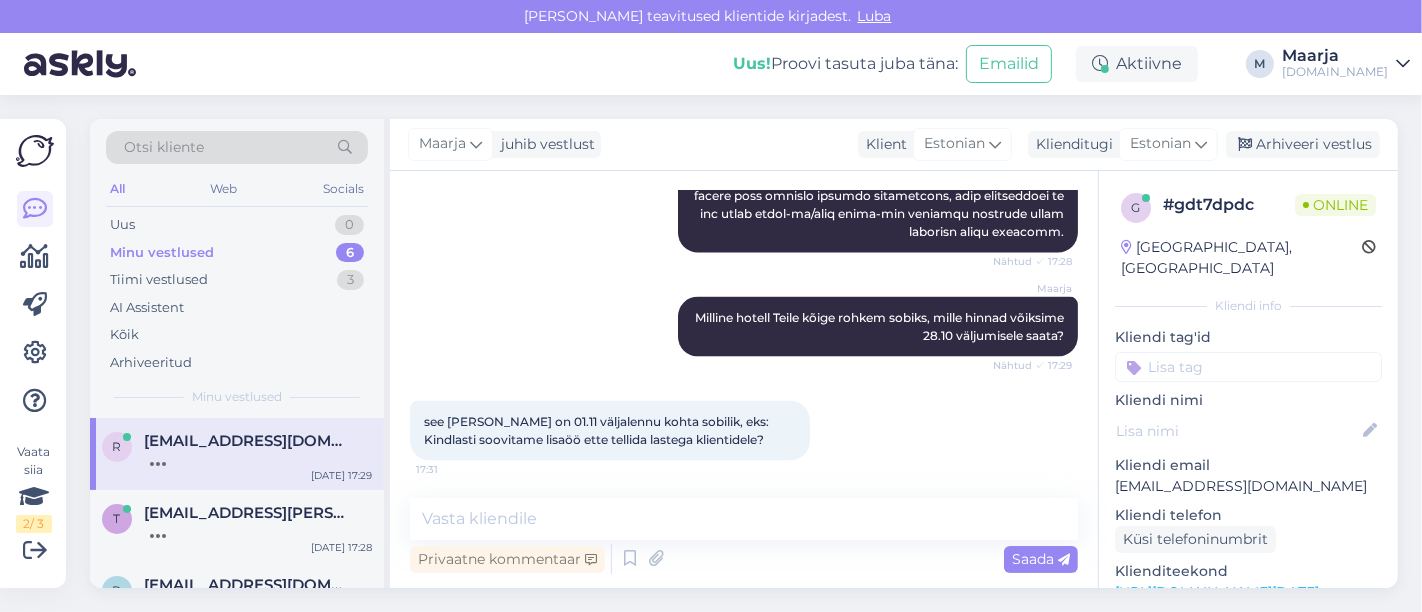 scroll, scrollTop: 2721, scrollLeft: 0, axis: vertical 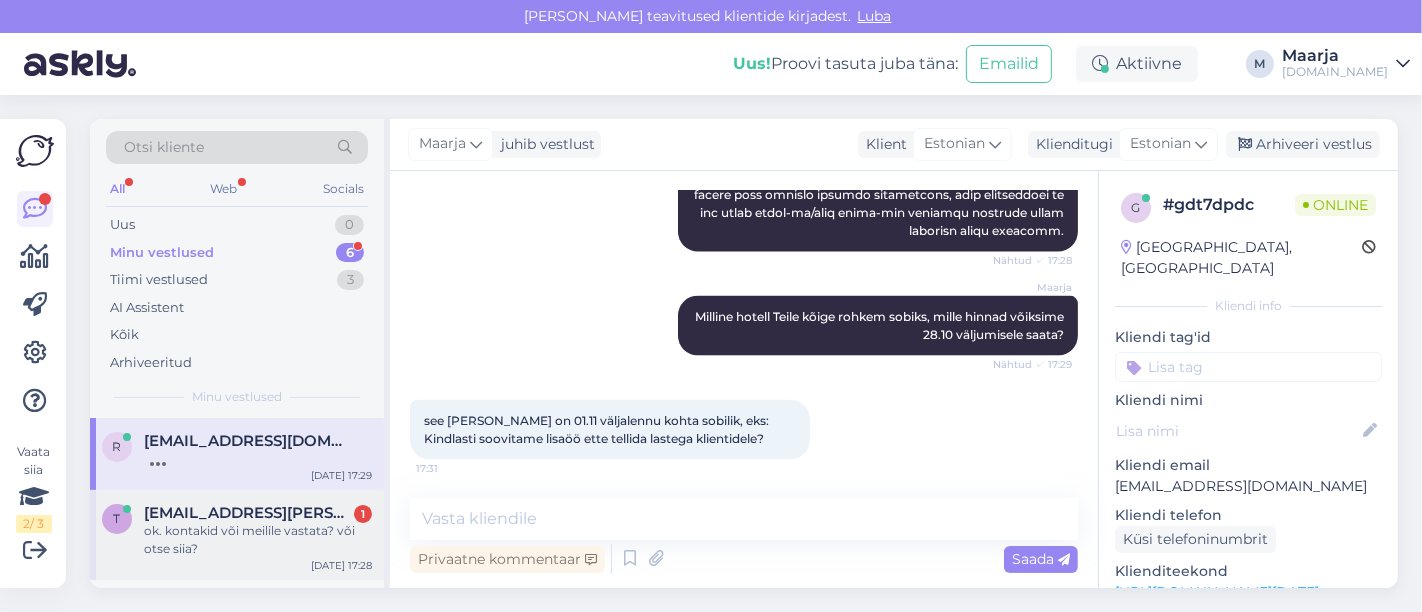 click on "ok. kontakid või meilile vastata? või otse siia?" at bounding box center (258, 540) 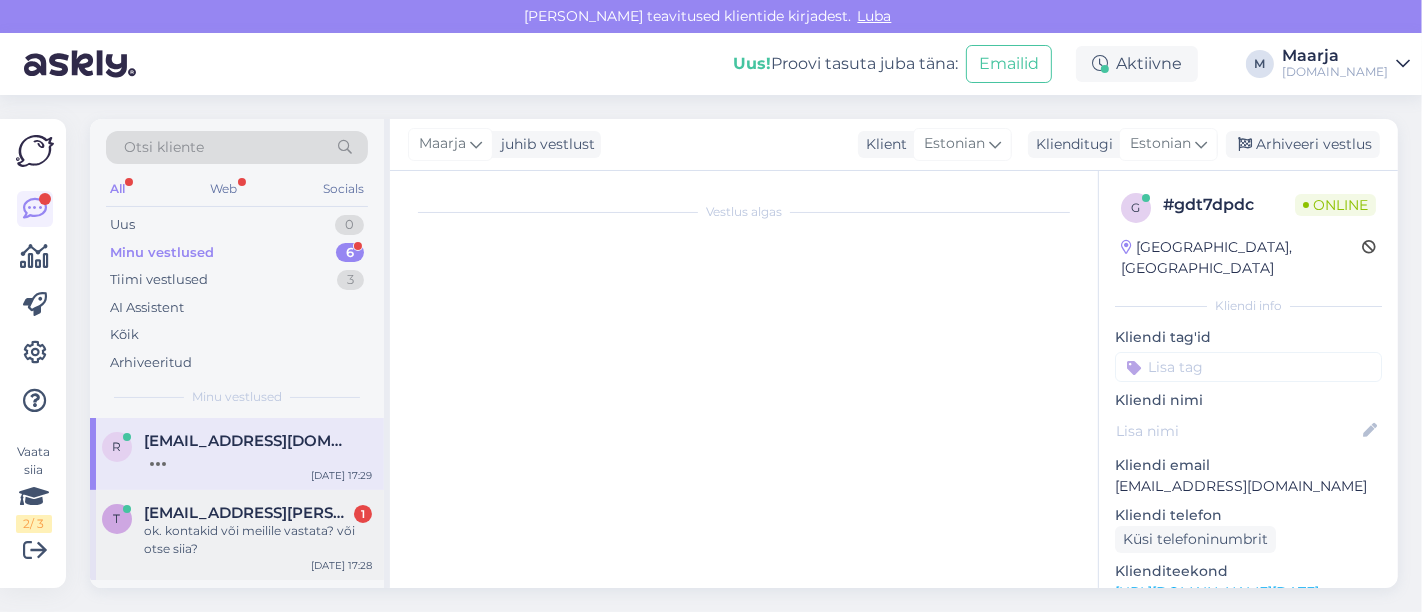 scroll, scrollTop: 1421, scrollLeft: 0, axis: vertical 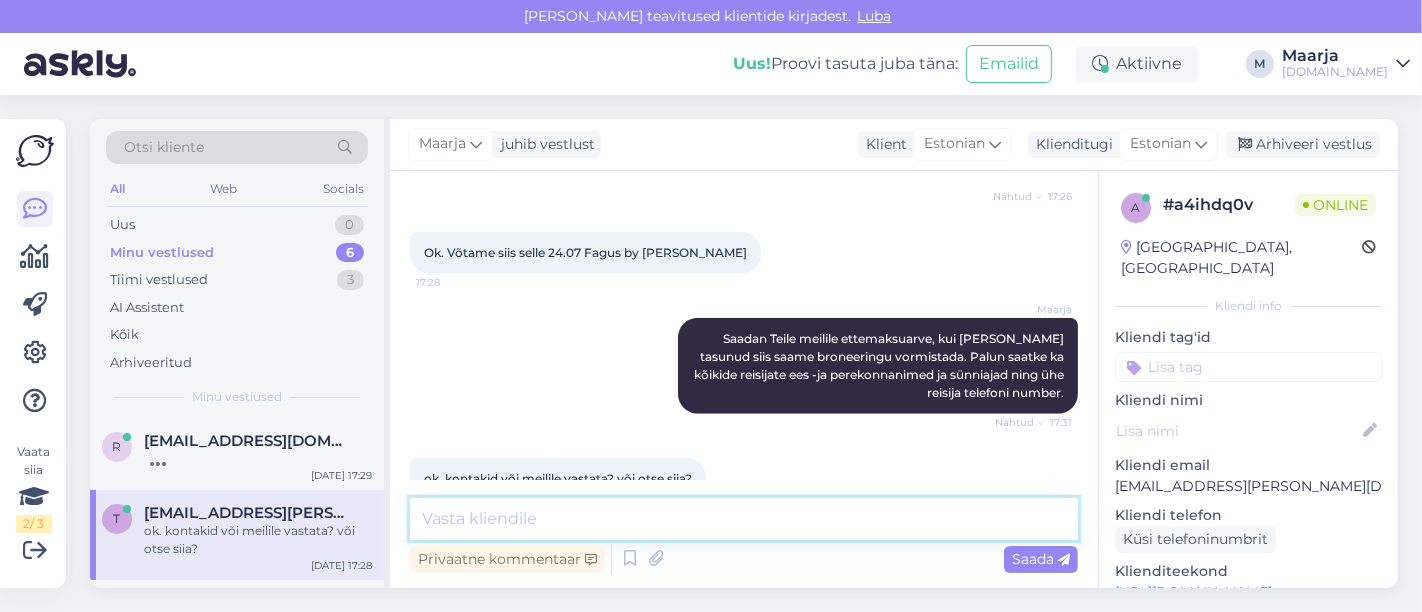 click at bounding box center (744, 519) 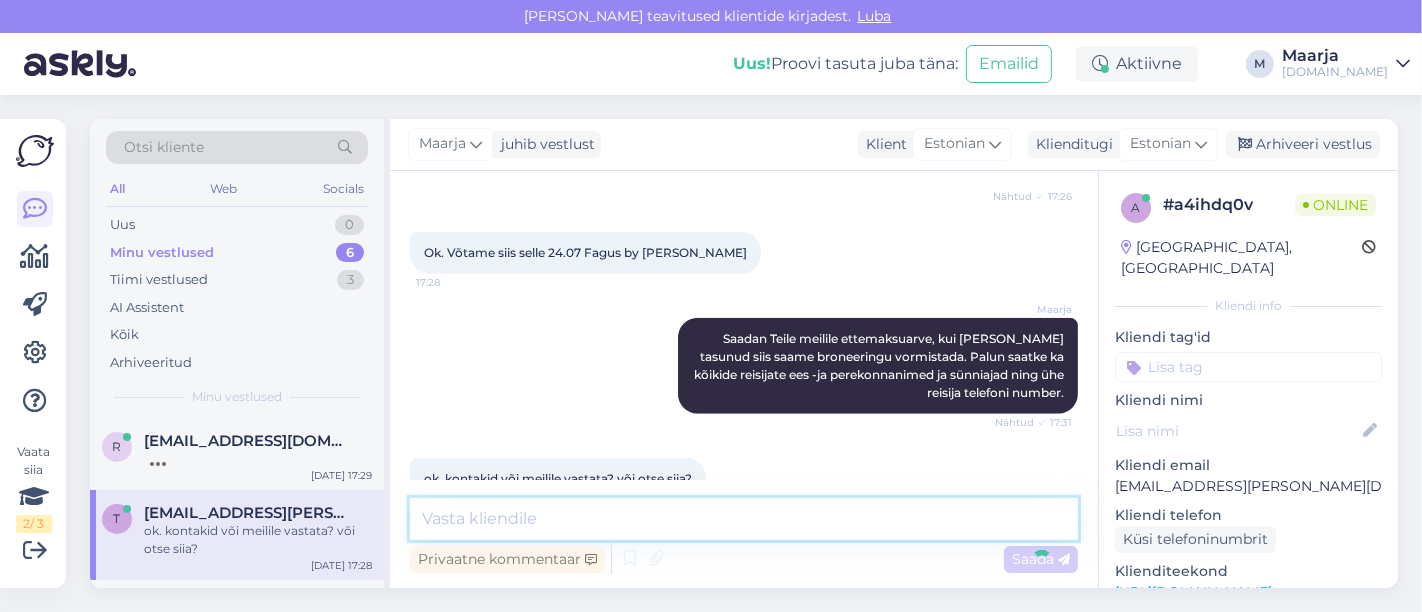 scroll, scrollTop: 1547, scrollLeft: 0, axis: vertical 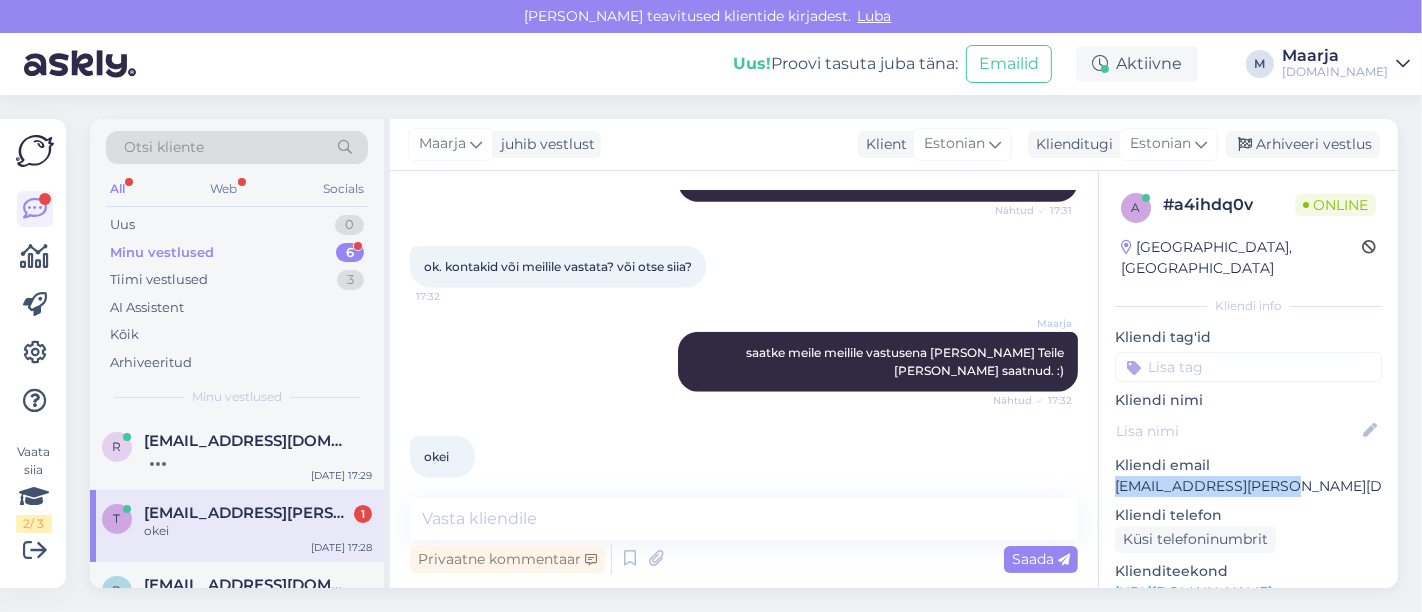 drag, startPoint x: 1304, startPoint y: 461, endPoint x: 1111, endPoint y: 461, distance: 193 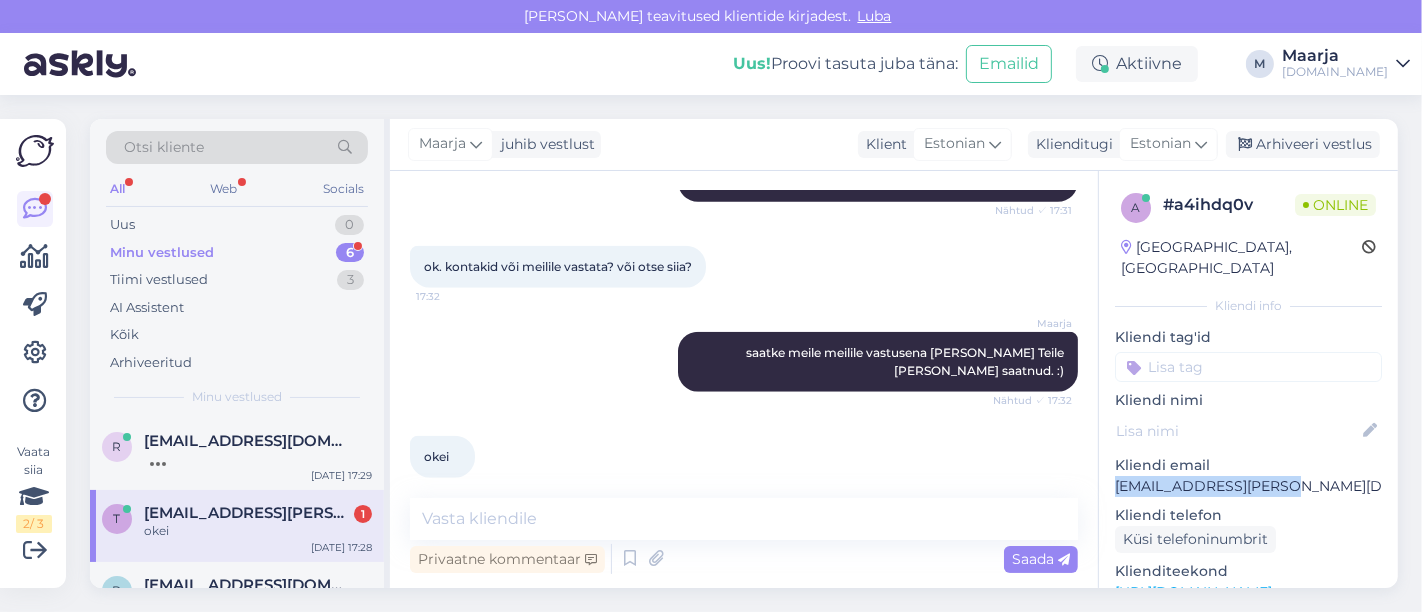 click on "a # a4ihdq0v Online     [GEOGRAPHIC_DATA], [GEOGRAPHIC_DATA] Kliendi info Kliendi tag'id  Kliendi nimi Kliendi email [EMAIL_ADDRESS][PERSON_NAME][DOMAIN_NAME] Kliendi telefon Küsi telefoninumbrit Klienditeekond [URL][DOMAIN_NAME] Vaata edasi ... Operatsioonisüsteem Windows 10 [PERSON_NAME] Chrome [TECHNICAL_ID] [PERSON_NAME]" at bounding box center [1248, 592] 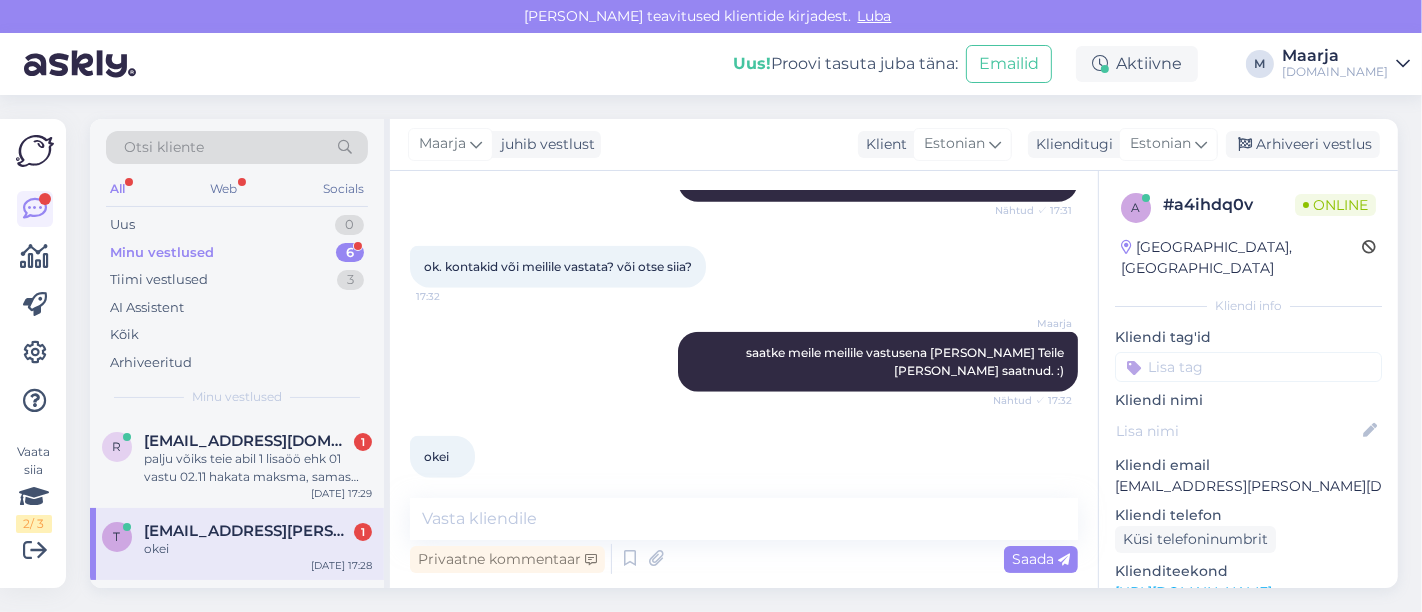 click on "[EMAIL_ADDRESS][PERSON_NAME][DOMAIN_NAME]" at bounding box center [248, 531] 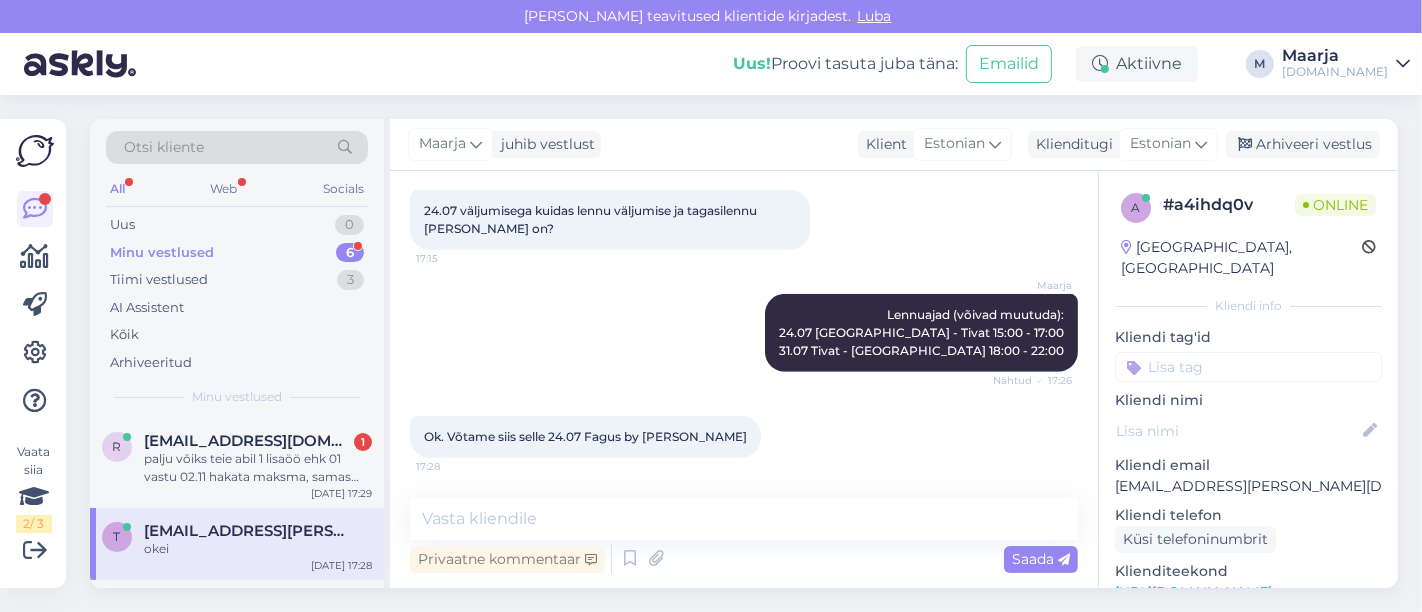 scroll, scrollTop: 1234, scrollLeft: 0, axis: vertical 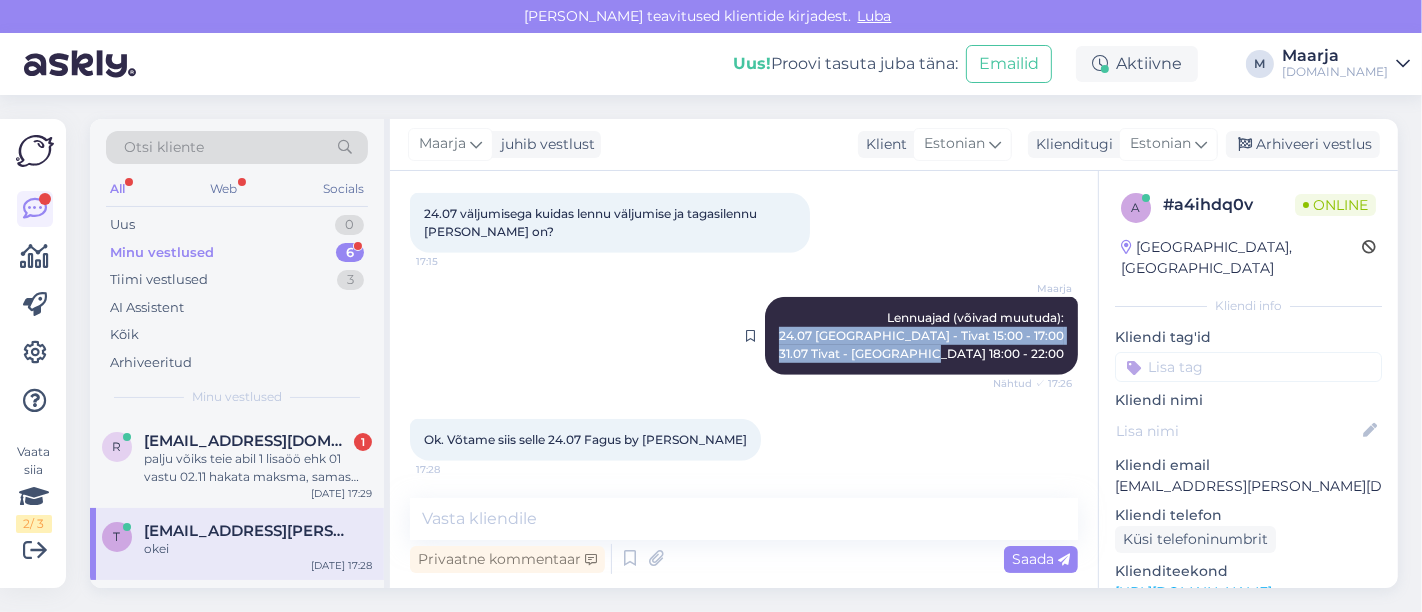 drag, startPoint x: 1048, startPoint y: 339, endPoint x: 859, endPoint y: 316, distance: 190.39433 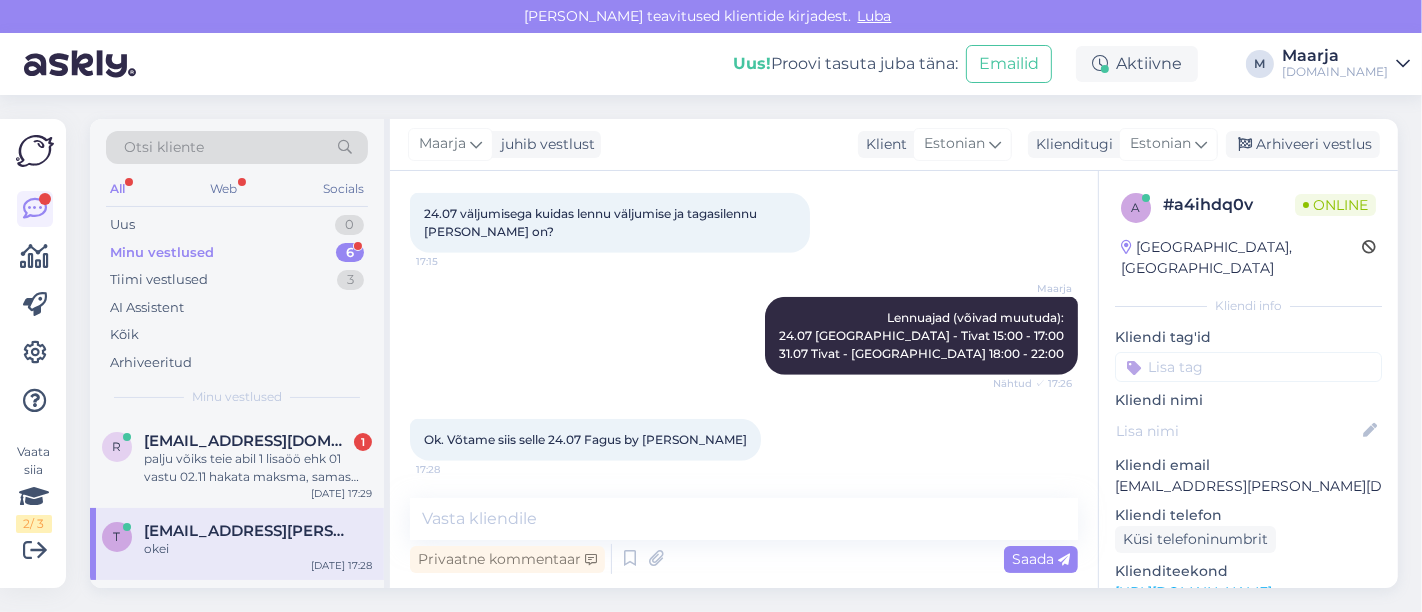 click on "[EMAIL_ADDRESS][PERSON_NAME][DOMAIN_NAME]" at bounding box center (248, 531) 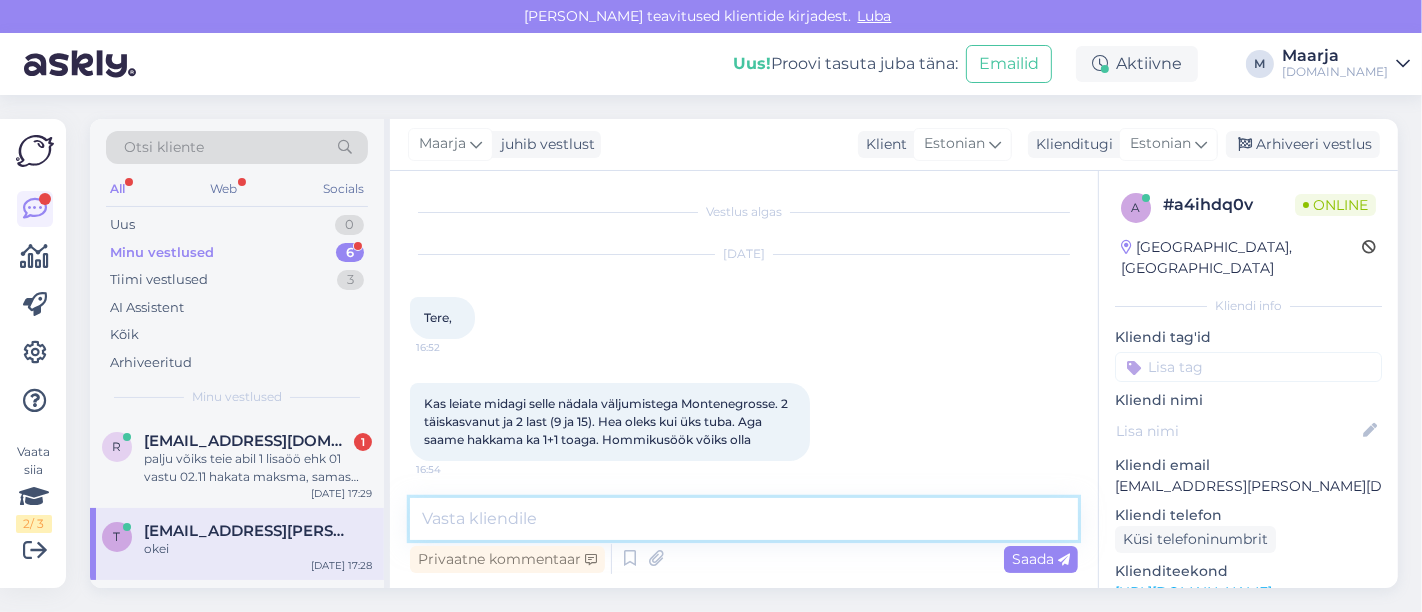 click at bounding box center (744, 519) 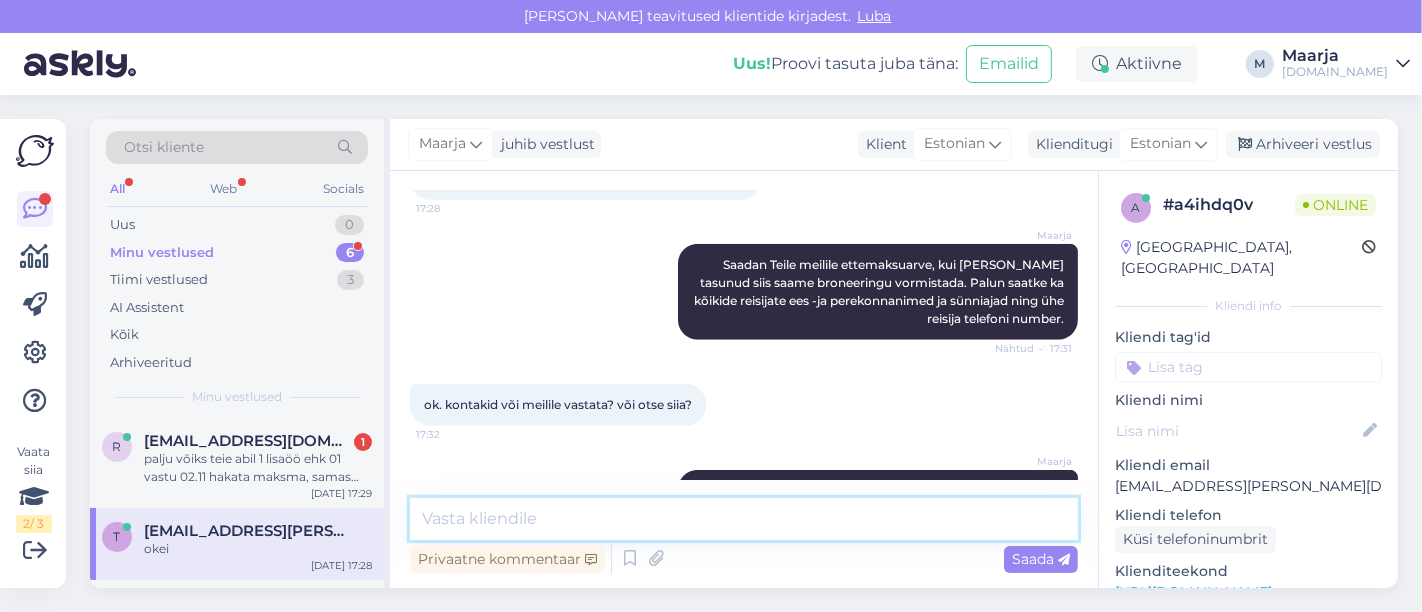 scroll, scrollTop: 1633, scrollLeft: 0, axis: vertical 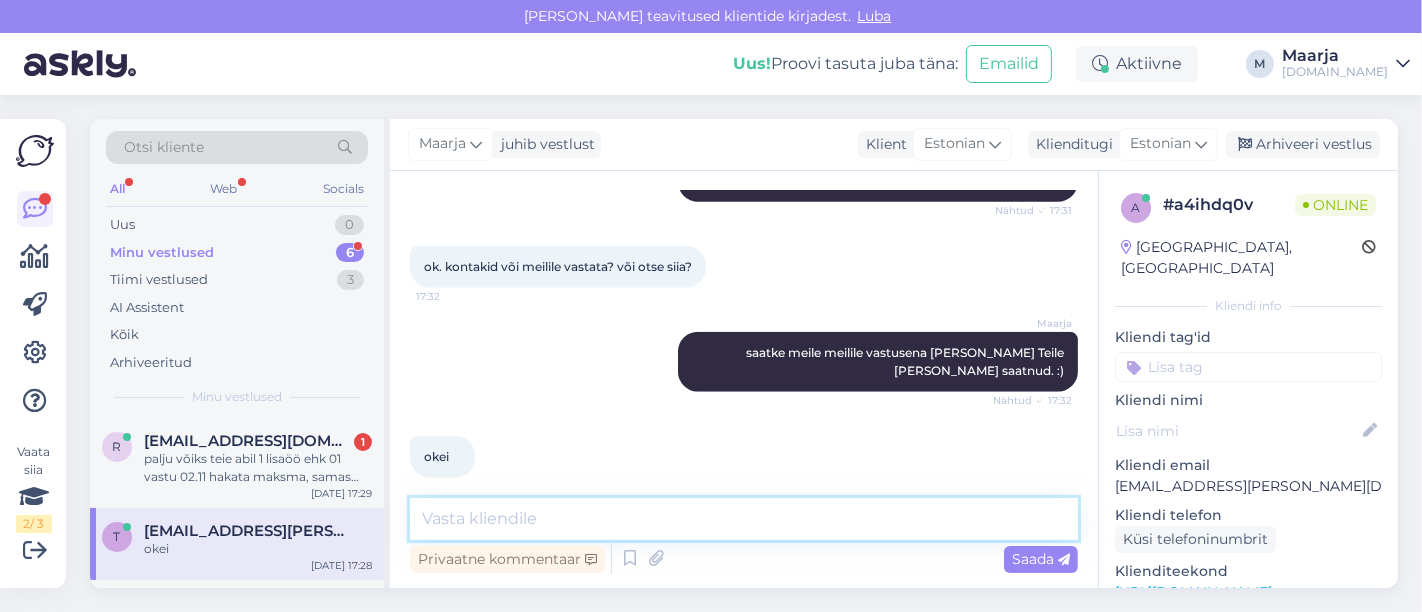 click at bounding box center [744, 519] 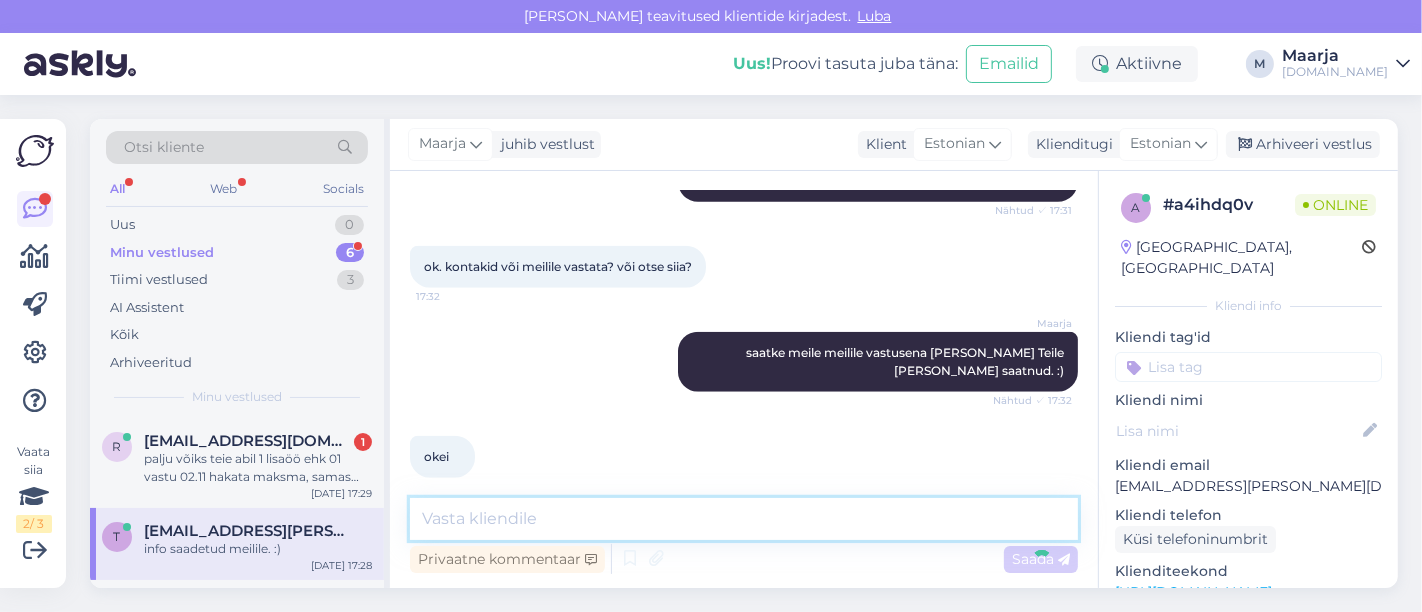 scroll, scrollTop: 1719, scrollLeft: 0, axis: vertical 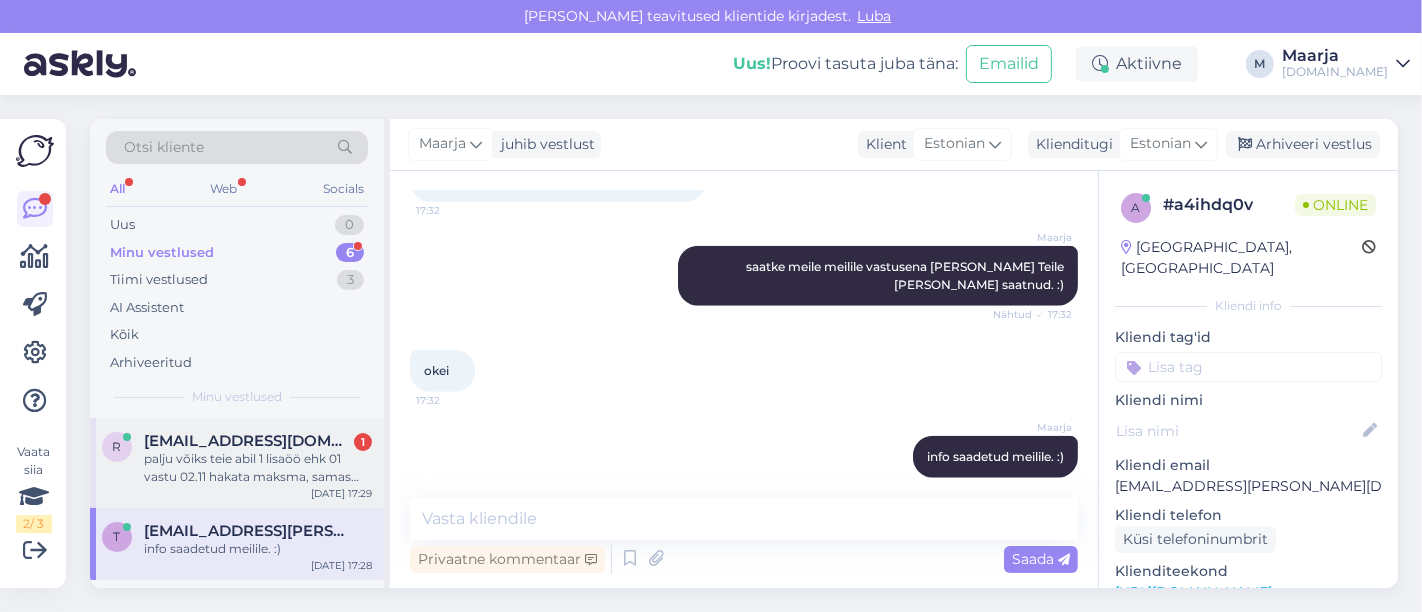 click on "[EMAIL_ADDRESS][DOMAIN_NAME]" at bounding box center (248, 441) 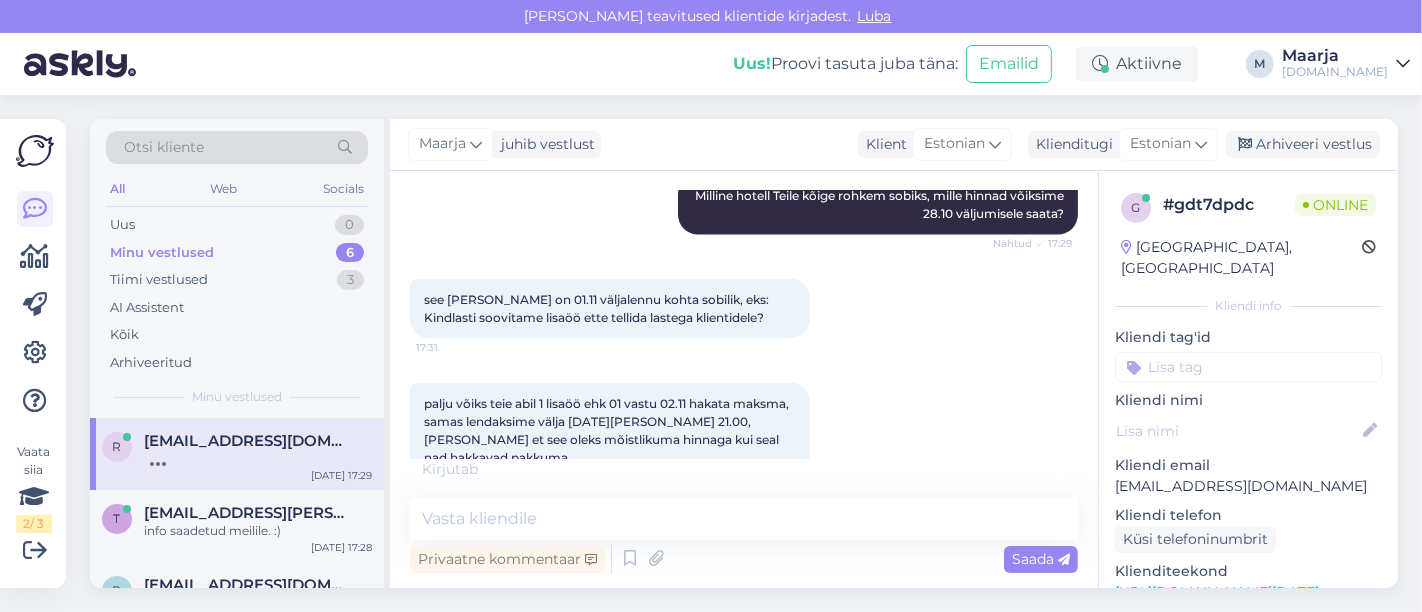scroll, scrollTop: 2863, scrollLeft: 0, axis: vertical 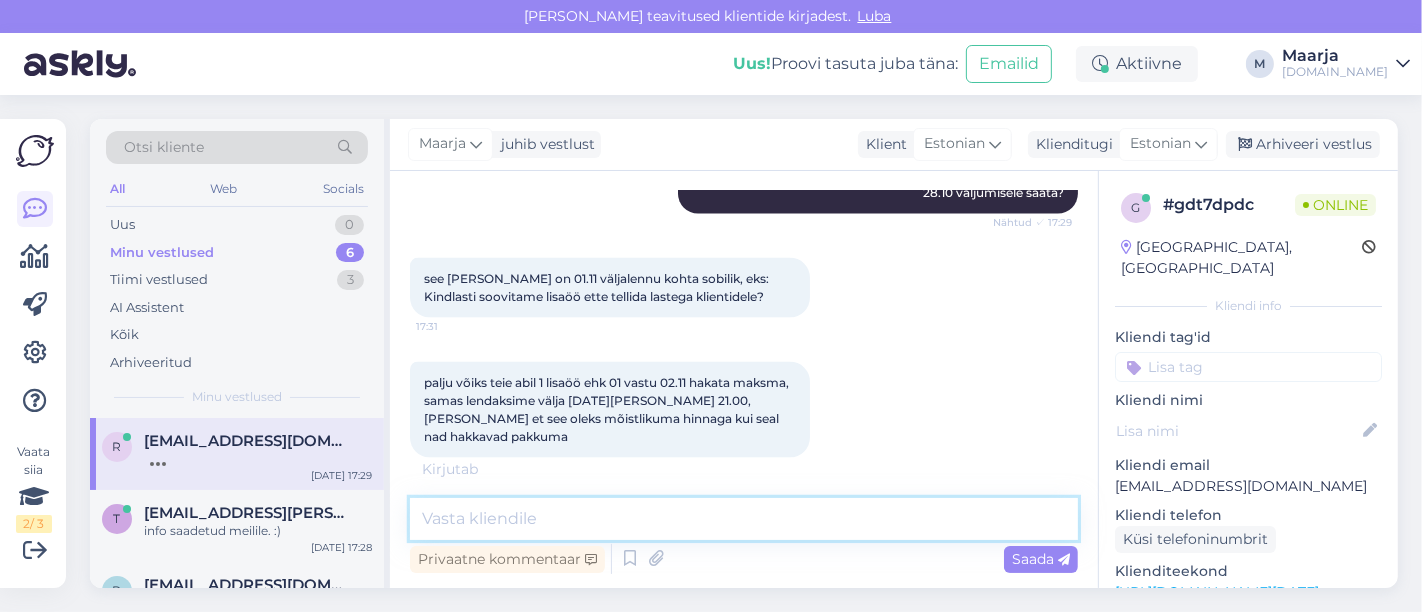click at bounding box center [744, 519] 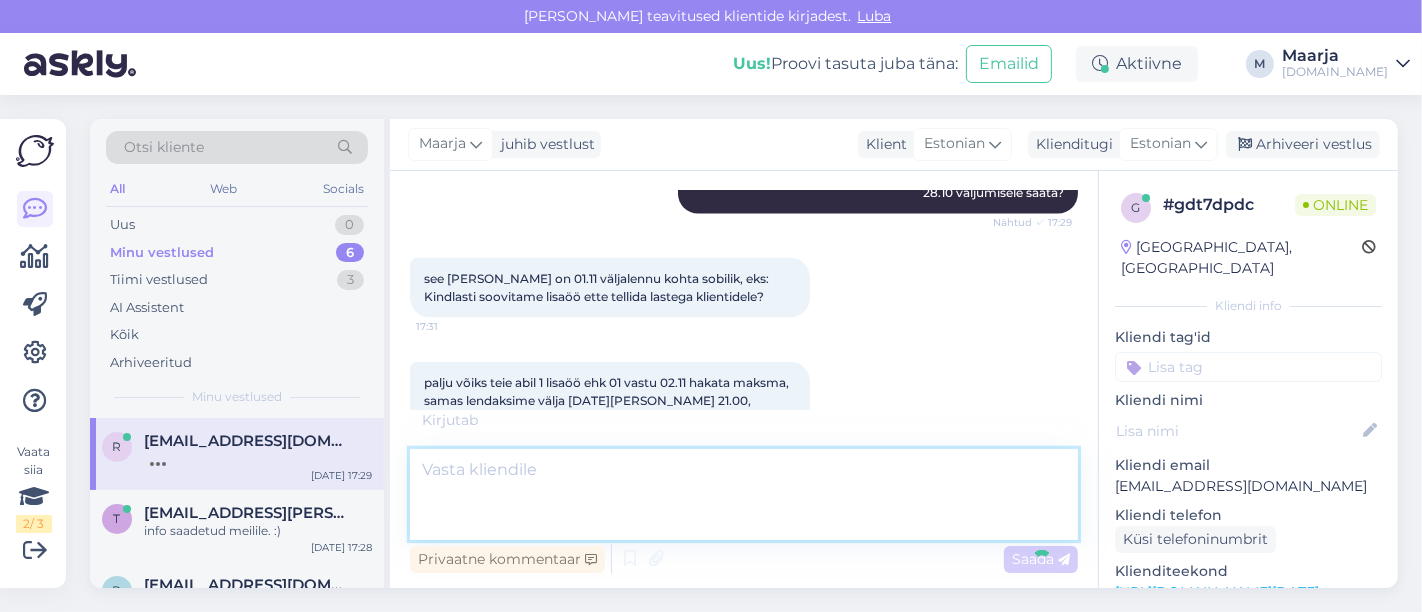 scroll, scrollTop: 2965, scrollLeft: 0, axis: vertical 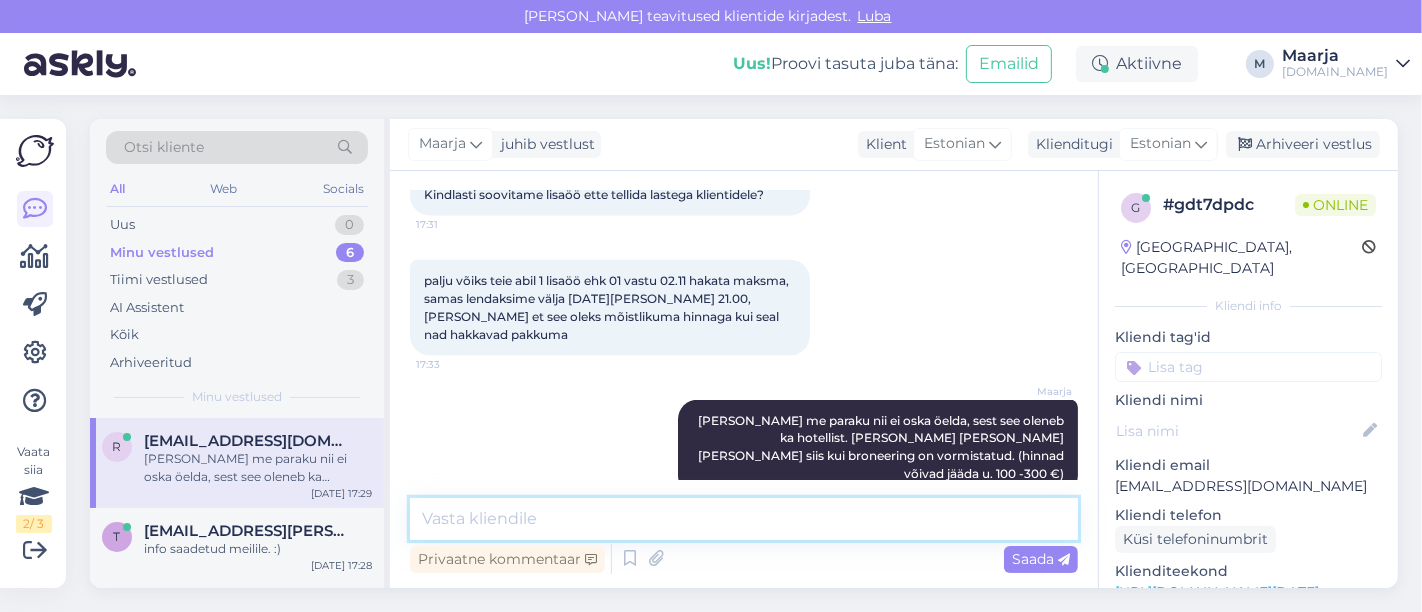 click at bounding box center [744, 519] 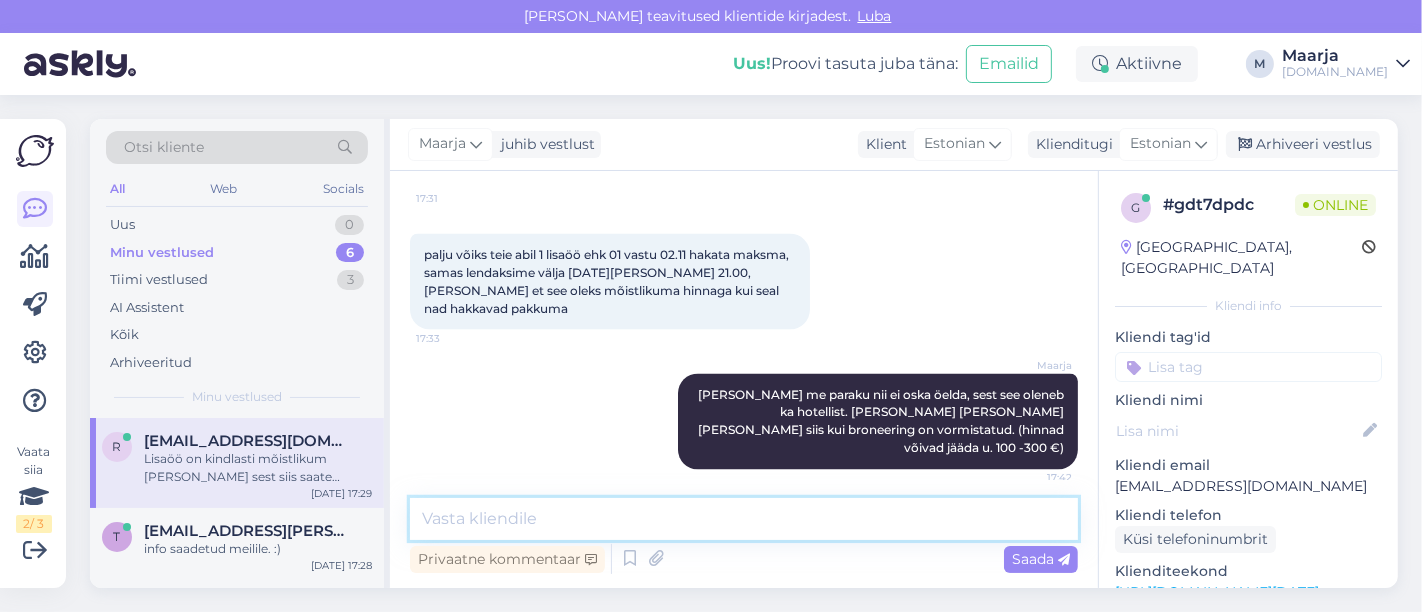 scroll, scrollTop: 3105, scrollLeft: 0, axis: vertical 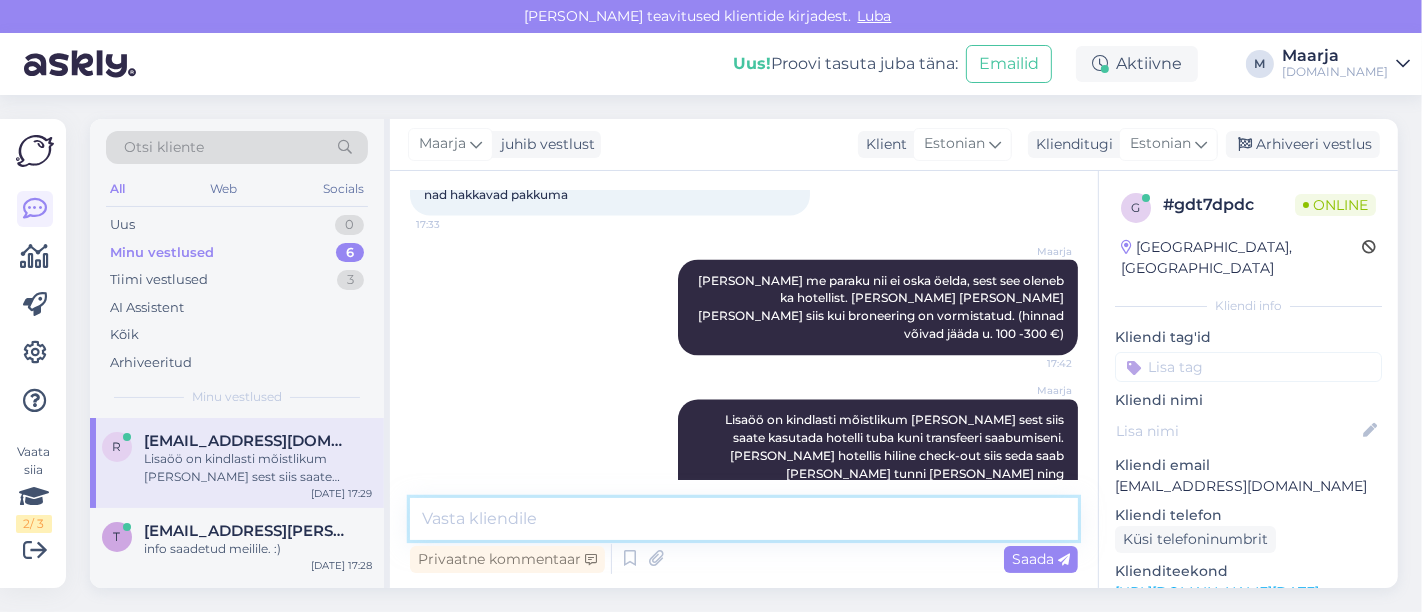 click at bounding box center [744, 519] 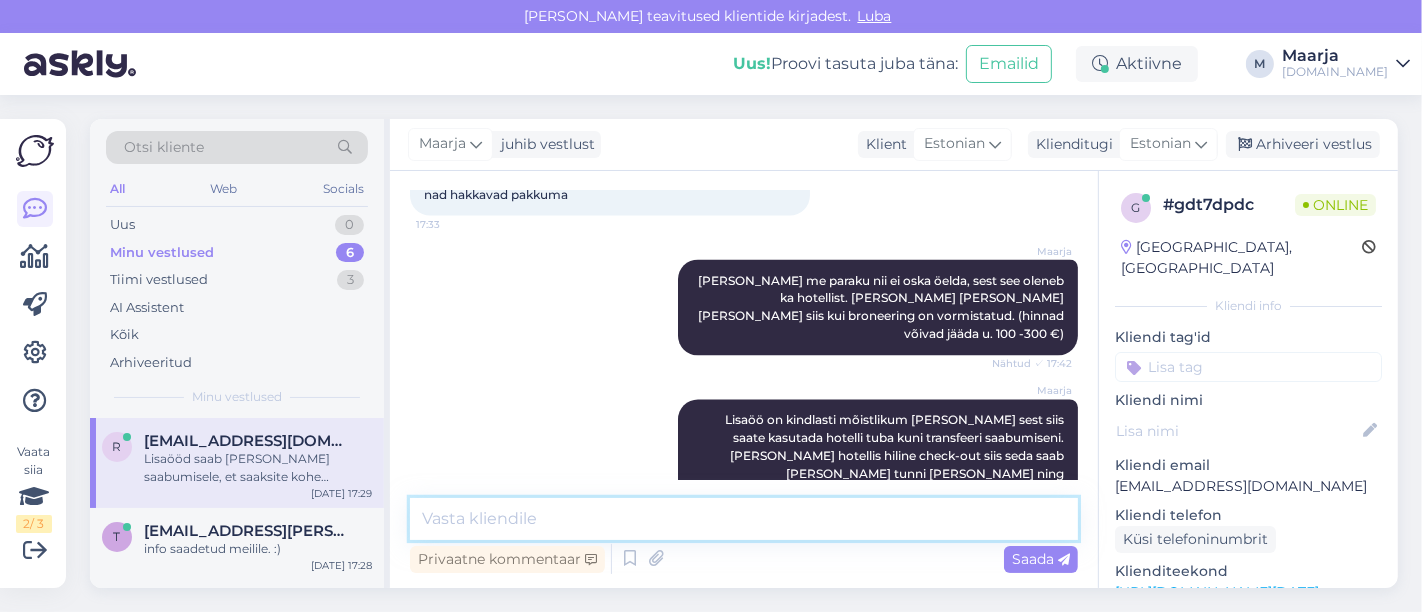 scroll, scrollTop: 3208, scrollLeft: 0, axis: vertical 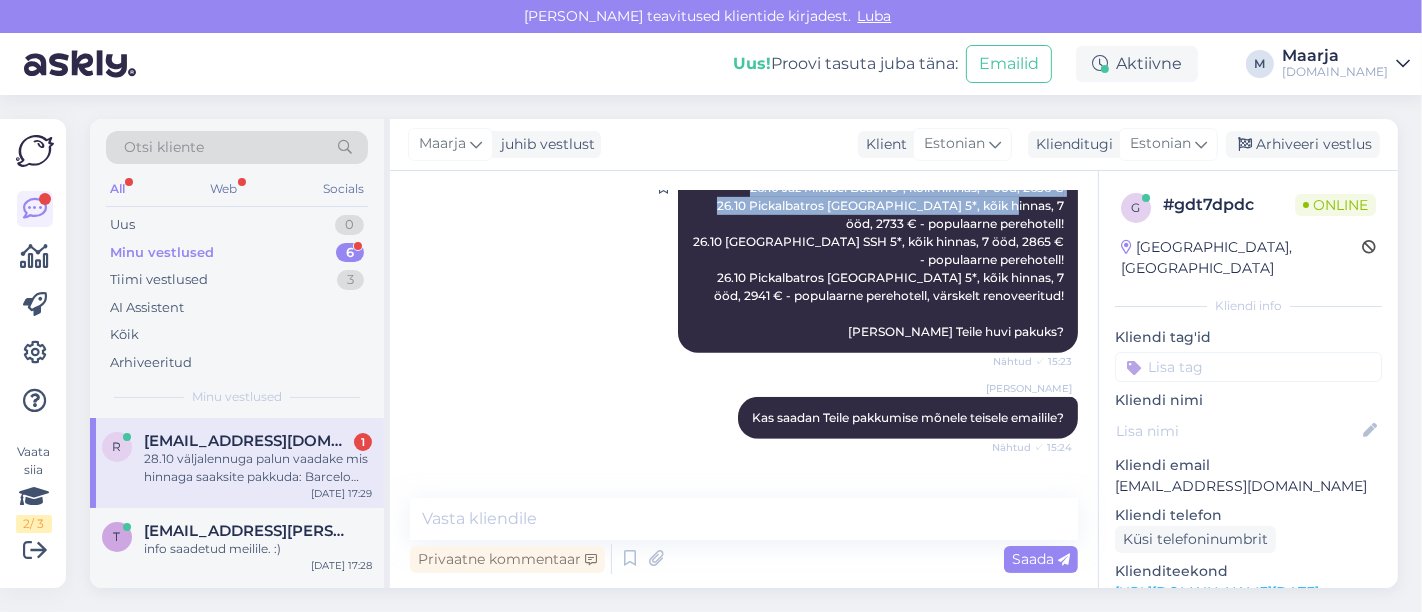 drag, startPoint x: 877, startPoint y: 310, endPoint x: 1056, endPoint y: 371, distance: 189.10843 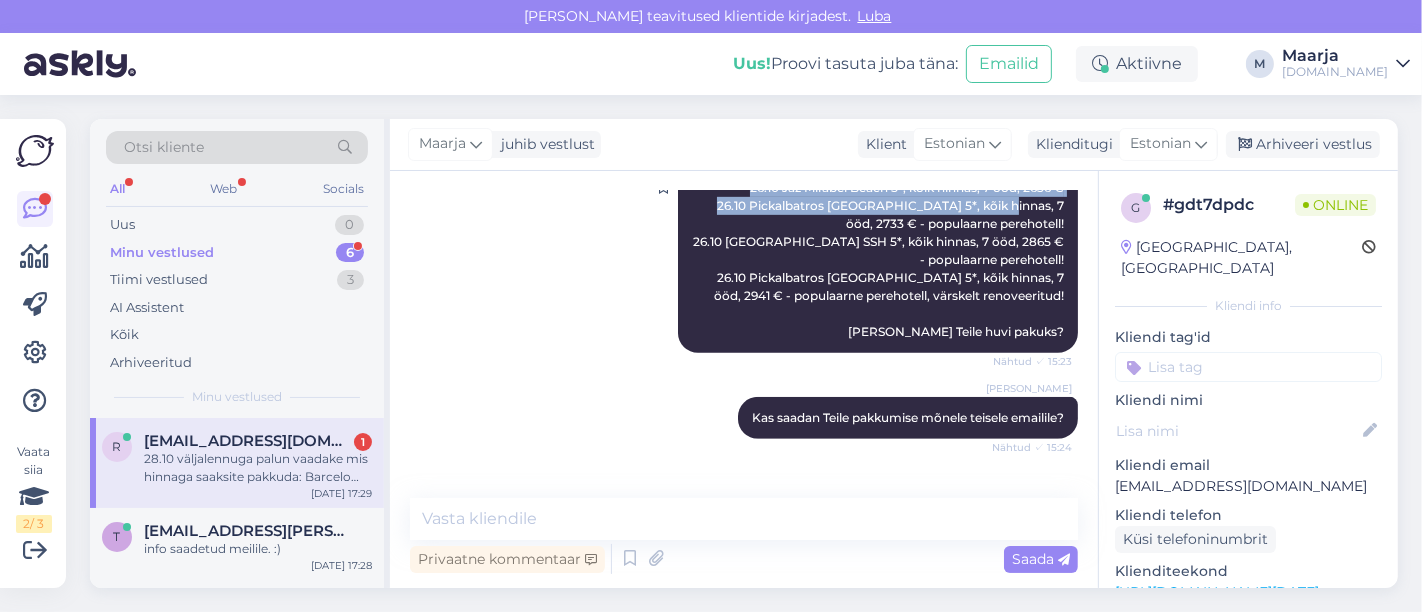 click on "[PERSON_NAME] Tere, [PERSON_NAME] rõõmuga Teile reisi planeerimisel abiks :)
Võrdlesin kõiki Egiptuse reise Teile sobival ajal ning hetkel on parimad valikud alljärgnevad (hinnad on välja toodud 2-le täiskasvanule + 2a + 5a toas kokku):
26.10 Barcelo Tiran Sharm 4*, kõik hinnas, 7 ööd, 2744 € - tagasihoidlikum hotell!
26.10 Jaz Mirabel Beach 5*, kõik hinnas, 7 ööd, 2636 €
26.10 Pickalbatros [GEOGRAPHIC_DATA] 5*, kõik hinnas, 7 ööd, 2733 € - populaarne perehotell!
26.10 [GEOGRAPHIC_DATA] SSH 5*, kõik hinnas, 7 ööd, 2865 € - populaarne perehotell!
26.10 Pickalbatros [GEOGRAPHIC_DATA] 5*, kõik hinnas, 7 ööd, 2941 € - populaarne perehotell, värskelt renoveeritud!
[PERSON_NAME] Teile huvi pakuks? Nähtud ✓ 15:23" at bounding box center (878, 188) 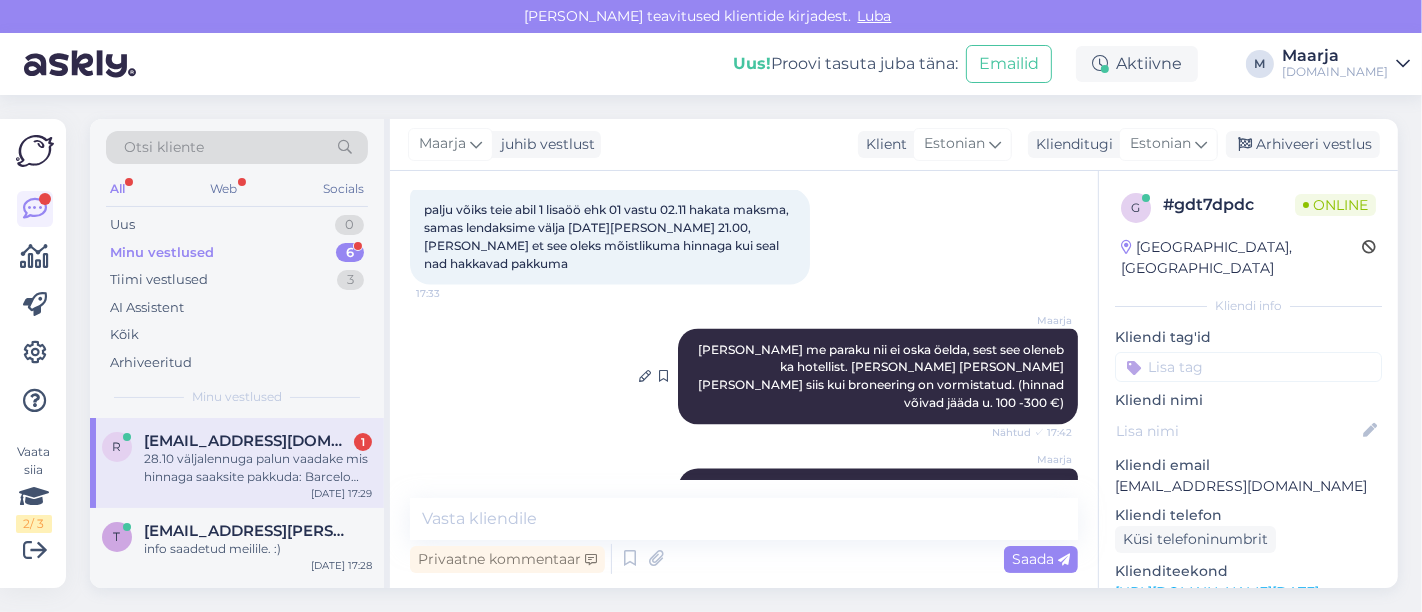 scroll, scrollTop: 3385, scrollLeft: 0, axis: vertical 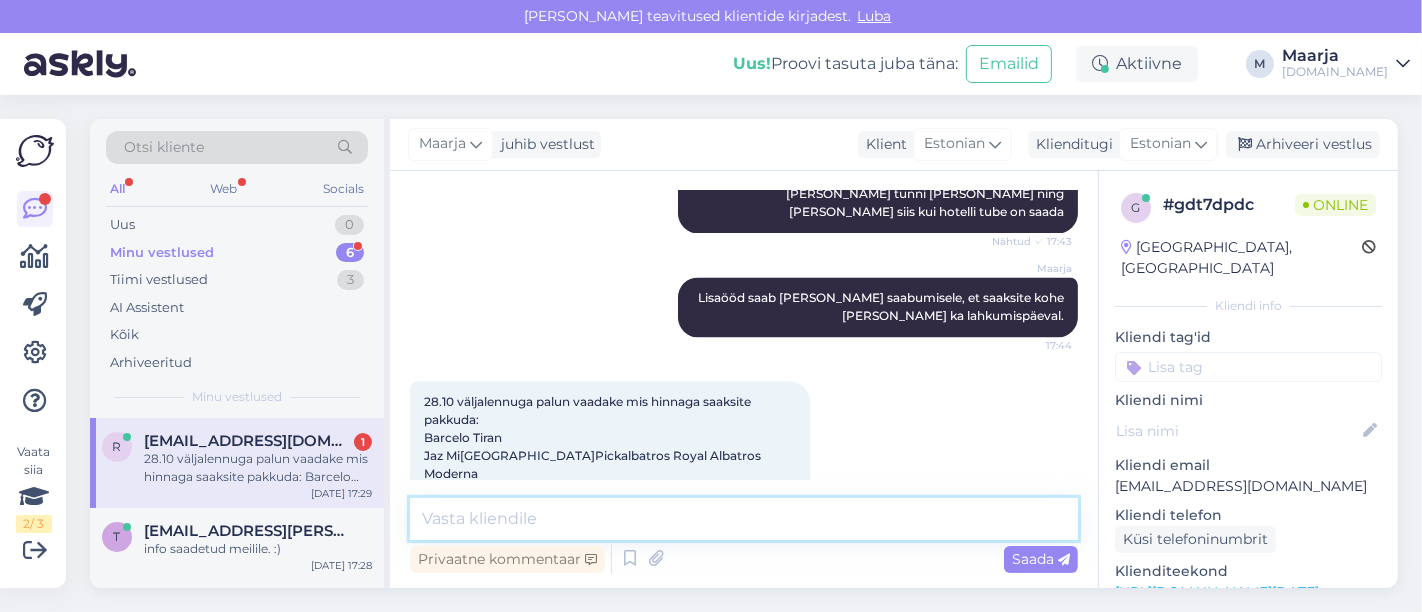 click at bounding box center [744, 519] 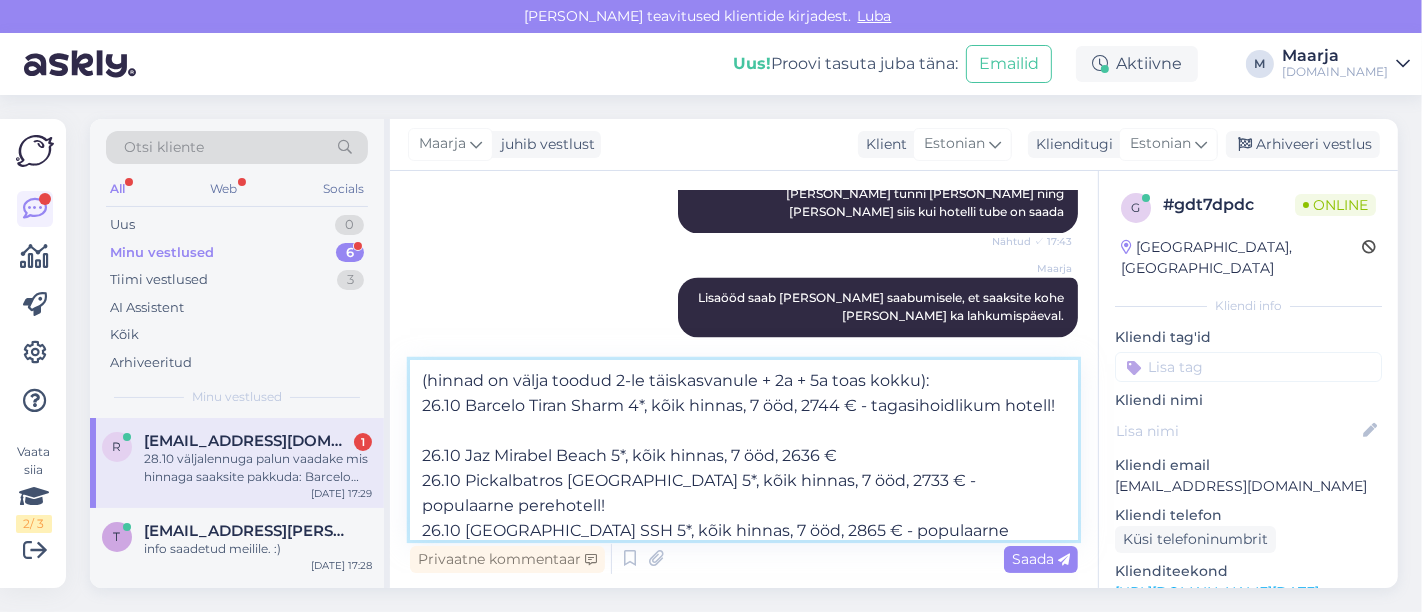 scroll, scrollTop: 149, scrollLeft: 0, axis: vertical 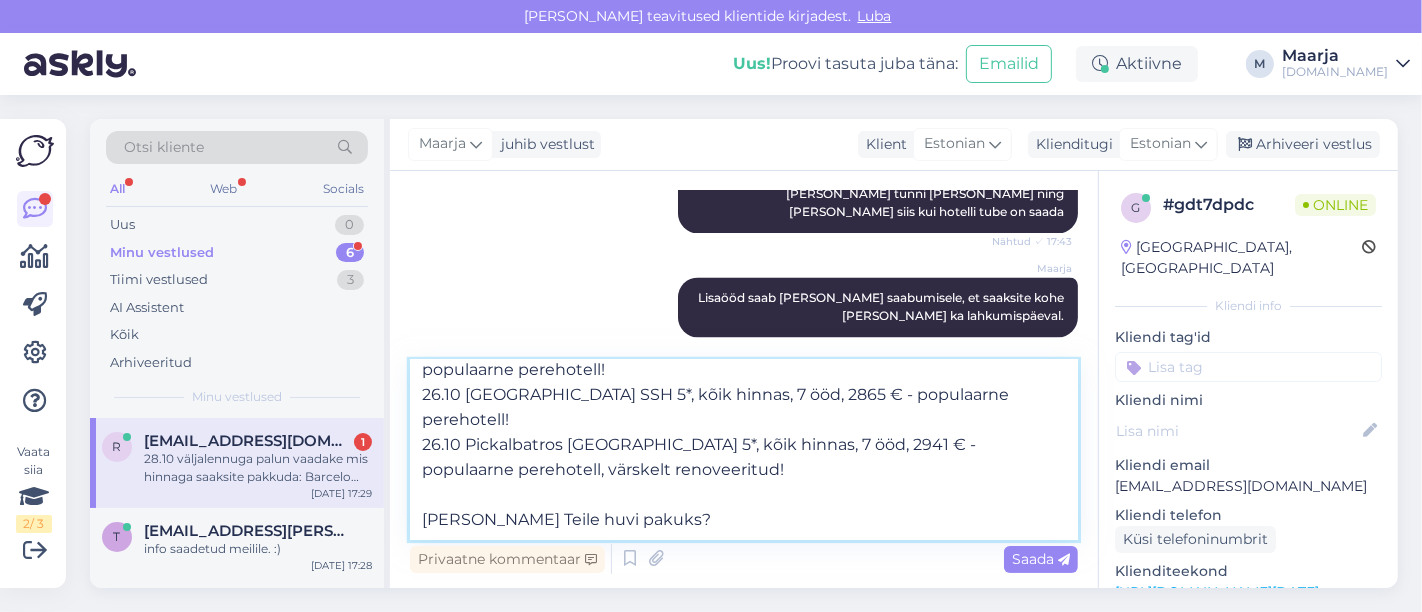 drag, startPoint x: 945, startPoint y: 481, endPoint x: 386, endPoint y: 459, distance: 559.43274 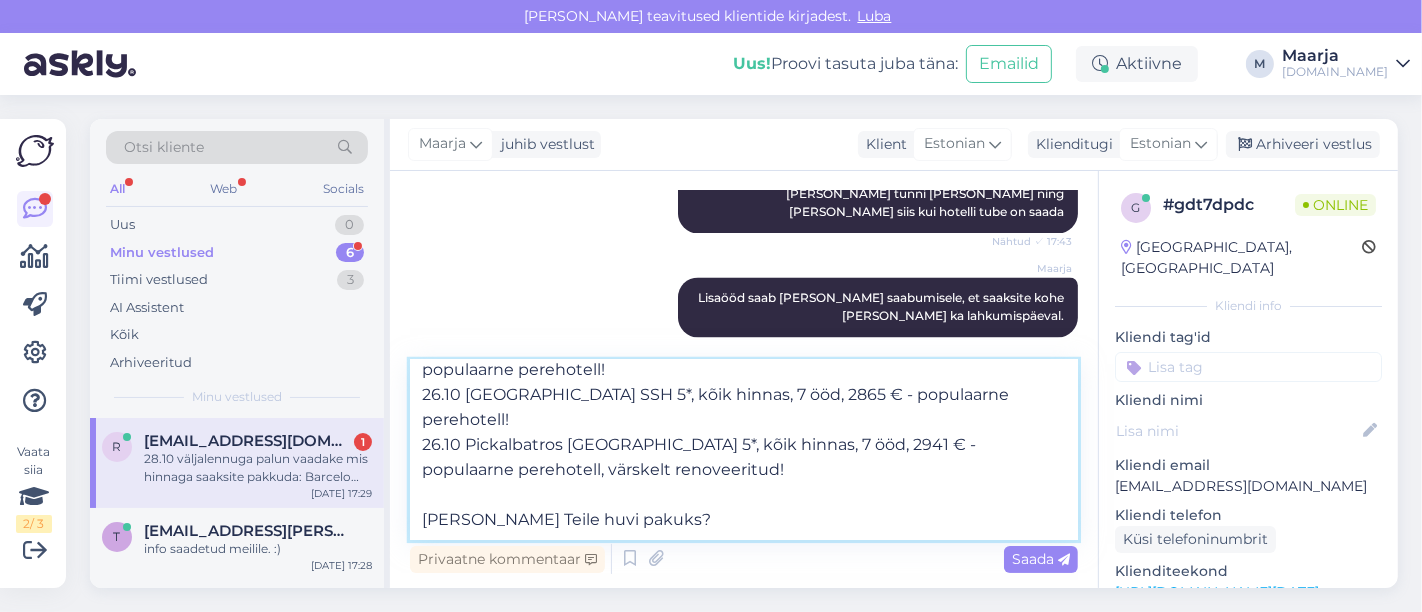 click on "Otsi kliente All Web Socials Uus 0 Minu vestlused 6 Tiimi vestlused 3 AI Assistent Kõik Arhiveeritud Minu vestlused r [EMAIL_ADDRESS][DOMAIN_NAME] 1 28.10 väljalennuga palun vaadake mis hinnaga saaksite pakkuda:
Barcelo Tiran
Jaz [GEOGRAPHIC_DATA]
Pickalbatros Royal Albatros Moderna
[GEOGRAPHIC_DATA] SSH
[DATE] 17:29  t [EMAIL_ADDRESS][PERSON_NAME][DOMAIN_NAME] info saadetud meilile. :) [DATE] 17:28  b [EMAIL_ADDRESS][DOMAIN_NAME] Большое спасибо [DATE] 16:56  k [EMAIL_ADDRESS][DOMAIN_NAME] Tere, jah, väikese lemmiklooma (näiteks kuni 2 kg kaaluv koer kinnises reisikotis) kaasavõtmine on võimalik, kuid tuleb arvestada, et see sõltub konkreetsest reisipaketist ja teenusepakkujast. [DATE] 16:31  s [EMAIL_ADDRESS][DOMAIN_NAME] Kas saadame mõlema sihtkoha pakkumisi? [DATE] 16:08  m [EMAIL_ADDRESS][DOMAIN_NAME] Tere, üks tuba on külgmerevaatega ning teine on otsese merevaatega. Kõik muu on tubadel sama [DATE] 16:02  Maarja juhib vestlust Klient [DEMOGRAPHIC_DATA] Klienditugi Estonian Arhiveeri vestlus Vestlus algas [DATE] 23:13  [PERSON_NAME] g #" at bounding box center (744, 353) 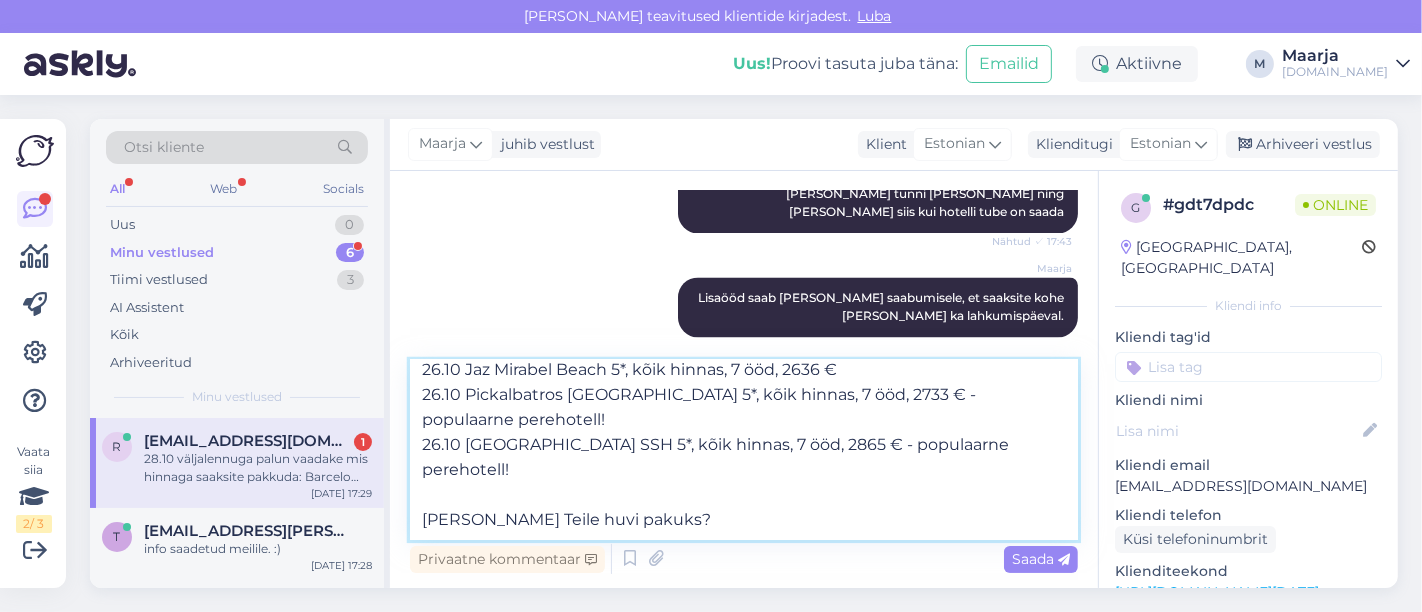 scroll, scrollTop: 0, scrollLeft: 0, axis: both 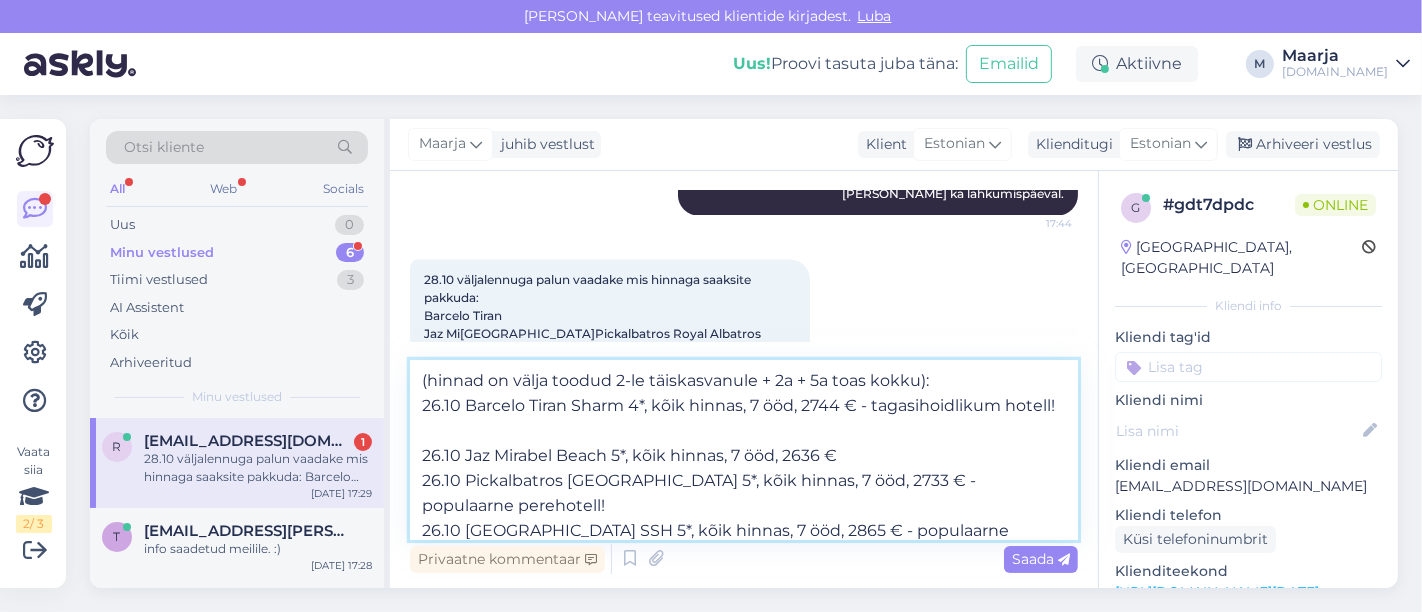 click on "(hinnad on välja toodud 2-le täiskasvanule + 2a + 5a toas kokku):
26.10 Barcelo Tiran Sharm 4*, kõik hinnas, 7 ööd, 2744 € - tagasihoidlikum hotell!
26.10 Jaz Mirabel Beach 5*, kõik hinnas, 7 ööd, 2636 €
26.10 Pickalbatros [GEOGRAPHIC_DATA] 5*, kõik hinnas, 7 ööd, 2733 € - populaarne perehotell!
26.10 [GEOGRAPHIC_DATA] SSH 5*, kõik hinnas, 7 ööd, 2865 € - populaarne perehotell!
[PERSON_NAME] Teile huvi pakuks?" at bounding box center [744, 450] 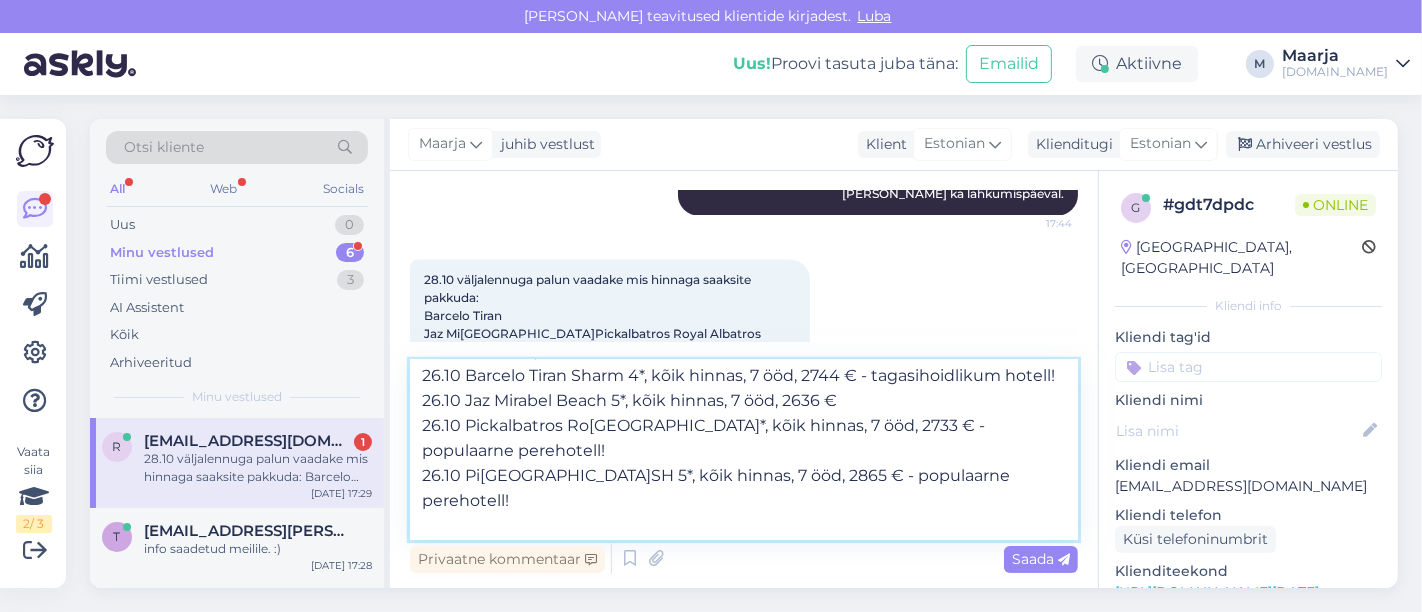 scroll, scrollTop: 0, scrollLeft: 0, axis: both 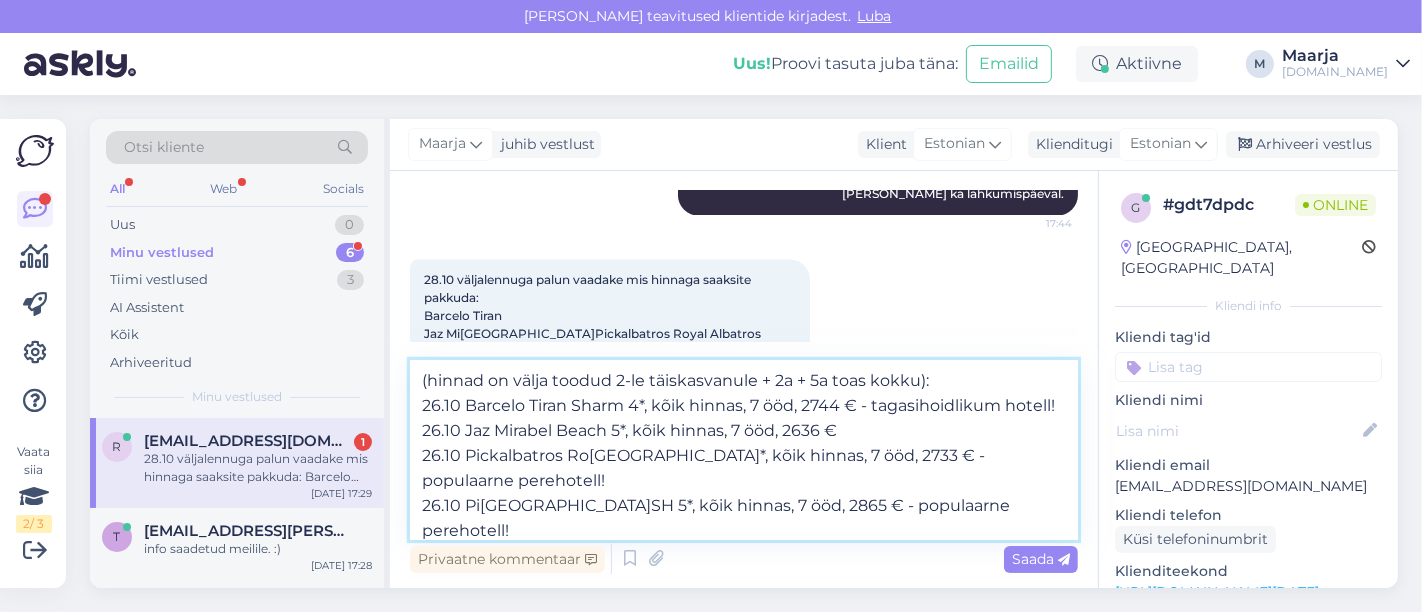 click on "(hinnad on välja toodud 2-le täiskasvanule + 2a + 5a toas kokku):
26.10 Barcelo Tiran Sharm 4*, kõik hinnas, 7 ööd, 2744 € - tagasihoidlikum hotell!
26.10 Jaz Mirabel Beach 5*, kõik hinnas, 7 ööd, 2636 €
26.10 Pickalbatros Ro[GEOGRAPHIC_DATA]*, kõik hinnas, 7 ööd, 2733 € - populaarne perehotell!
26.10 Pi[GEOGRAPHIC_DATA]SH 5*, kõik hinnas, 7 ööd, 2865 € - populaarne perehotell!
[PERSON_NAME] Teile huvi pakuks?" at bounding box center [744, 450] 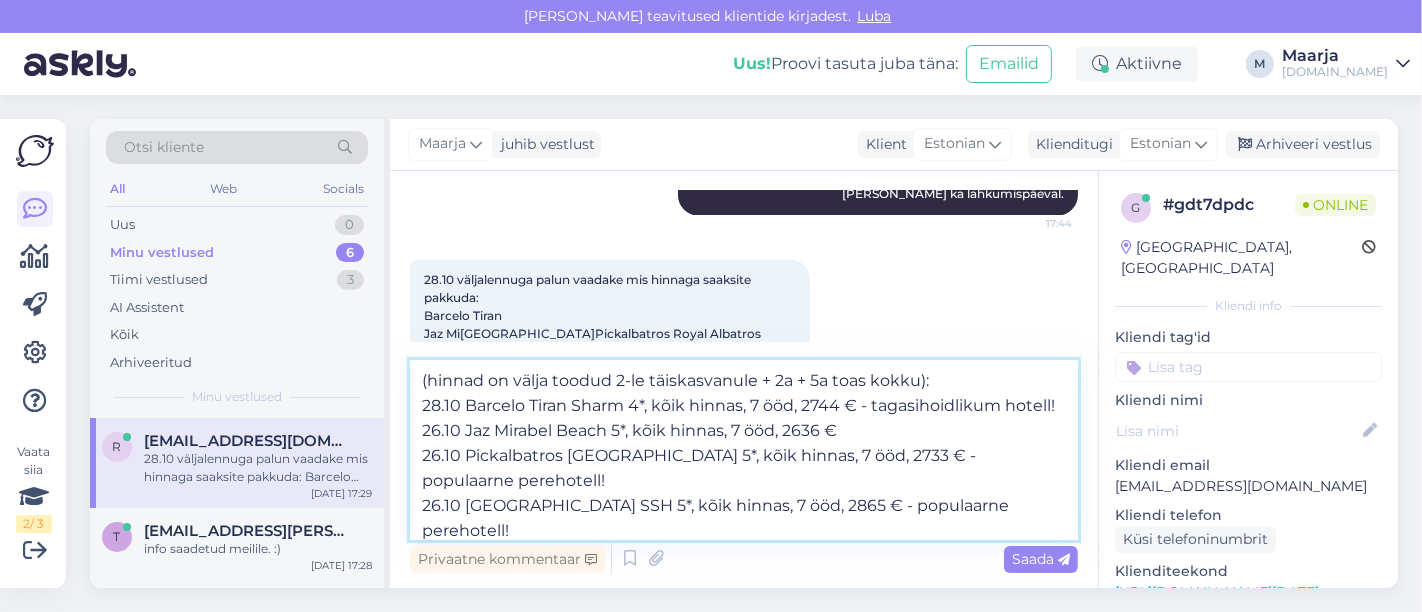 click on "(hinnad on välja toodud 2-le täiskasvanule + 2a + 5a toas kokku):
28.10 Barcelo Tiran Sharm 4*, kõik hinnas, 7 ööd, 2744 € - tagasihoidlikum hotell!
26.10 Jaz Mirabel Beach 5*, kõik hinnas, 7 ööd, 2636 €
26.10 Pickalbatros [GEOGRAPHIC_DATA] 5*, kõik hinnas, 7 ööd, 2733 € - populaarne perehotell!
26.10 [GEOGRAPHIC_DATA] SSH 5*, kõik hinnas, 7 ööd, 2865 € - populaarne perehotell!
[PERSON_NAME] Teile huvi pakuks?" at bounding box center [744, 450] 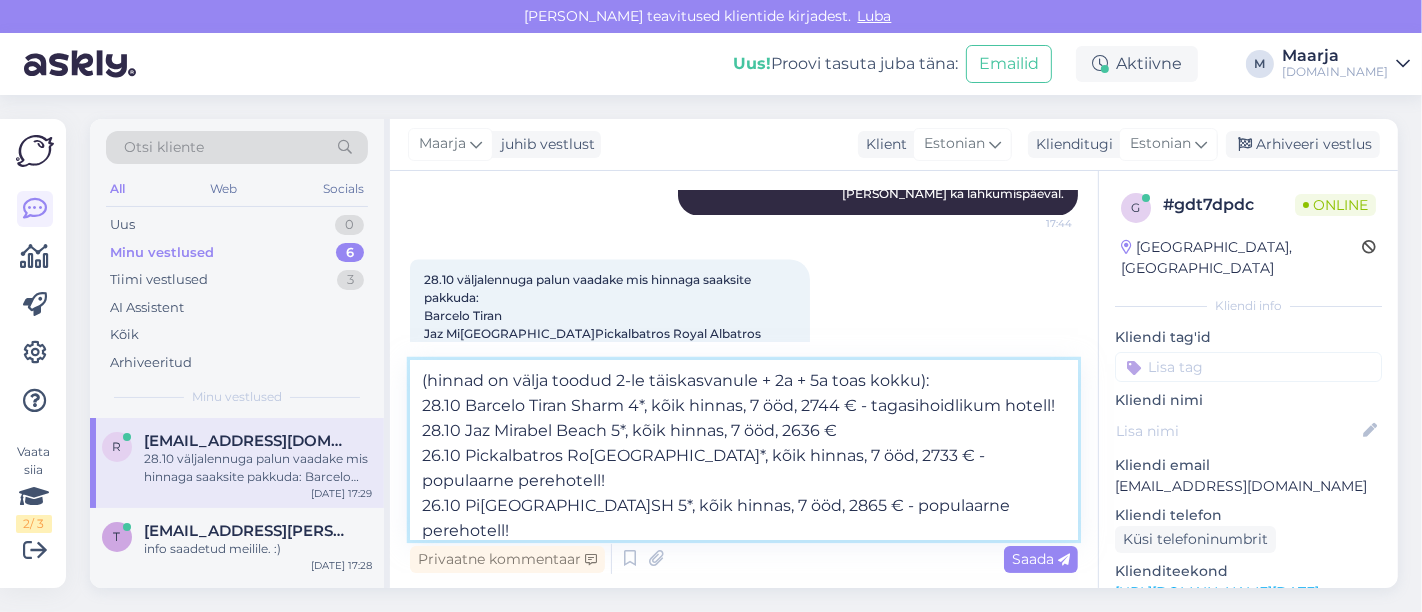 click on "(hinnad on välja toodud 2-le täiskasvanule + 2a + 5a toas kokku):
28.10 Barcelo Tiran Sharm 4*, kõik hinnas, 7 ööd, 2744 € - tagasihoidlikum hotell!
28.10 Jaz Mirabel Beach 5*, kõik hinnas, 7 ööd, 2636 €
26.10 Pickalbatros Ro[GEOGRAPHIC_DATA]*, kõik hinnas, 7 ööd, 2733 € - populaarne perehotell!
26.10 Pi[GEOGRAPHIC_DATA]SH 5*, kõik hinnas, 7 ööd, 2865 € - populaarne perehotell!
[PERSON_NAME] Teile huvi pakuks?" at bounding box center [744, 450] 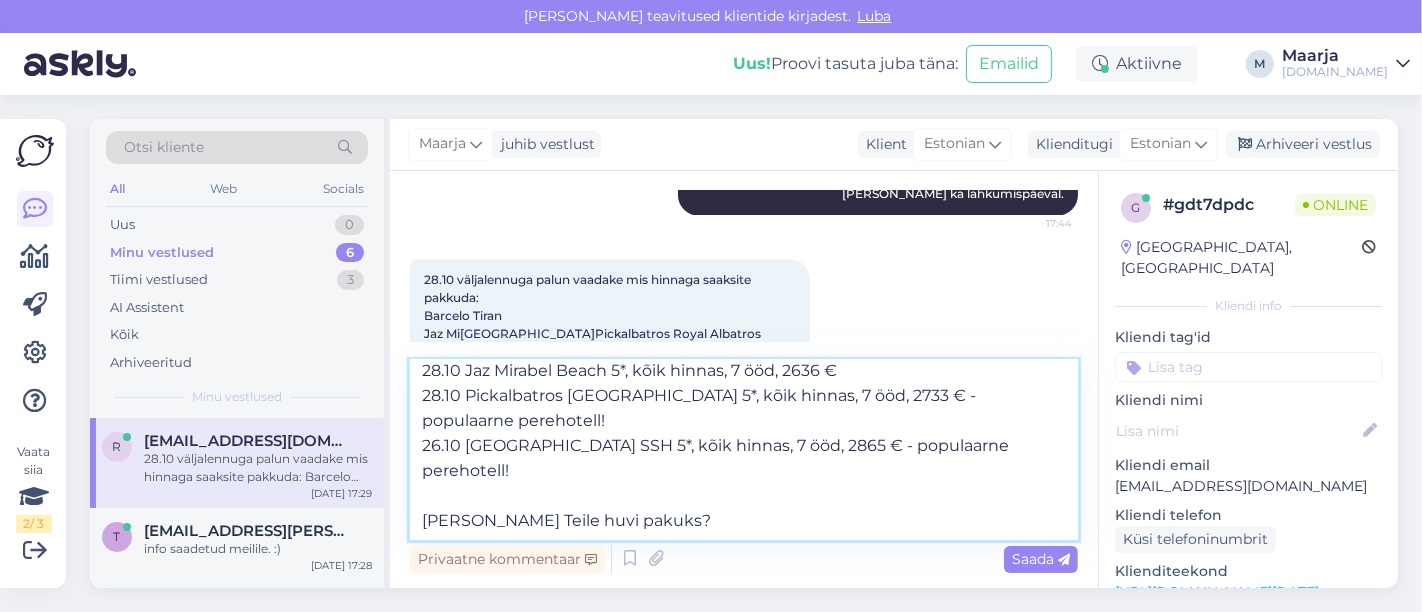 click on "(hinnad on välja toodud 2-le täiskasvanule + 2a + 5a toas kokku):
28.10 Barcelo Tiran Sharm 4*, kõik hinnas, 7 ööd, 2744 € - tagasihoidlikum hotell!
28.10 Jaz Mirabel Beach 5*, kõik hinnas, 7 ööd, 2636 €
28.10 Pickalbatros [GEOGRAPHIC_DATA] 5*, kõik hinnas, 7 ööd, 2733 € - populaarne perehotell!
26.10 [GEOGRAPHIC_DATA] SSH 5*, kõik hinnas, 7 ööd, 2865 € - populaarne perehotell!
[PERSON_NAME] Teile huvi pakuks?" at bounding box center (744, 450) 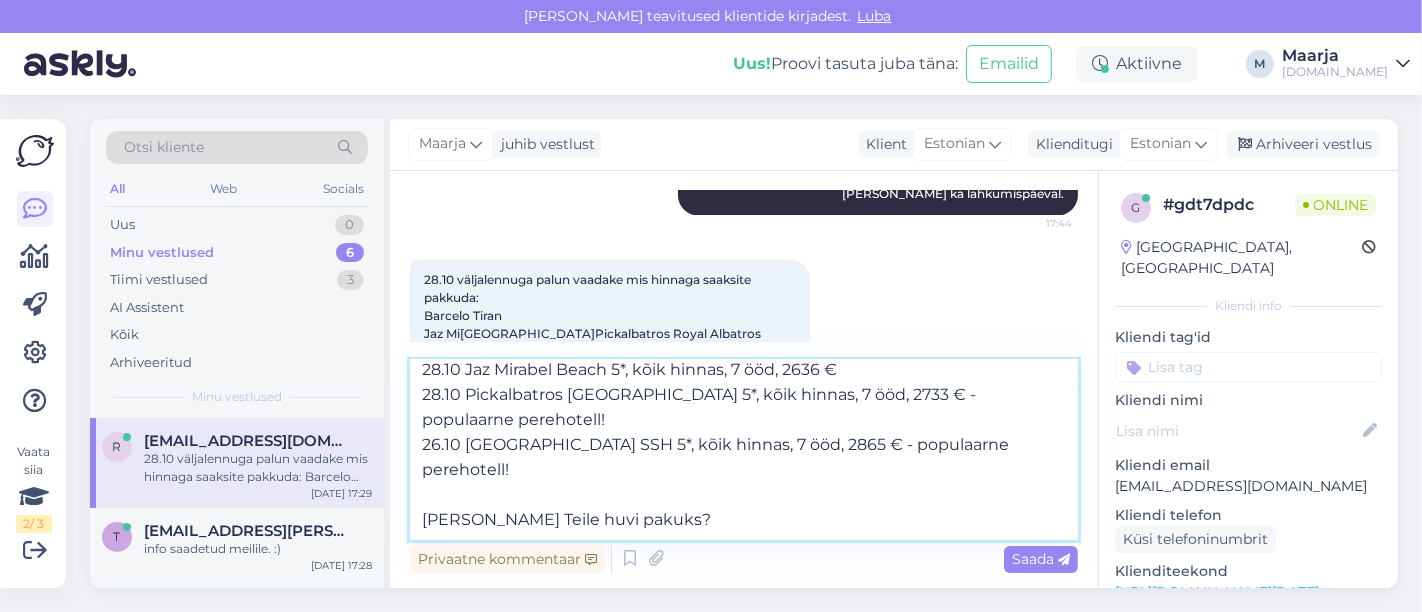 click on "(hinnad on välja toodud 2-le täiskasvanule + 2a + 5a toas kokku):
28.10 Barcelo Tiran Sharm 4*, kõik hinnas, 7 ööd, 2744 € - tagasihoidlikum hotell!
28.10 Jaz Mirabel Beach 5*, kõik hinnas, 7 ööd, 2636 €
28.10 Pickalbatros [GEOGRAPHIC_DATA] 5*, kõik hinnas, 7 ööd, 2733 € - populaarne perehotell!
26.10 [GEOGRAPHIC_DATA] SSH 5*, kõik hinnas, 7 ööd, 2865 € - populaarne perehotell!
[PERSON_NAME] Teile huvi pakuks?" at bounding box center (744, 450) 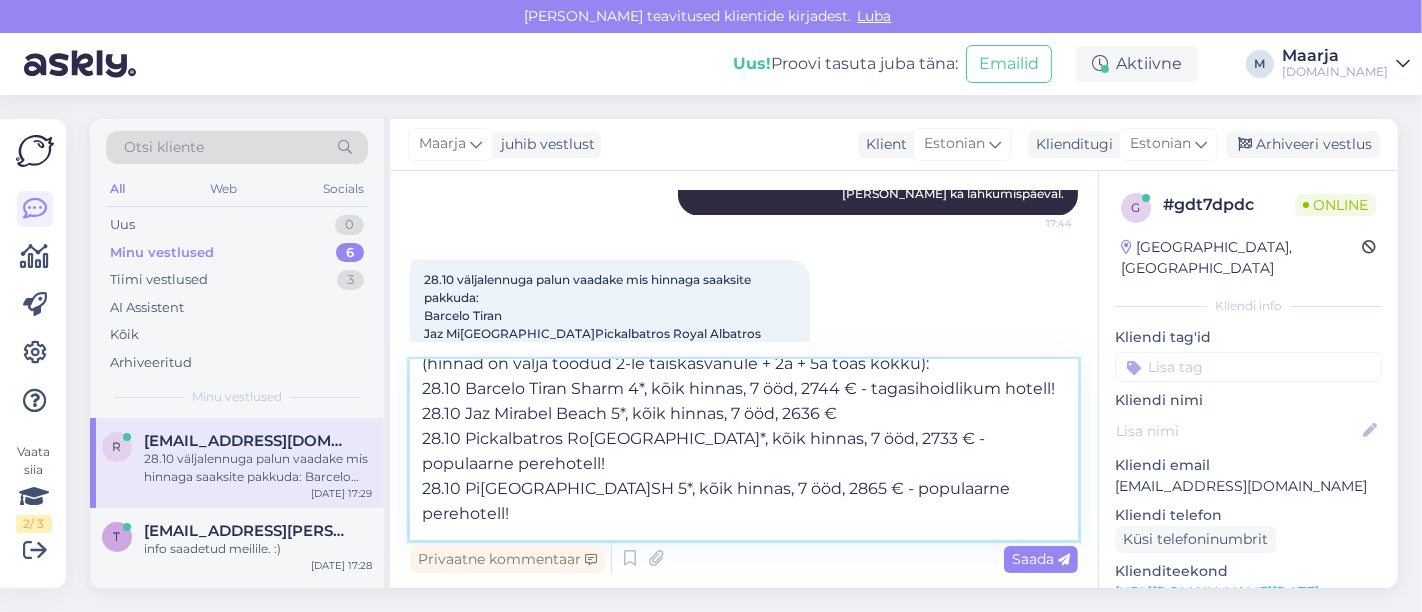 scroll, scrollTop: 0, scrollLeft: 0, axis: both 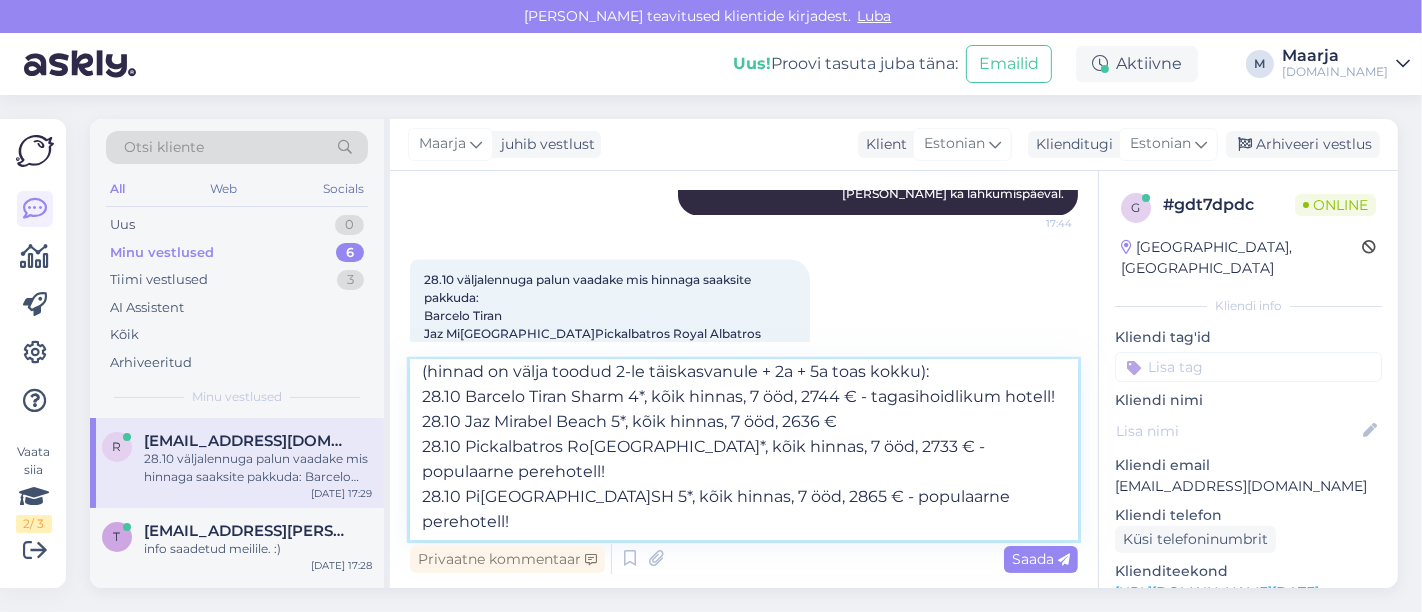 drag, startPoint x: 486, startPoint y: 395, endPoint x: 405, endPoint y: 372, distance: 84.20214 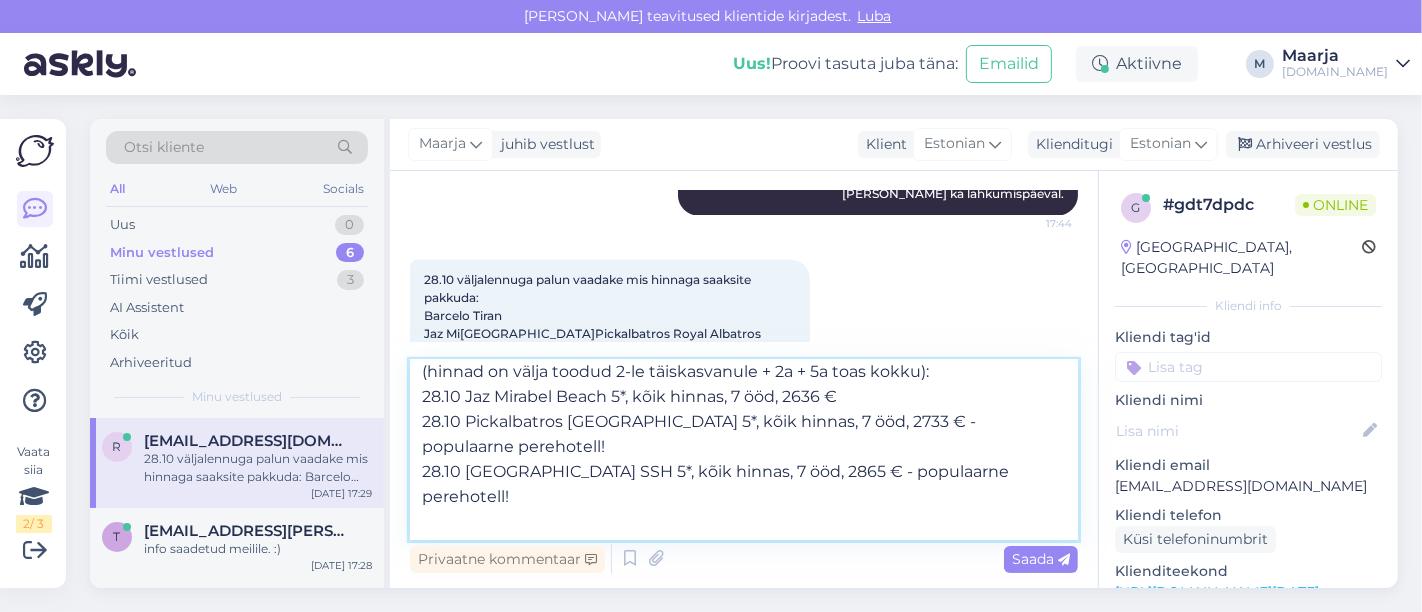 scroll, scrollTop: 0, scrollLeft: 0, axis: both 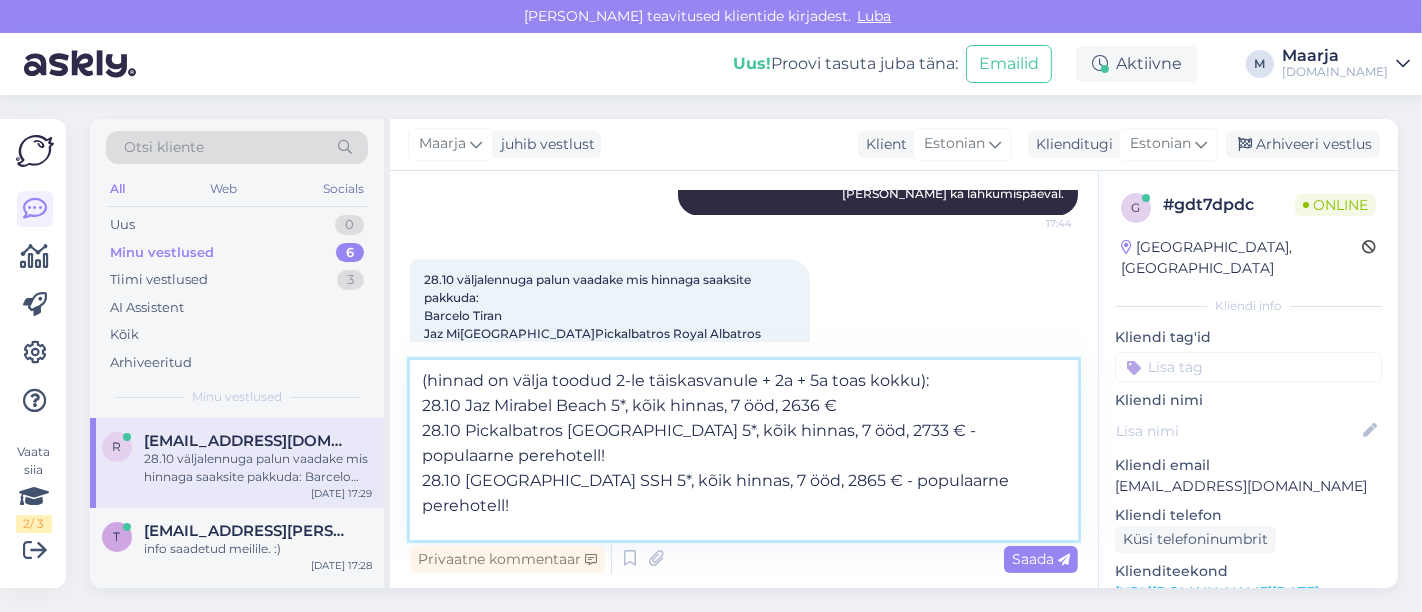 drag, startPoint x: 1022, startPoint y: 430, endPoint x: 1012, endPoint y: 432, distance: 10.198039 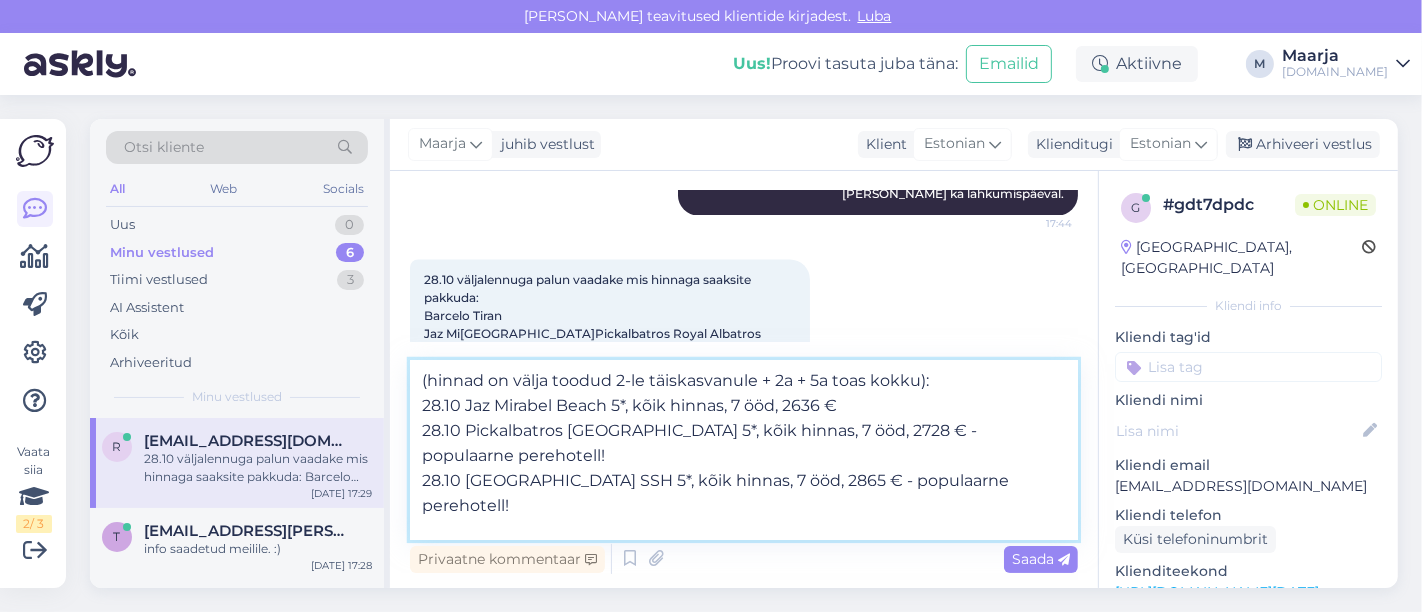 drag, startPoint x: 823, startPoint y: 409, endPoint x: 797, endPoint y: 410, distance: 26.019224 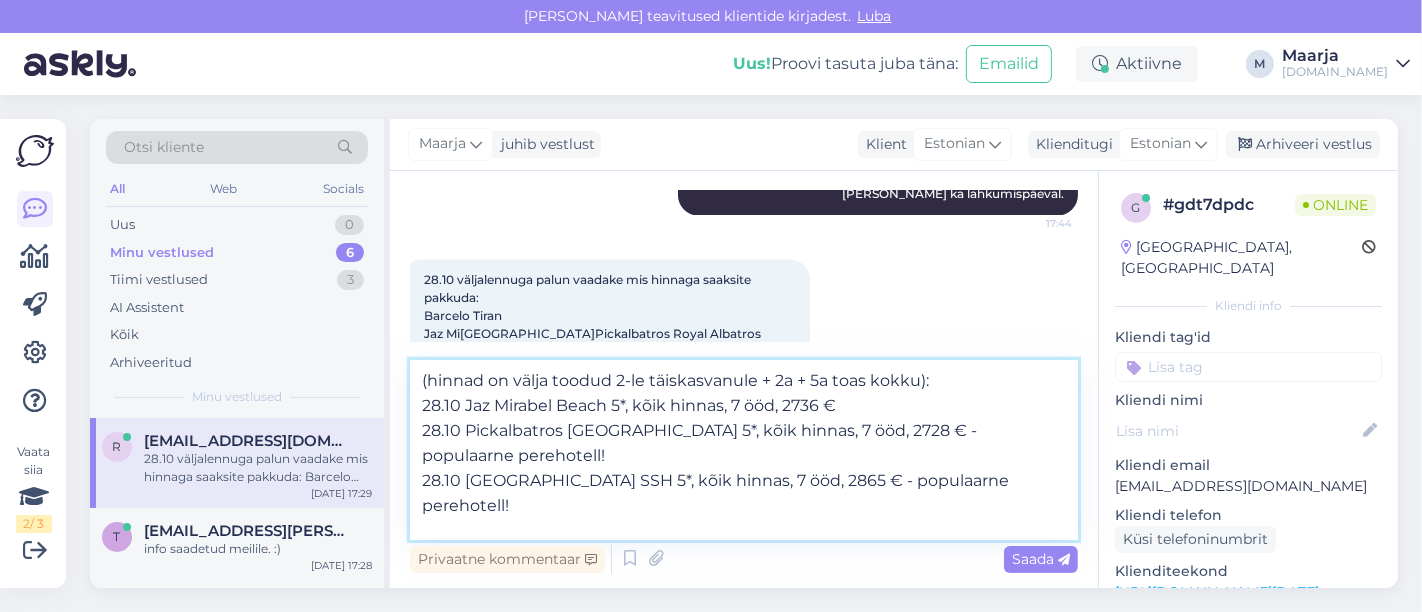 drag, startPoint x: 648, startPoint y: 455, endPoint x: 409, endPoint y: 430, distance: 240.30397 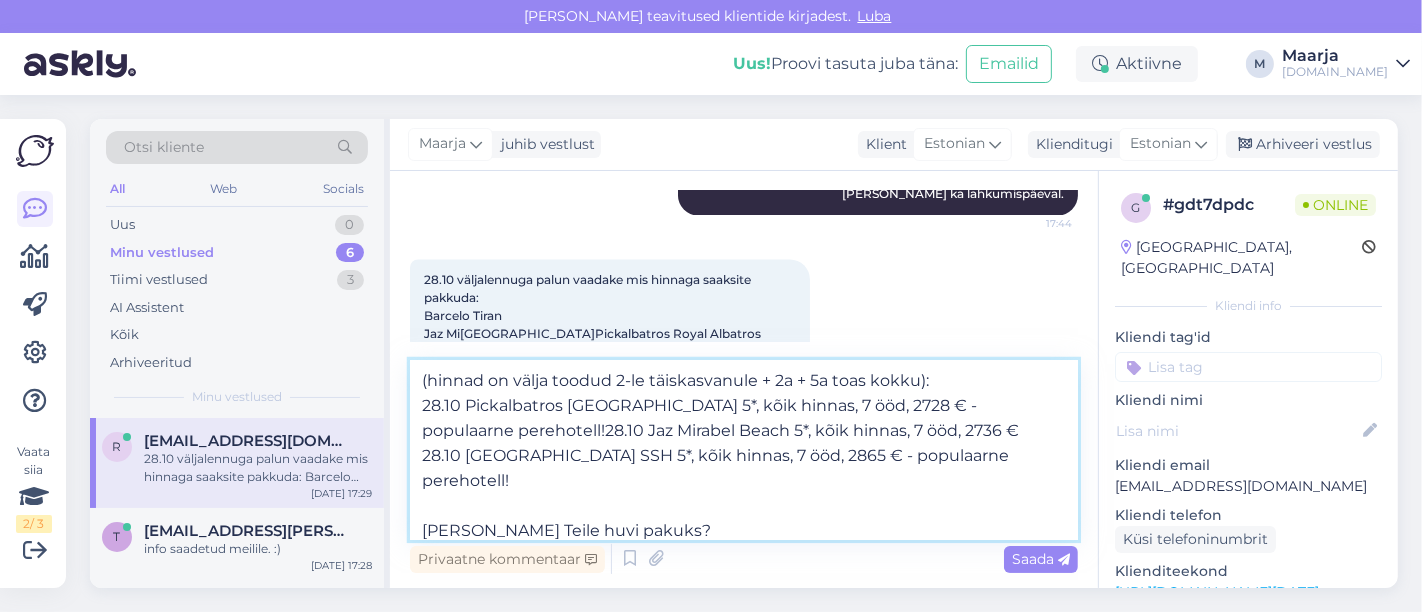 scroll, scrollTop: 0, scrollLeft: 0, axis: both 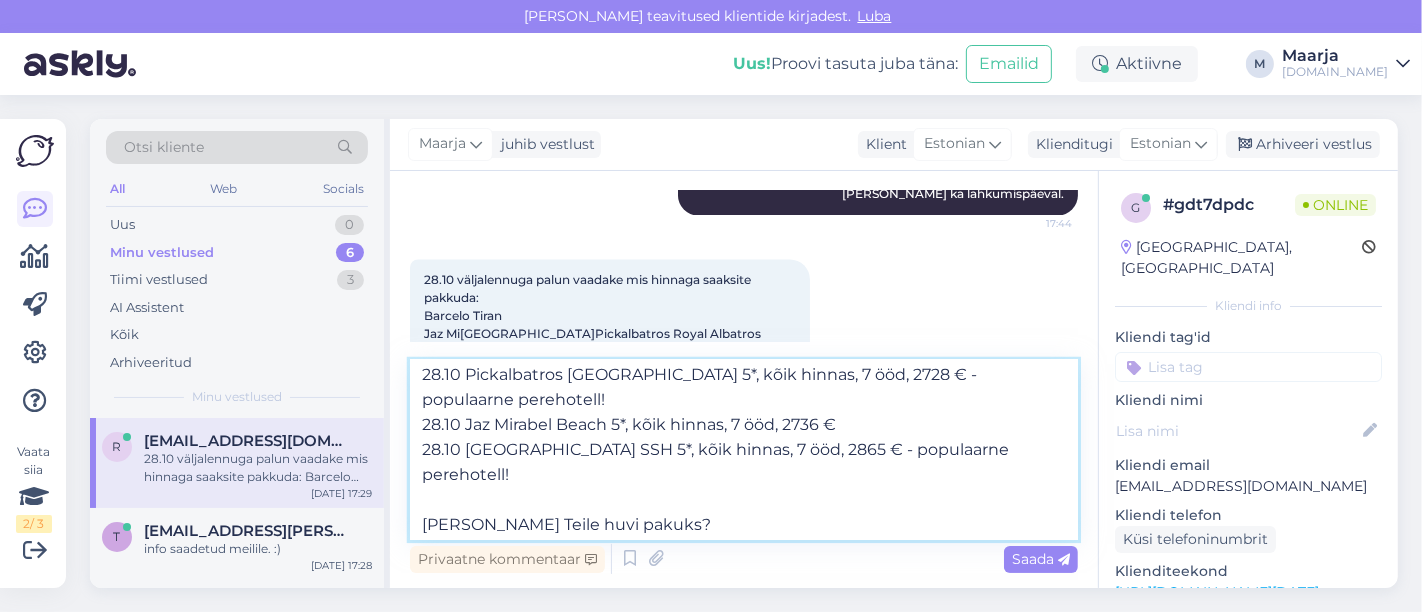 drag, startPoint x: 927, startPoint y: 450, endPoint x: 913, endPoint y: 451, distance: 14.035668 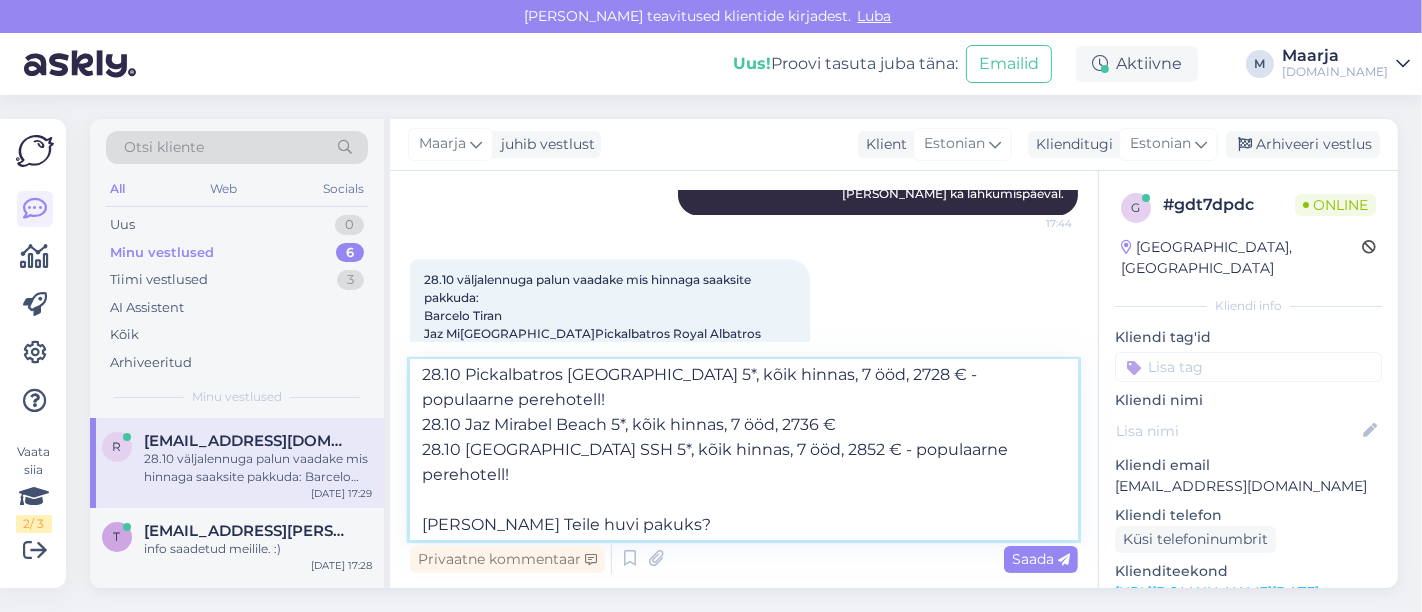 click on "(hinnad on välja toodud 2-le täiskasvanule + 2a + 5a toas kokku):
28.10 Pickalbatros [GEOGRAPHIC_DATA] 5*, kõik hinnas, 7 ööd, 2728 € - populaarne perehotell!
28.10 Jaz Mirabel Beach 5*, kõik hinnas, 7 ööd, 2736 €
28.10 [GEOGRAPHIC_DATA] SSH 5*, kõik hinnas, 7 ööd, 2852 € - populaarne perehotell!
[PERSON_NAME] Teile huvi pakuks?" at bounding box center (744, 450) 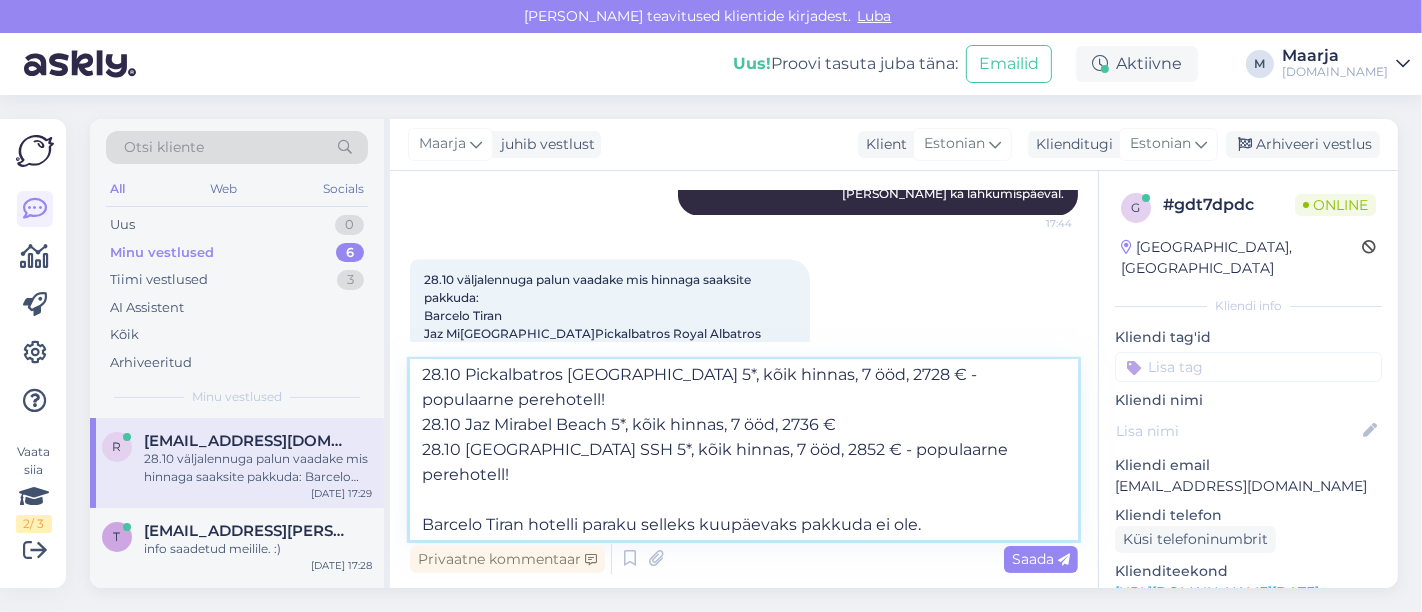scroll, scrollTop: 85, scrollLeft: 0, axis: vertical 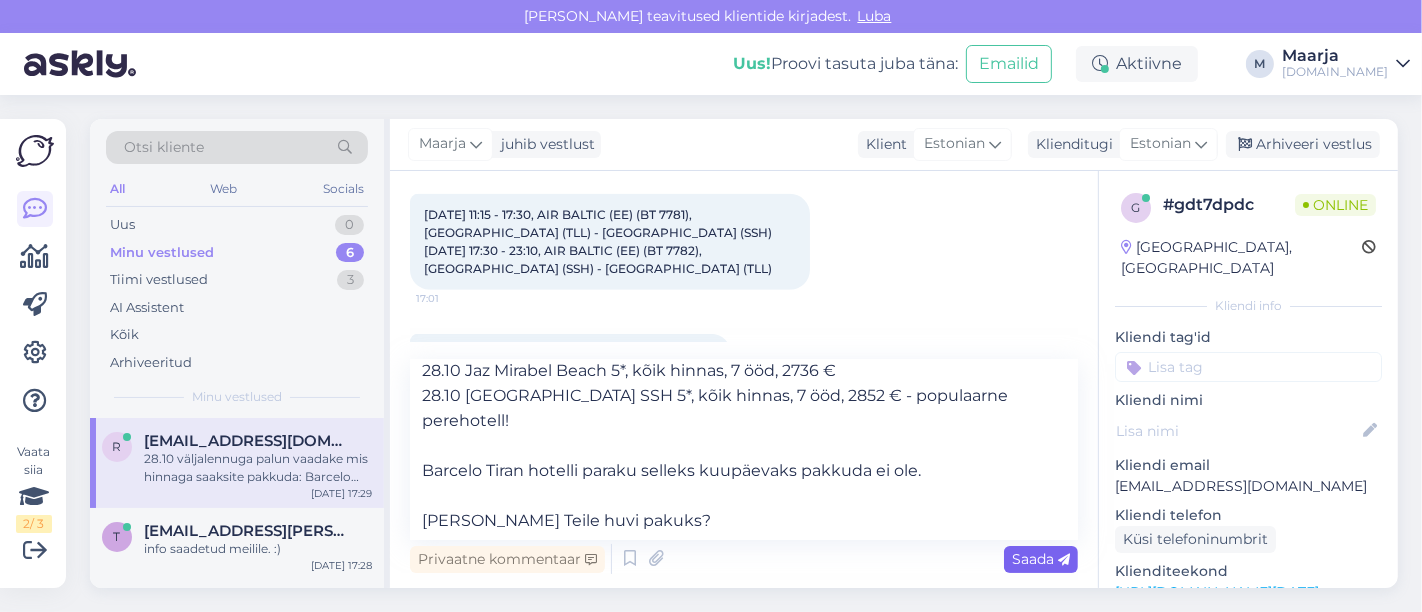 click on "Saada" at bounding box center [1041, 559] 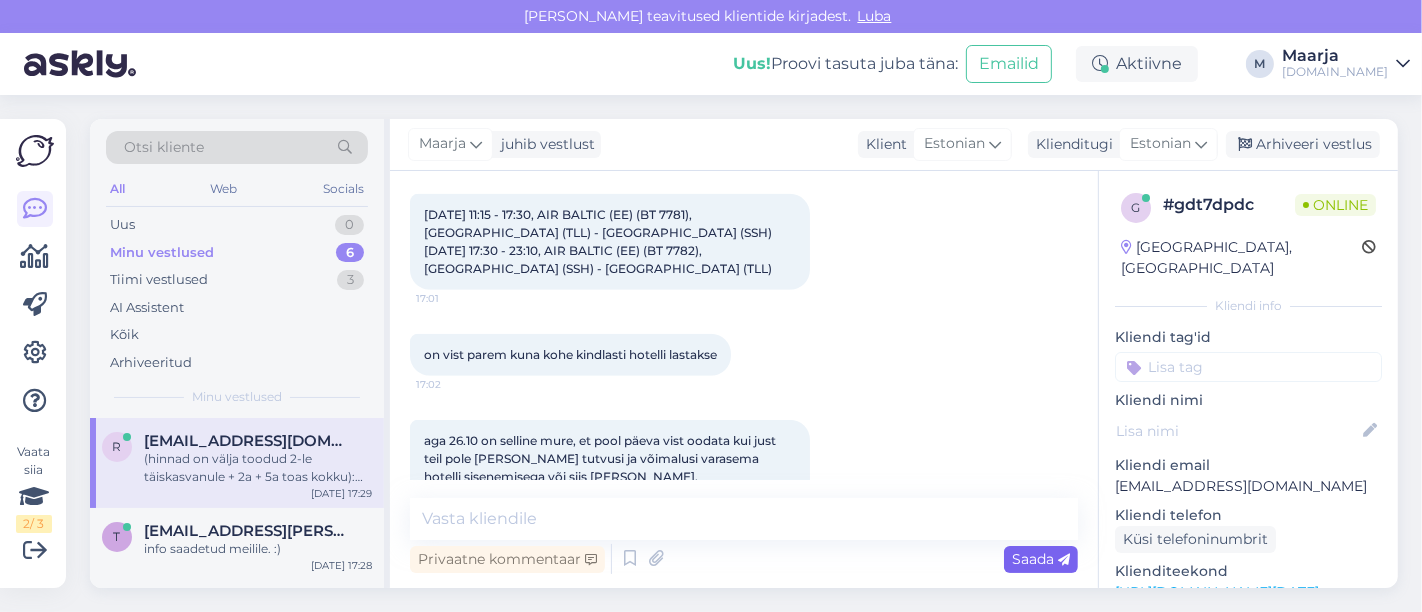 scroll, scrollTop: 3668, scrollLeft: 0, axis: vertical 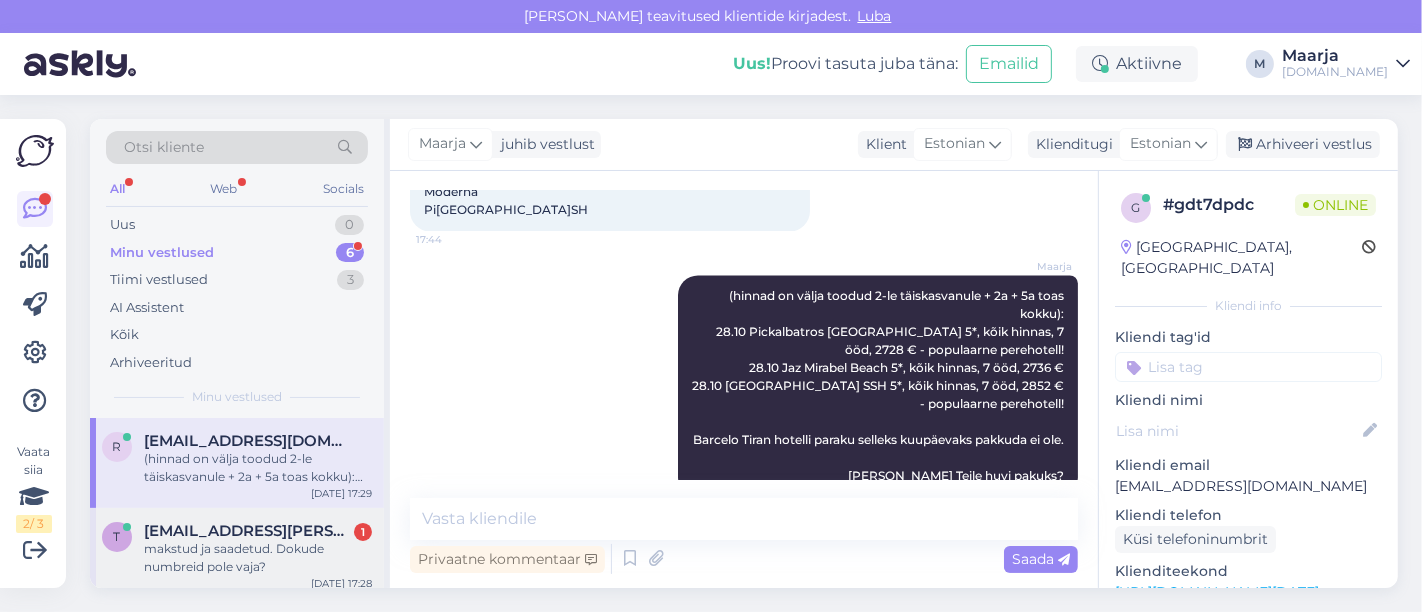 click on "makstud ja saadetud. Dokude numbreid pole vaja?" at bounding box center (258, 558) 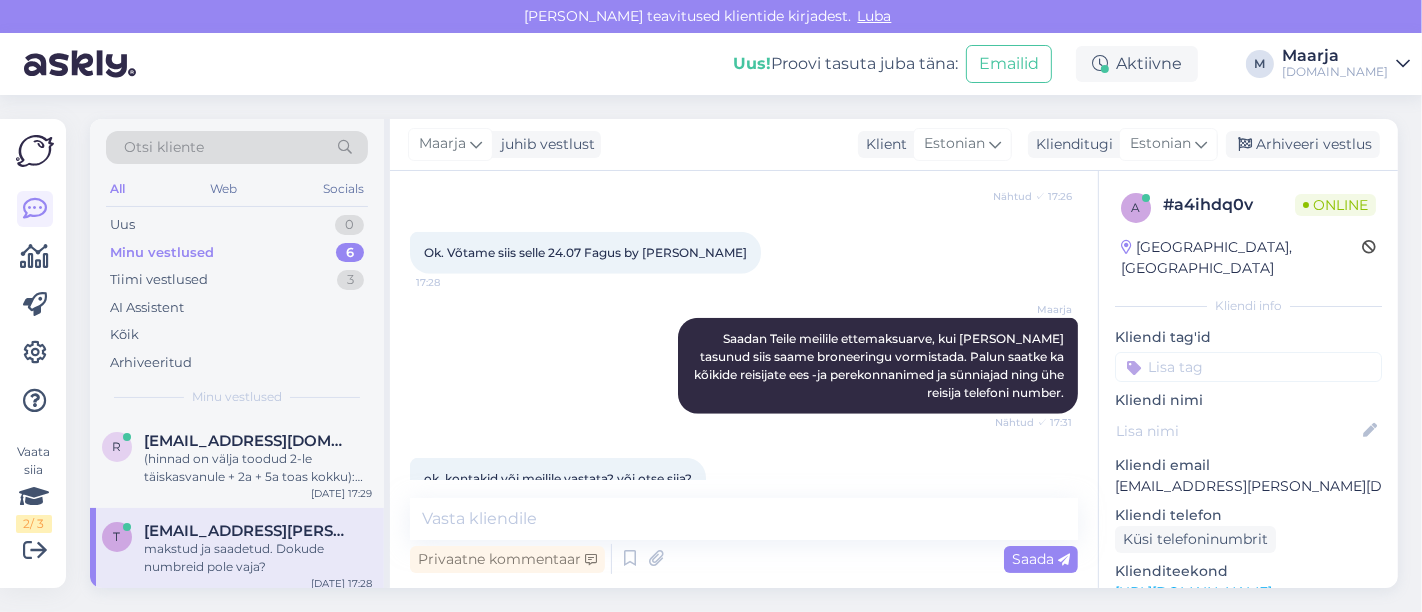 scroll, scrollTop: 1805, scrollLeft: 0, axis: vertical 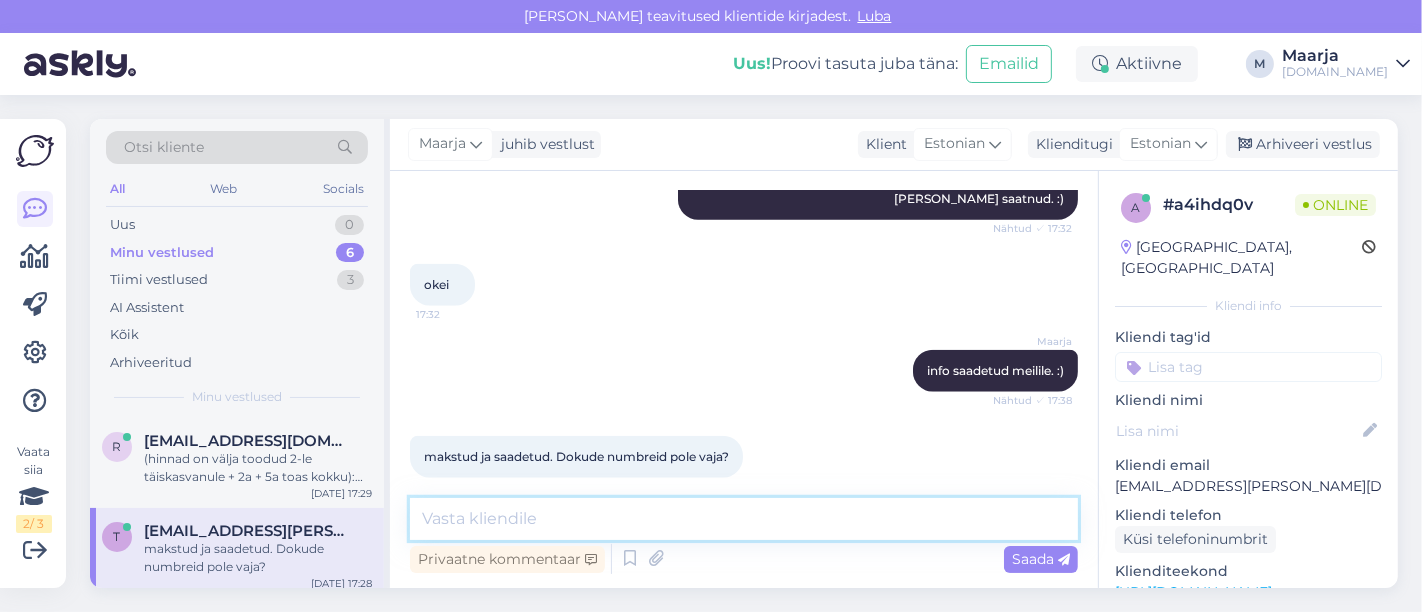 click at bounding box center [744, 519] 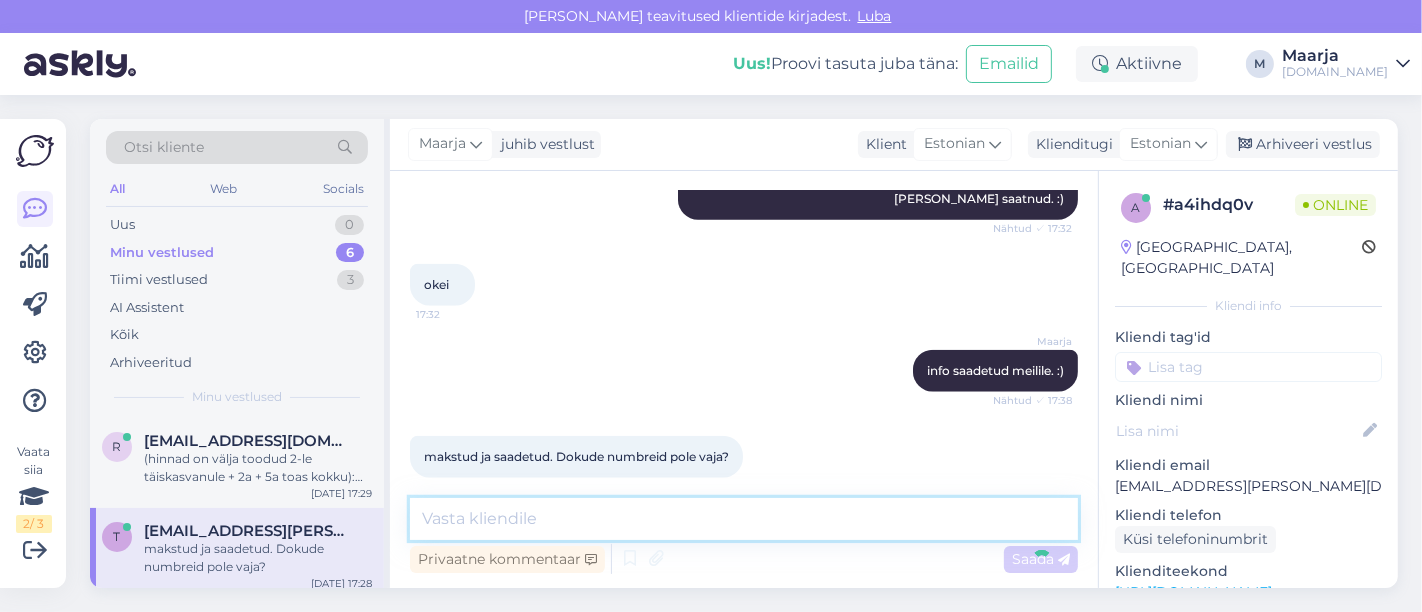 scroll, scrollTop: 1891, scrollLeft: 0, axis: vertical 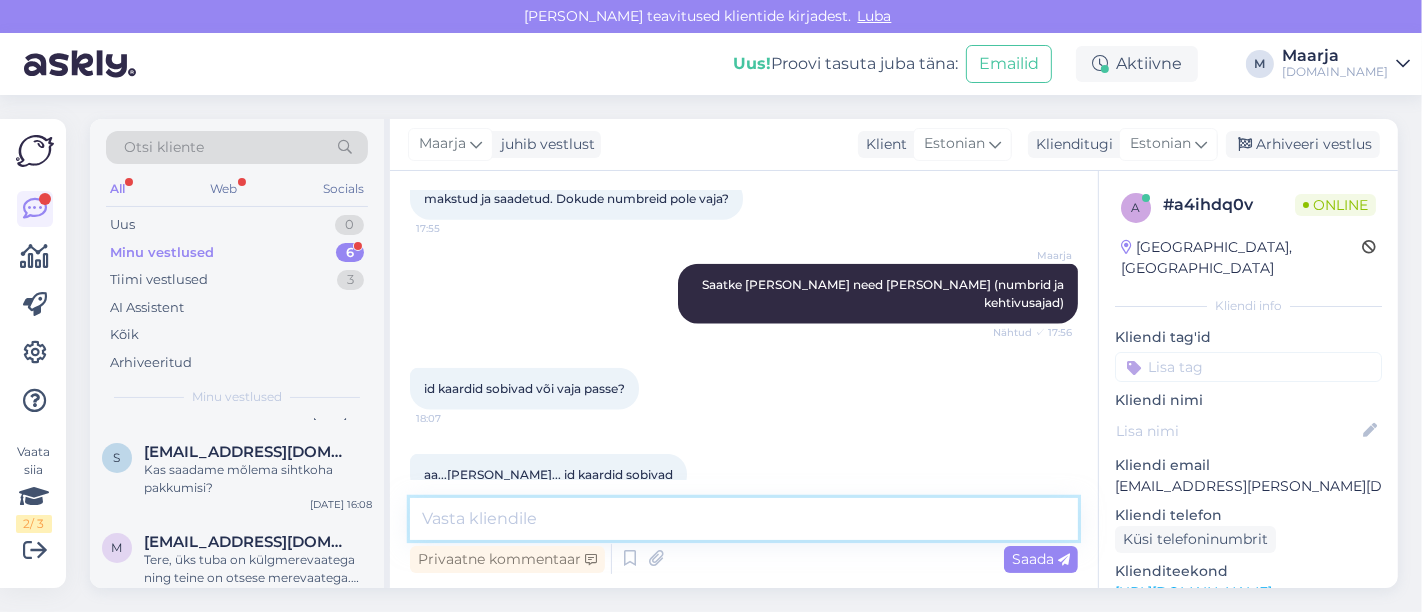 click at bounding box center [744, 519] 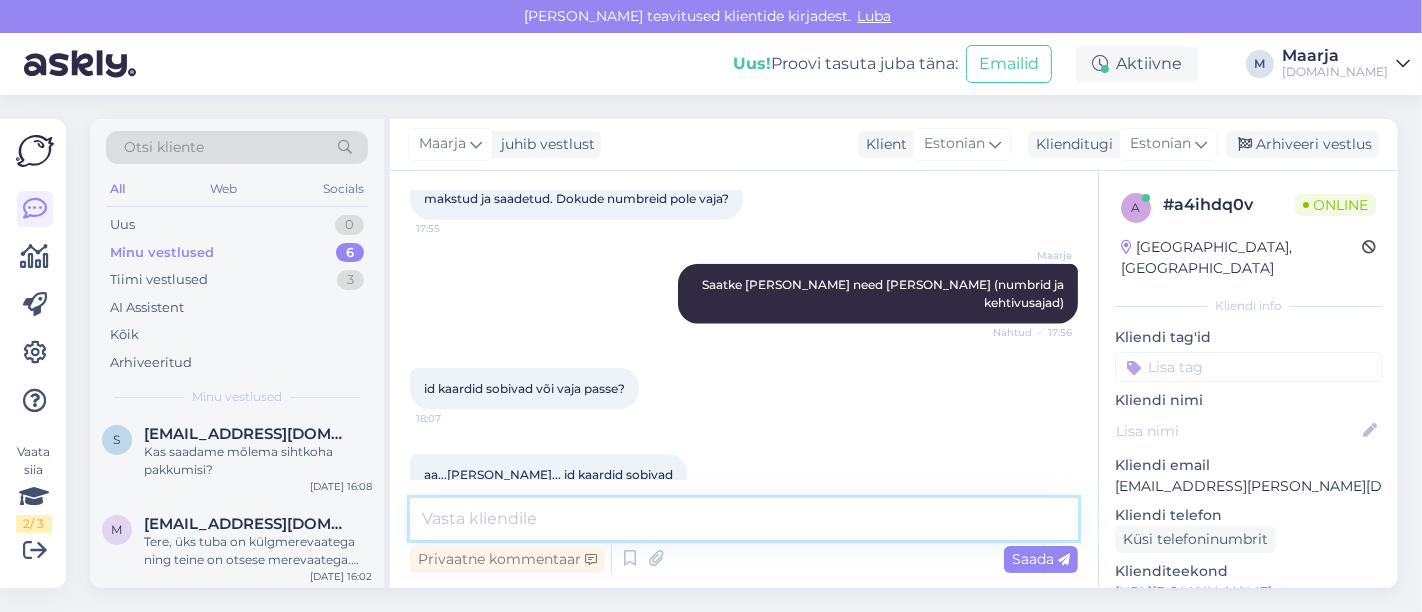 scroll, scrollTop: 2149, scrollLeft: 0, axis: vertical 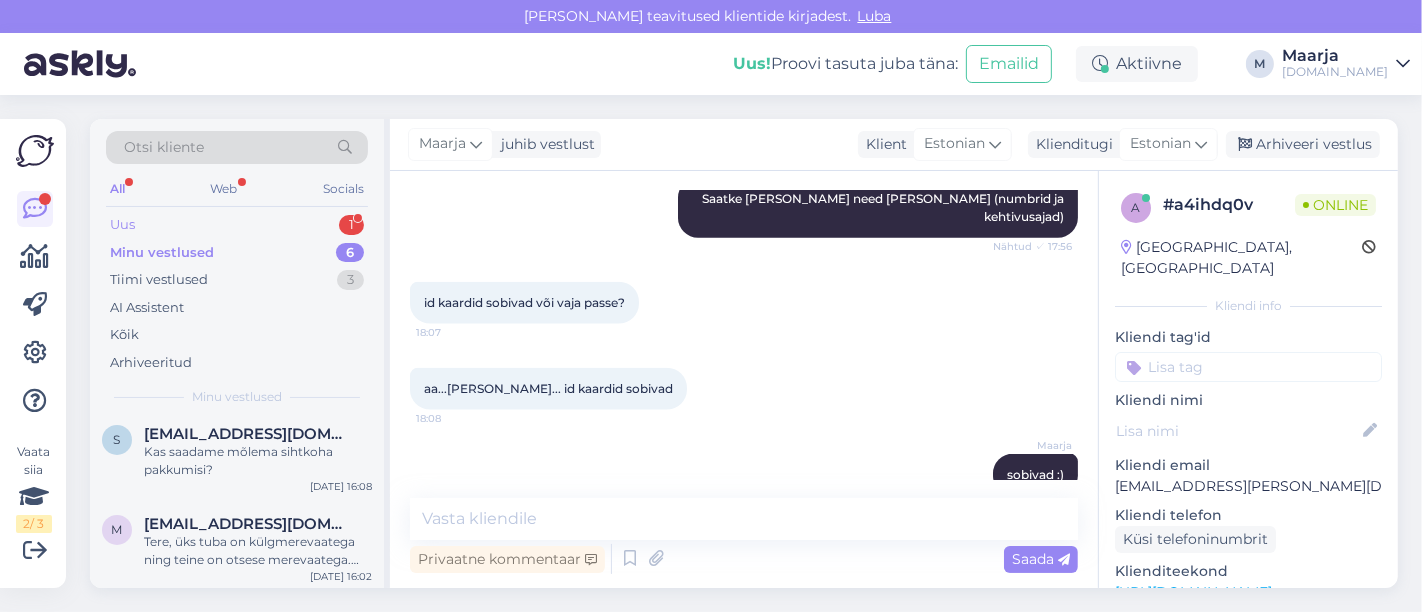 click on "Uus 1" at bounding box center (237, 225) 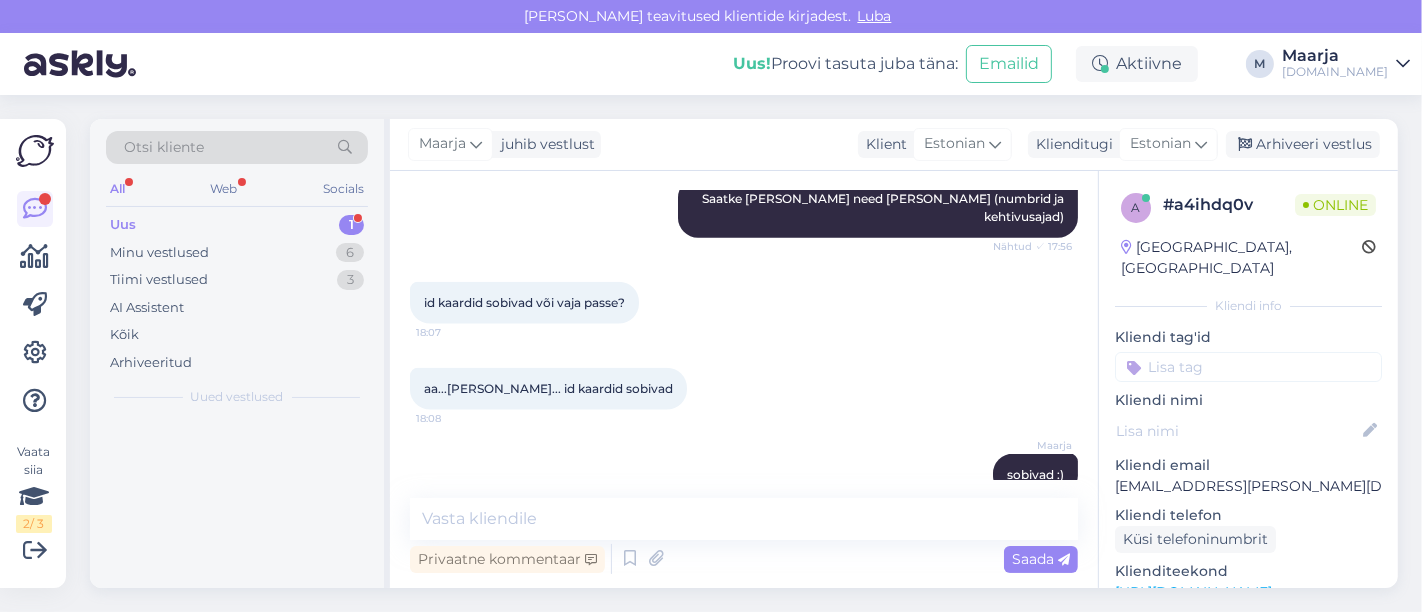 scroll, scrollTop: 0, scrollLeft: 0, axis: both 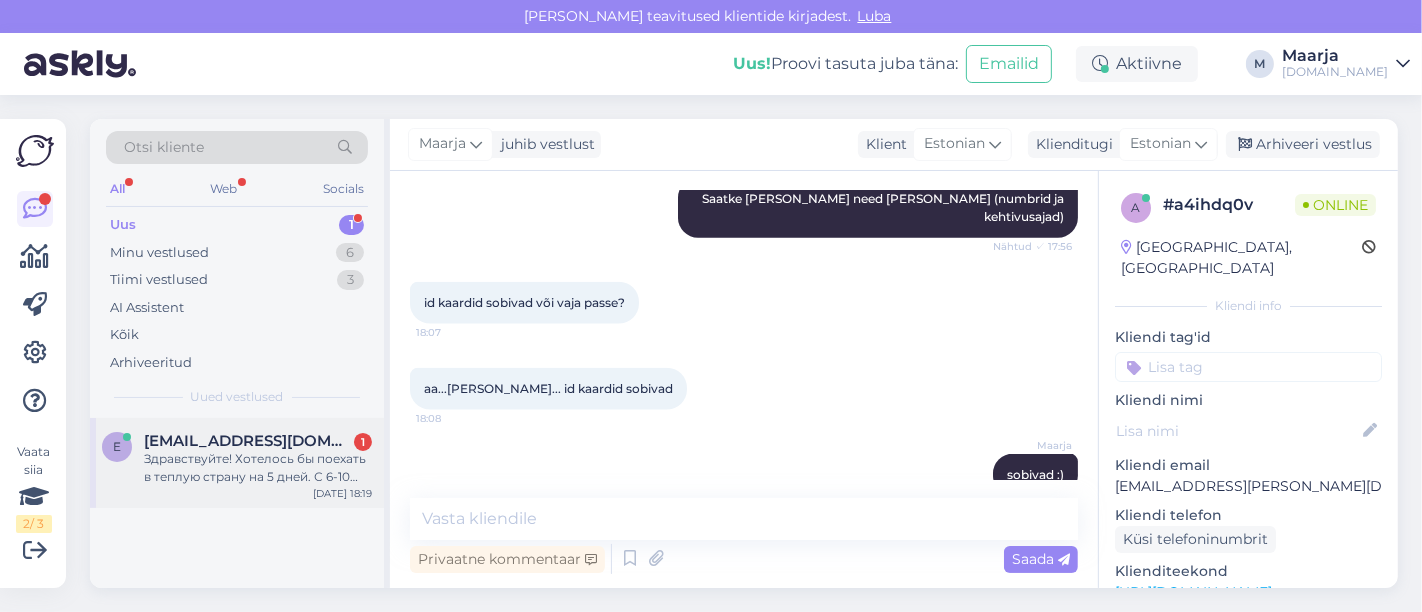 click on "Здравствуйте!
Хотелось бы поехать в теплую страну на 5 дней. С 6-10 августа.
2 взрослых человека, бюджет до 1500€." at bounding box center [258, 468] 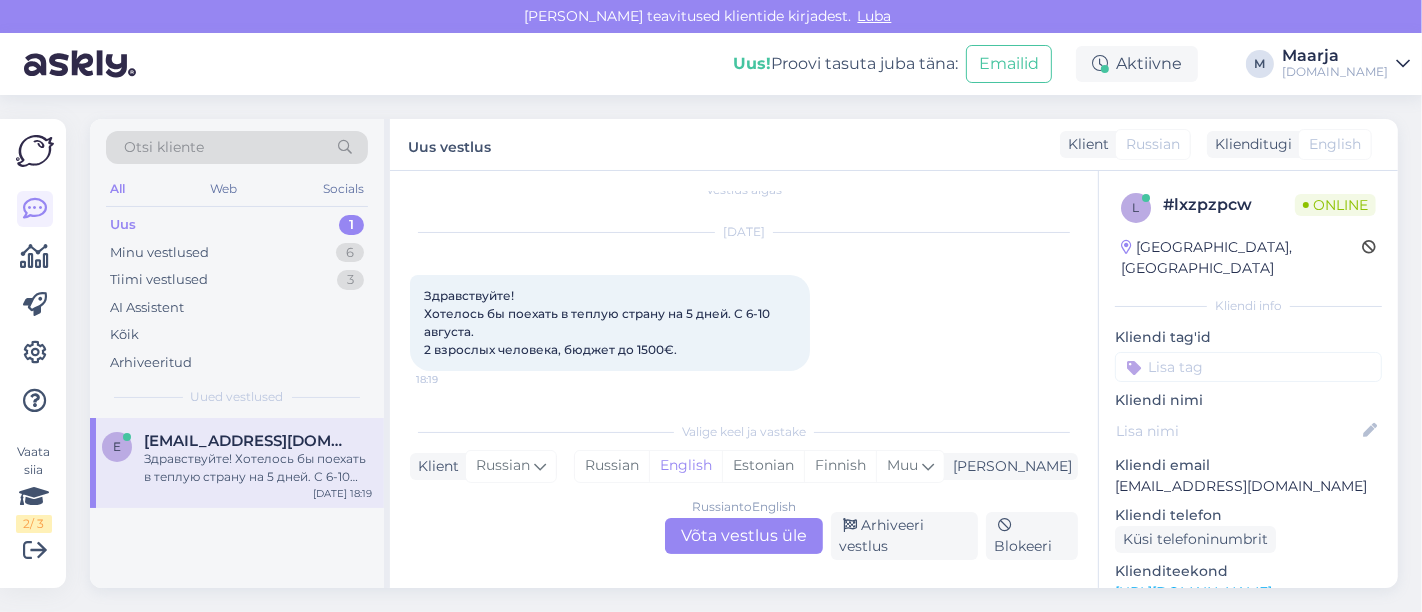scroll, scrollTop: 20, scrollLeft: 0, axis: vertical 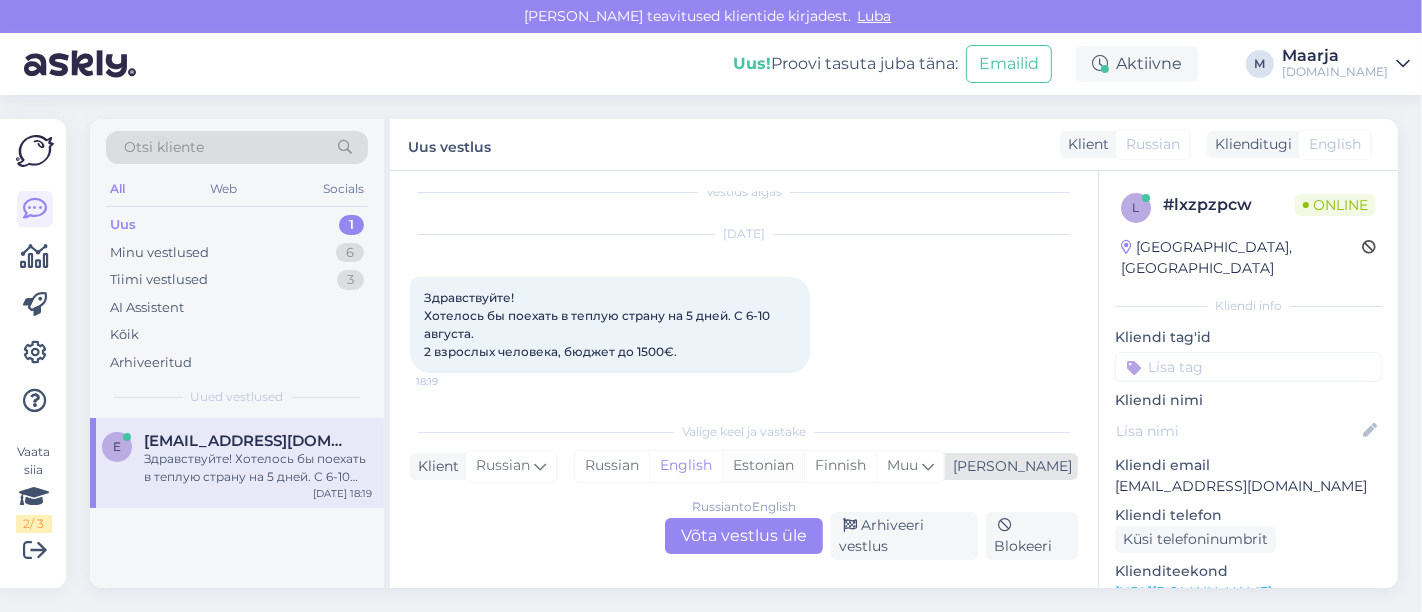 click on "Estonian" at bounding box center (763, 466) 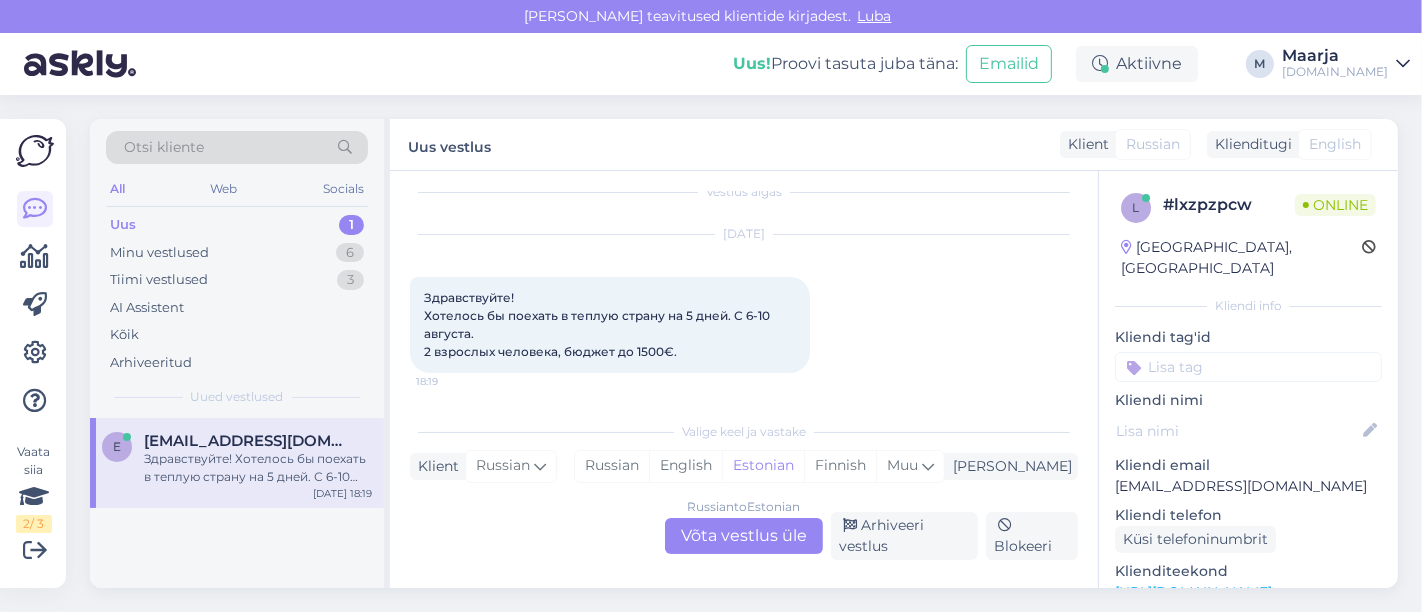 click on "Russian  to  Estonian Võta vestlus üle" at bounding box center (744, 536) 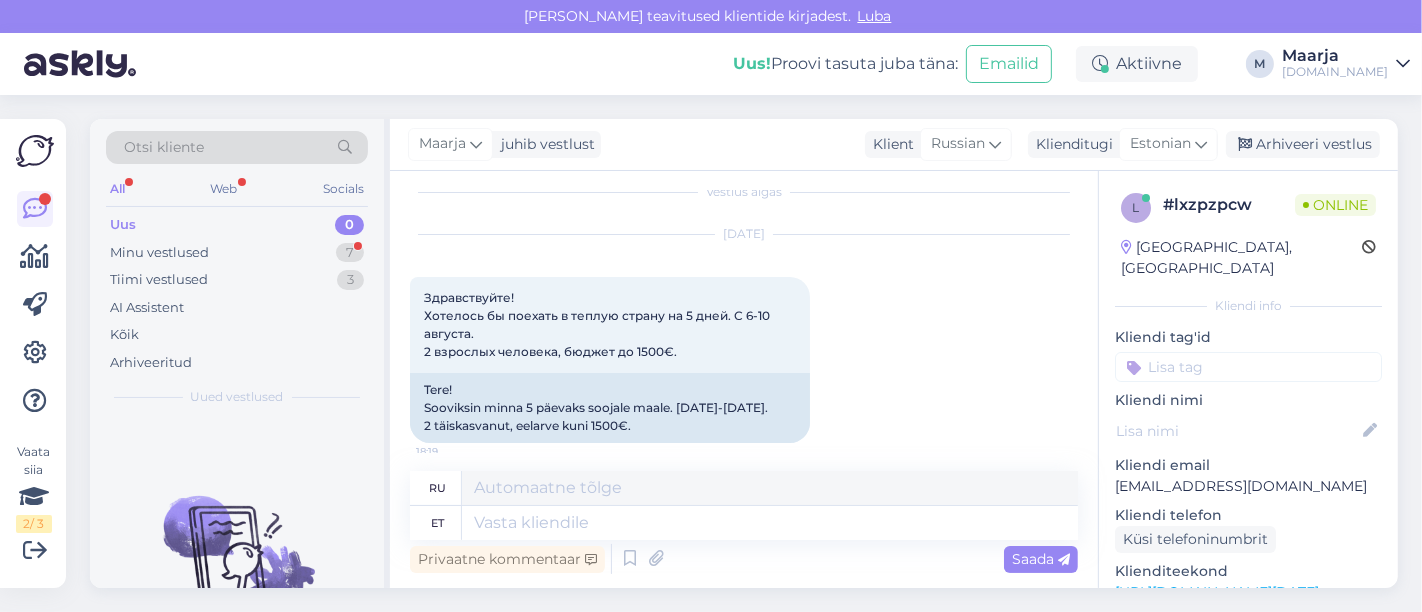 scroll, scrollTop: 31, scrollLeft: 0, axis: vertical 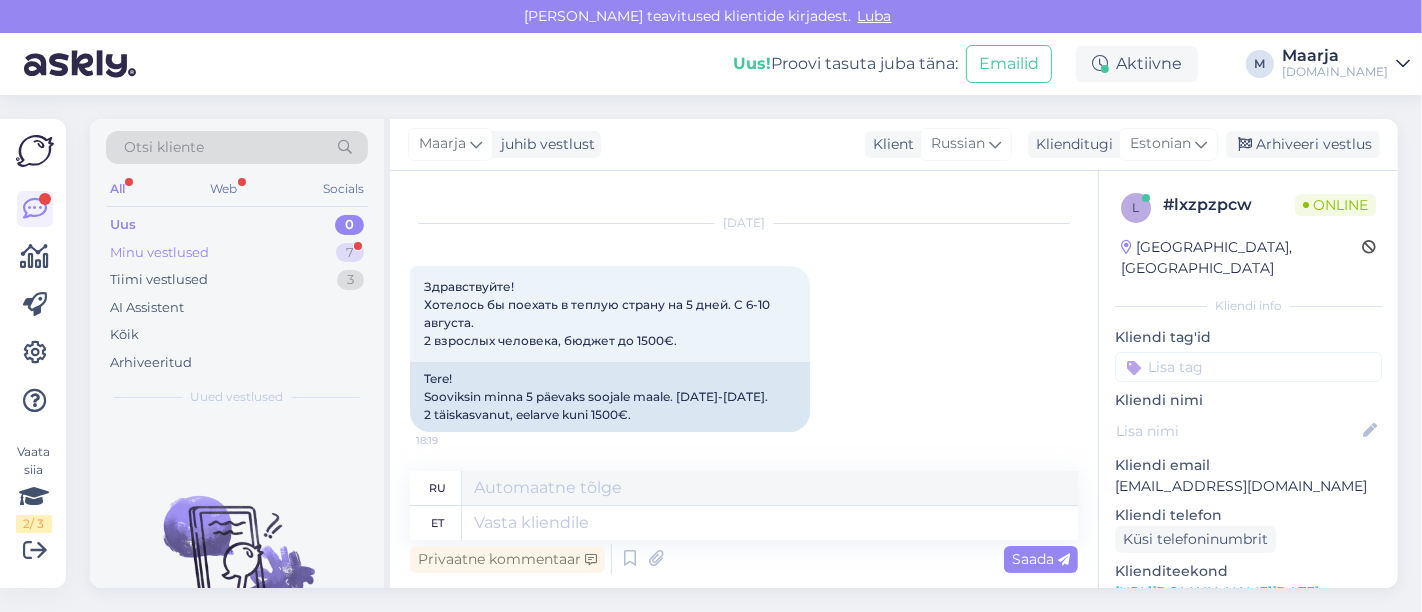 click on "Minu vestlused 7" at bounding box center (237, 253) 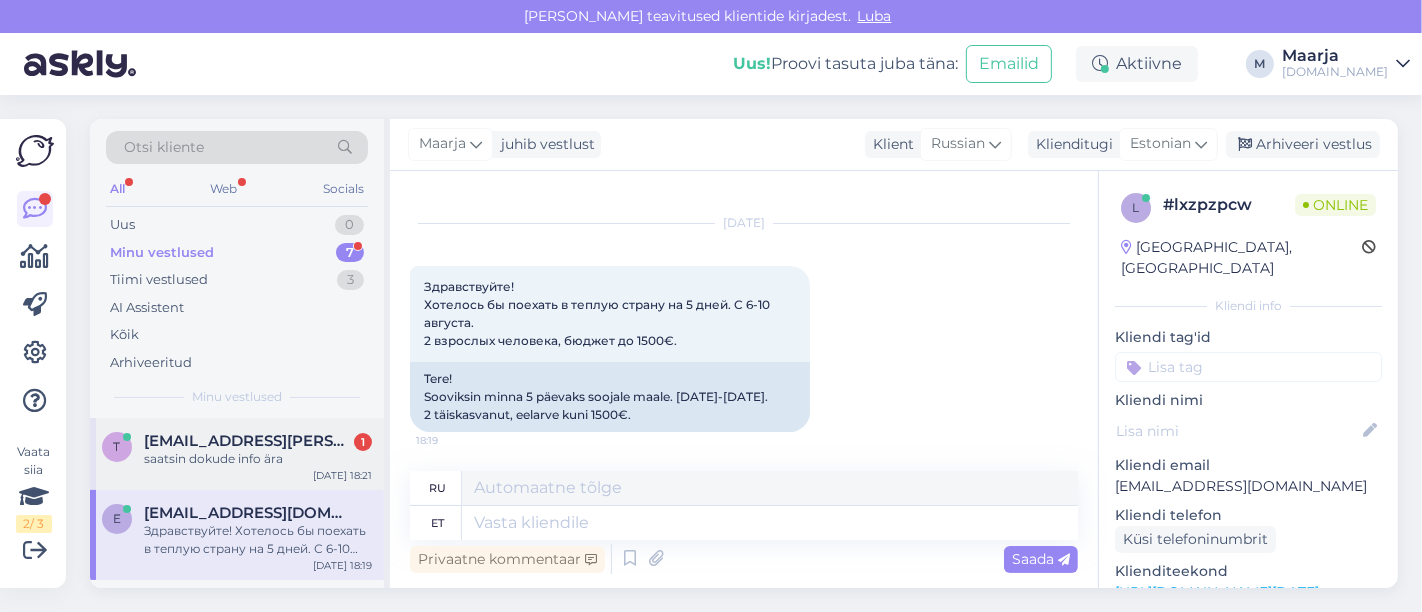 click on "saatsin dokude info ära" at bounding box center (258, 459) 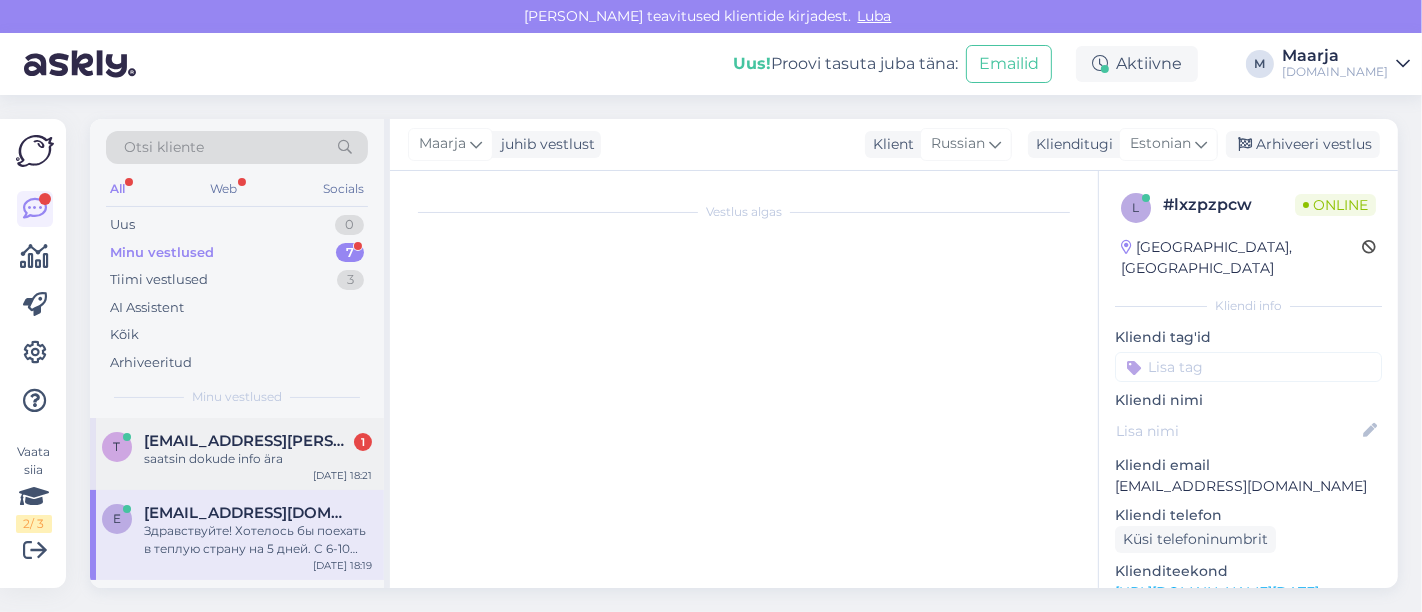 scroll, scrollTop: 2235, scrollLeft: 0, axis: vertical 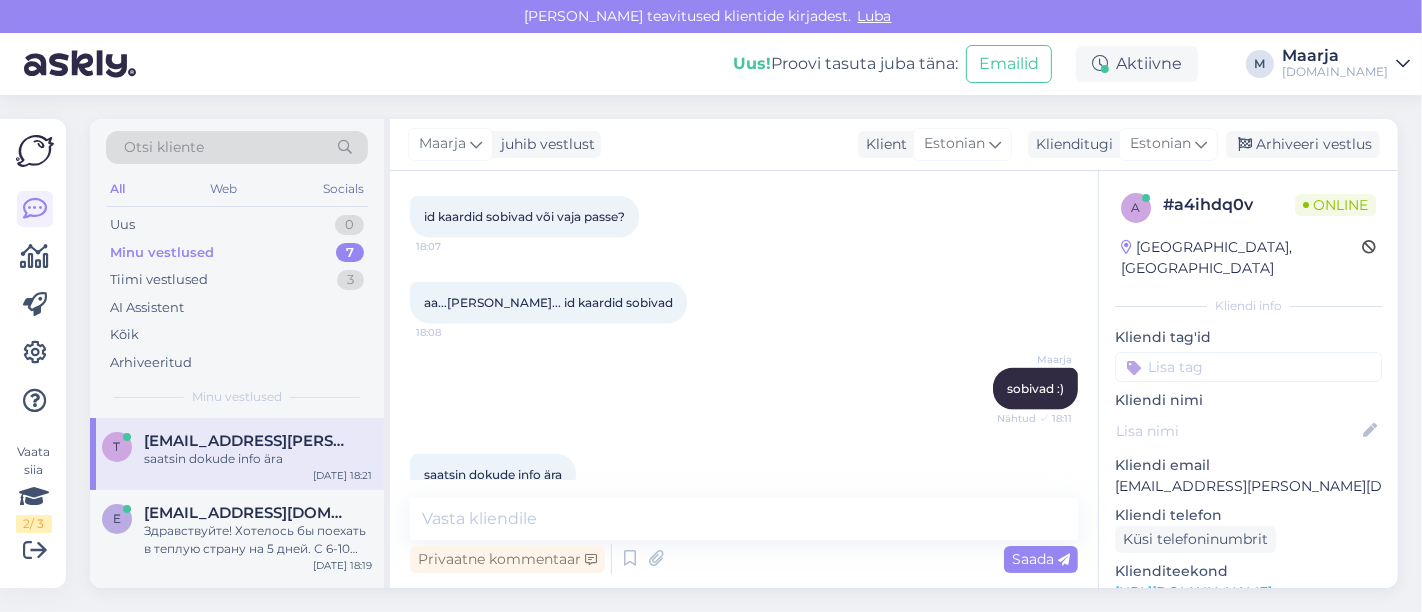 click on "Privaatne kommentaar Saada" at bounding box center (744, 559) 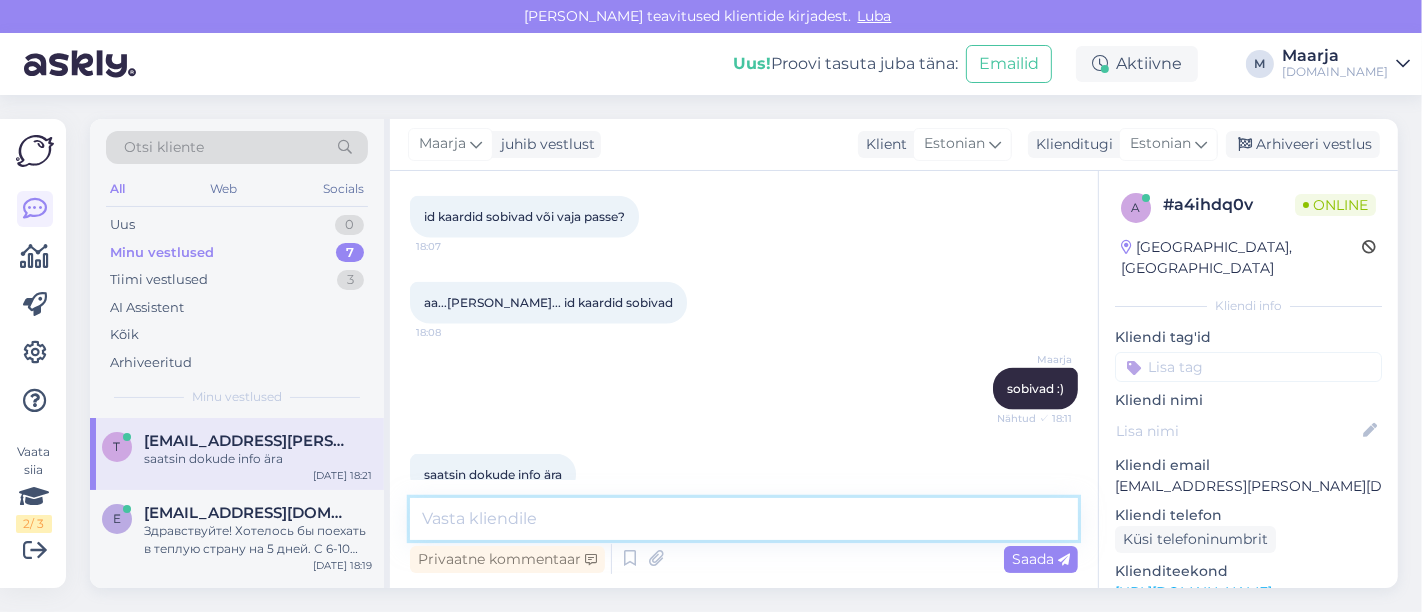 click at bounding box center (744, 519) 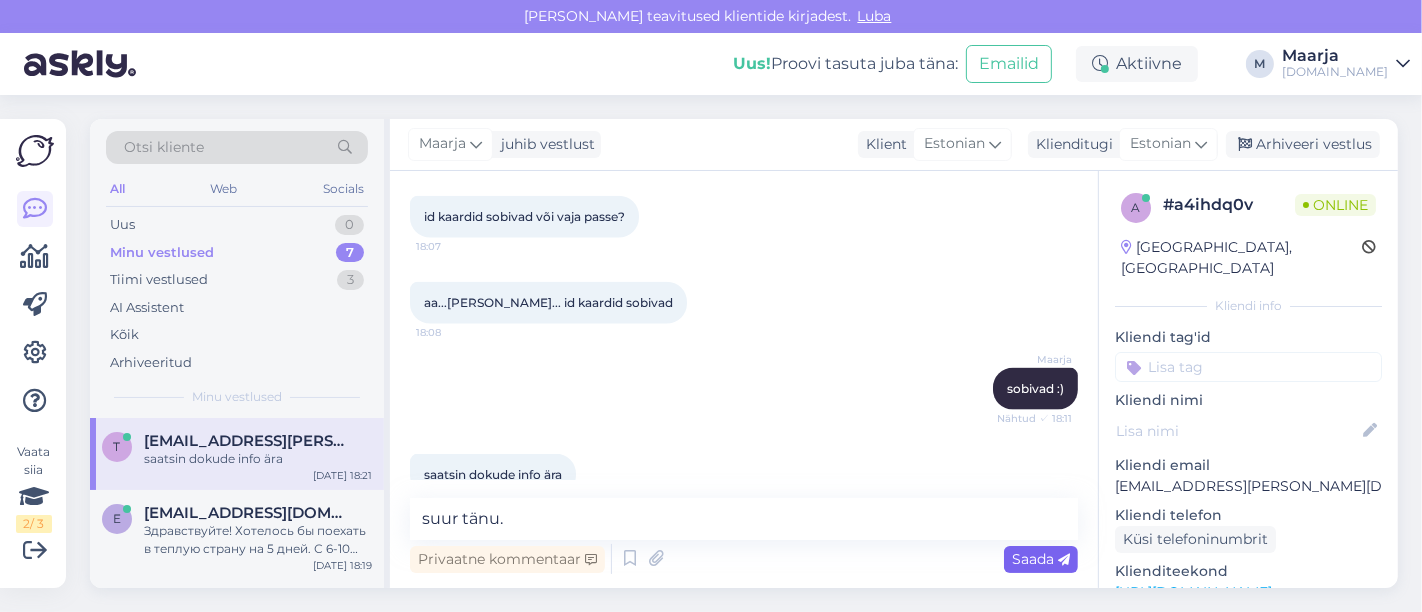 click on "Saada" at bounding box center (1041, 559) 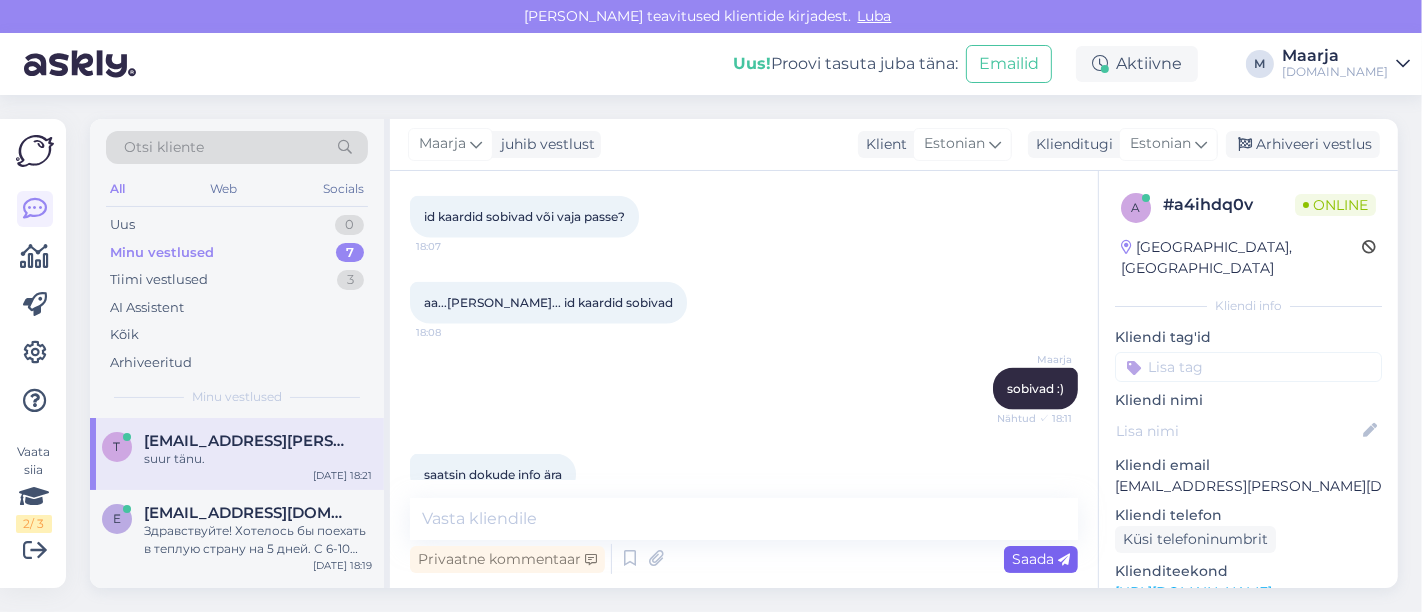 scroll, scrollTop: 2321, scrollLeft: 0, axis: vertical 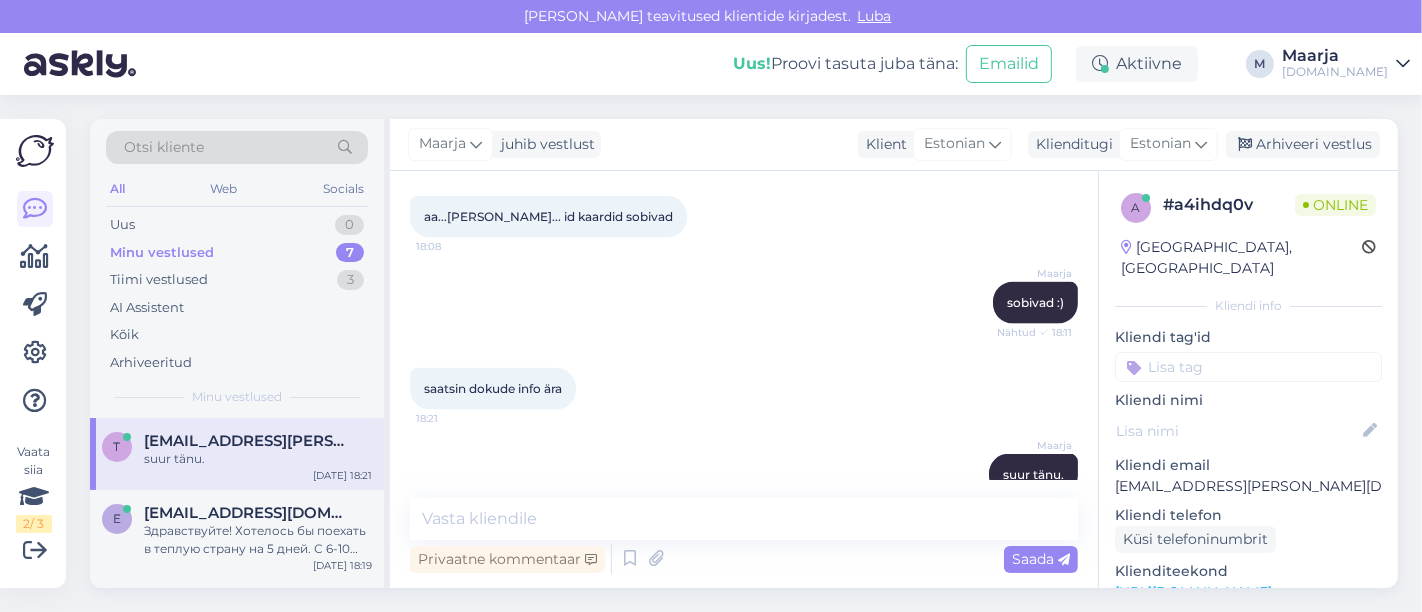 click on "a # a4ihdq0v Online     [GEOGRAPHIC_DATA], [GEOGRAPHIC_DATA] info Kliendi tag'id  Kliendi nimi Kliendi email [EMAIL_ADDRESS][PERSON_NAME][DOMAIN_NAME] Kliendi telefon Küsi telefoninumbrit Klienditeekond [URL][DOMAIN_NAME] Vaata edasi ... Operatsioonisüsteem Windows 10 [PERSON_NAME] Chrome [TECHNICAL_ID] [PERSON_NAME]" at bounding box center (1248, 592) 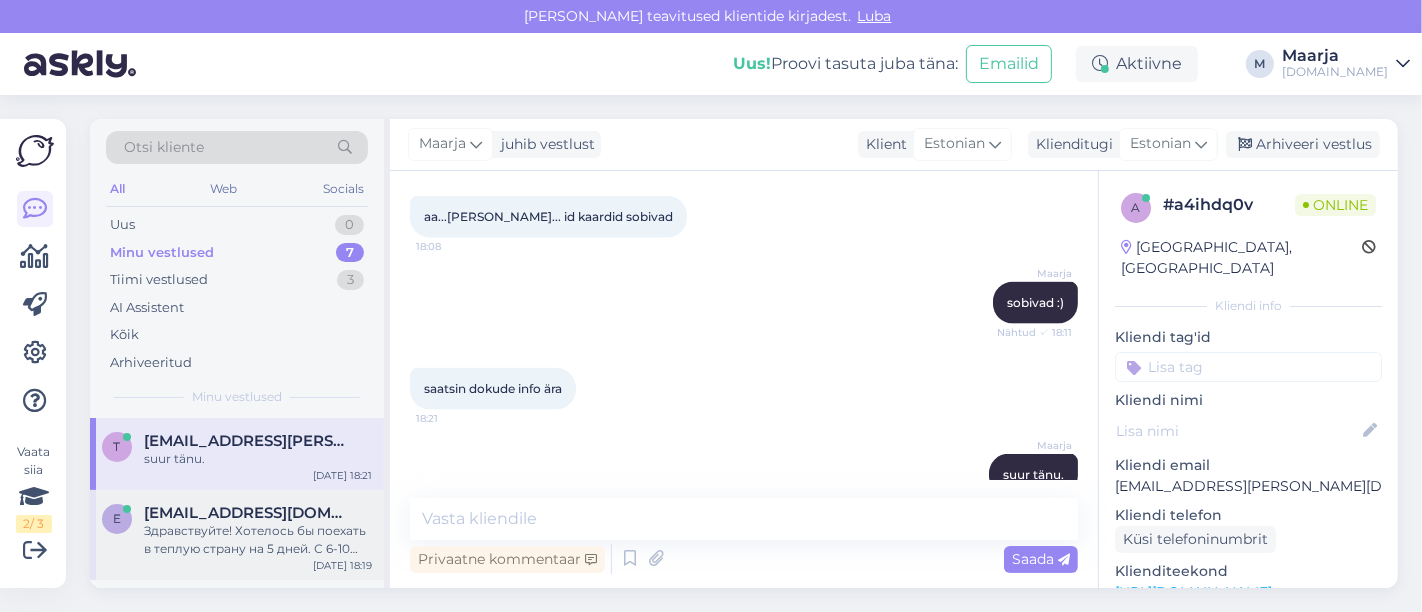 click on "Здравствуйте!
Хотелось бы поехать в теплую страну на 5 дней. С 6-10 августа.
2 взрослых человека, бюджет до 1500€." at bounding box center [258, 540] 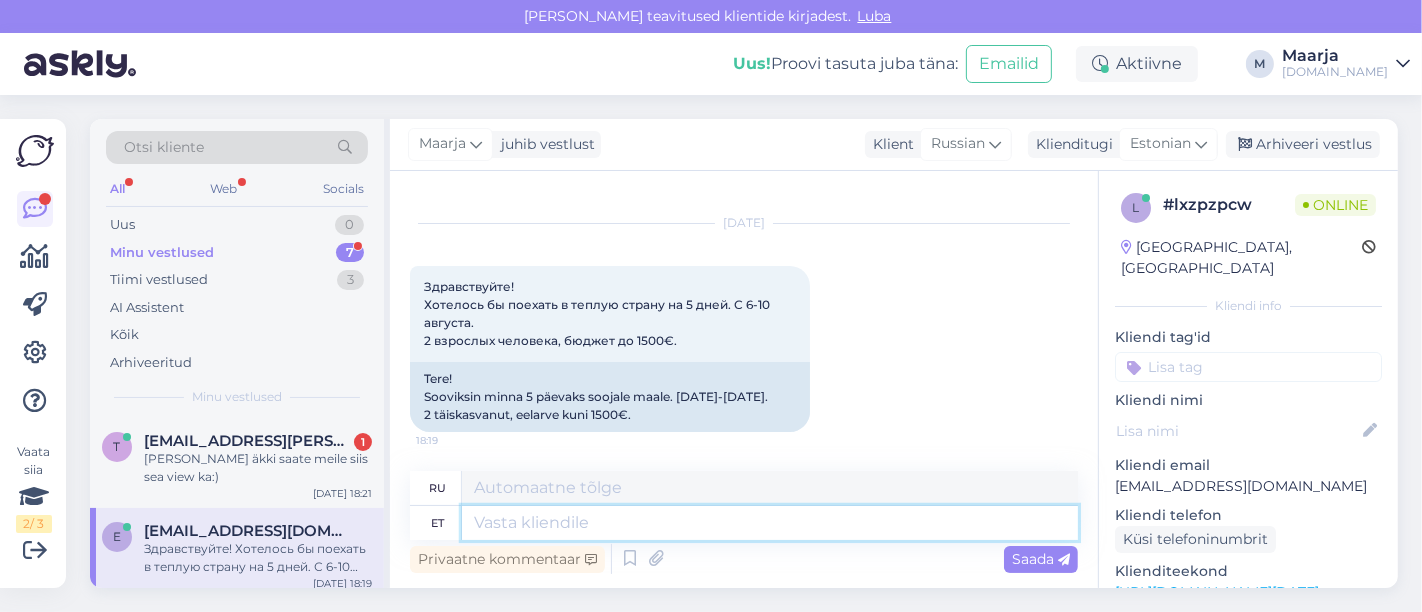 click at bounding box center (770, 523) 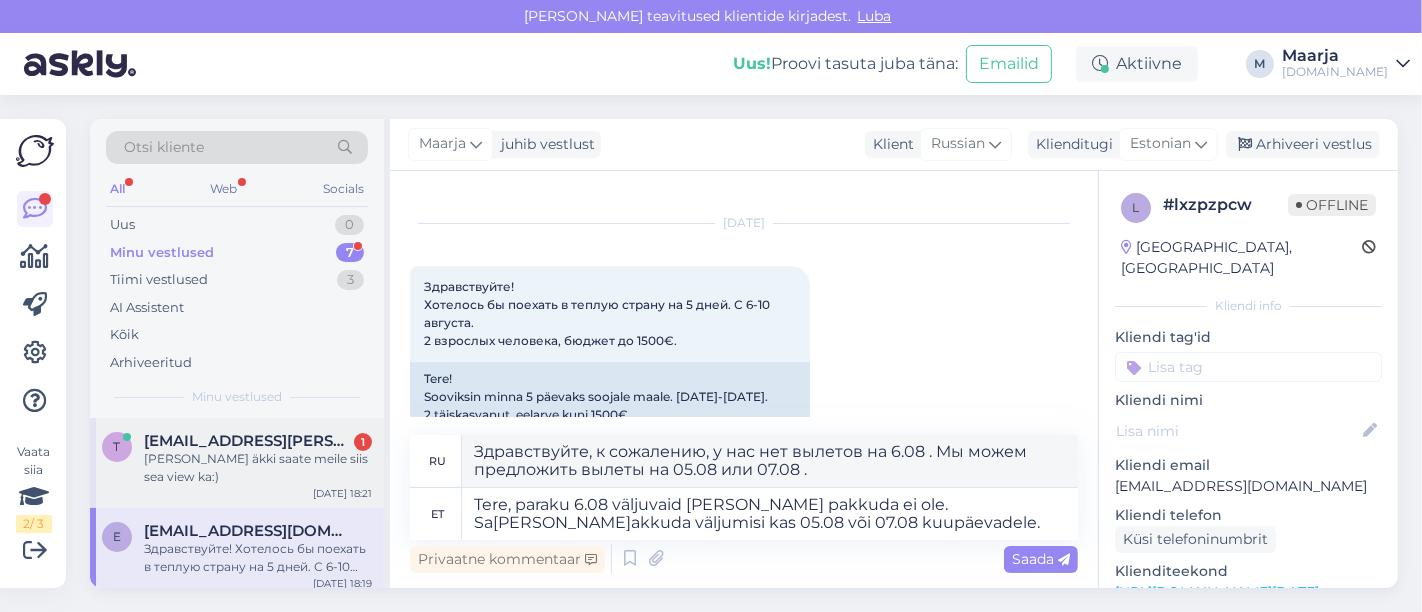 click on "[PERSON_NAME] äkki saate meile siis sea view ka:)" at bounding box center [258, 468] 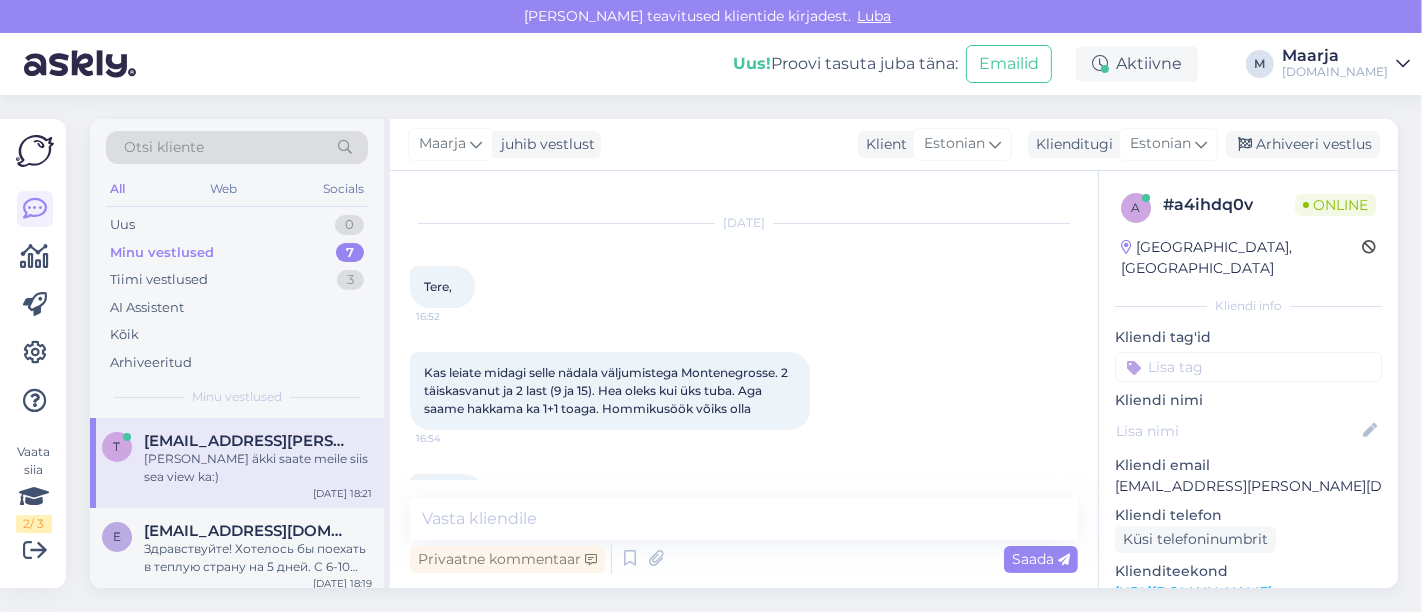 scroll, scrollTop: 2407, scrollLeft: 0, axis: vertical 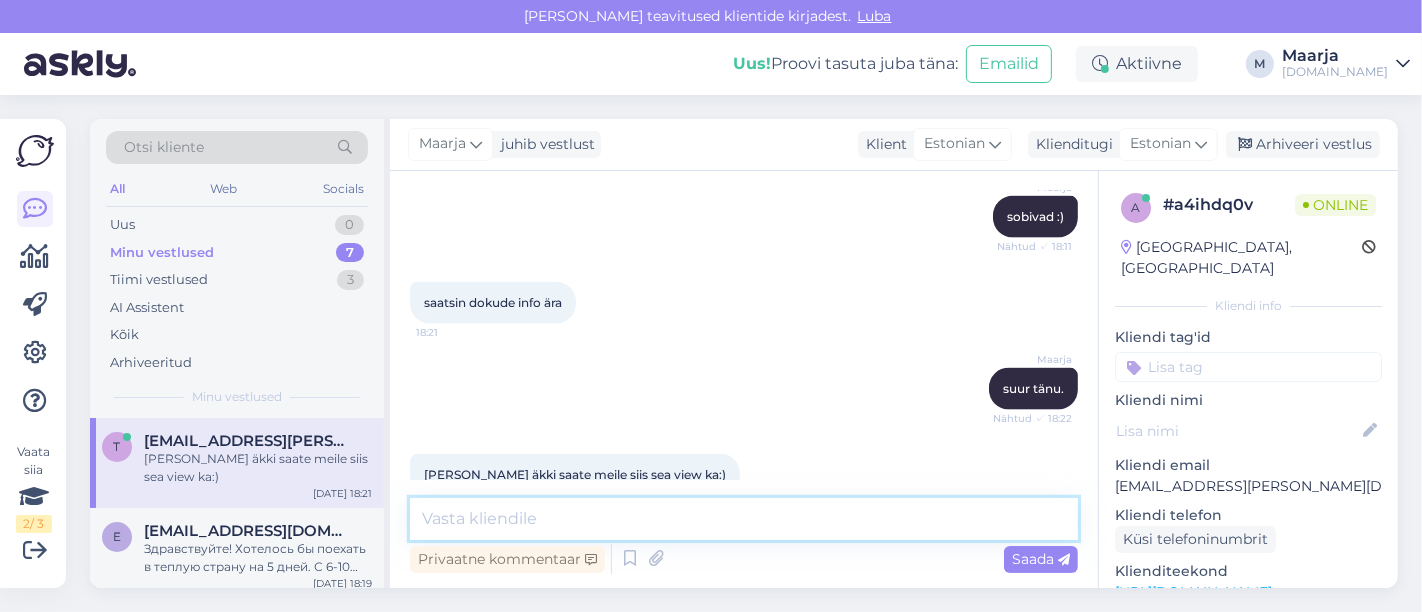 click at bounding box center [744, 519] 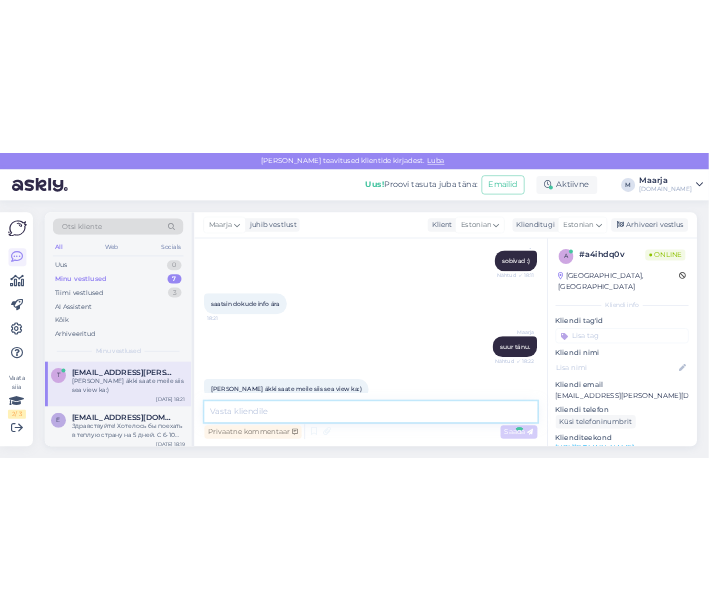 scroll, scrollTop: 2493, scrollLeft: 0, axis: vertical 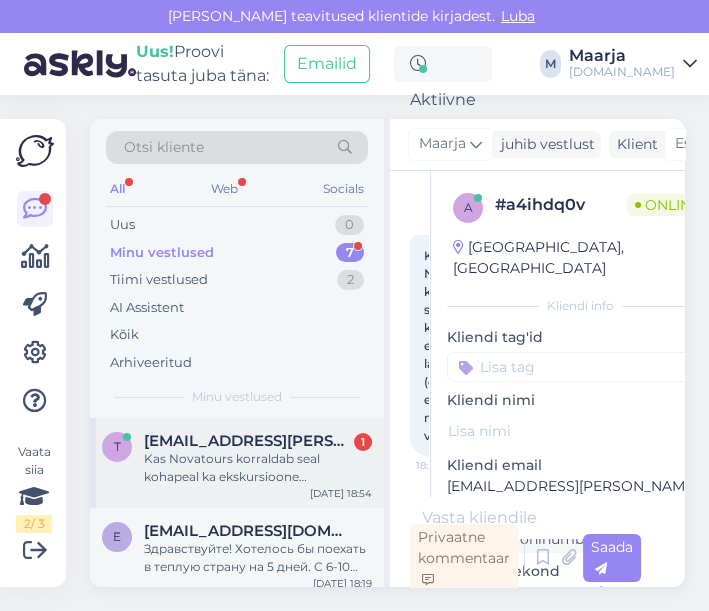 click on "Kas Novatours korraldab seal kohapeal ka ekskursioone lähiümbruses (eraldi tasu eest) või need pean ise vaatama?" at bounding box center (258, 468) 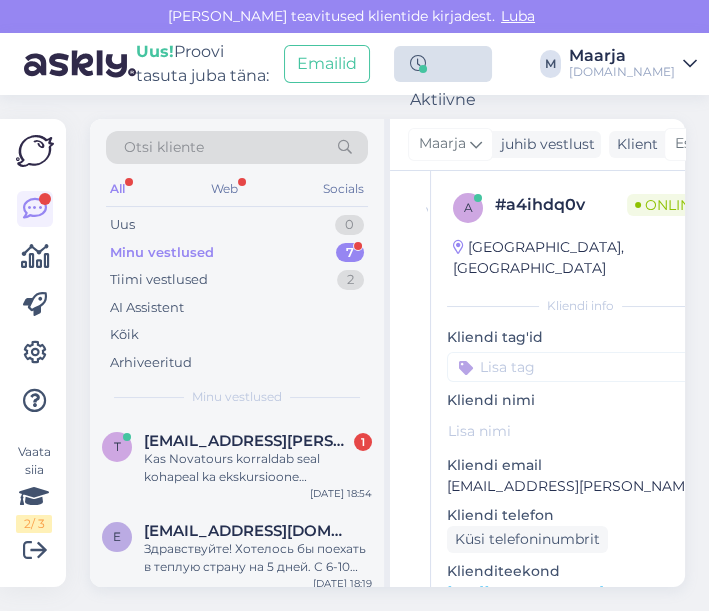 scroll, scrollTop: 5459, scrollLeft: 0, axis: vertical 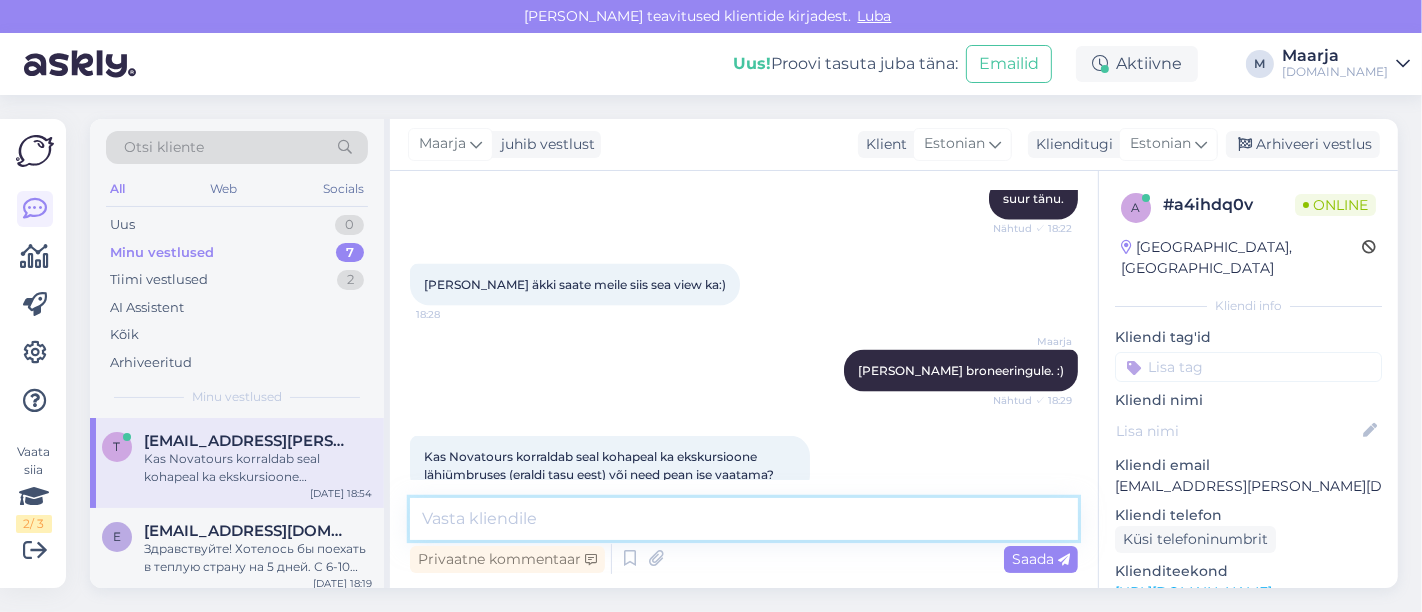 click at bounding box center [744, 519] 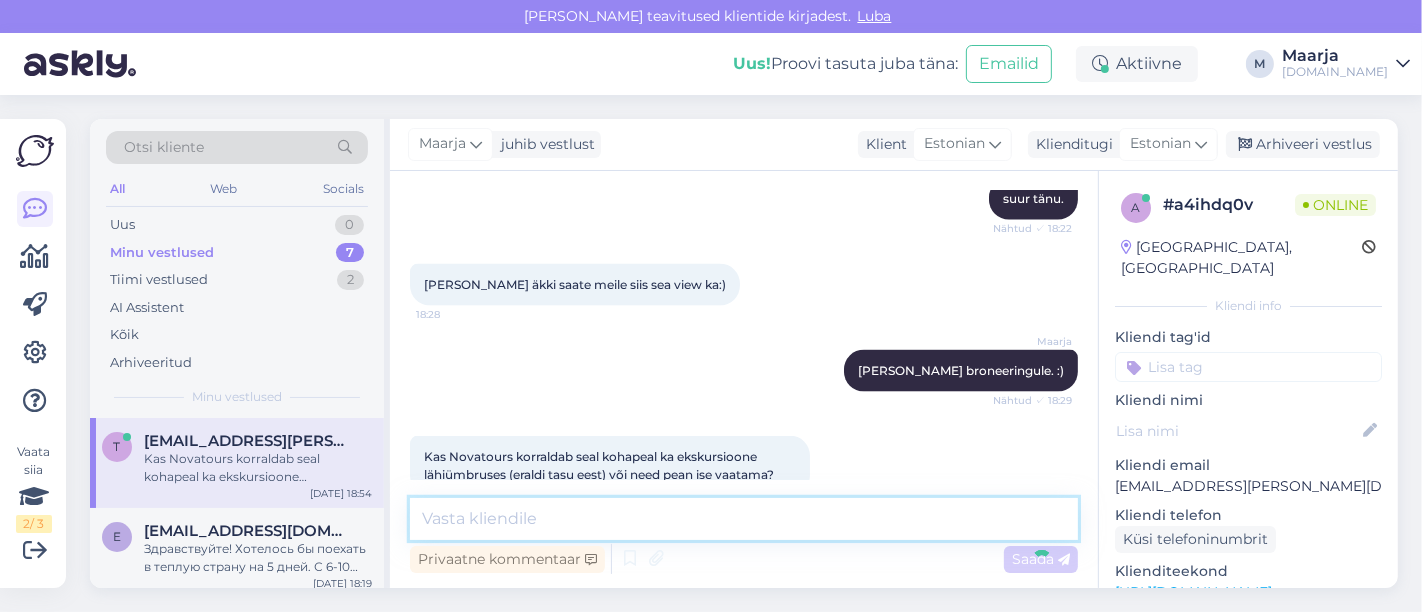 scroll, scrollTop: 2701, scrollLeft: 0, axis: vertical 